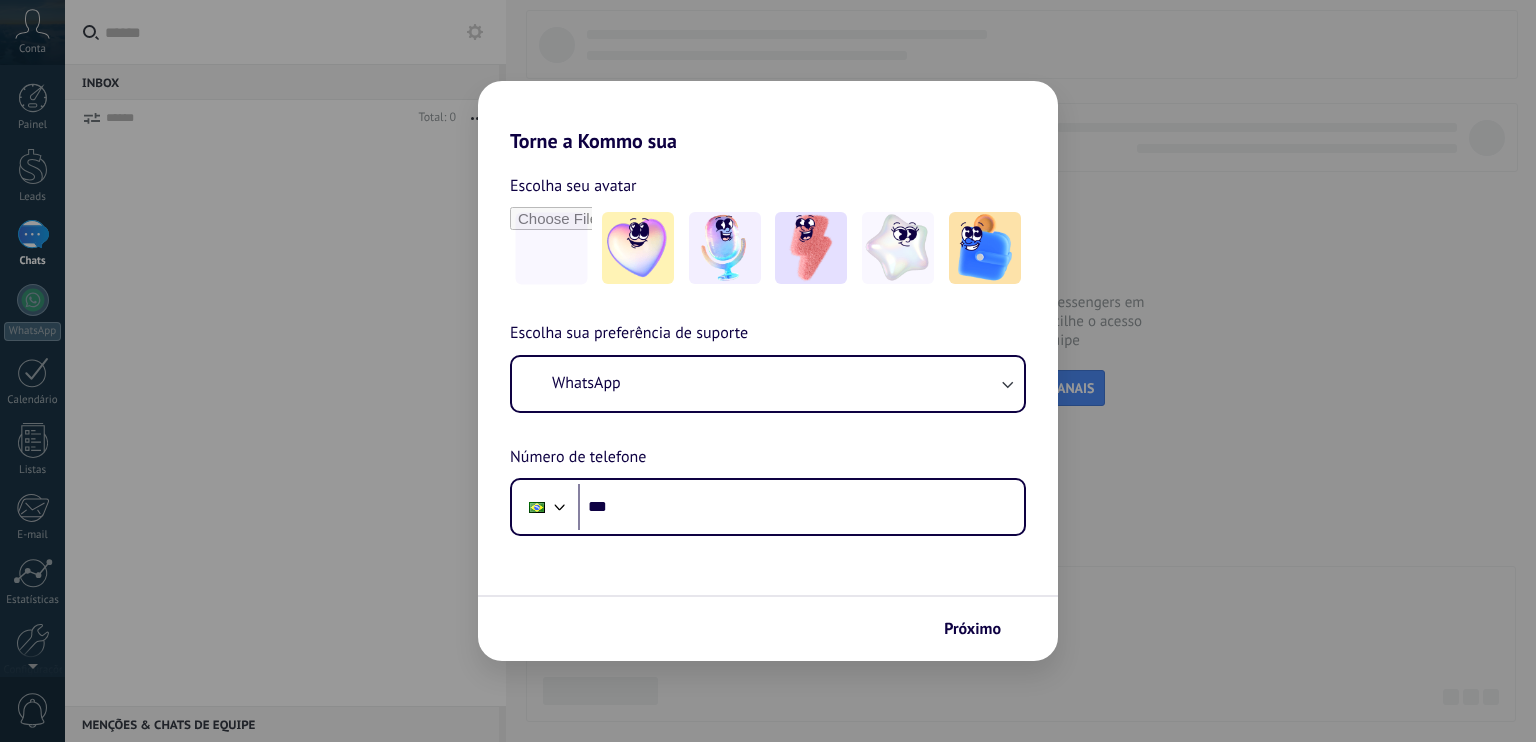 scroll, scrollTop: 0, scrollLeft: 0, axis: both 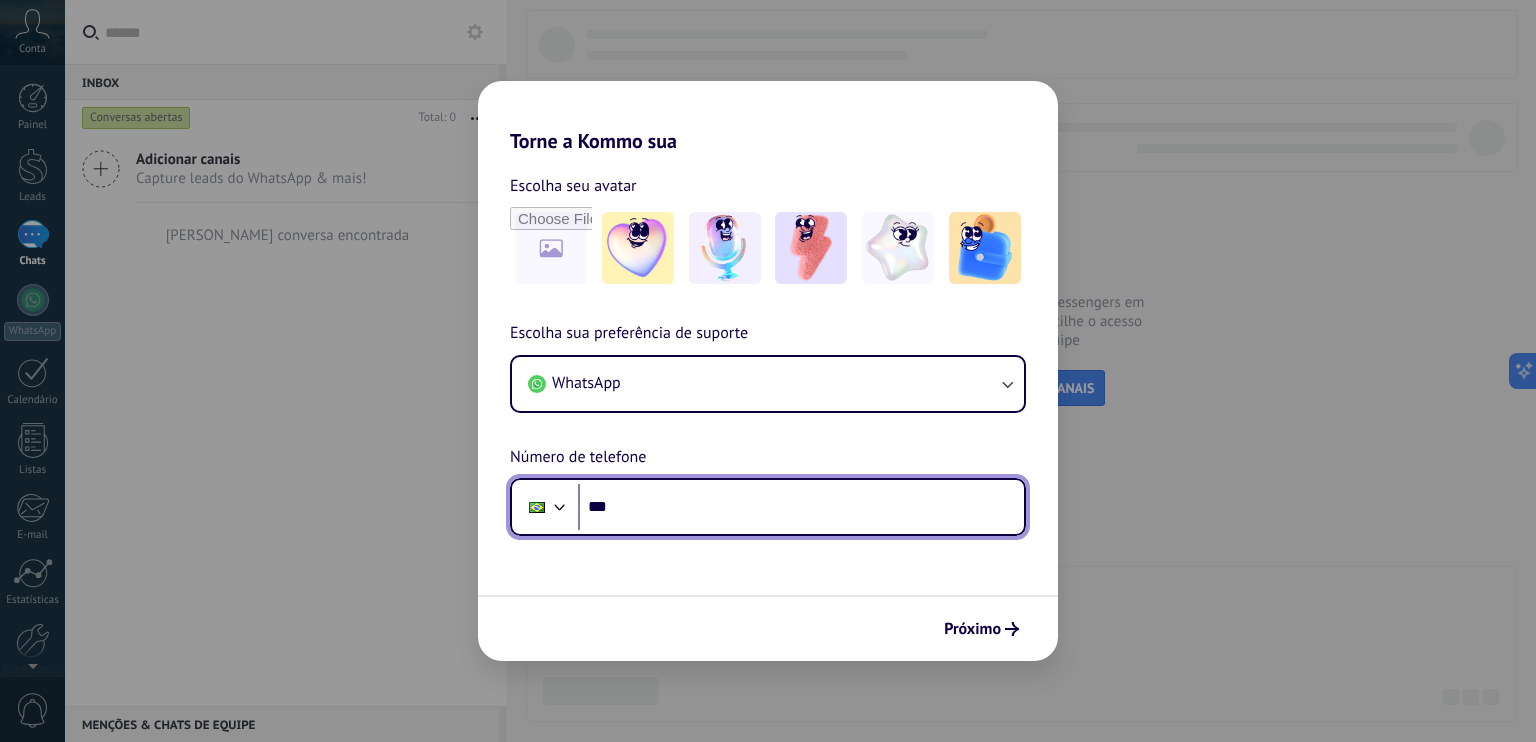 click on "***" at bounding box center [801, 507] 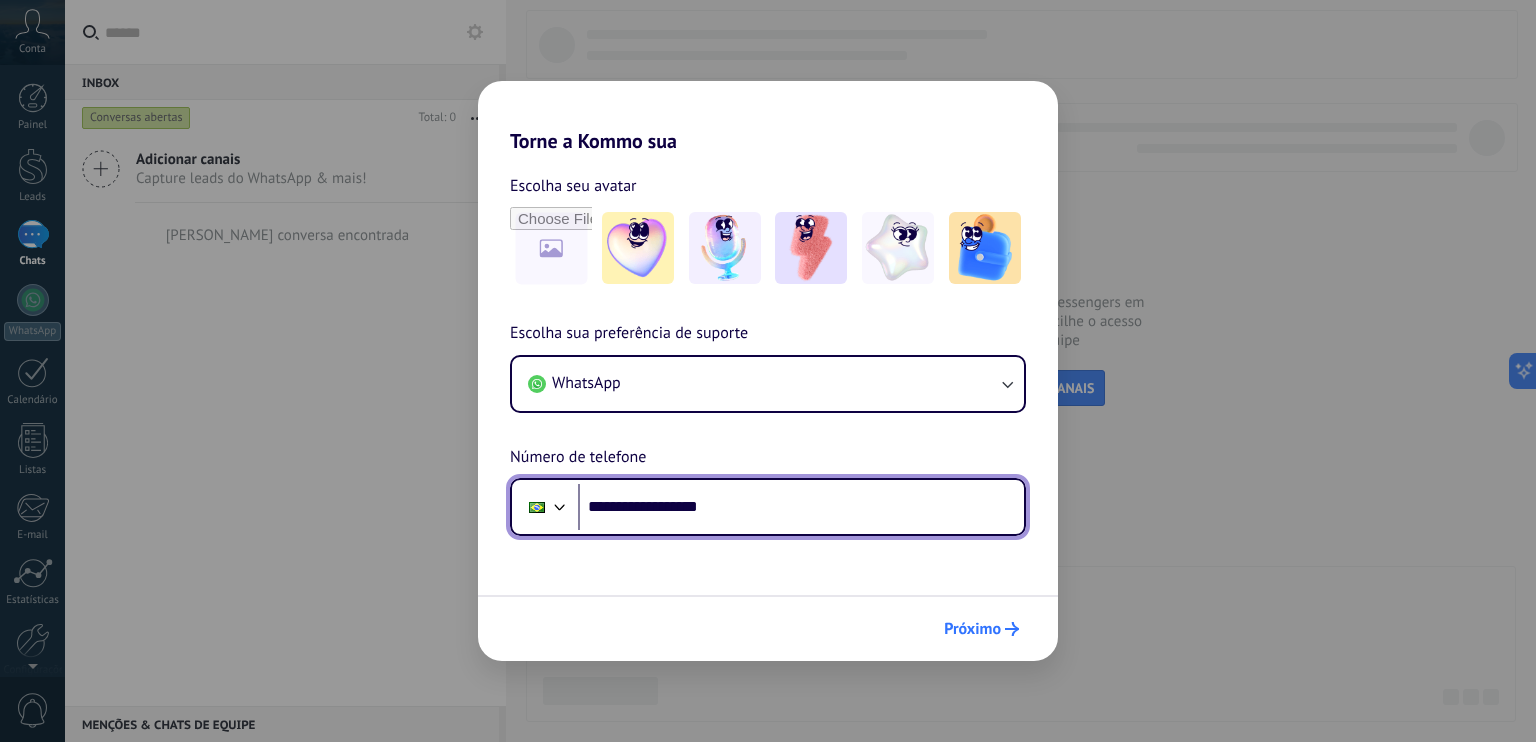 type on "**********" 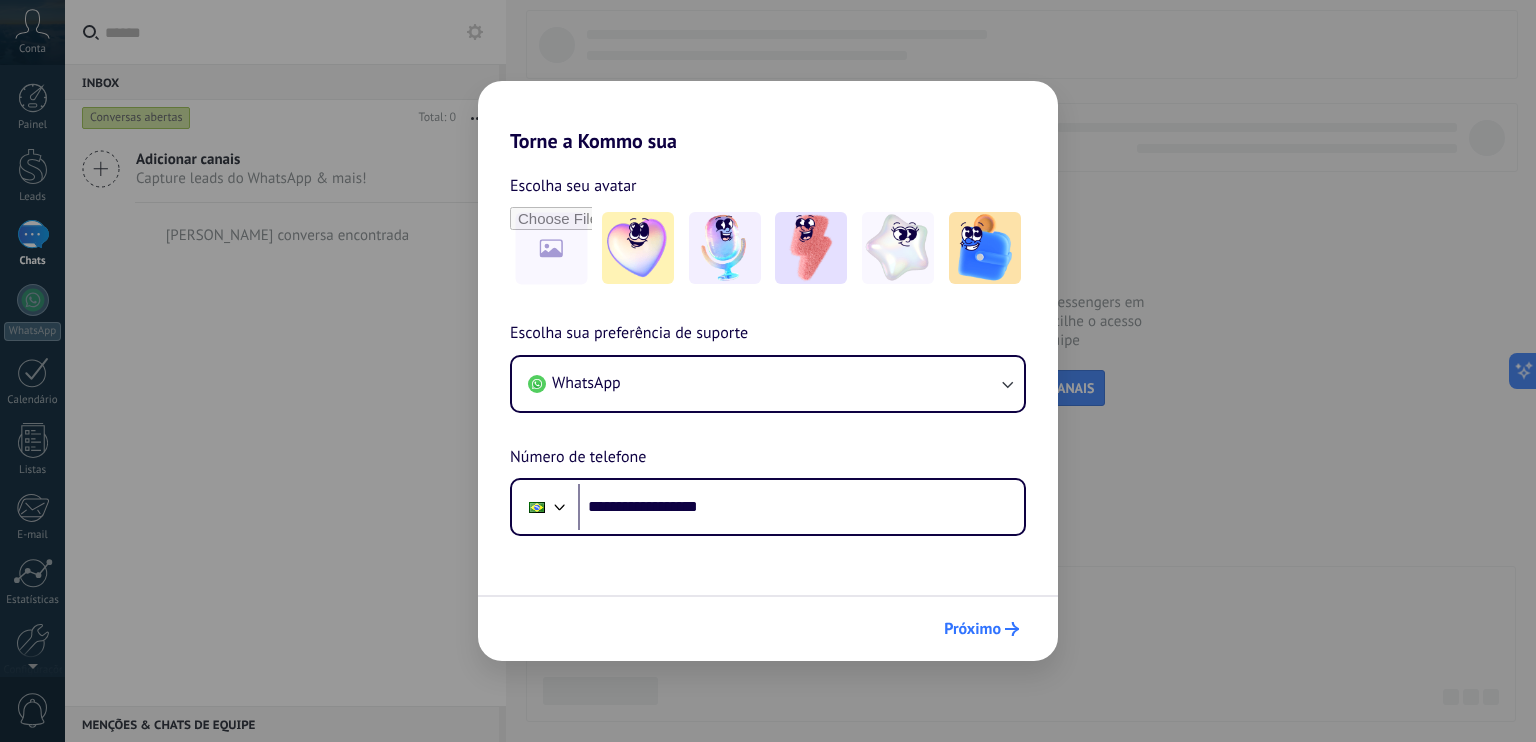 click on "Próximo" at bounding box center [981, 629] 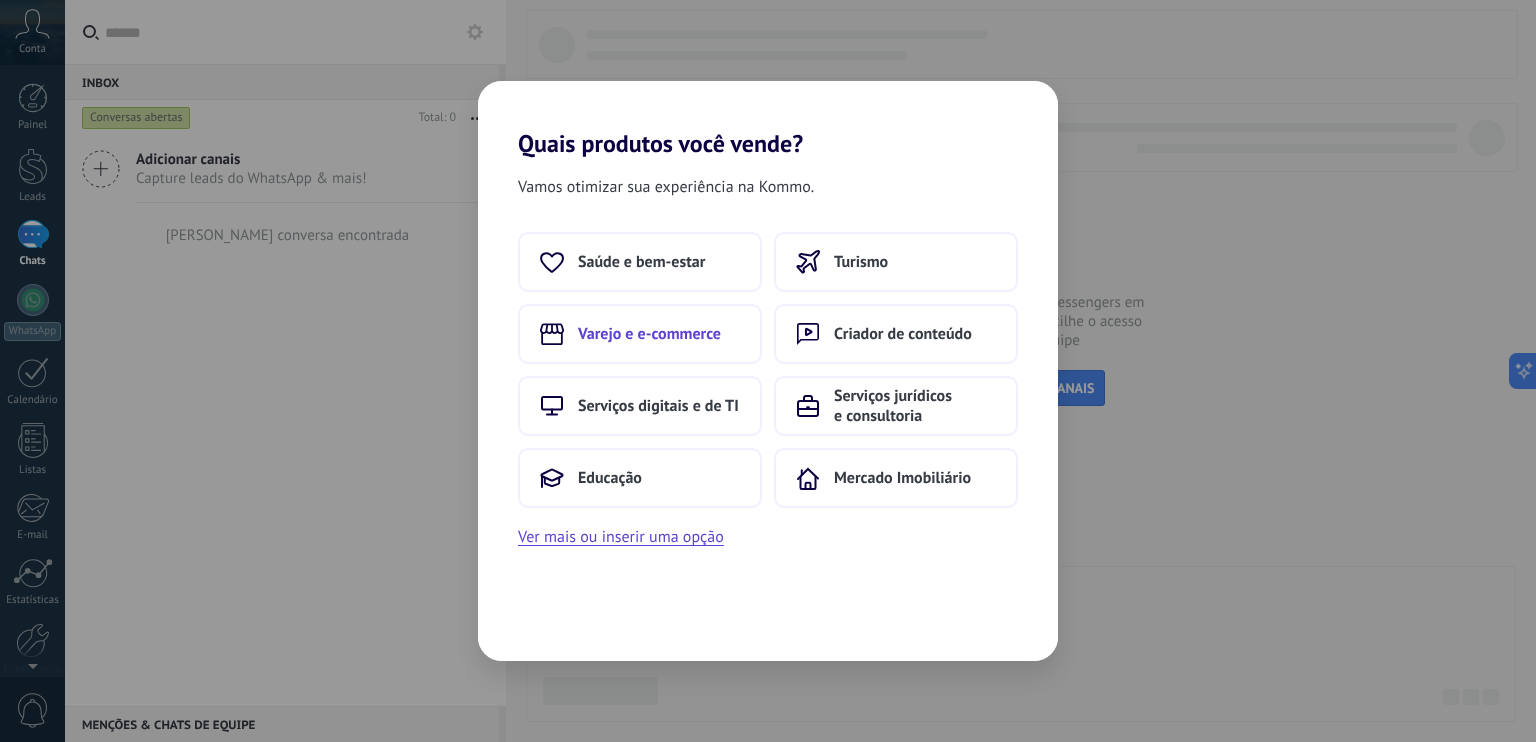 click on "Varejo e e-commerce" at bounding box center (640, 334) 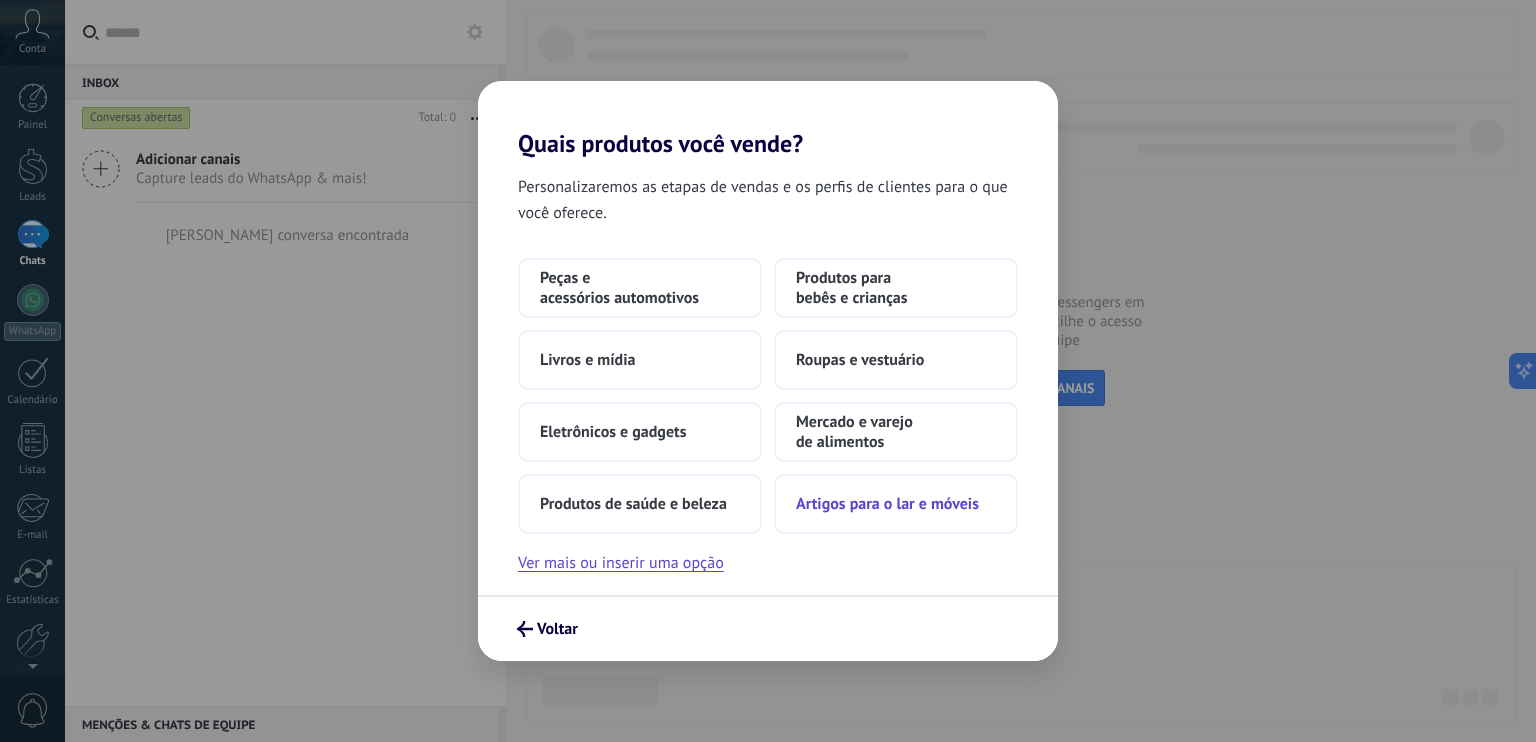 click on "Artigos para o lar e móveis" at bounding box center [887, 504] 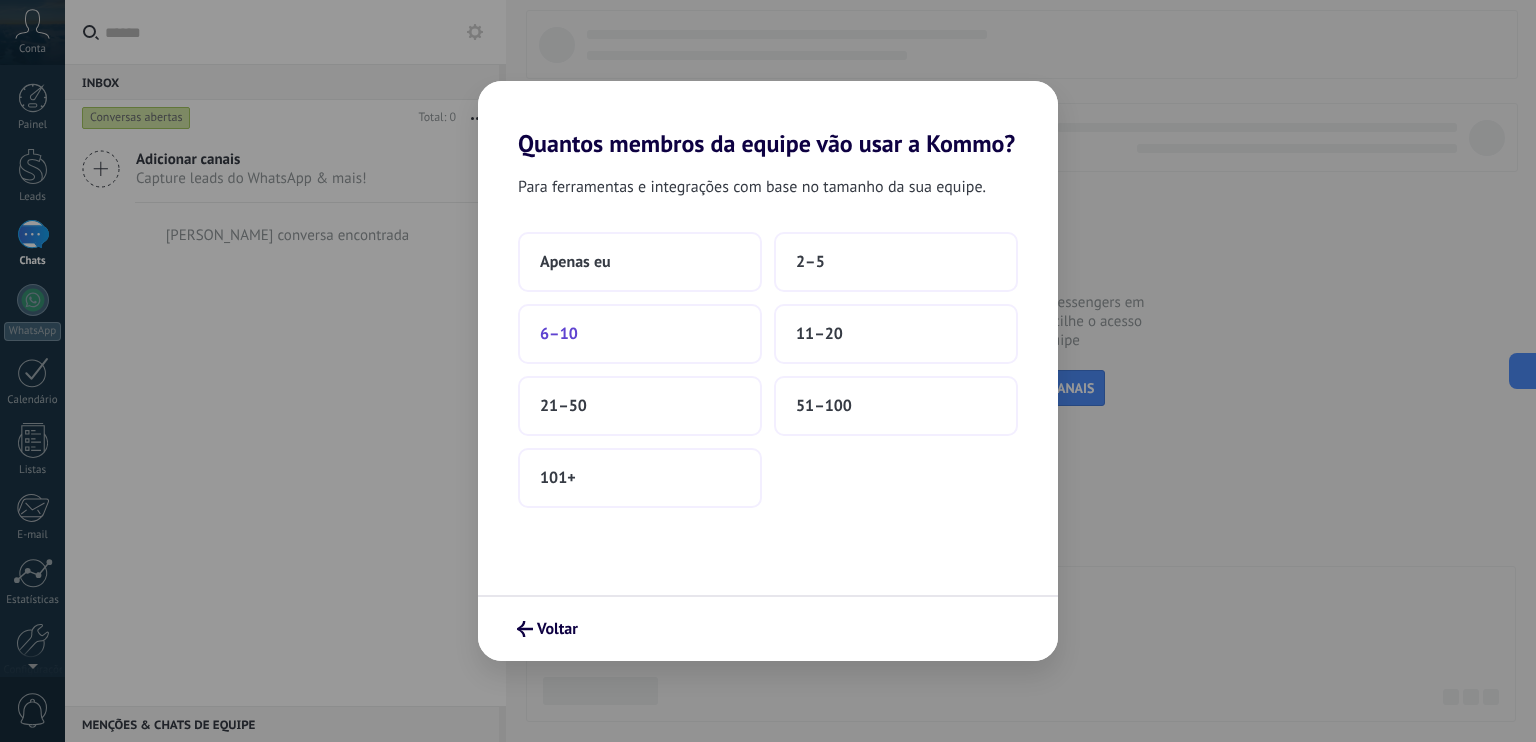 click on "6–10" at bounding box center (559, 334) 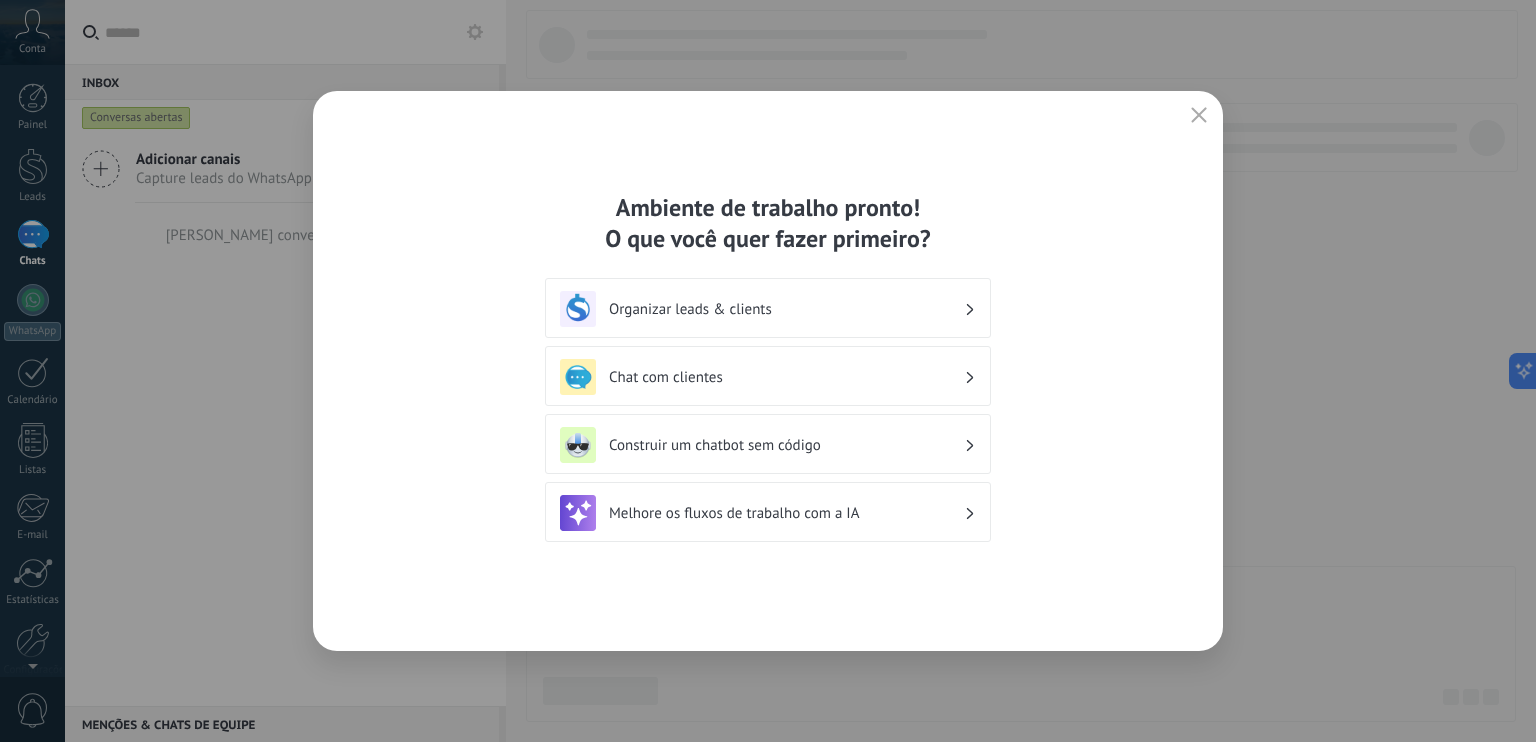 click on "Ambiente de trabalho pronto!   O que você quer fazer primeiro? Organizar leads & clients Chat com clientes Construir um chatbot sem código Melhore os fluxos de trabalho com a IA" at bounding box center (768, 371) 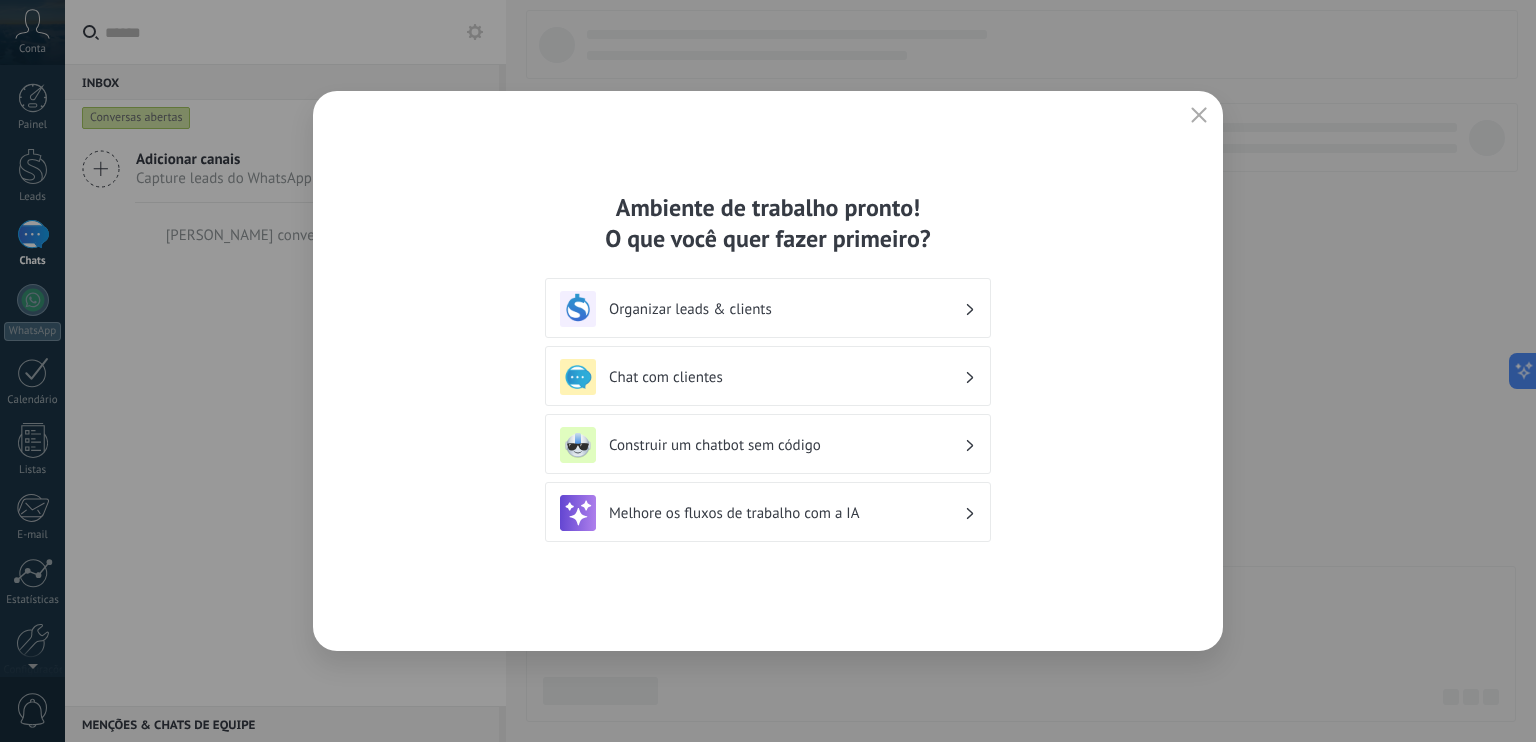 click 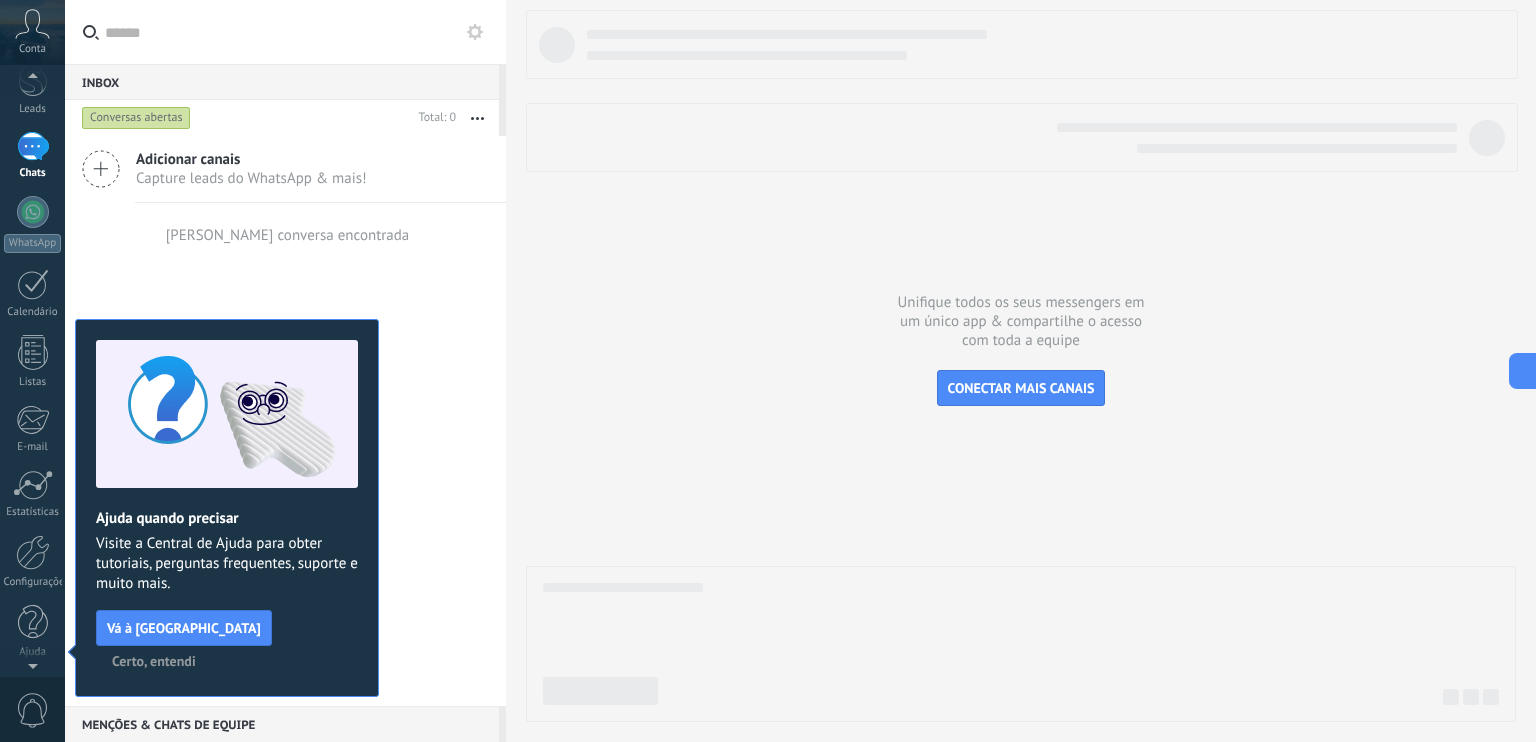 scroll, scrollTop: 0, scrollLeft: 0, axis: both 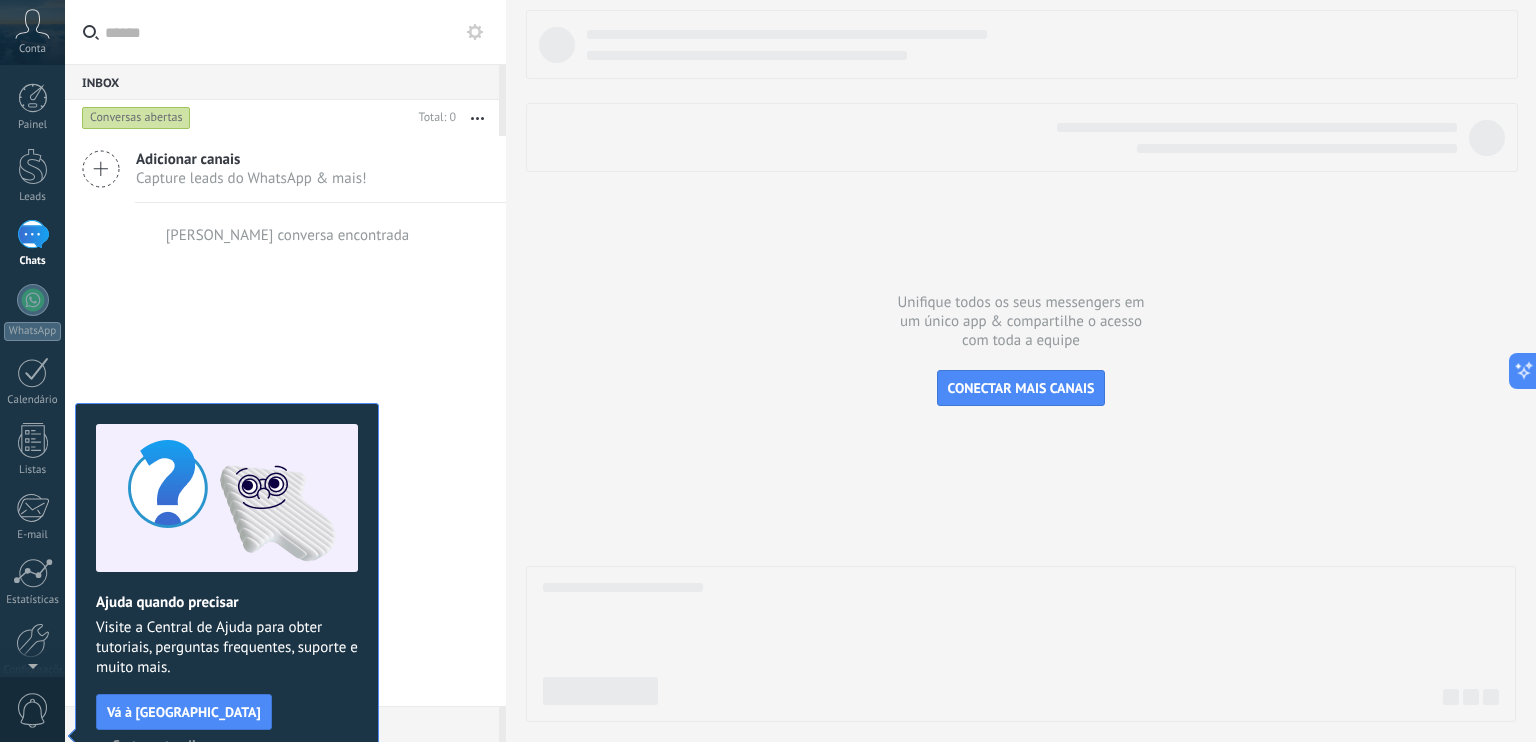 click on "Certo, entendi" at bounding box center (154, 745) 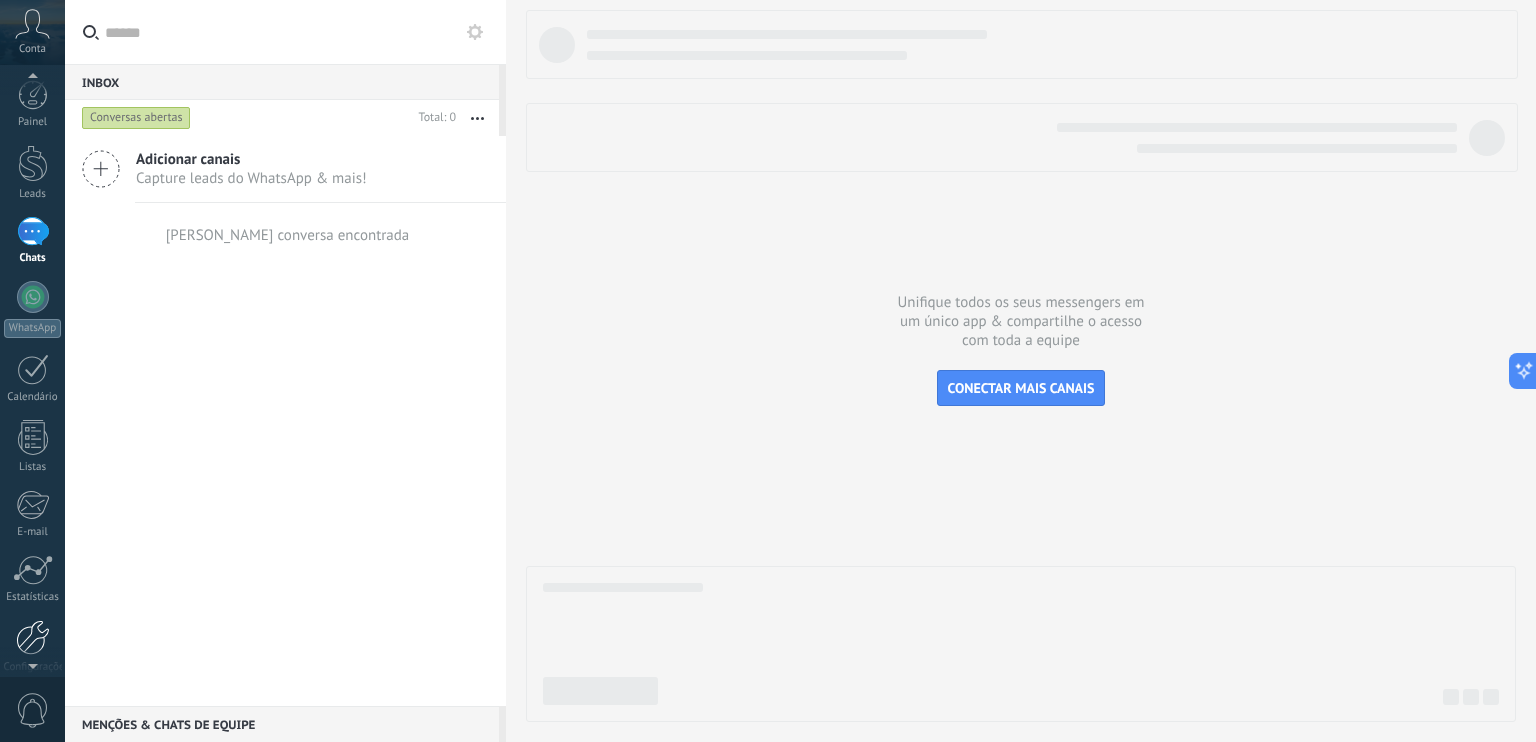 scroll, scrollTop: 19, scrollLeft: 0, axis: vertical 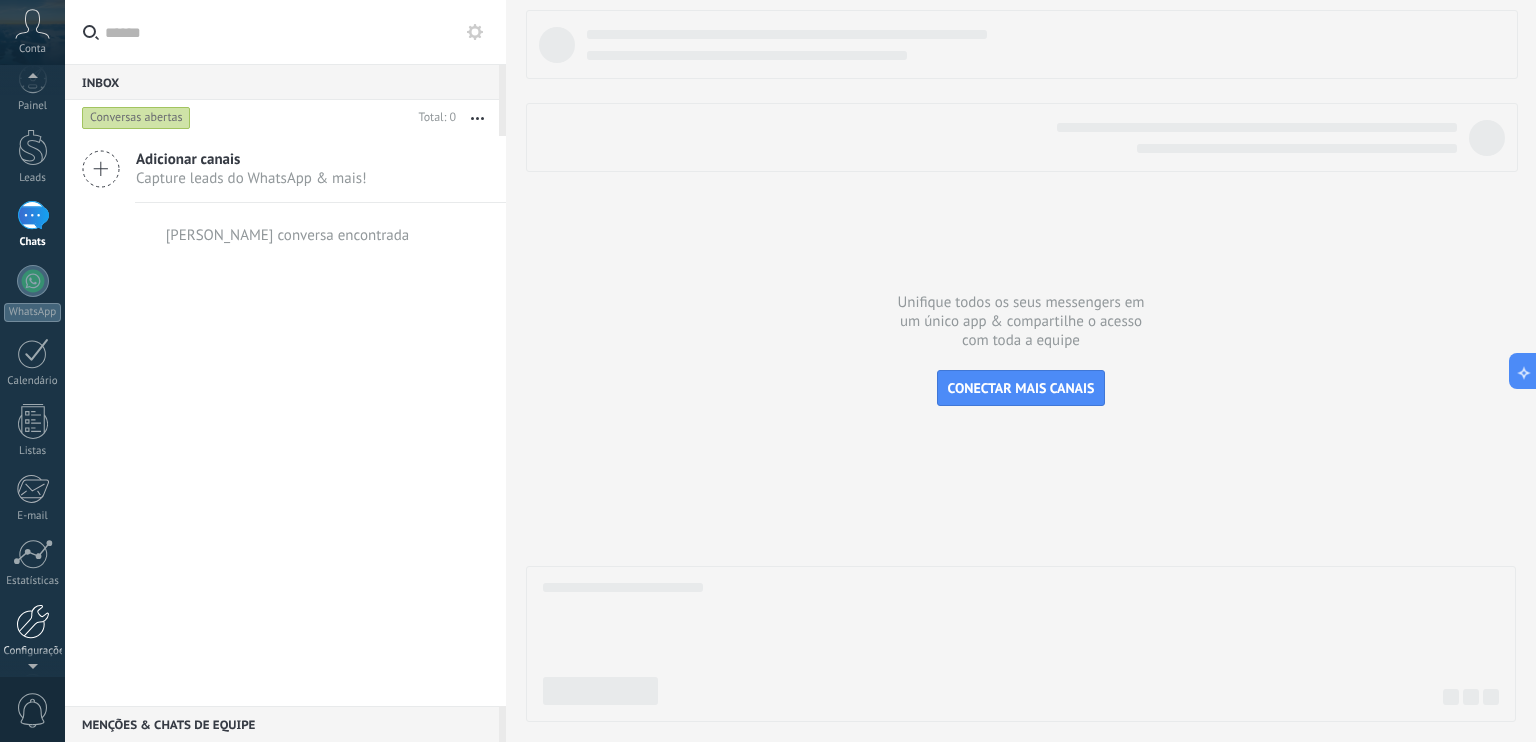 click at bounding box center [33, 621] 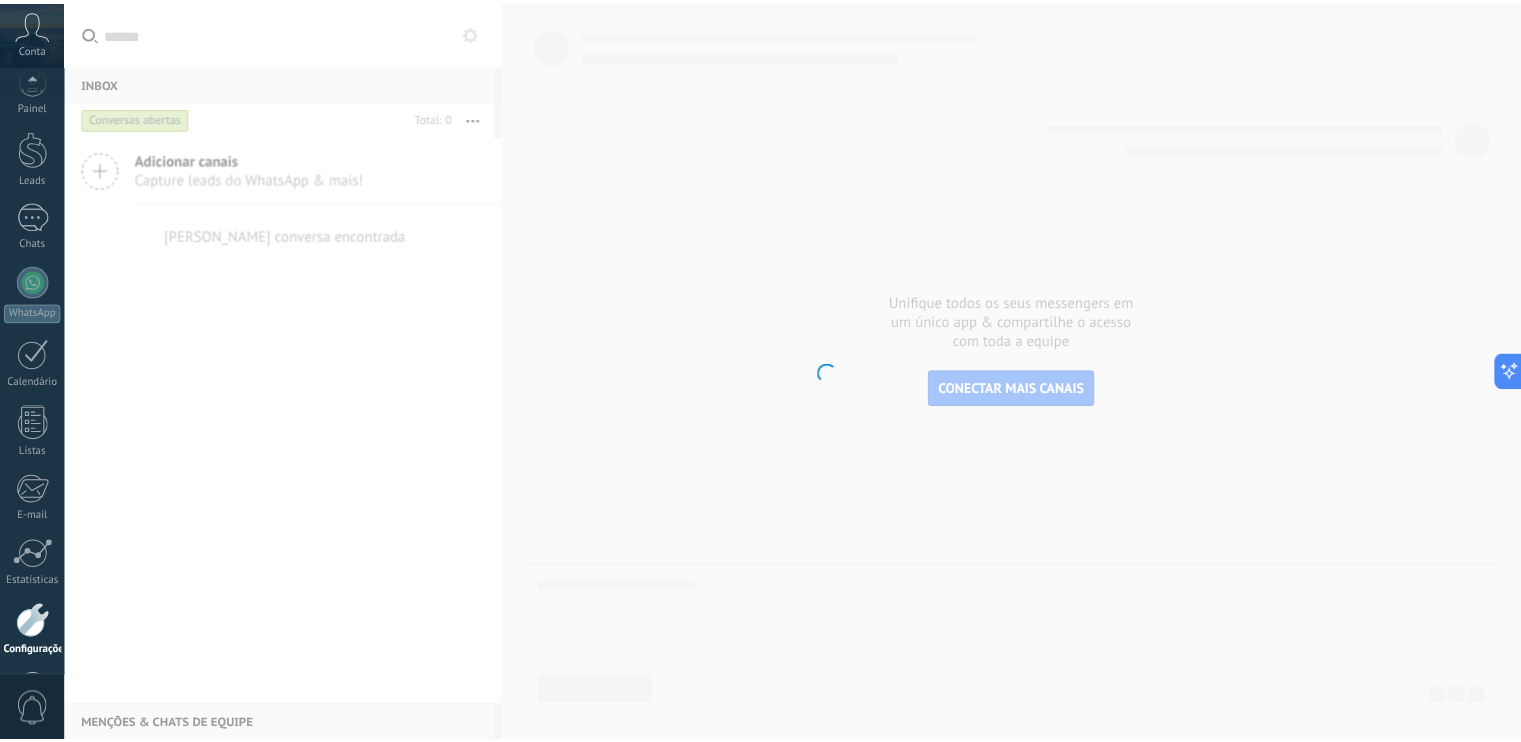 scroll, scrollTop: 88, scrollLeft: 0, axis: vertical 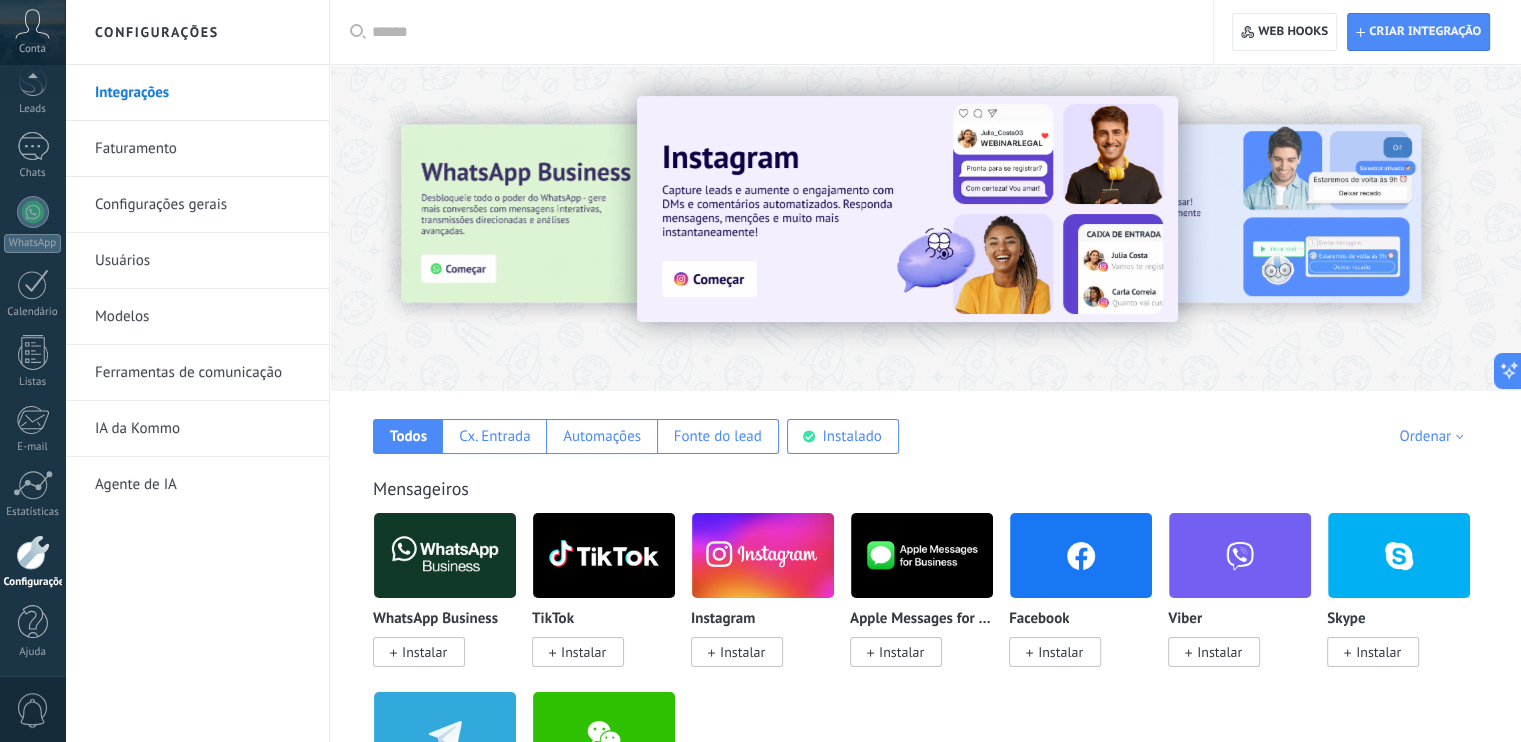 click on "Faturamento" at bounding box center (202, 149) 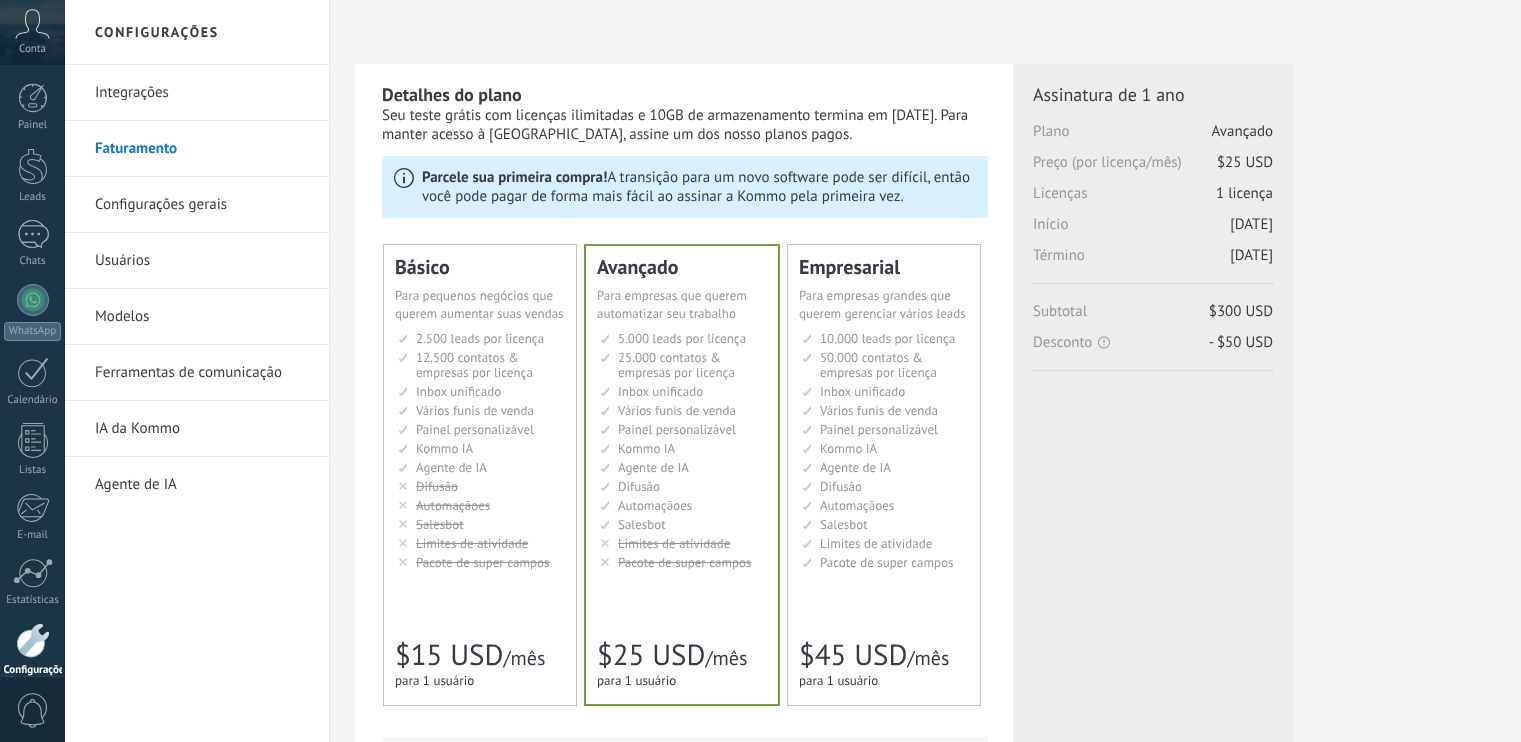 scroll, scrollTop: 300, scrollLeft: 0, axis: vertical 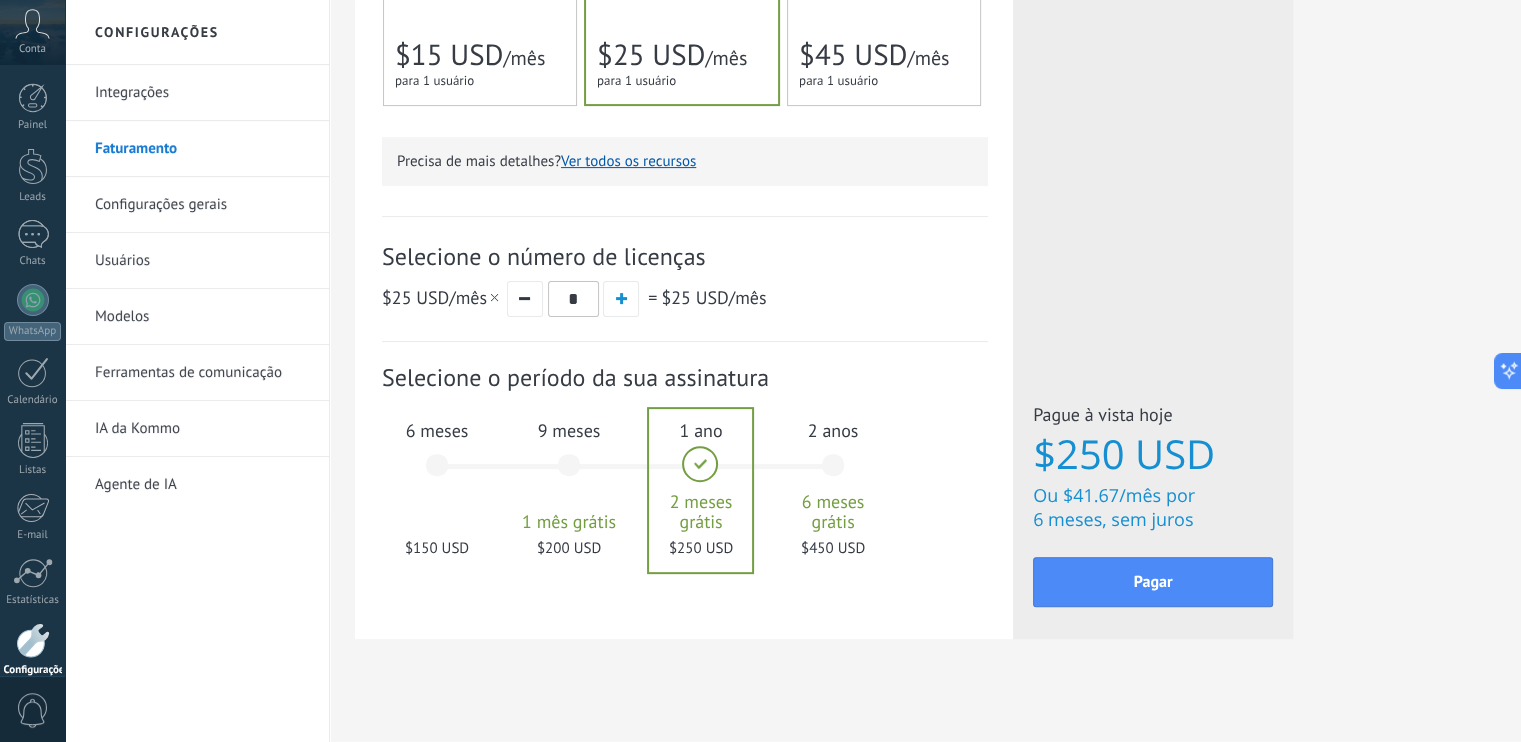 click on "$150 USD" at bounding box center (437, 548) 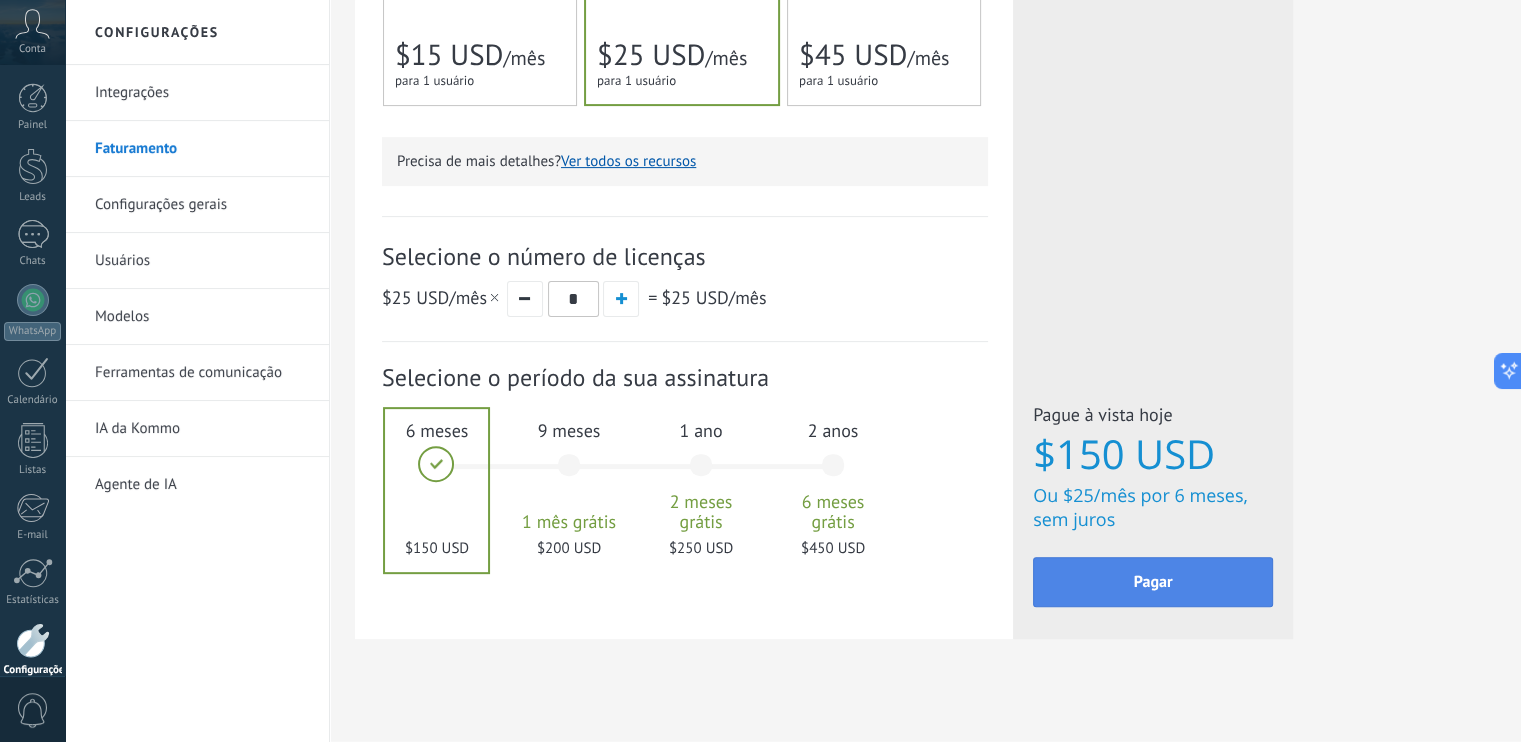 click on "Pagar" at bounding box center (1153, 582) 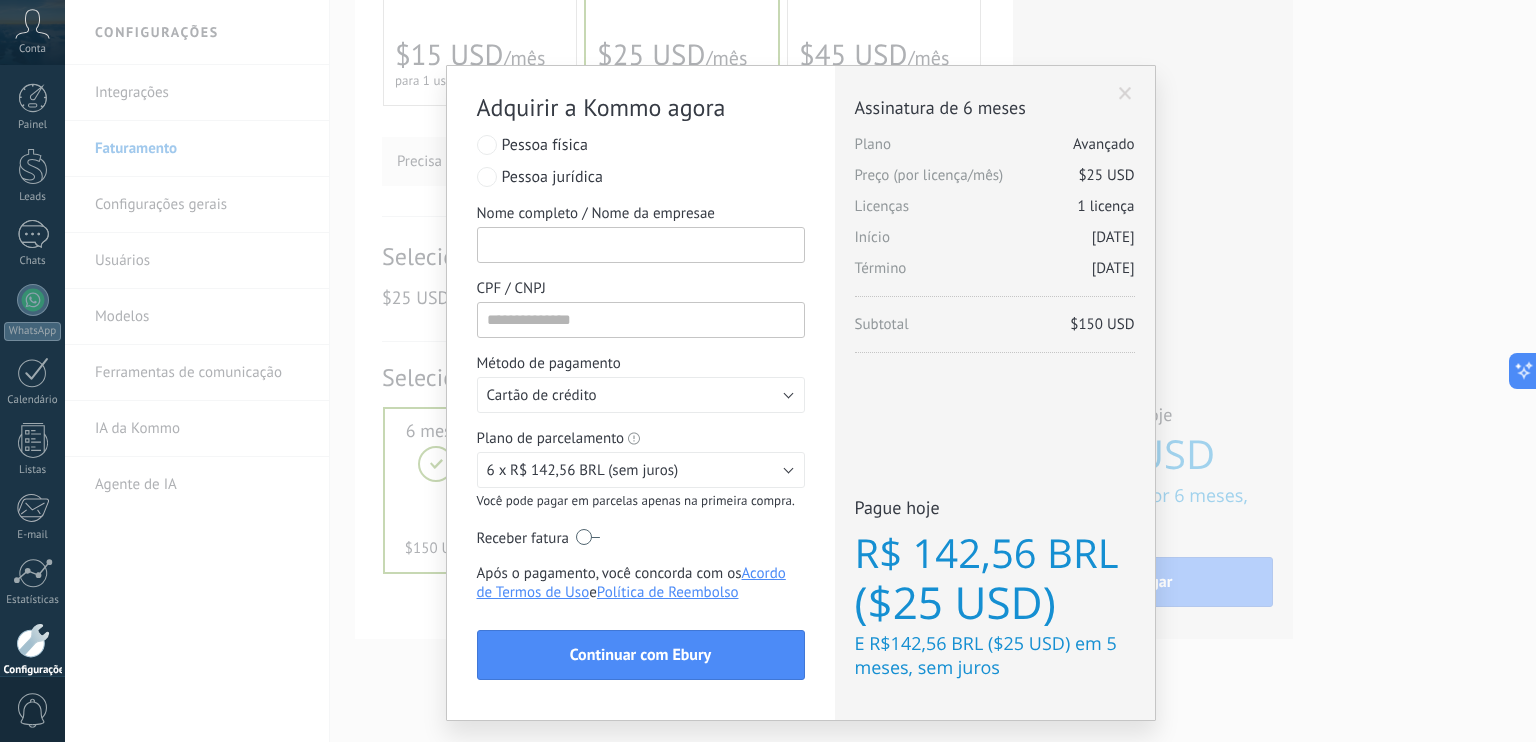 click on "Nome completo / Nome da empresae" at bounding box center [641, 245] 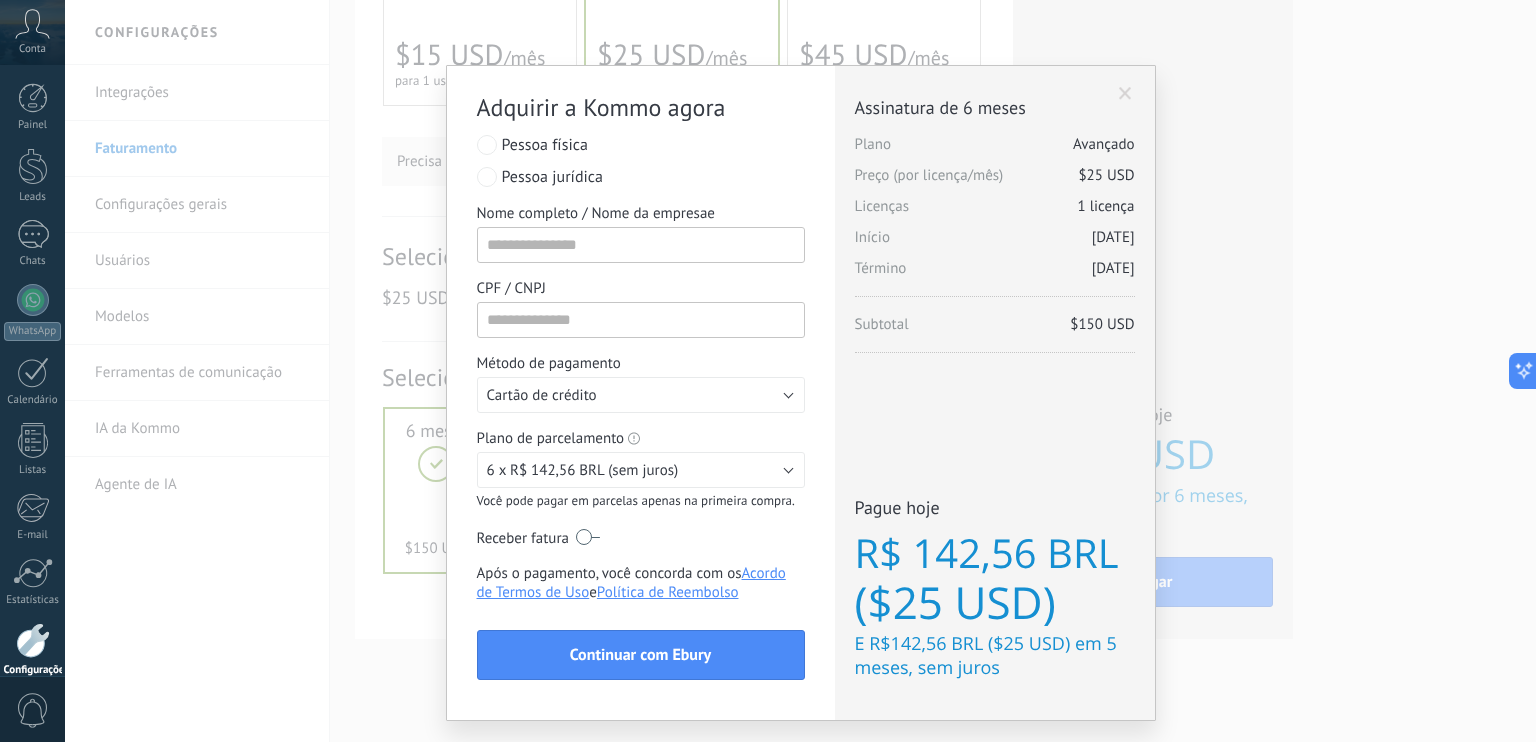 click at bounding box center [1125, 94] 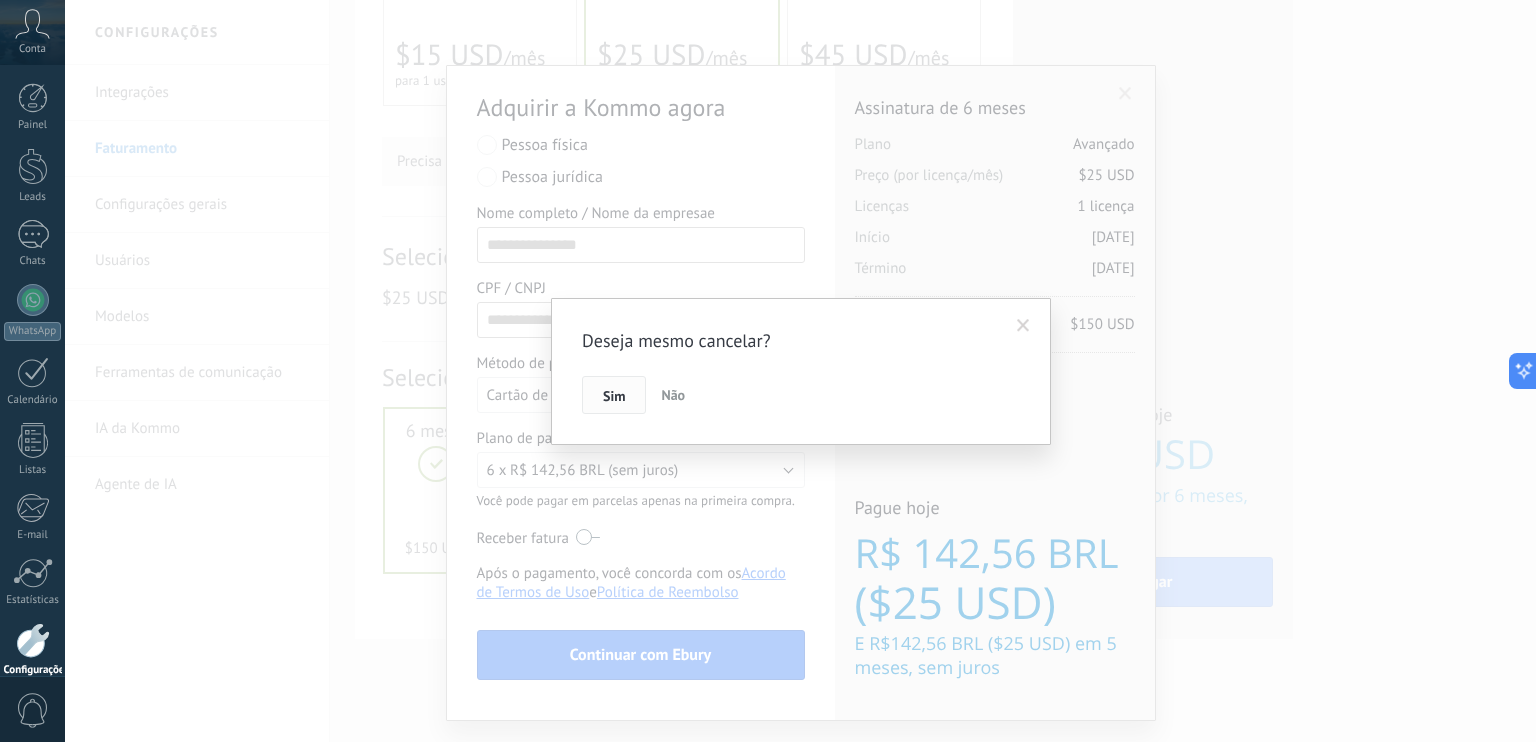 click on "Sim" at bounding box center (614, 396) 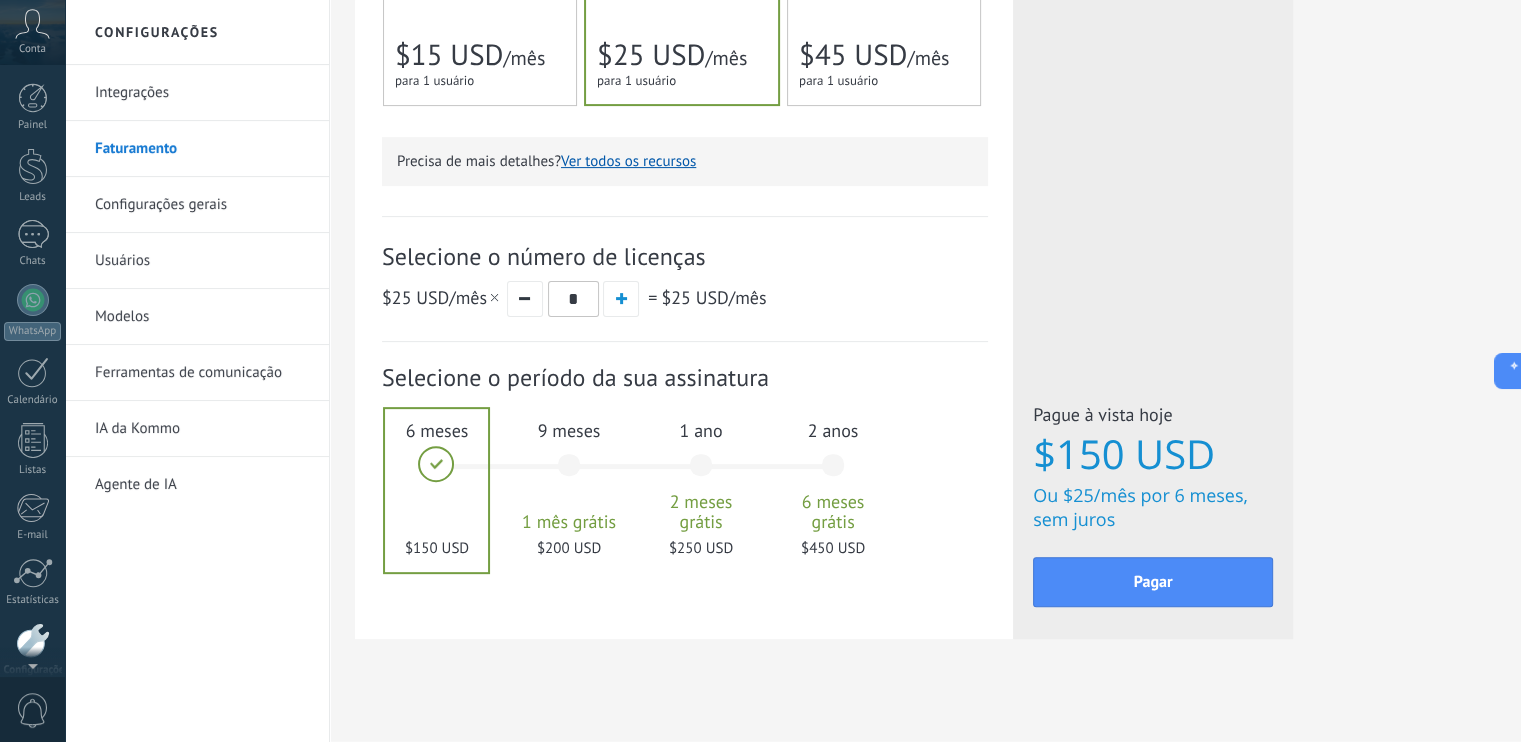 scroll, scrollTop: 88, scrollLeft: 0, axis: vertical 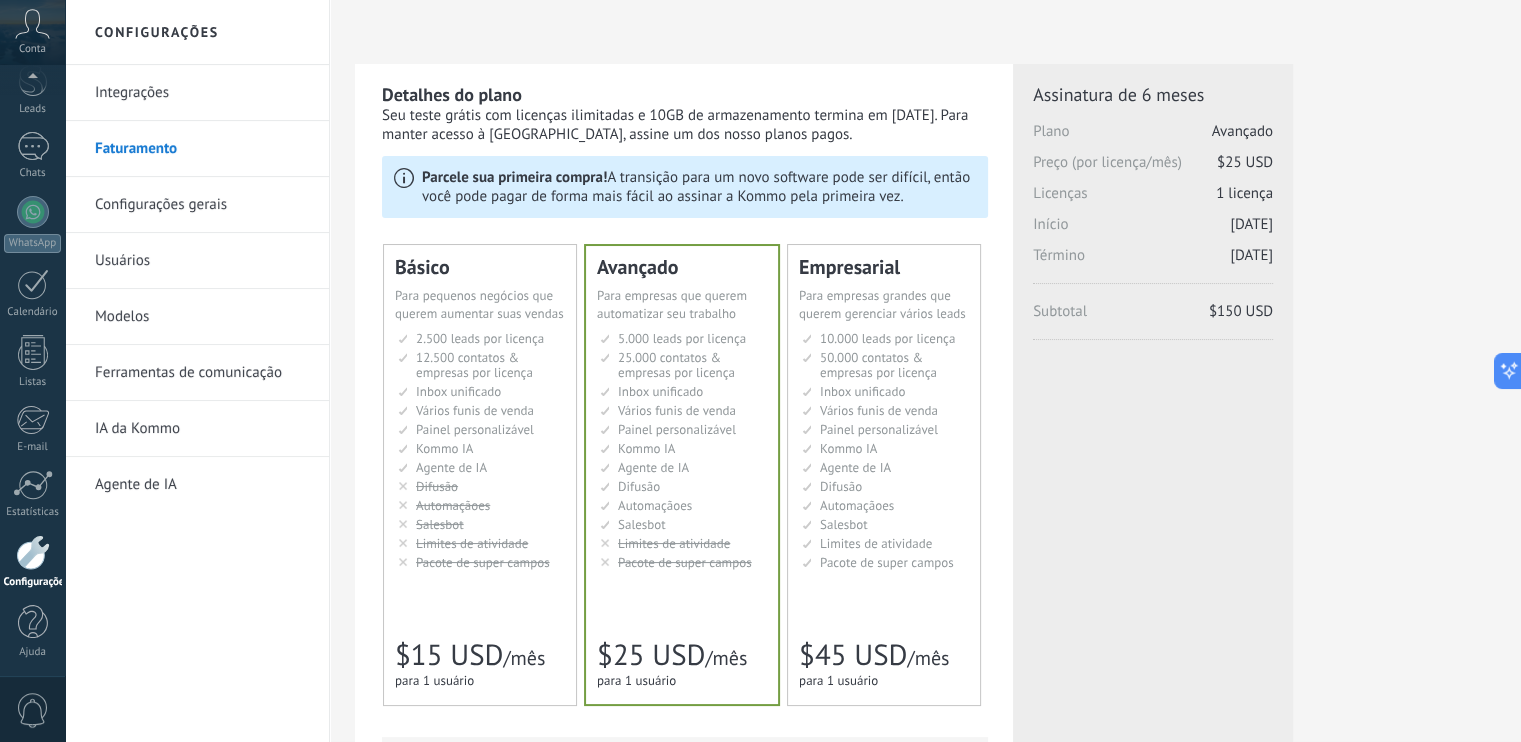 click on "Integrações" at bounding box center (202, 93) 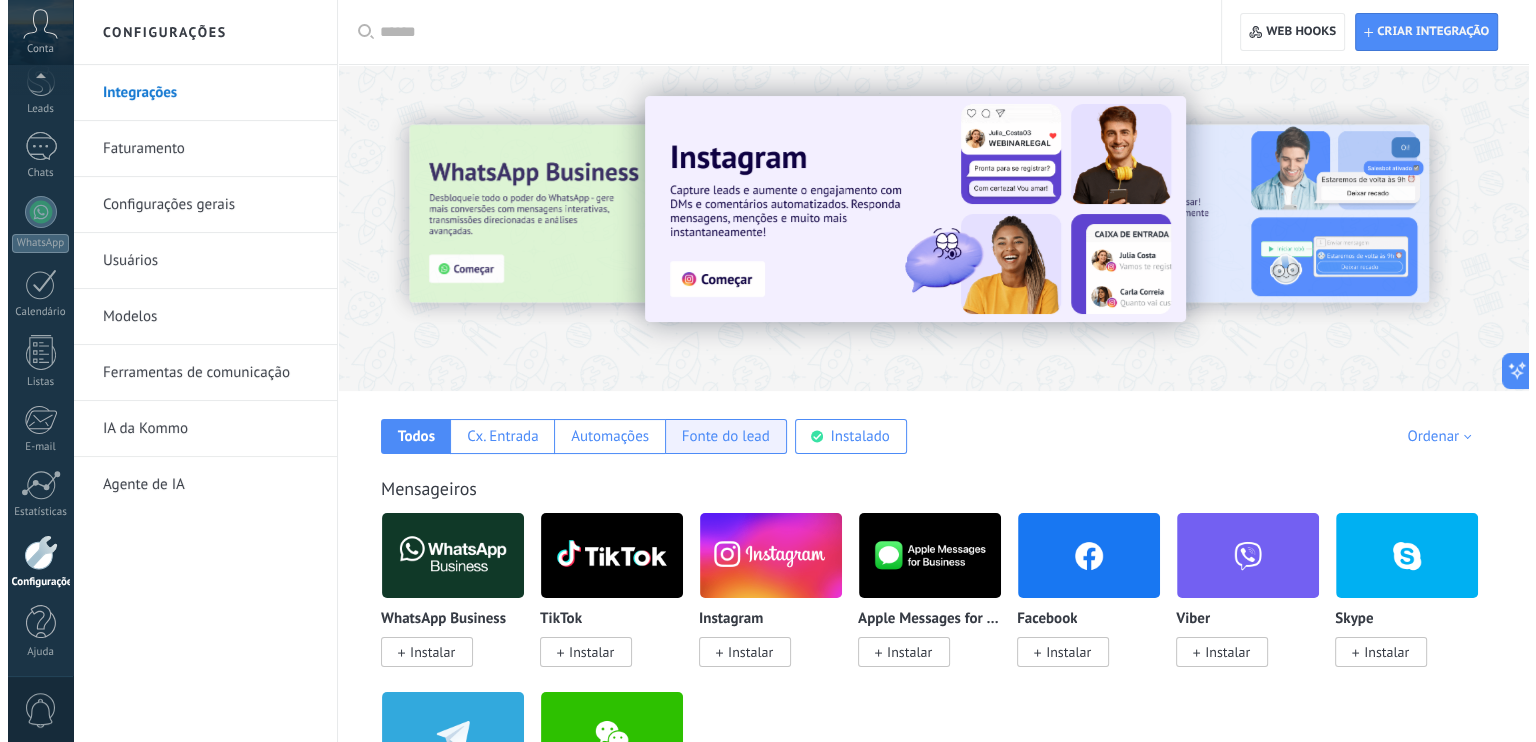 scroll, scrollTop: 100, scrollLeft: 0, axis: vertical 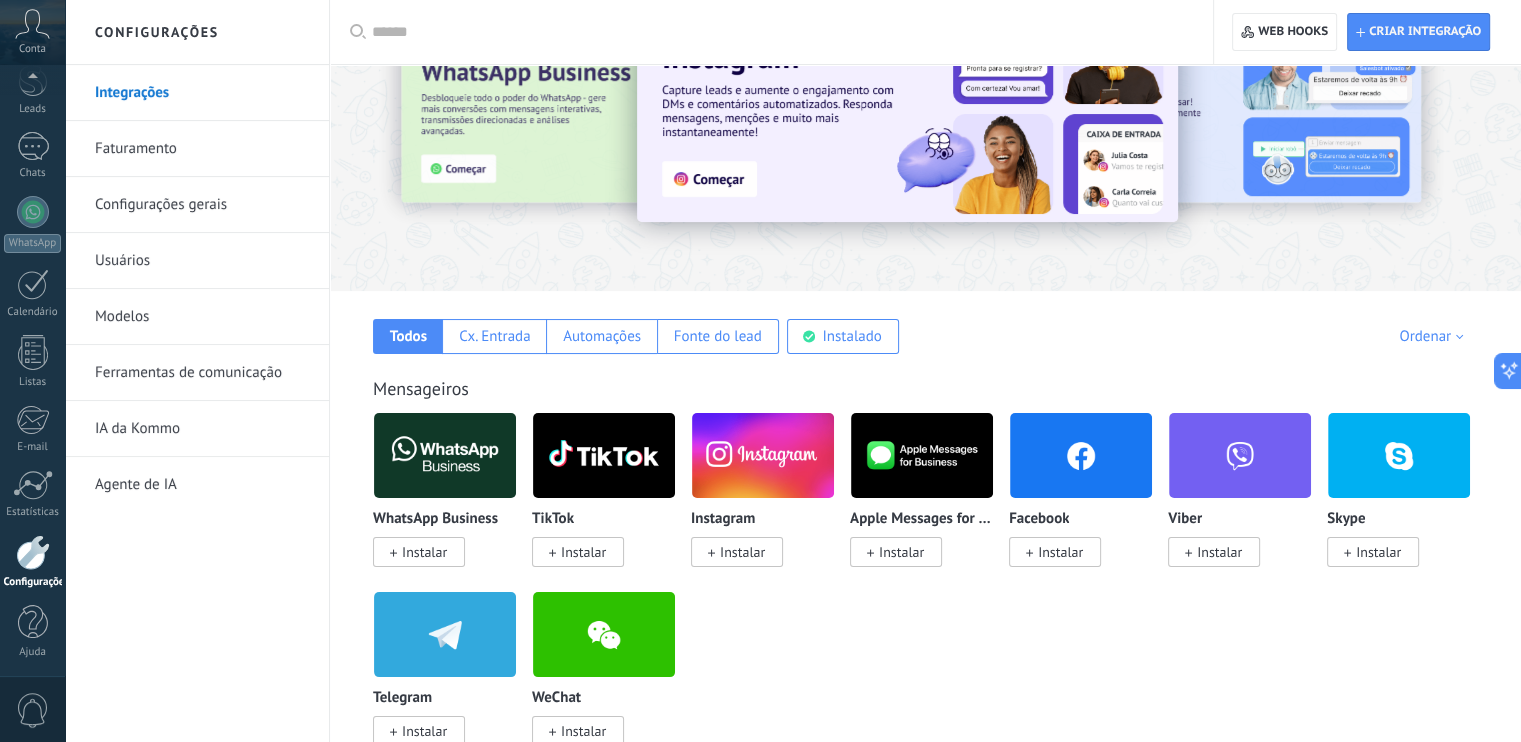 click at bounding box center [445, 455] 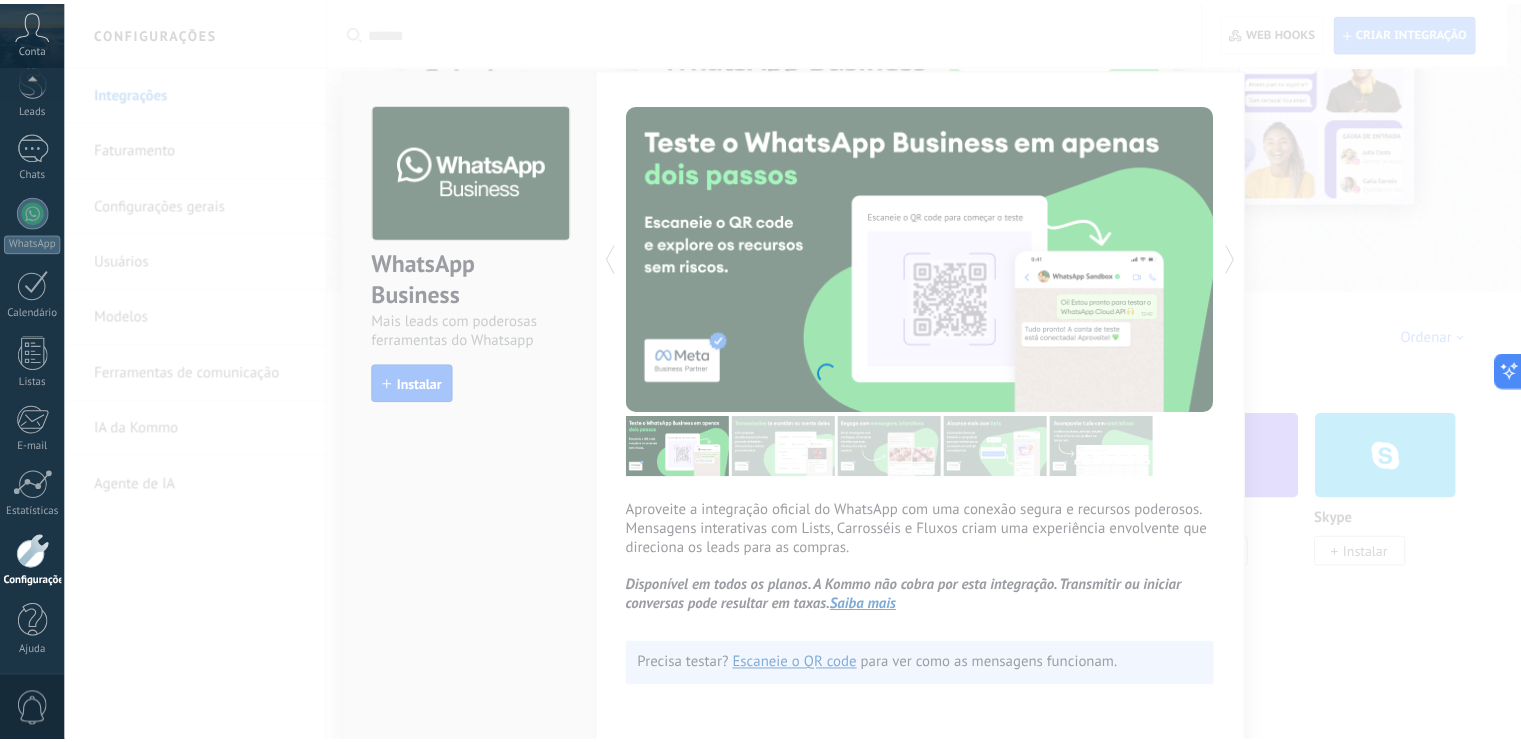 scroll, scrollTop: 0, scrollLeft: 0, axis: both 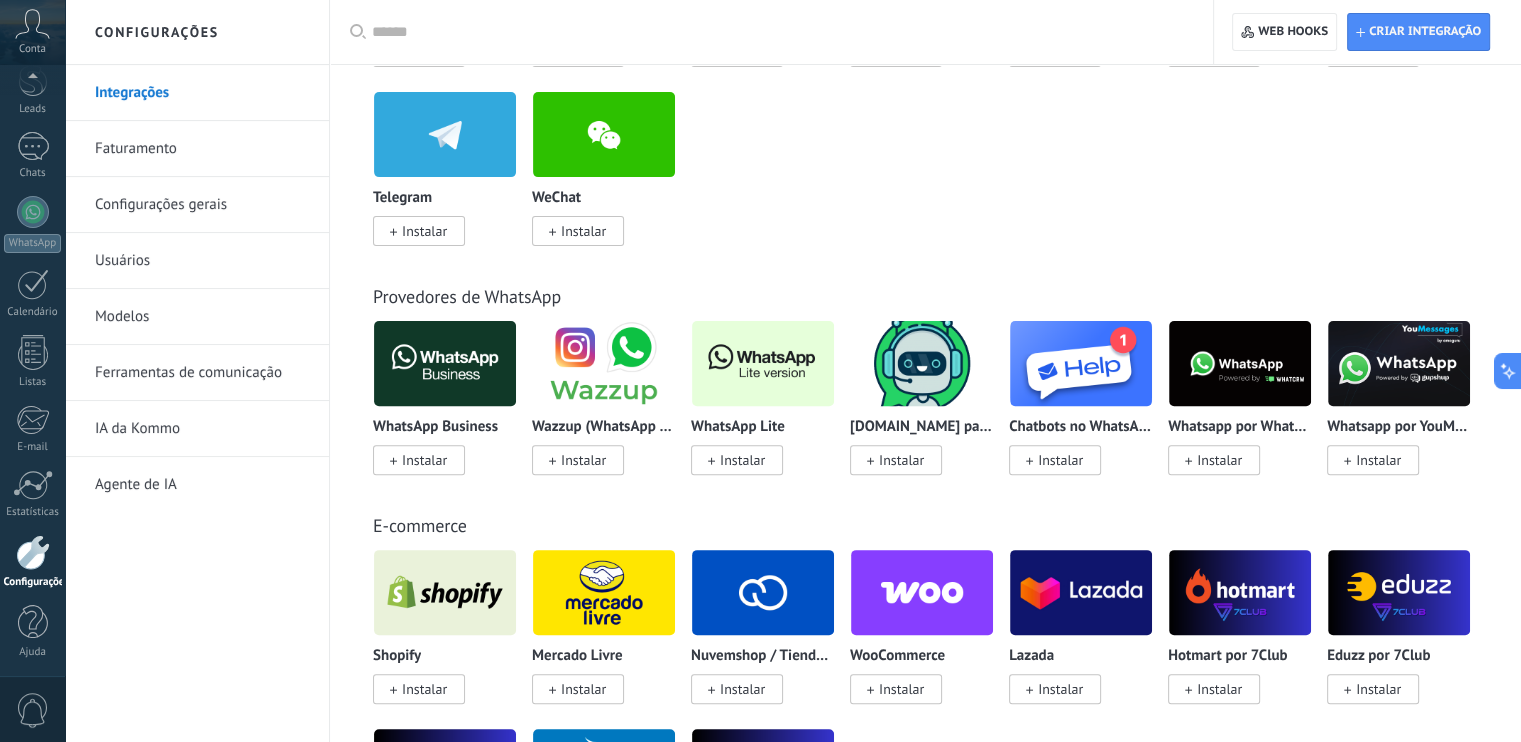 click at bounding box center (763, 363) 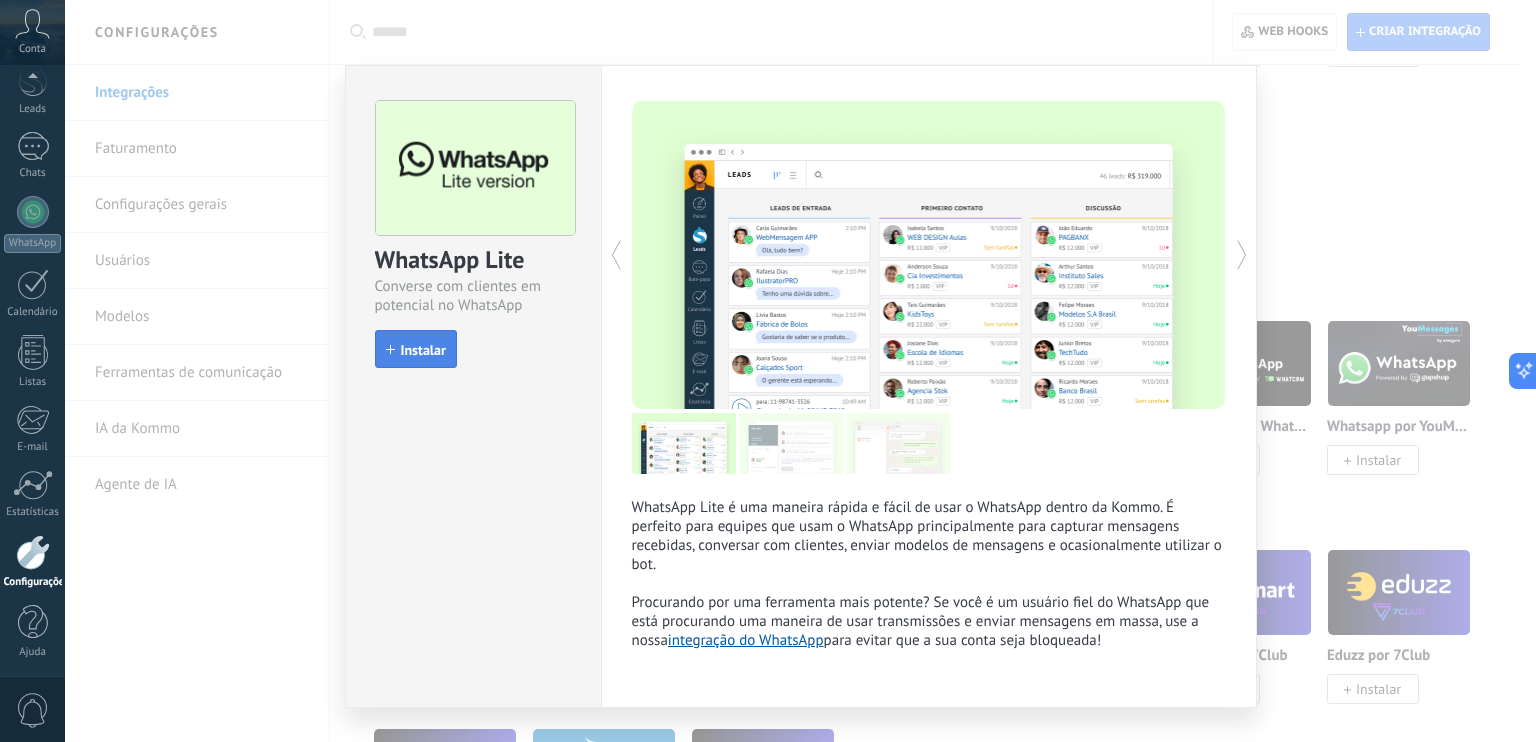 click on "Instalar" at bounding box center [423, 350] 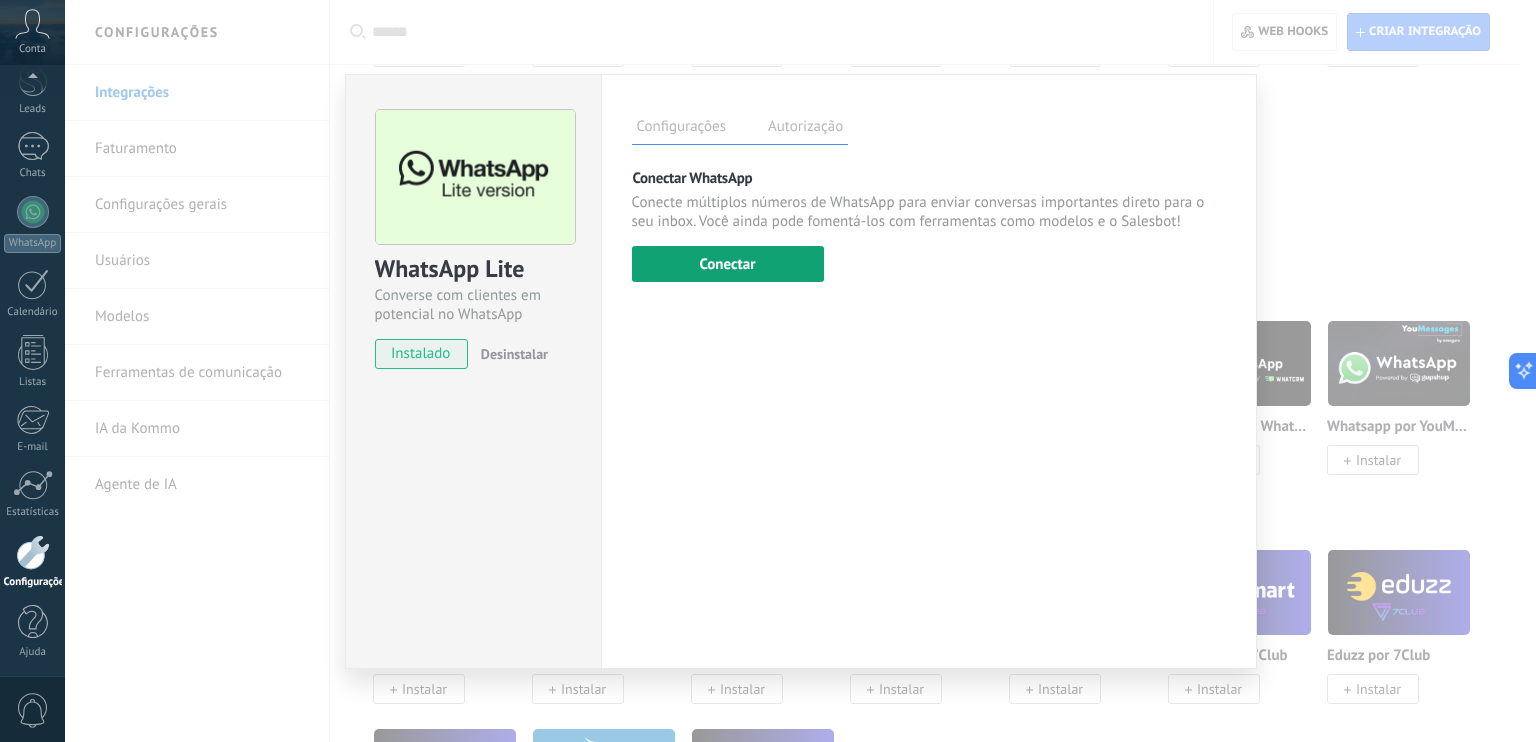 click on "Conectar" at bounding box center (728, 264) 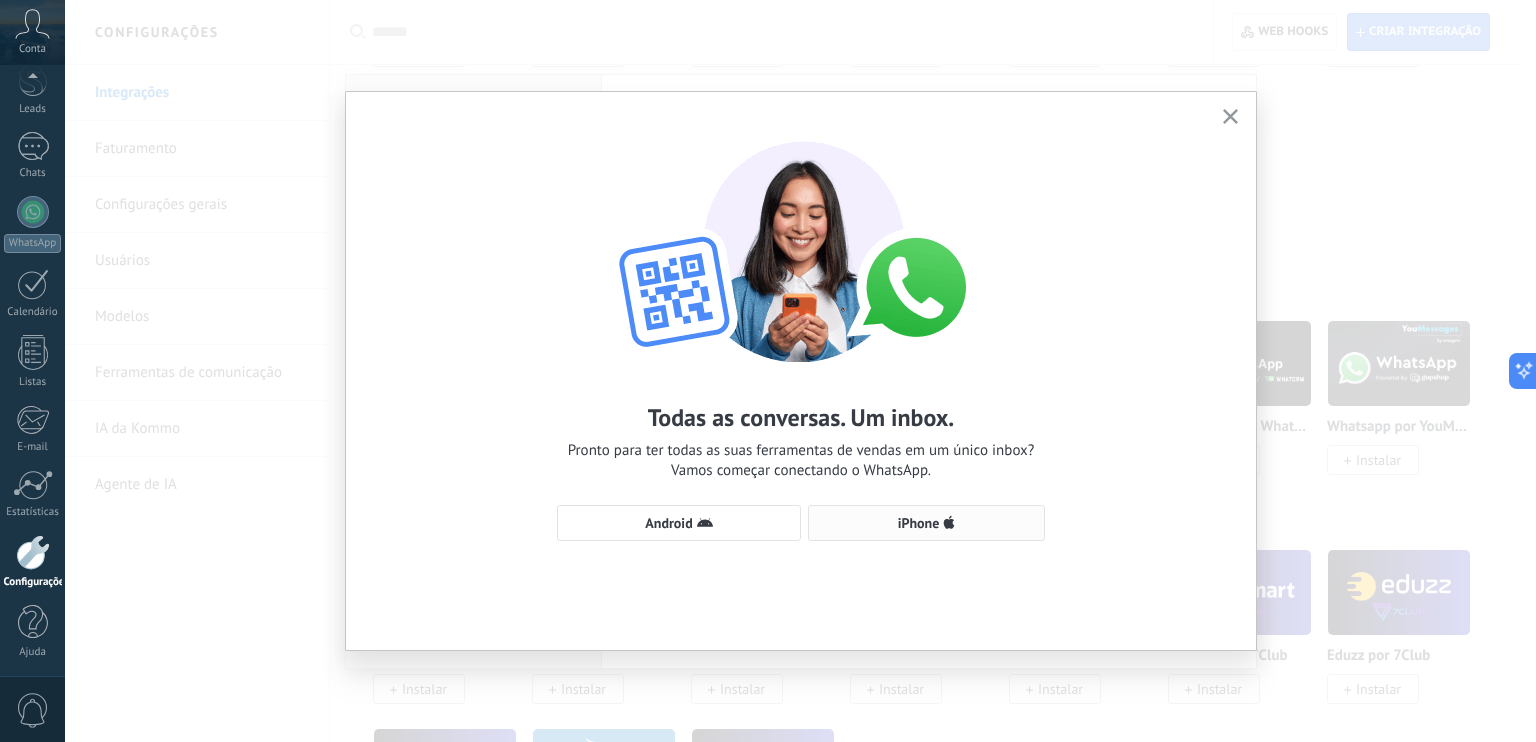 click on "iPhone" at bounding box center (919, 523) 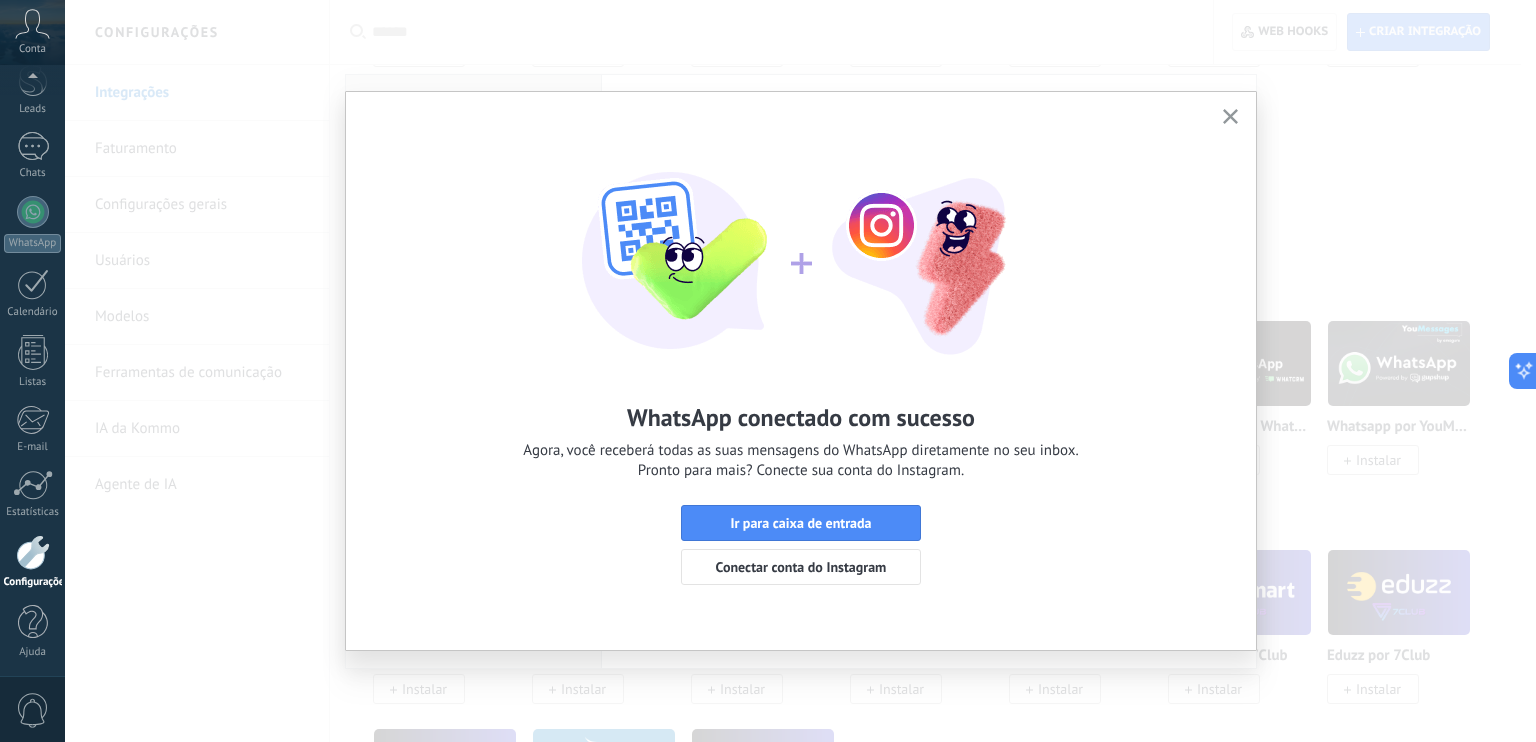 click at bounding box center [1230, 117] 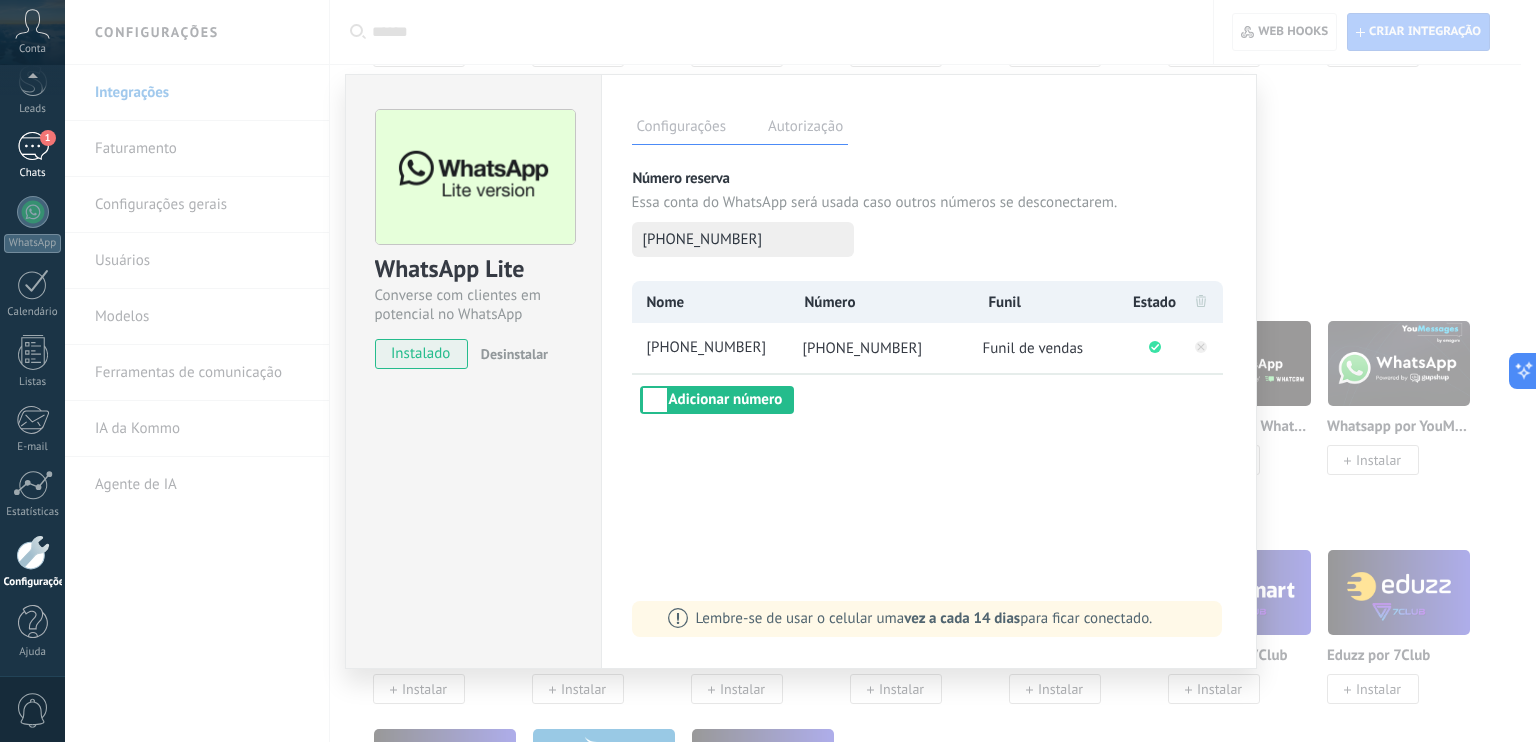 click on "1
Chats" at bounding box center (32, 156) 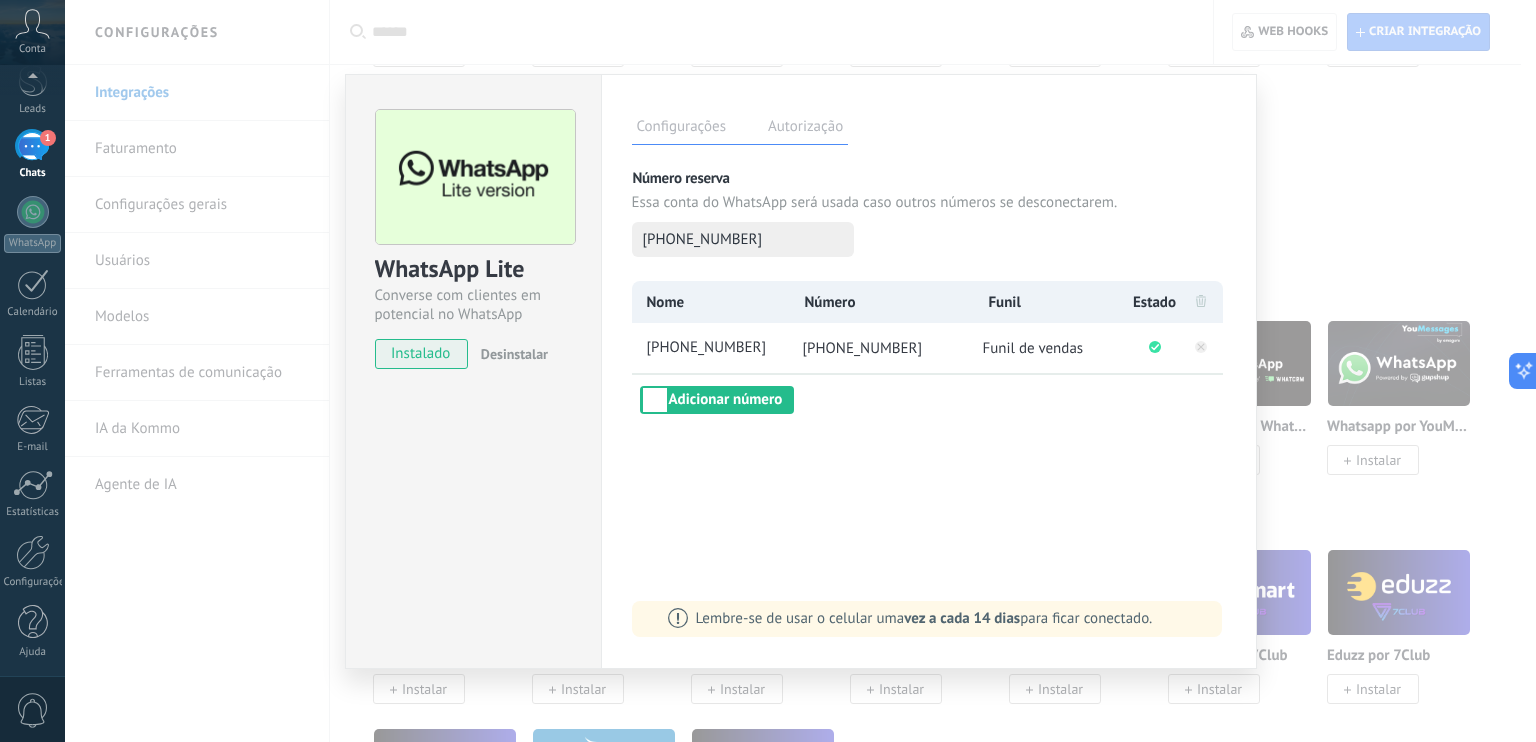 scroll, scrollTop: 0, scrollLeft: 0, axis: both 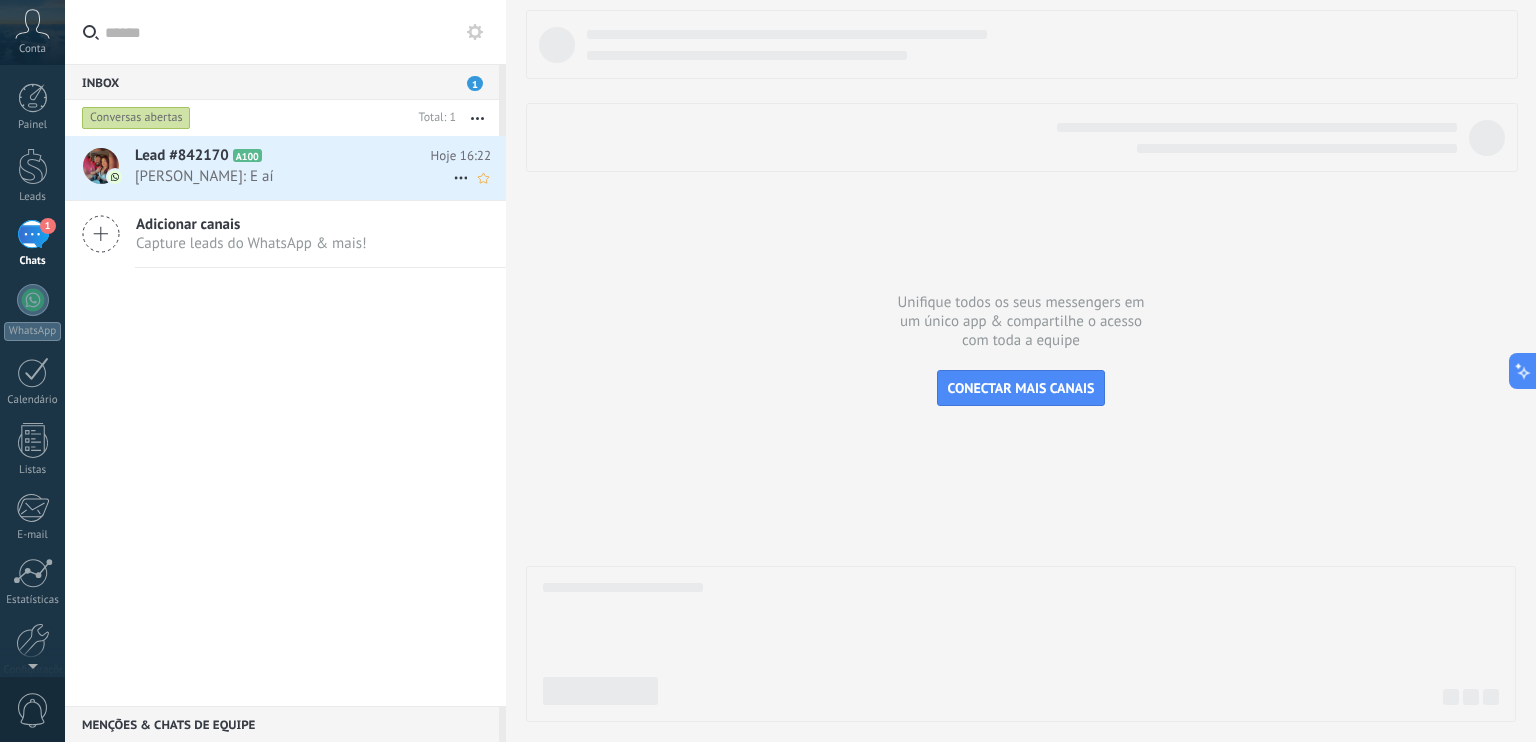 click on "Joao Luis: E aí" at bounding box center (294, 176) 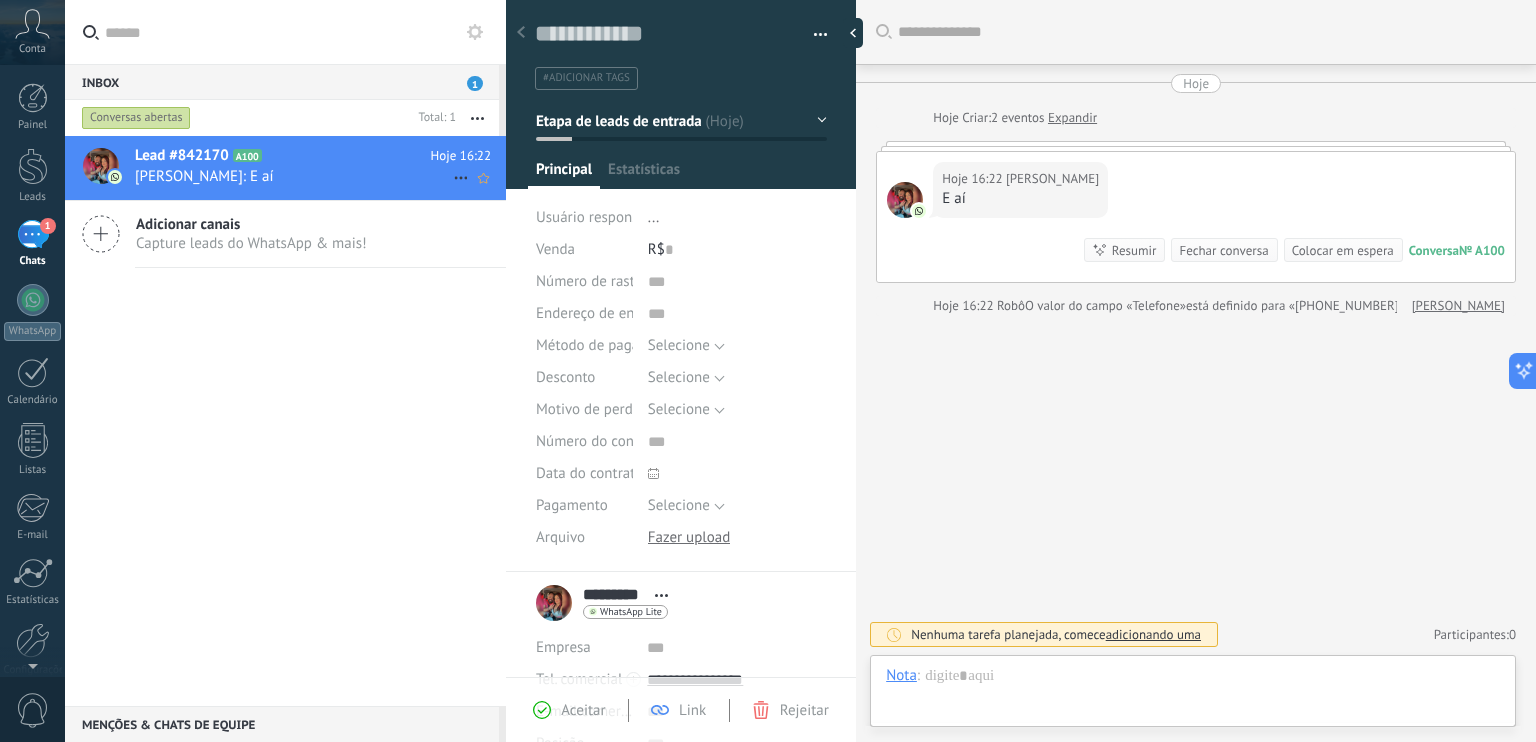 scroll, scrollTop: 29, scrollLeft: 0, axis: vertical 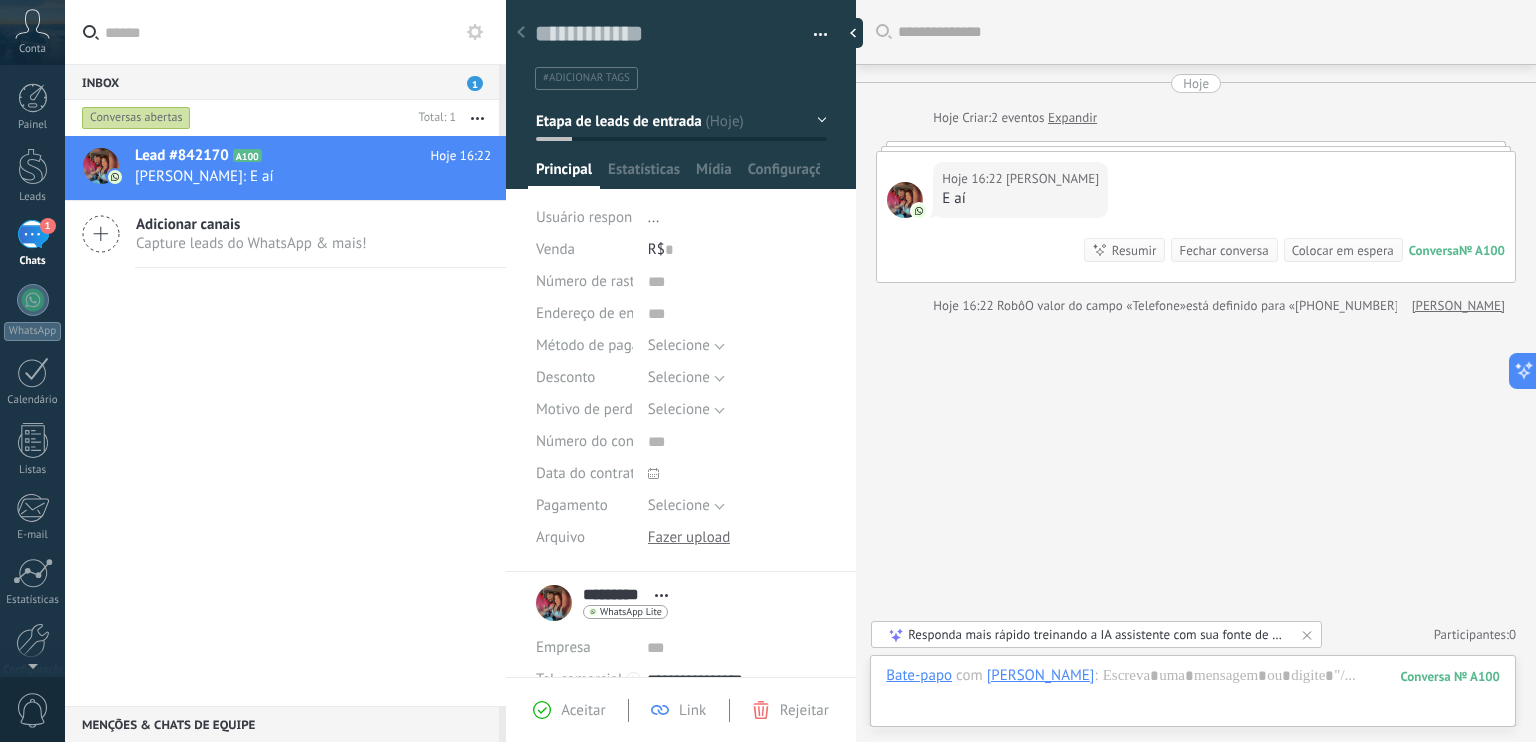 click on "Buscar Carregar mais Hoje Hoje Criar:  2  eventos   Expandir Hoje 16:22 Joao Luis  E aí Conversa  № A100 Conversa № A100 Resumir Resumir Fechar conversa Colocar em espera Hoje 16:22 Robô  O valor do campo «Telefone»  está definido para «+555195956901» Joao Luis Hoje 16:22 Joao Luis: E aí Conversa № A100 Nenhuma tarefa planejada, comece   adicionando uma  Participantes:  0 Adicionar membro Bots:  0" at bounding box center [1196, 371] 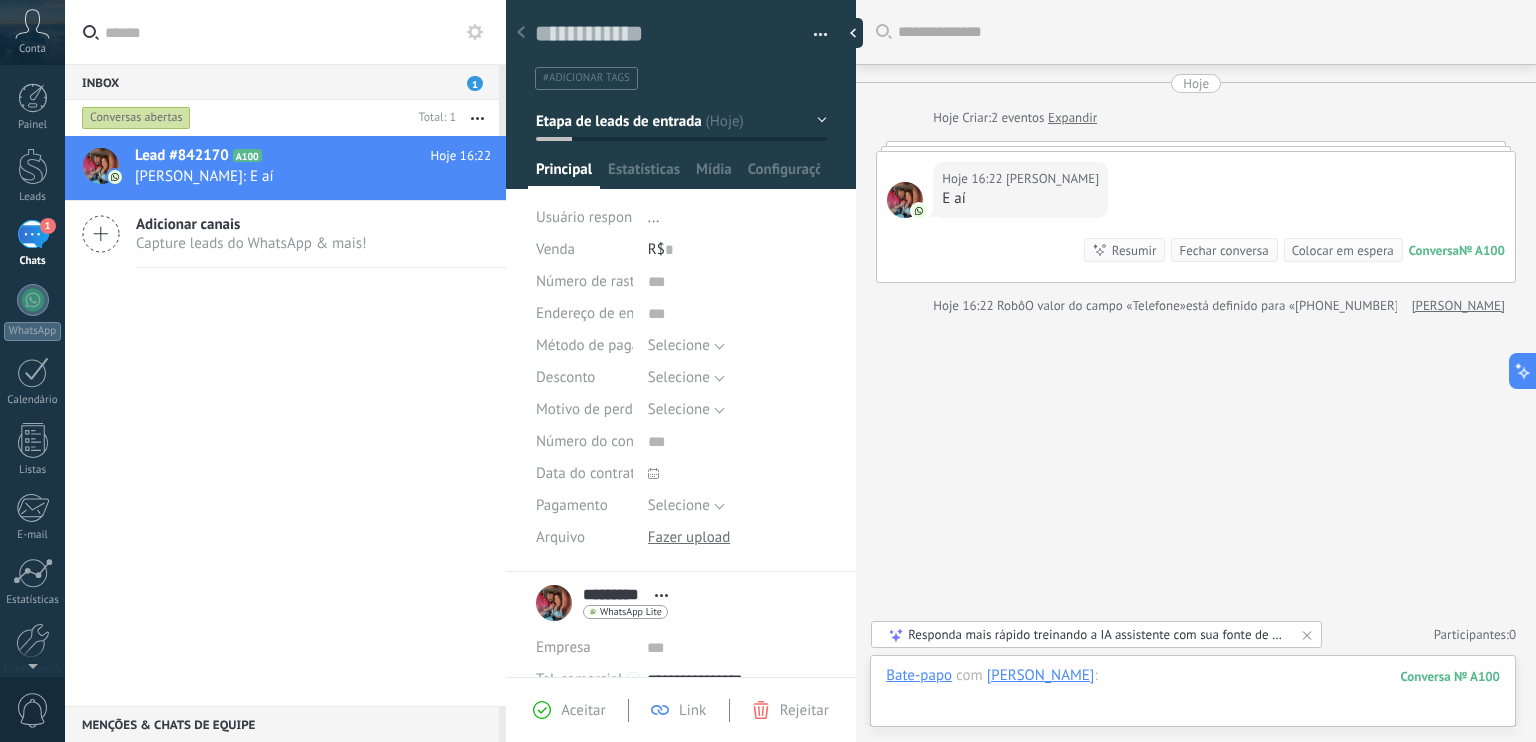 click at bounding box center (1193, 696) 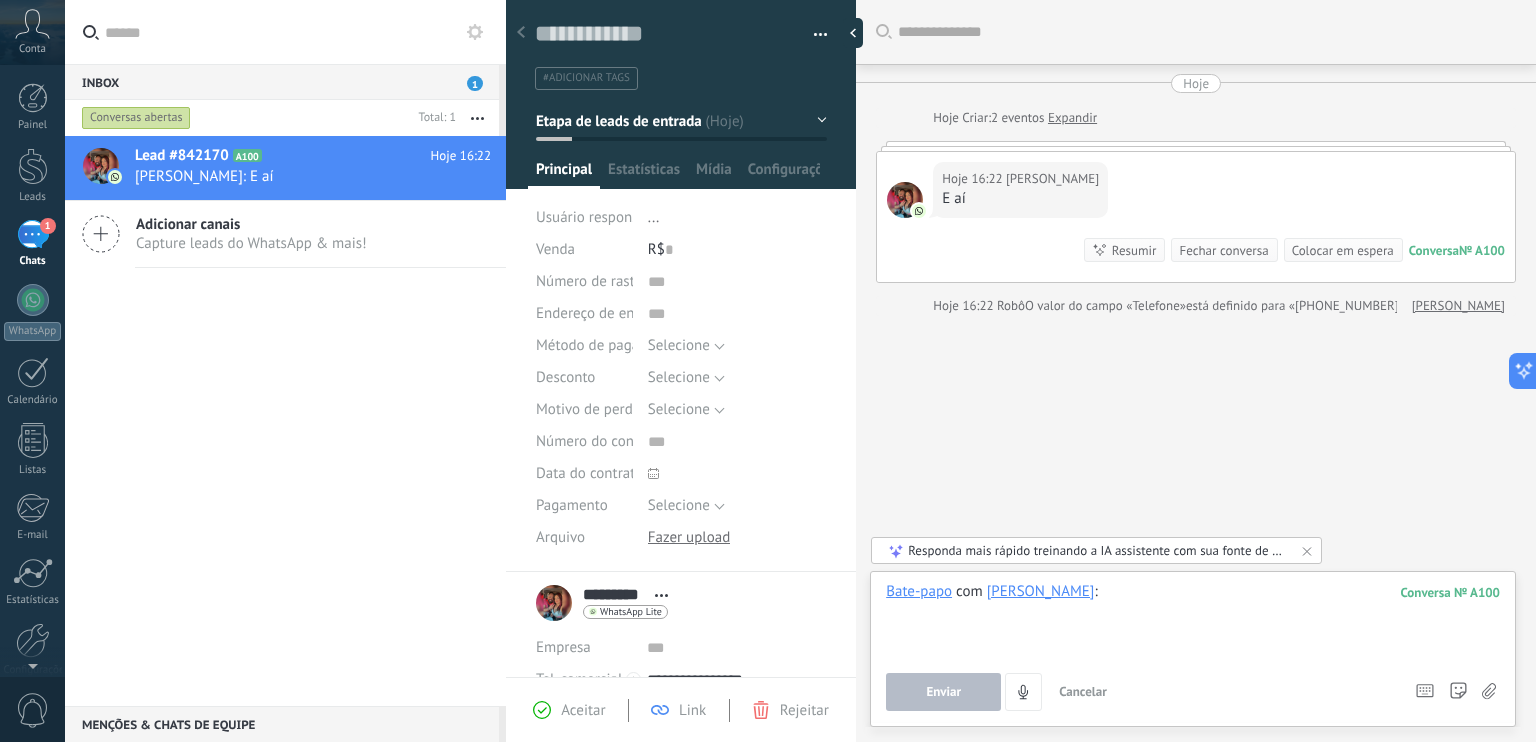 type 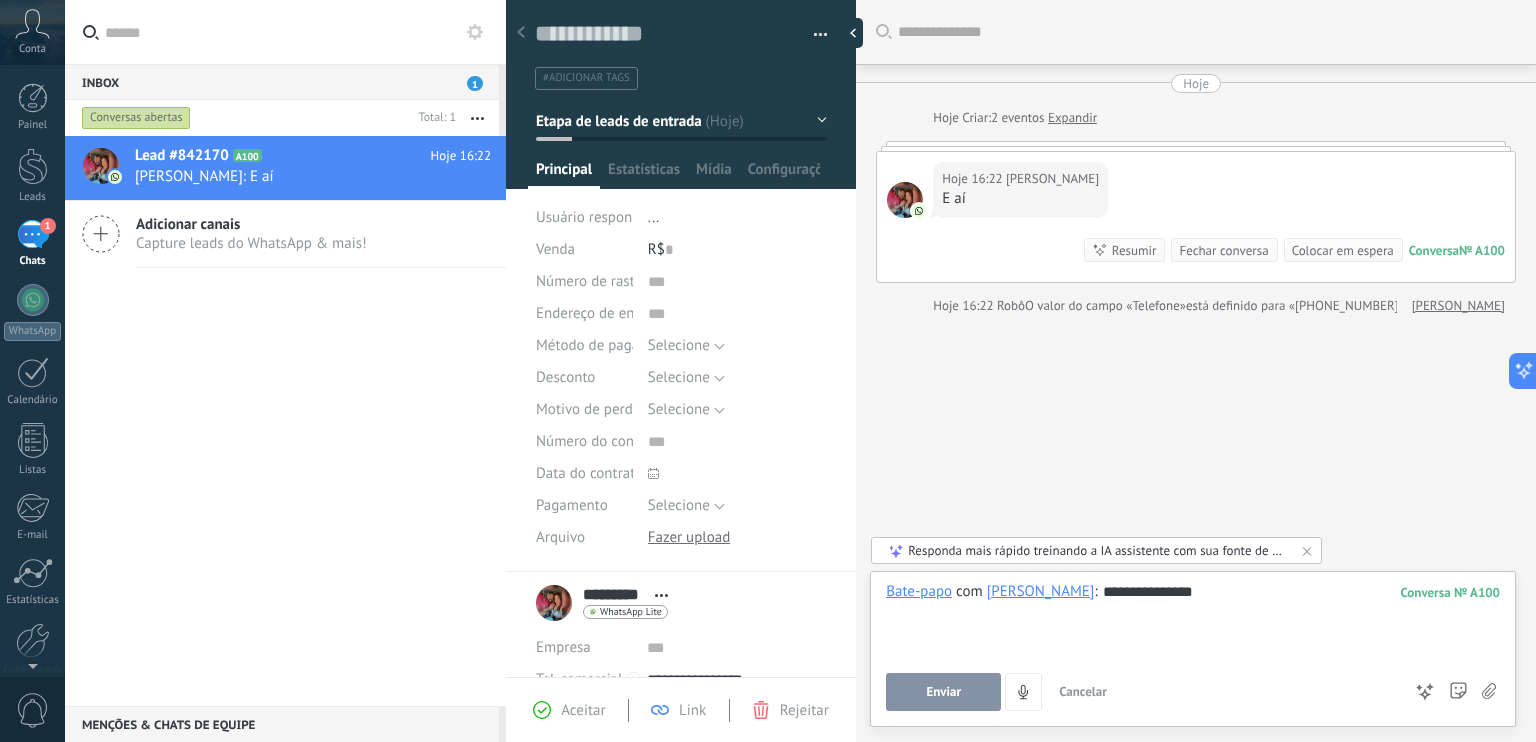 click on "Enviar" at bounding box center [943, 692] 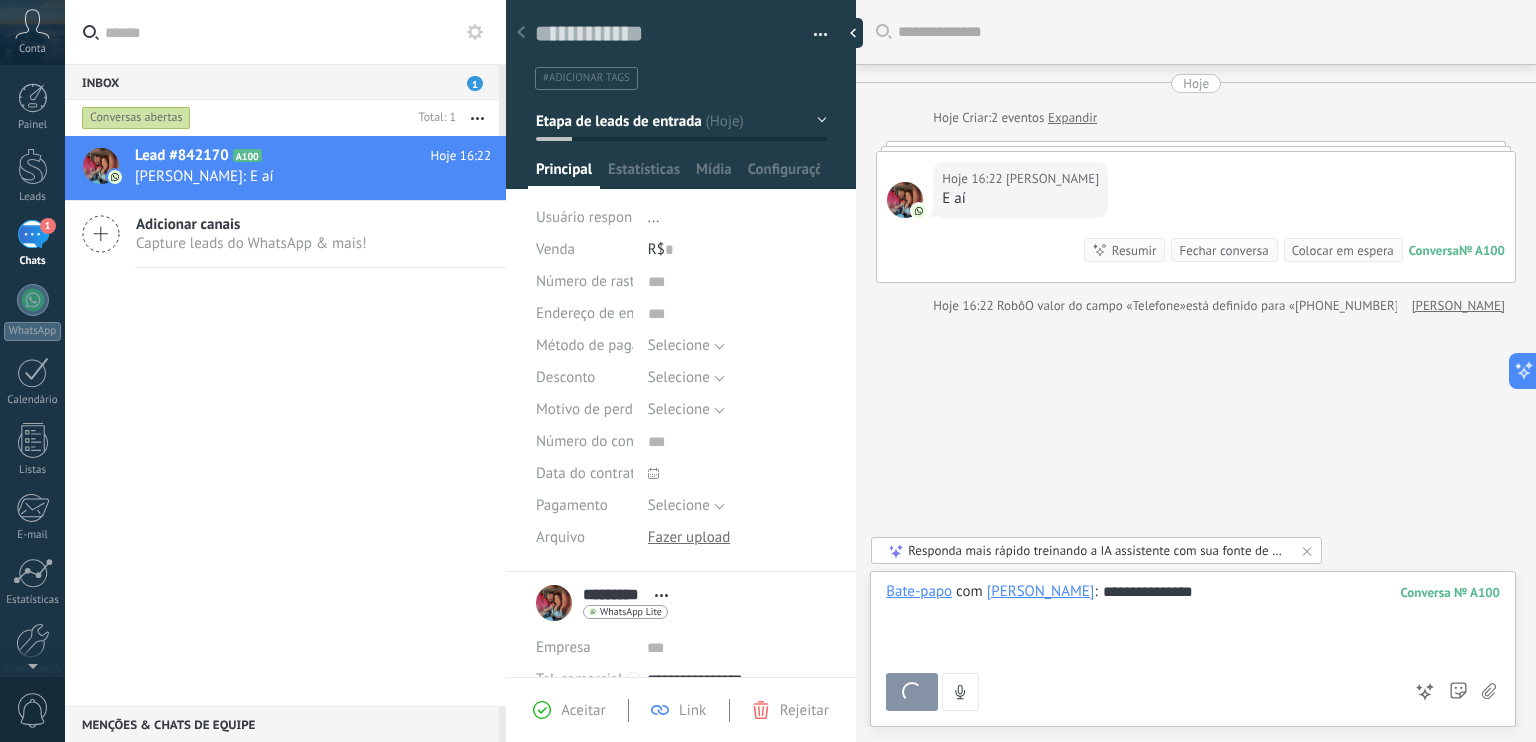scroll, scrollTop: 83, scrollLeft: 0, axis: vertical 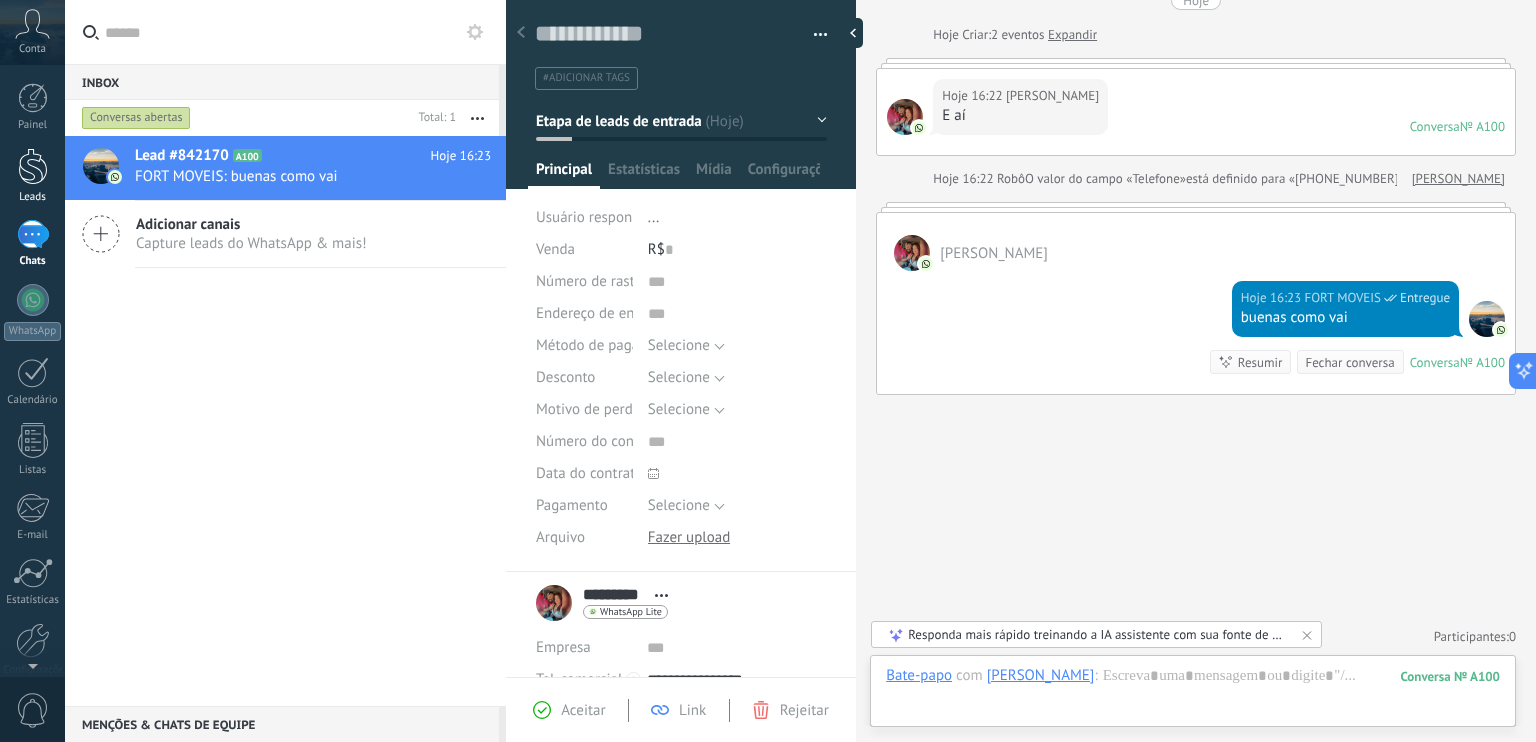 click at bounding box center [33, 166] 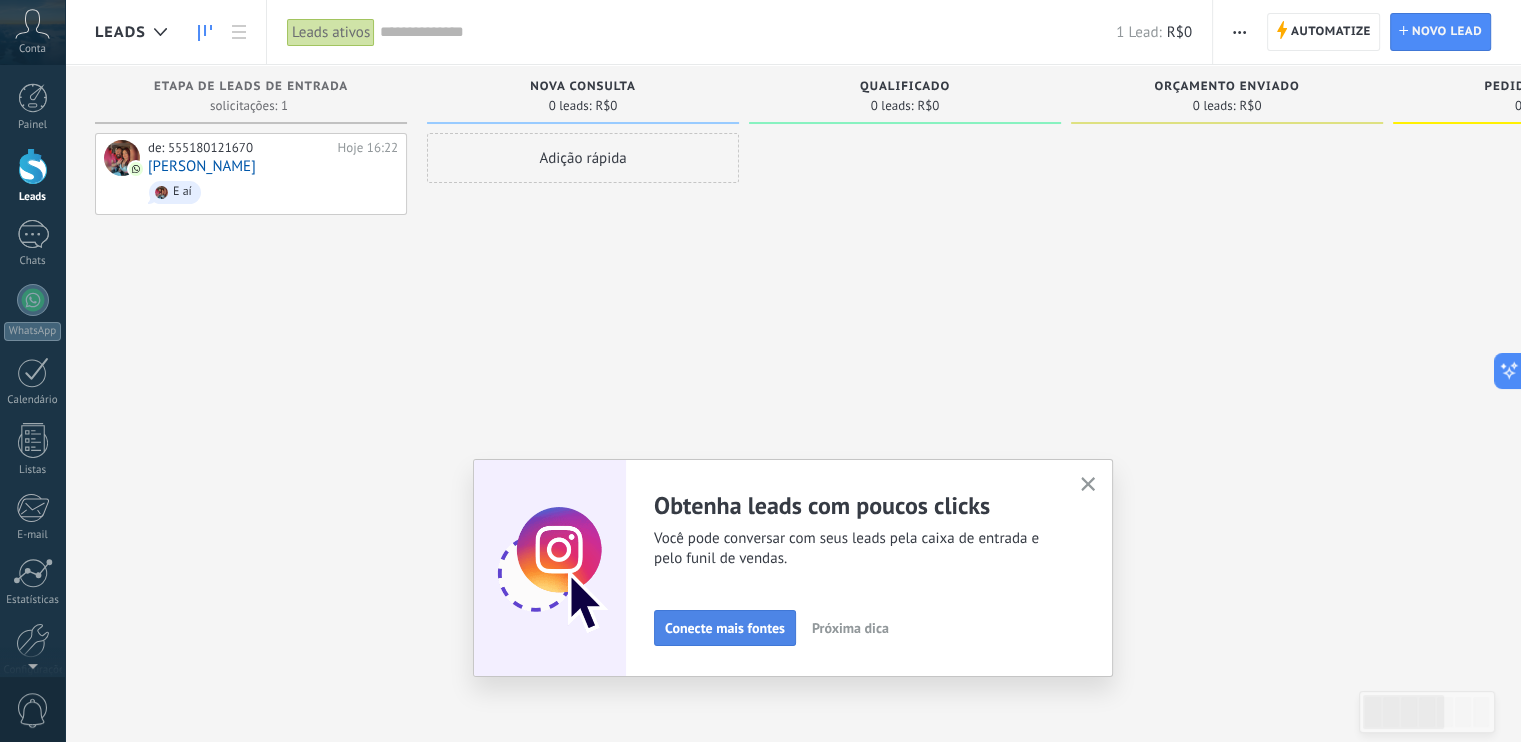 click on "Conecte mais fontes" at bounding box center (725, 628) 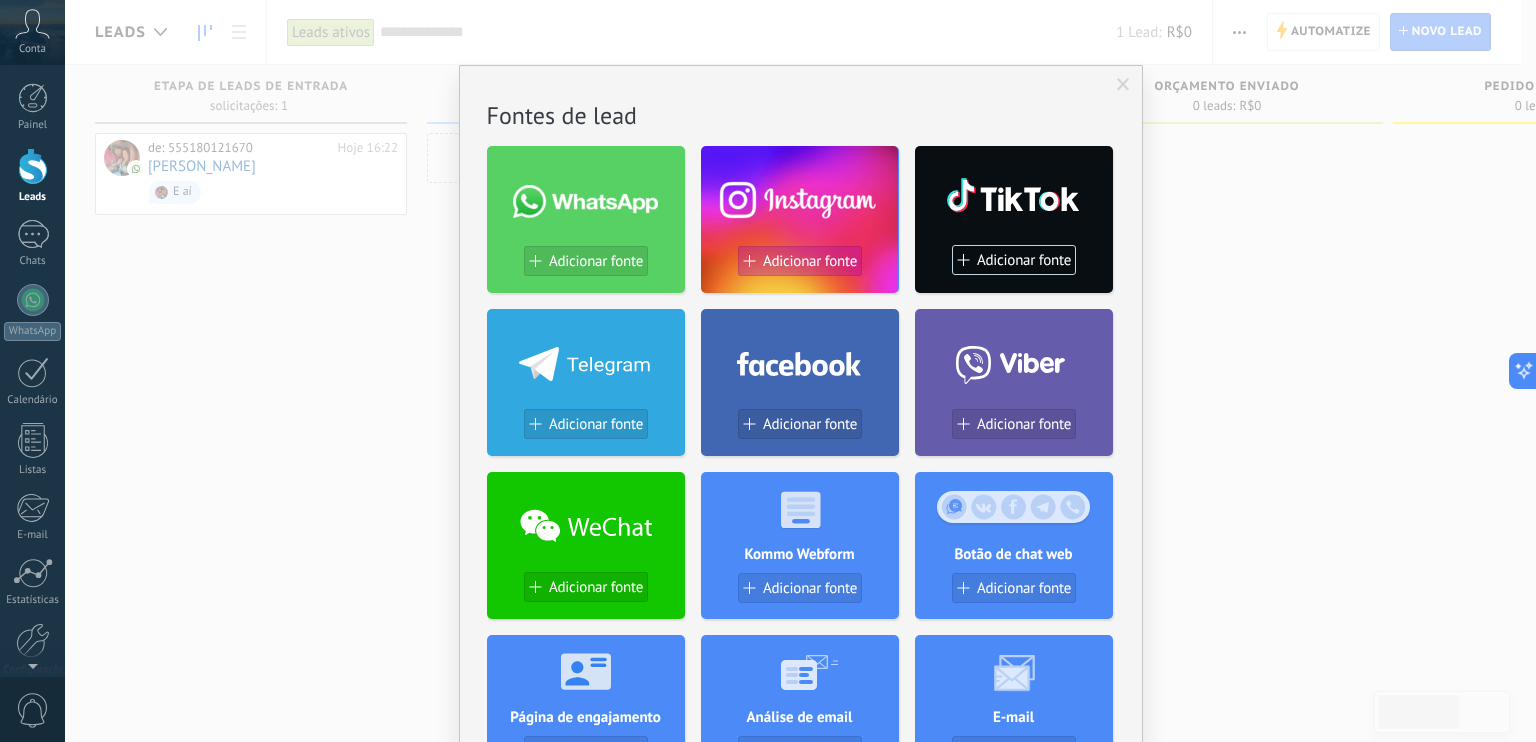 click on "Adicionar fonte" at bounding box center [810, 261] 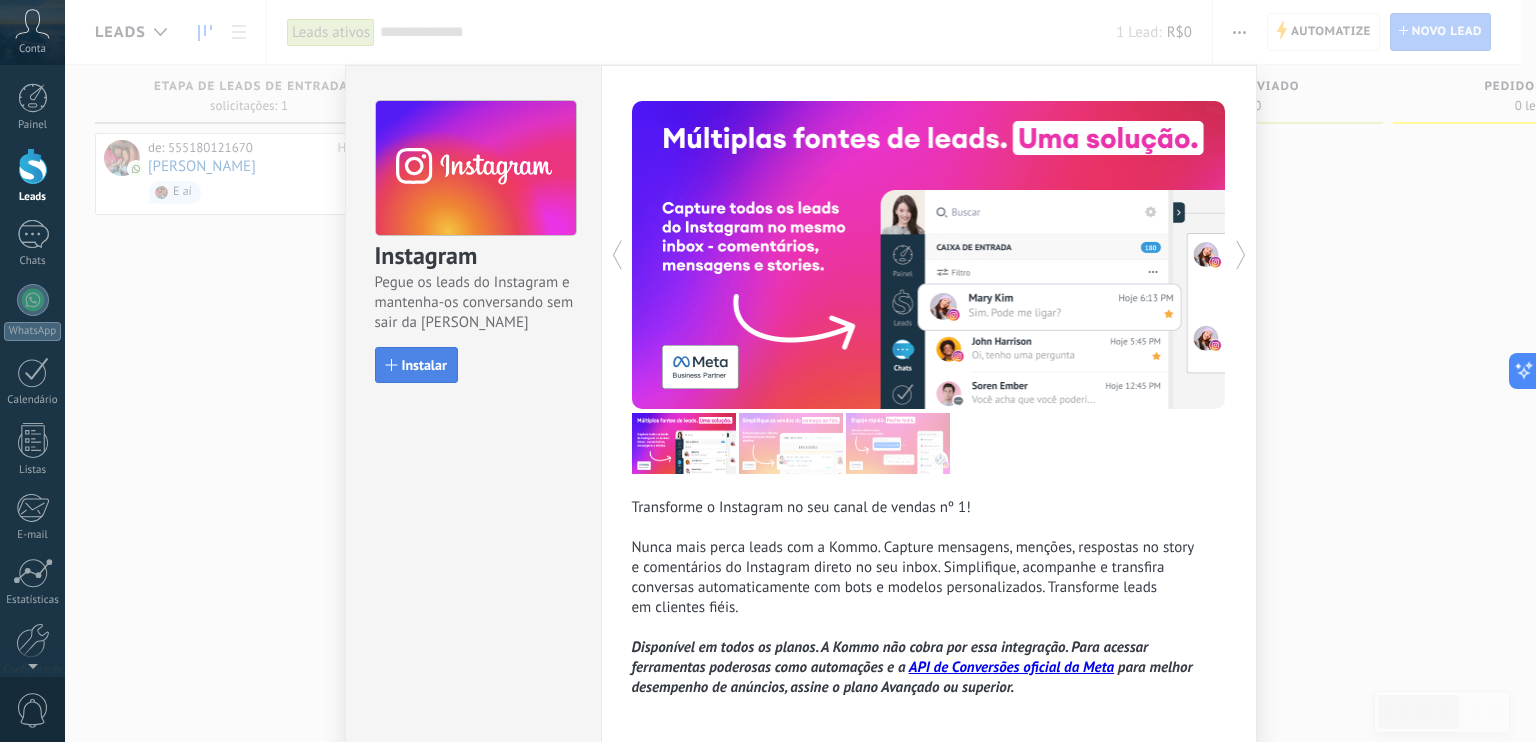 click on "Instalar" at bounding box center (424, 365) 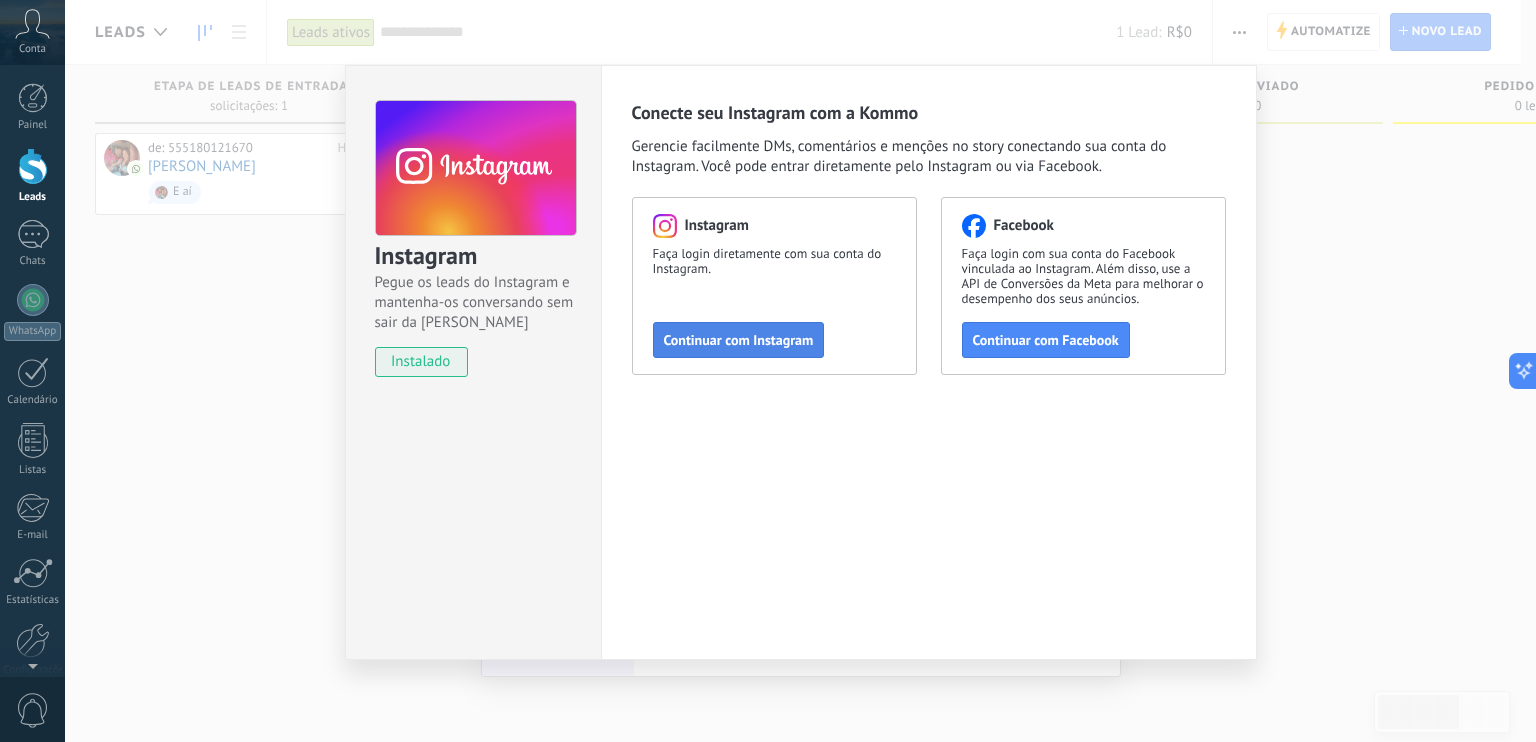 click on "Continuar com Instagram" at bounding box center (739, 340) 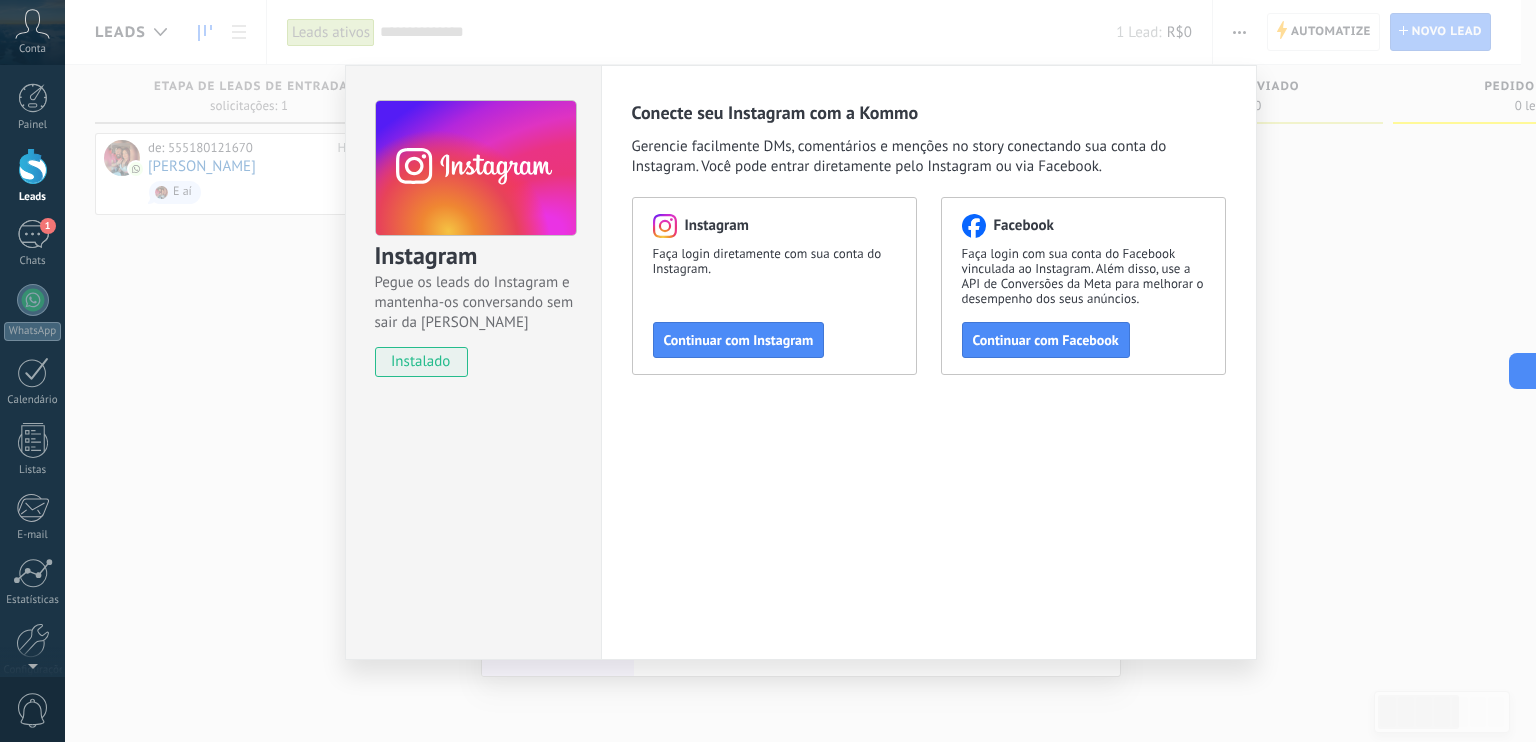 click on "Conecte seu Instagram com a Kommo Gerencie facilmente DMs, comentários e menções no story conectando sua conta do Instagram. Você pode entrar diretamente pelo Instagram ou via Facebook. Instagram Faça login diretamente com sua conta do Instagram. Continuar com Instagram Facebook Faça login com sua conta do Facebook vinculada ao Instagram. Além disso, use a API de Conversões da Meta para melhorar o desempenho dos seus anúncios. Continuar com Facebook" at bounding box center (929, 362) 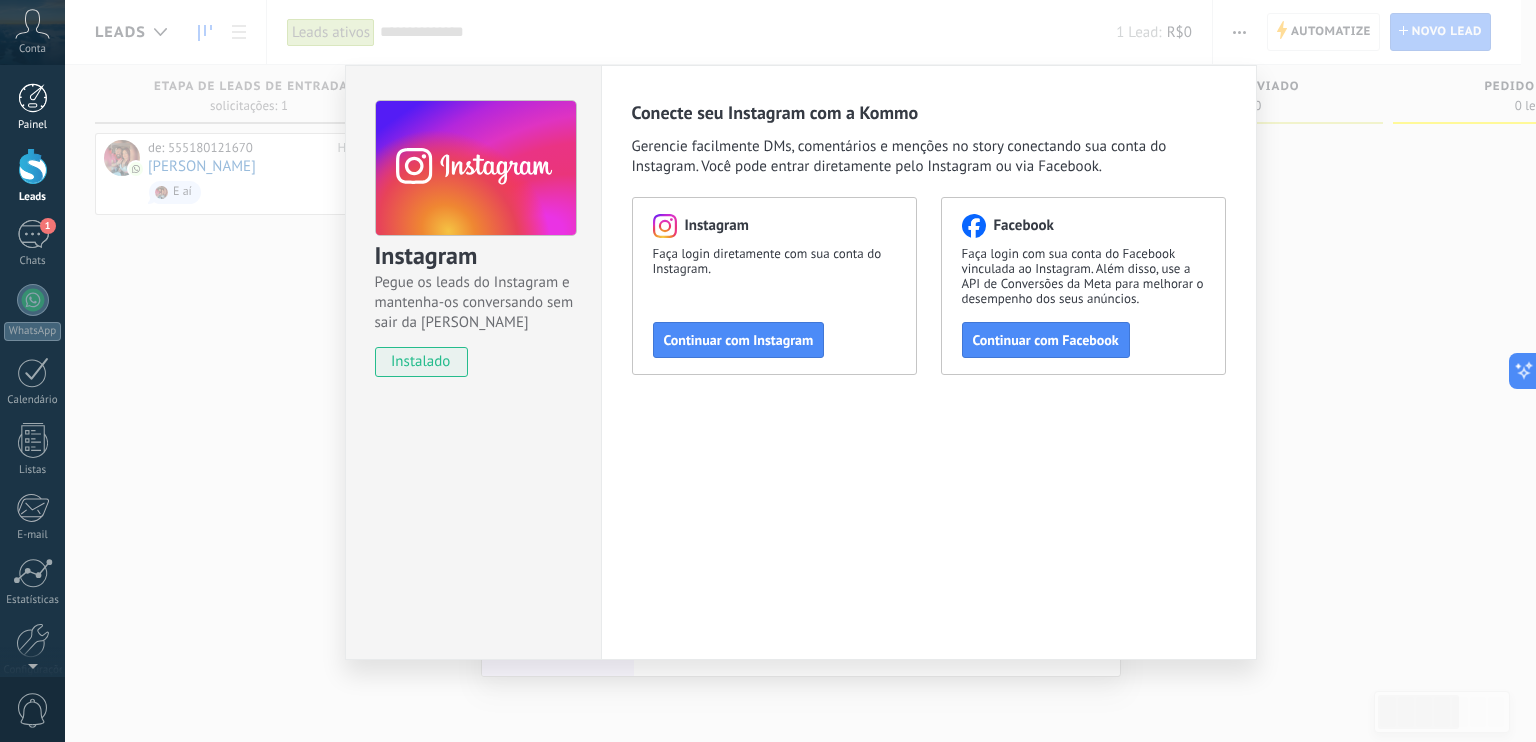 click on "Painel" at bounding box center [32, 107] 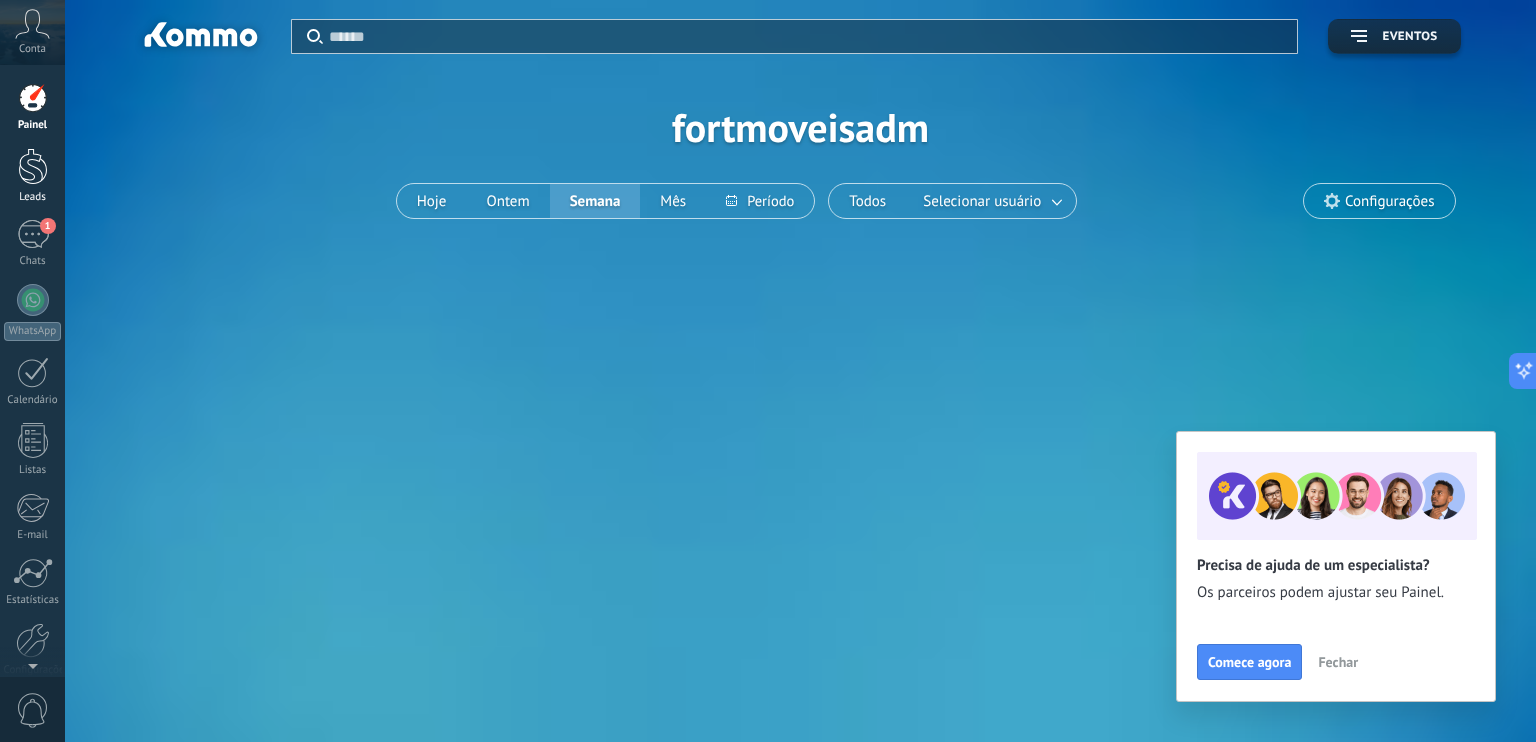 click at bounding box center [33, 166] 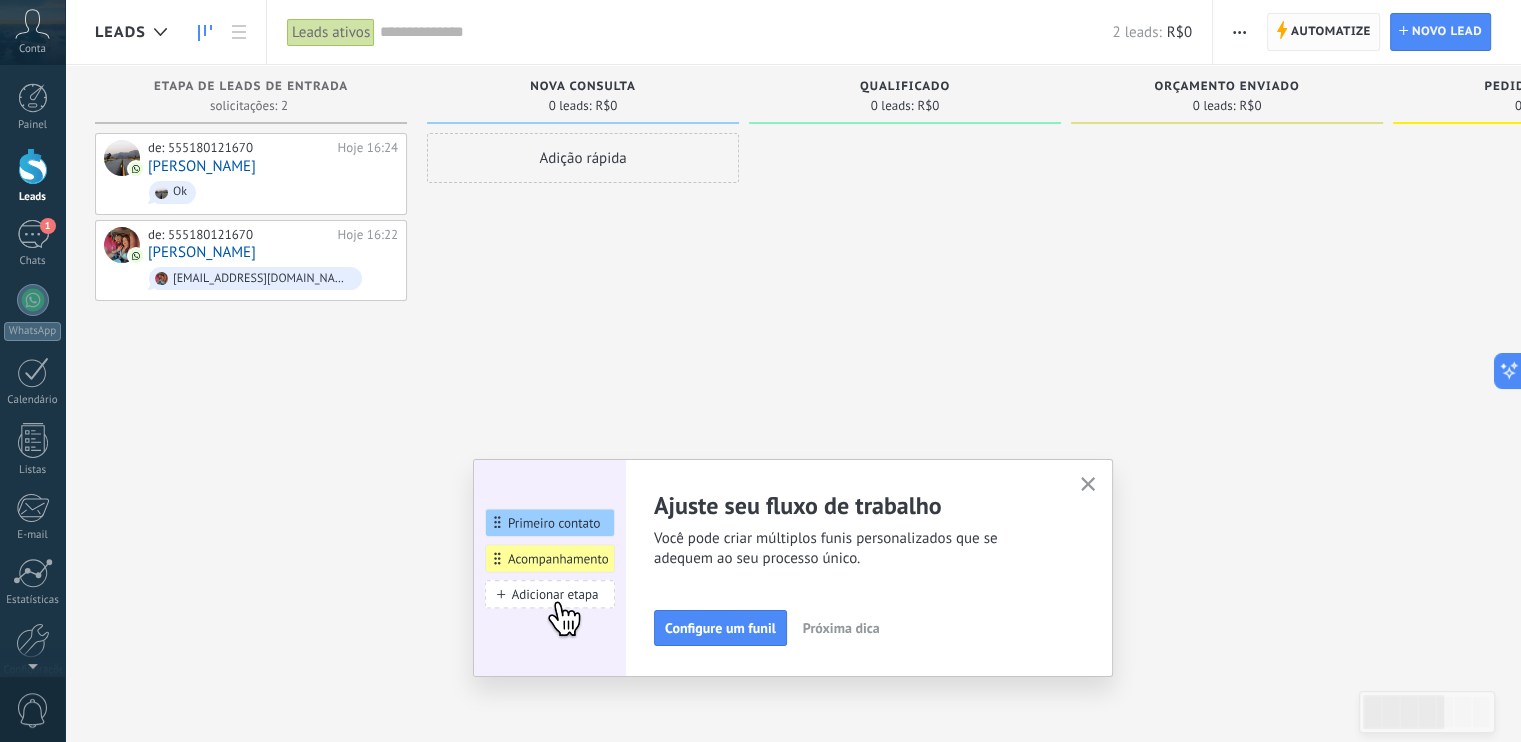 click on "Automatize" at bounding box center (1331, 32) 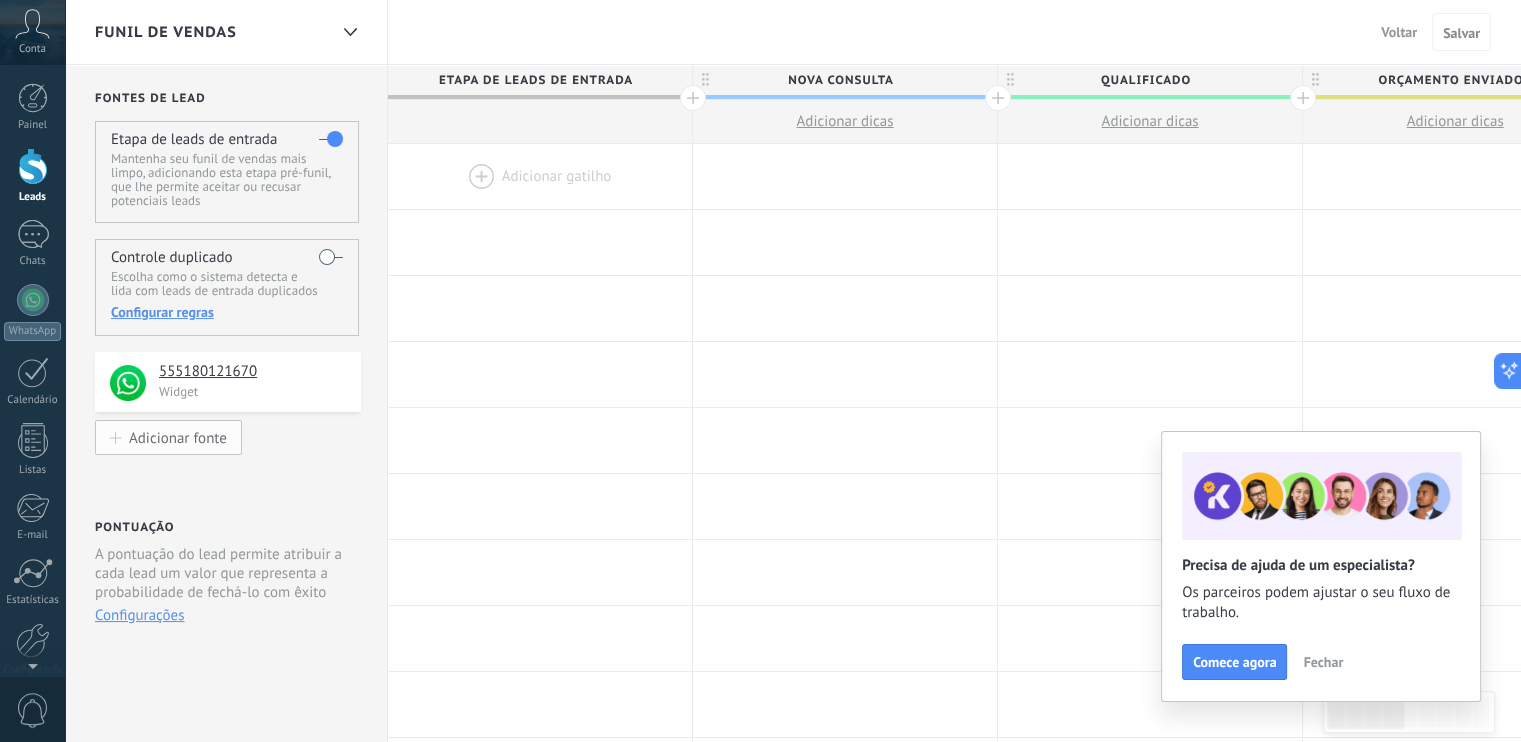 click on "Adicionar fonte" at bounding box center (168, 437) 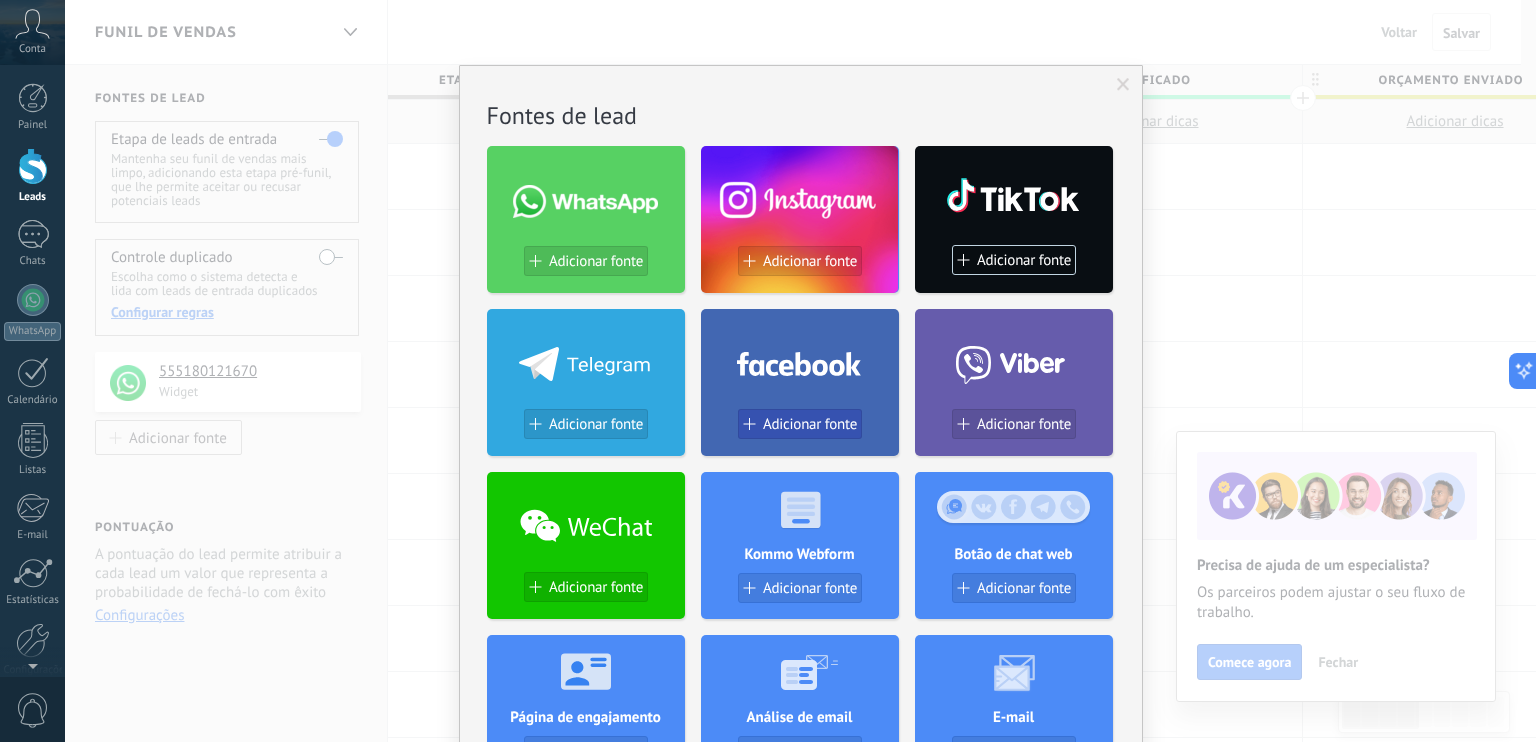 click on "Adicionar fonte" at bounding box center [810, 424] 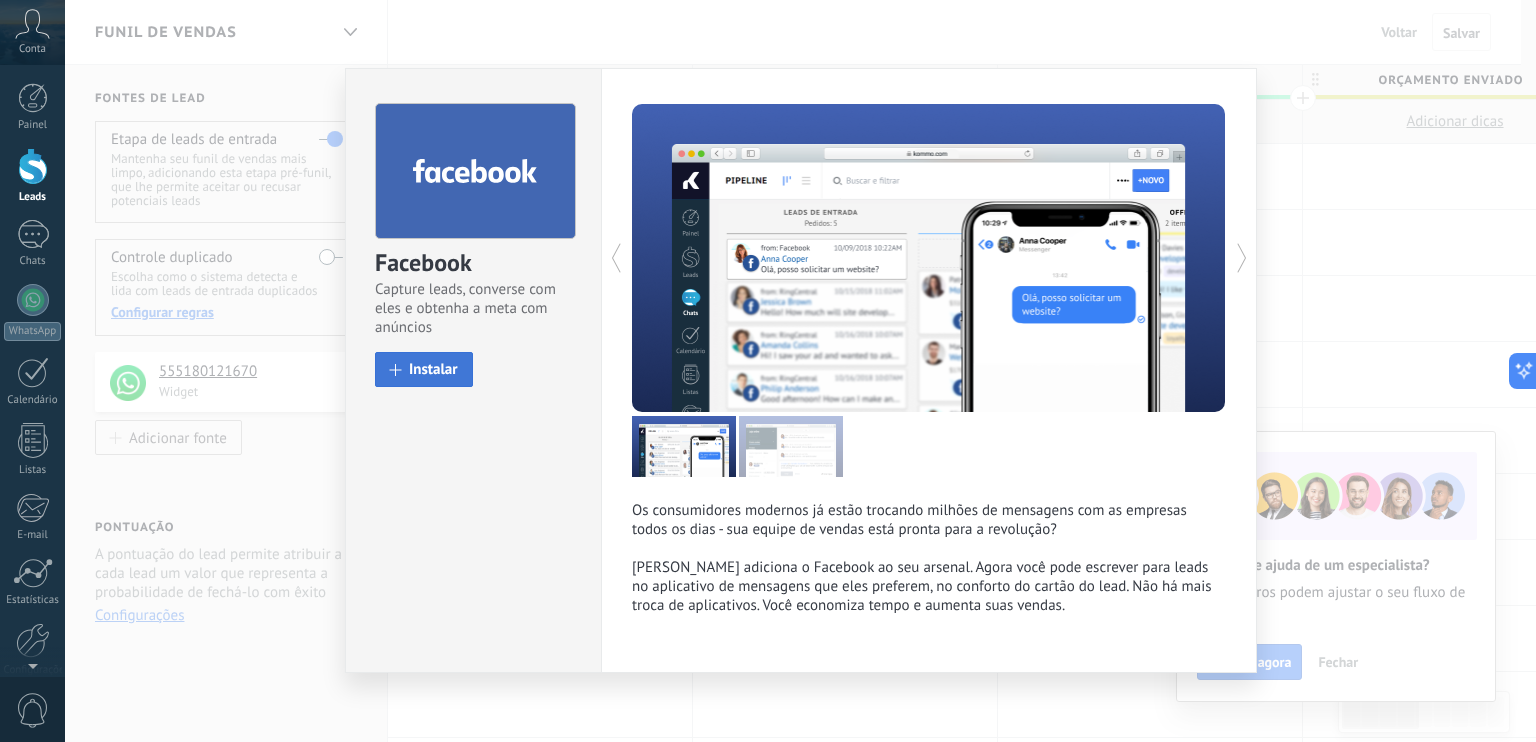 click on "Instalar" at bounding box center (433, 369) 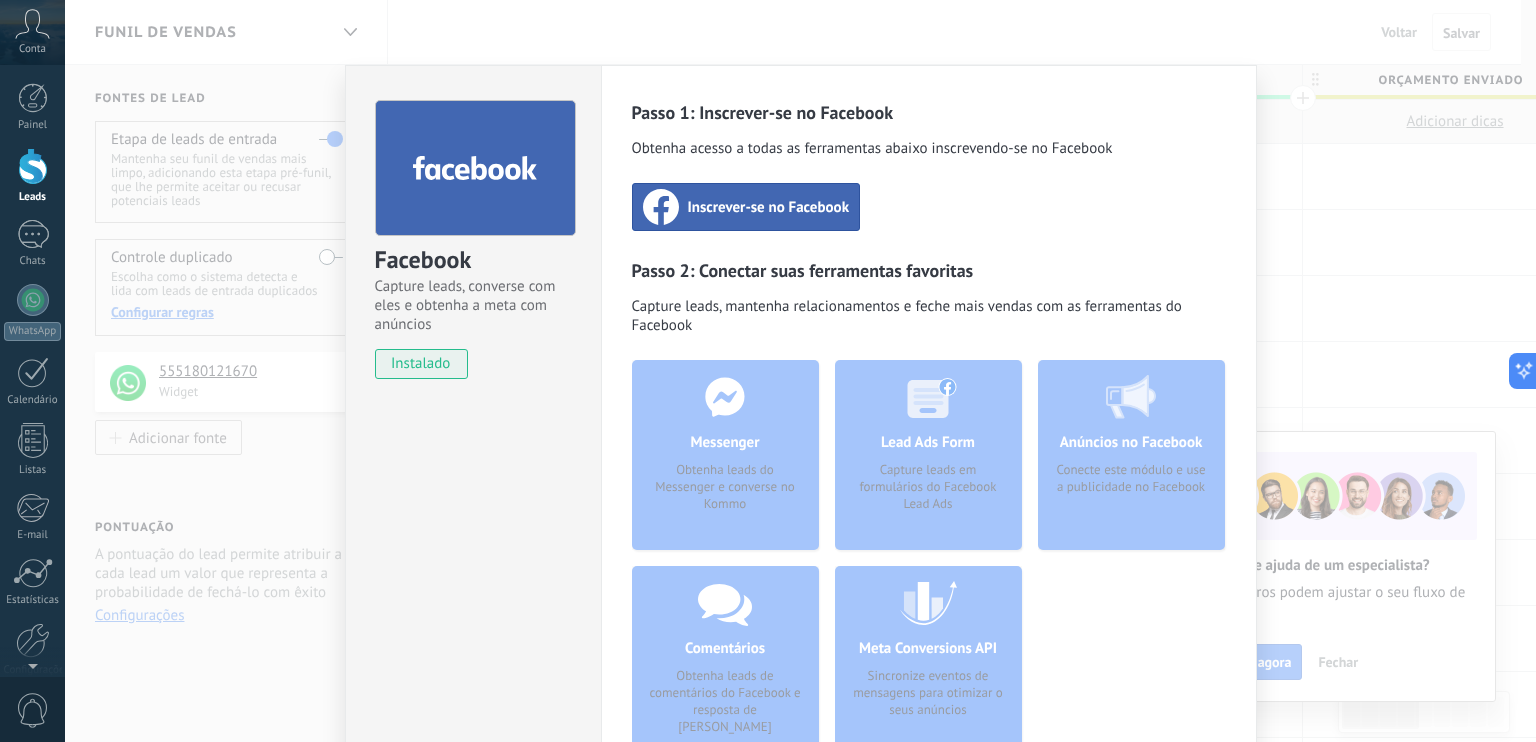 click on "Inscrever-se no Facebook" at bounding box center [769, 207] 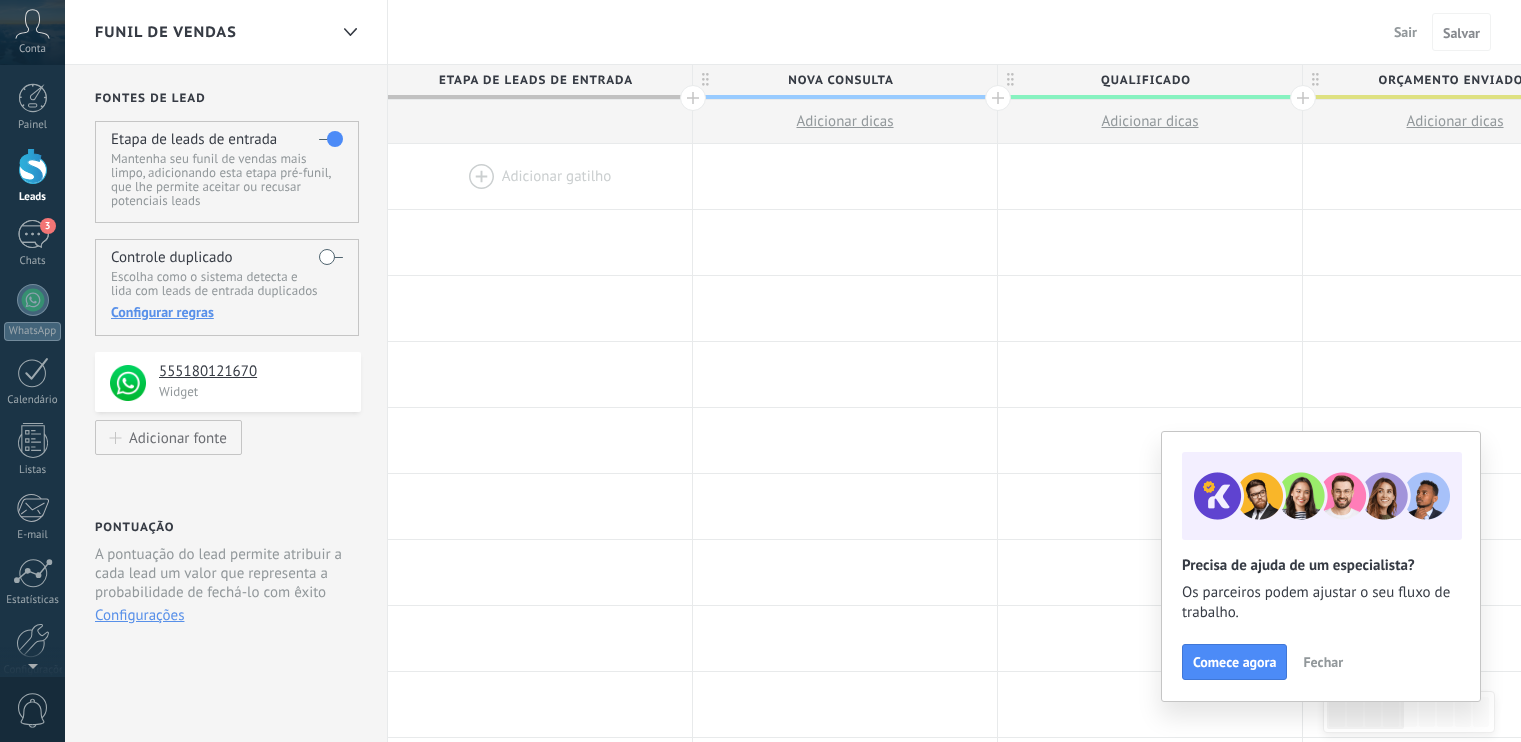 scroll, scrollTop: 0, scrollLeft: 0, axis: both 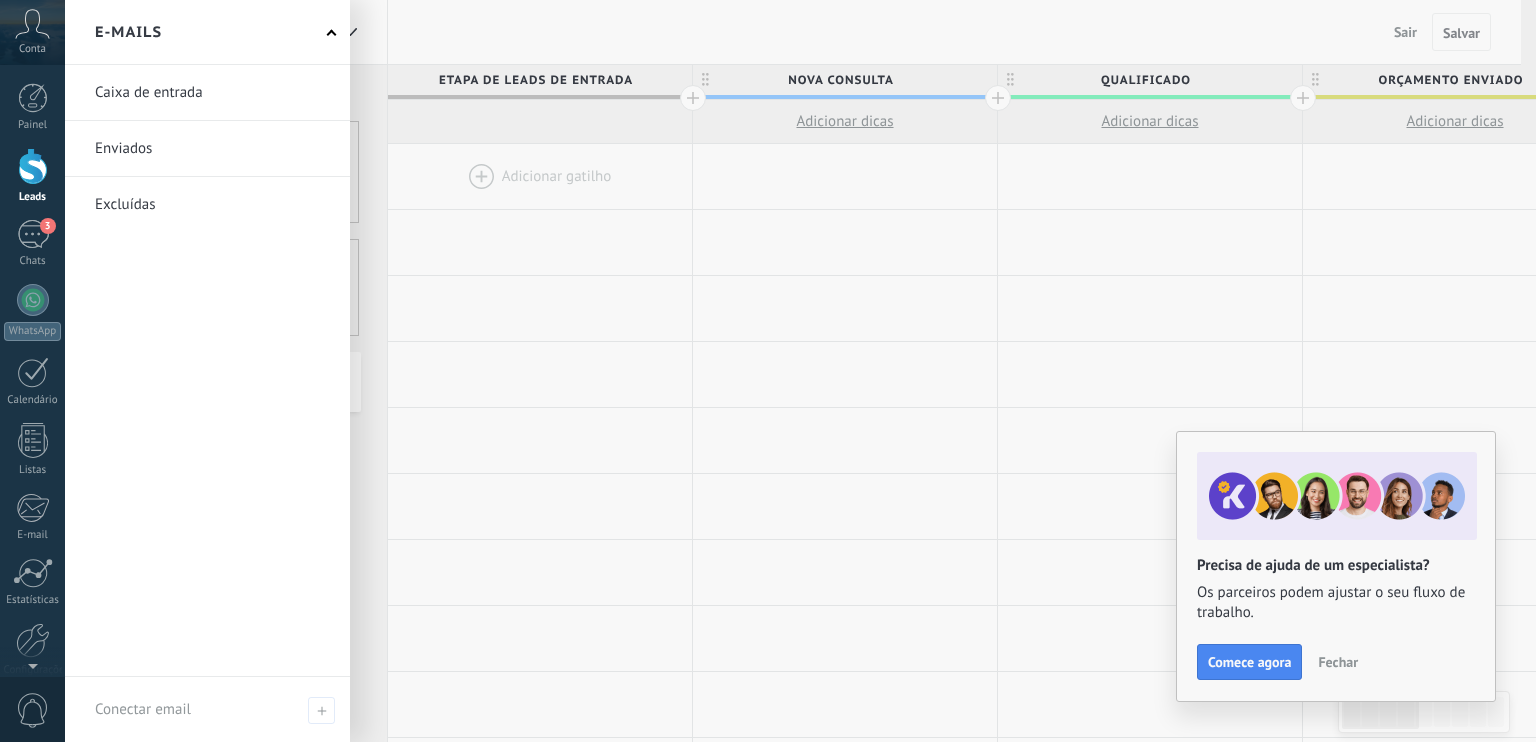 click at bounding box center [33, 166] 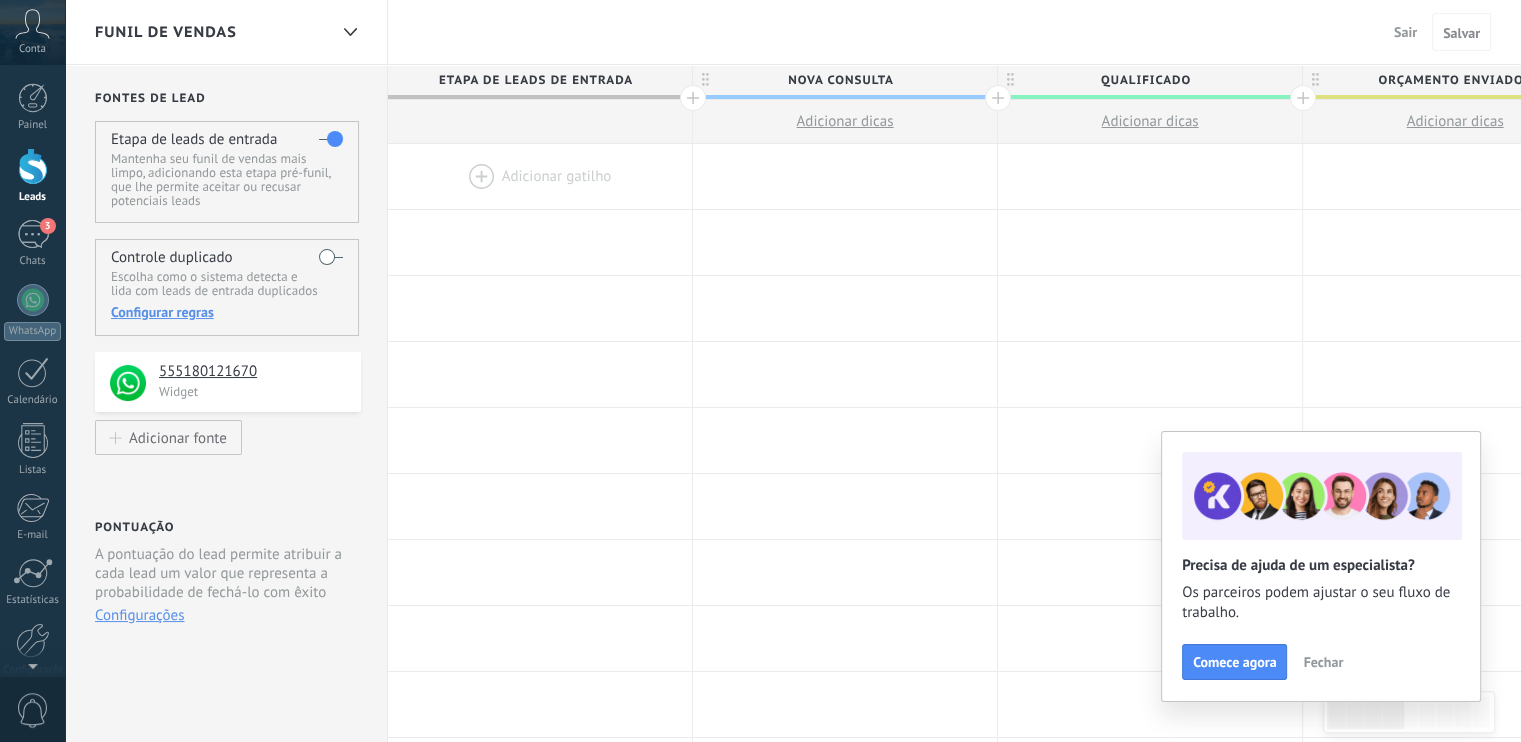 scroll, scrollTop: 0, scrollLeft: 0, axis: both 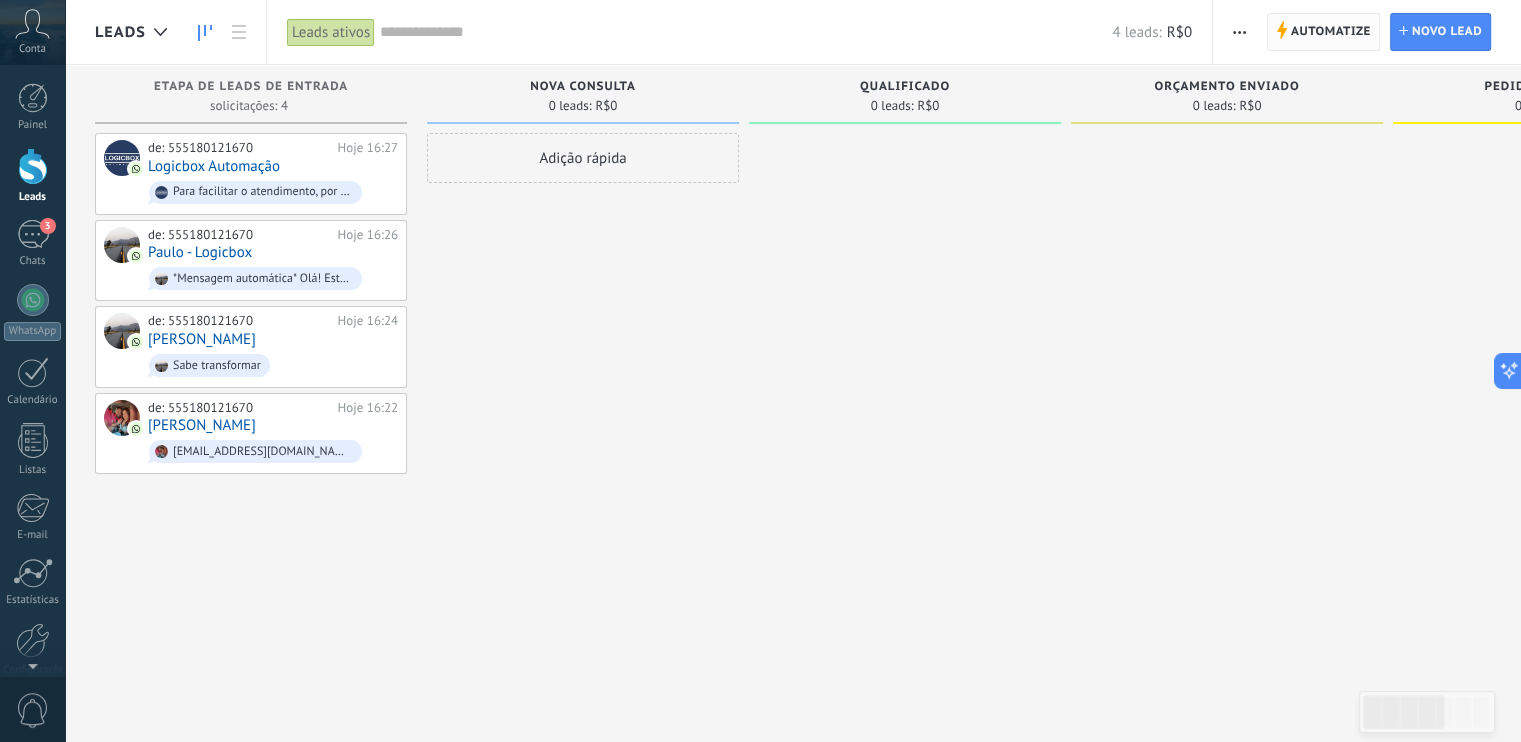 click on "Automatize" at bounding box center (1331, 32) 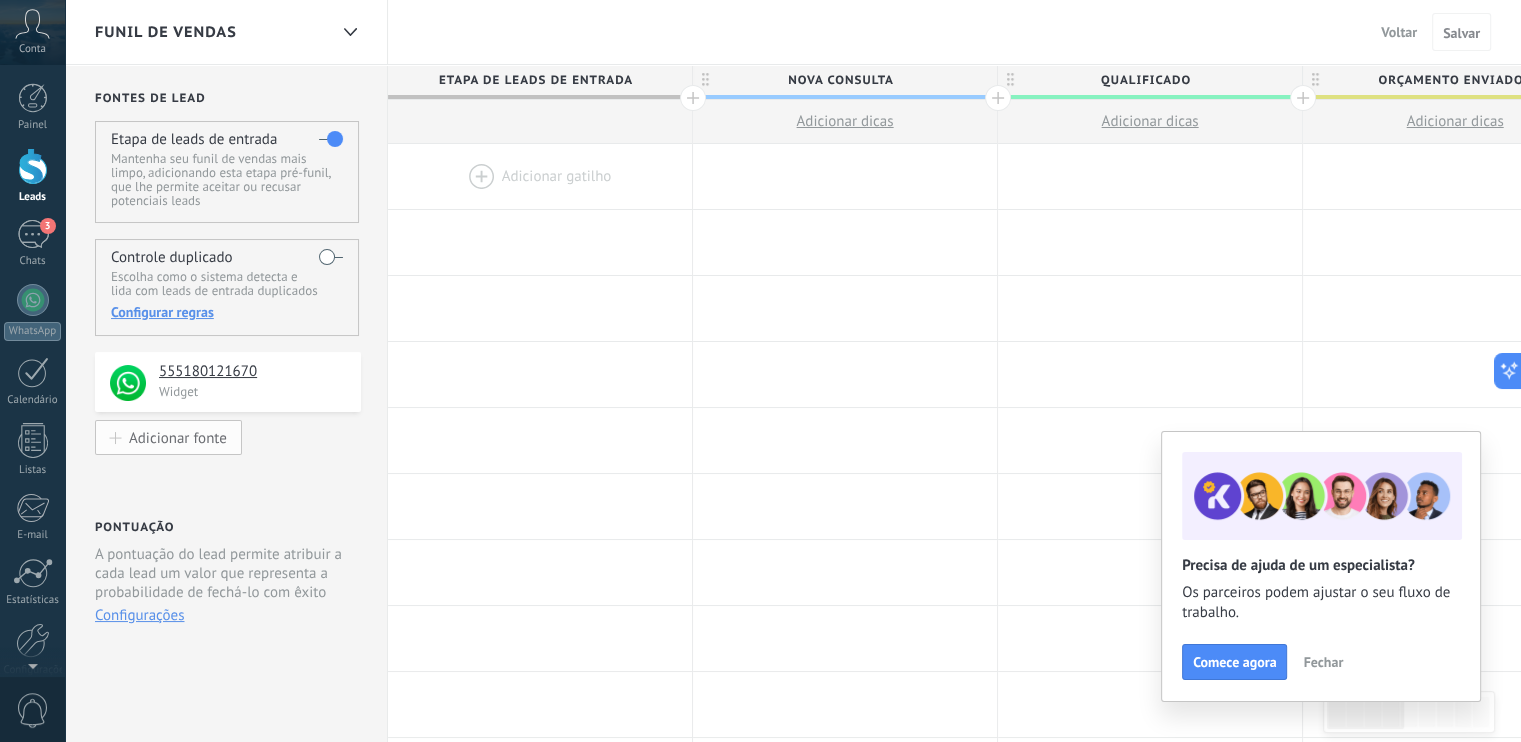 click on "Adicionar fonte" at bounding box center [178, 437] 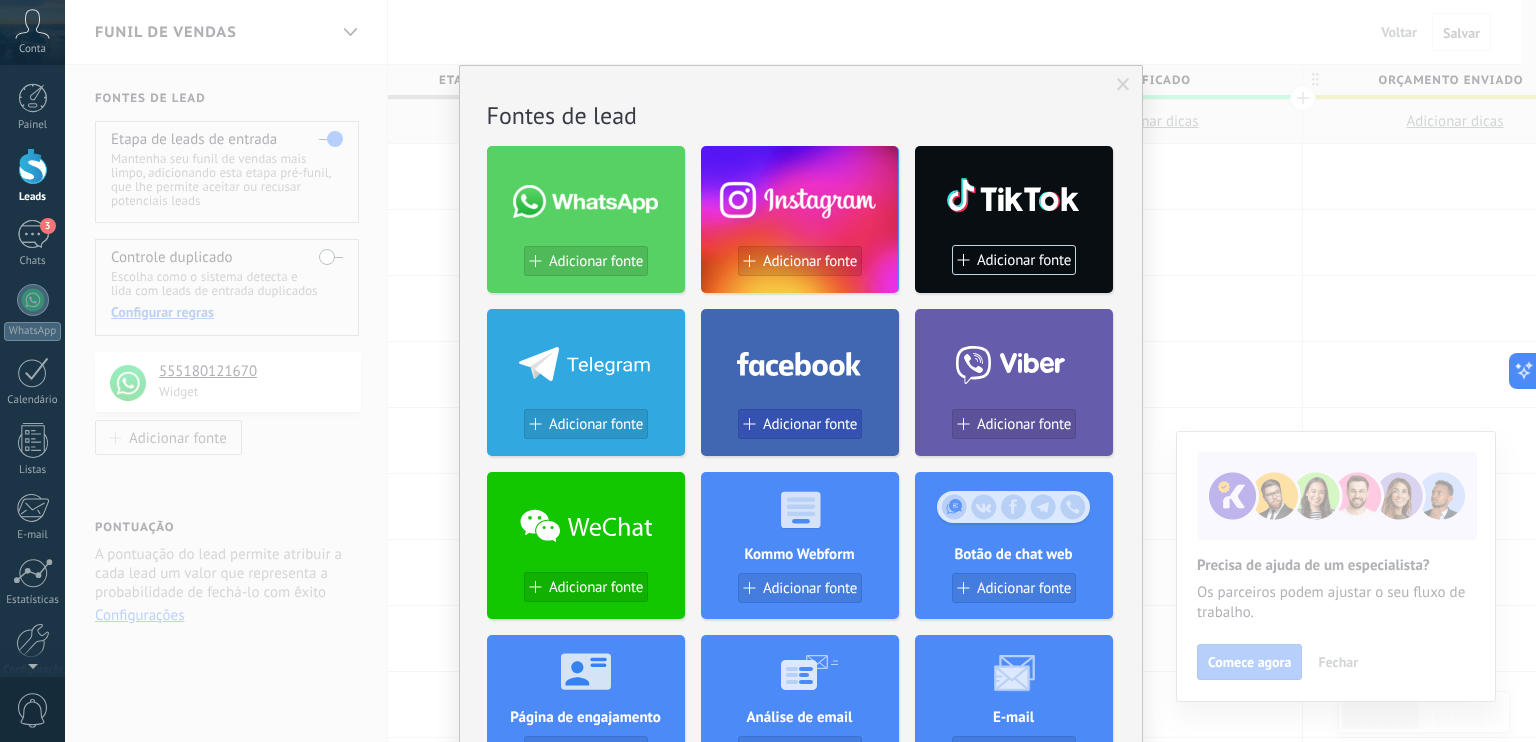 click on "Adicionar fonte" at bounding box center (810, 424) 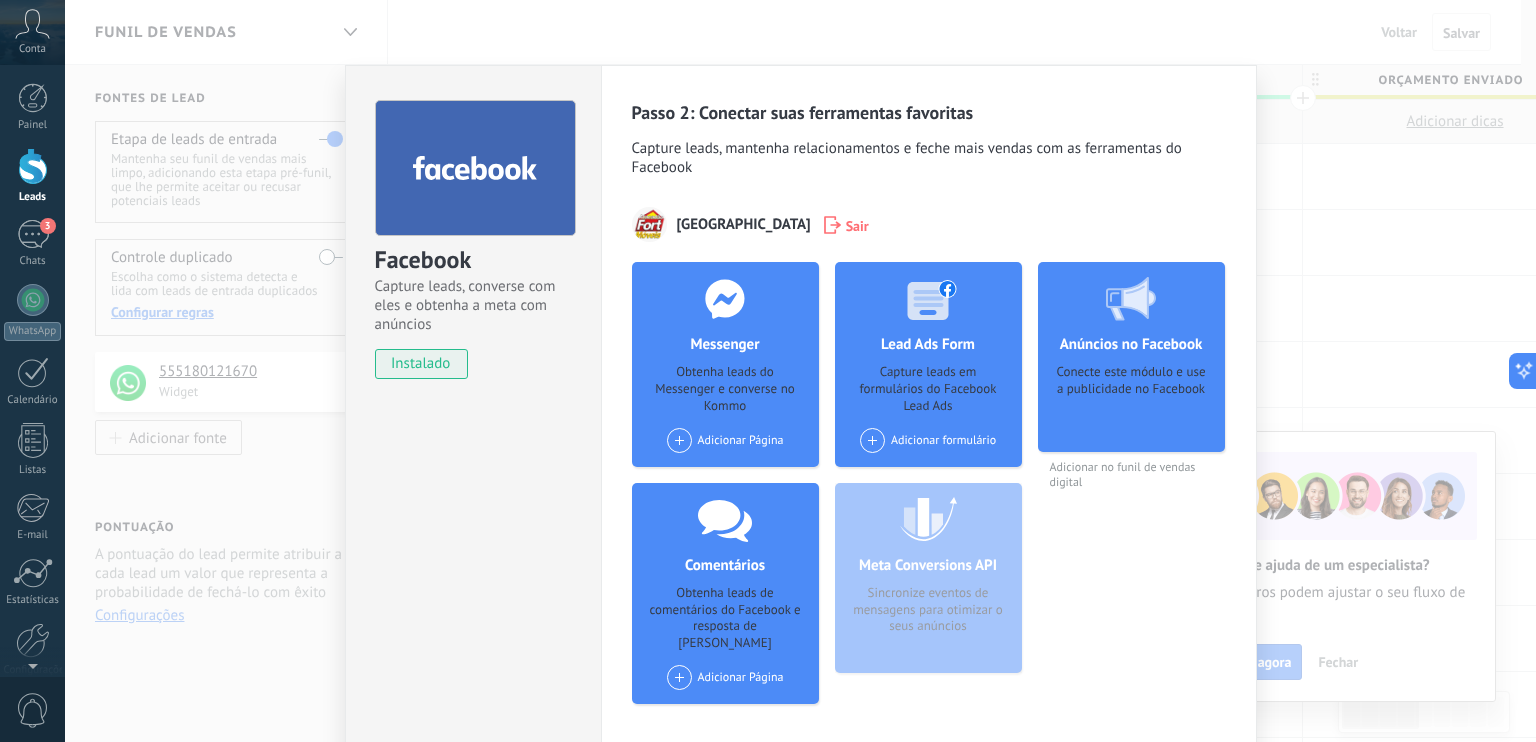 scroll, scrollTop: 93, scrollLeft: 0, axis: vertical 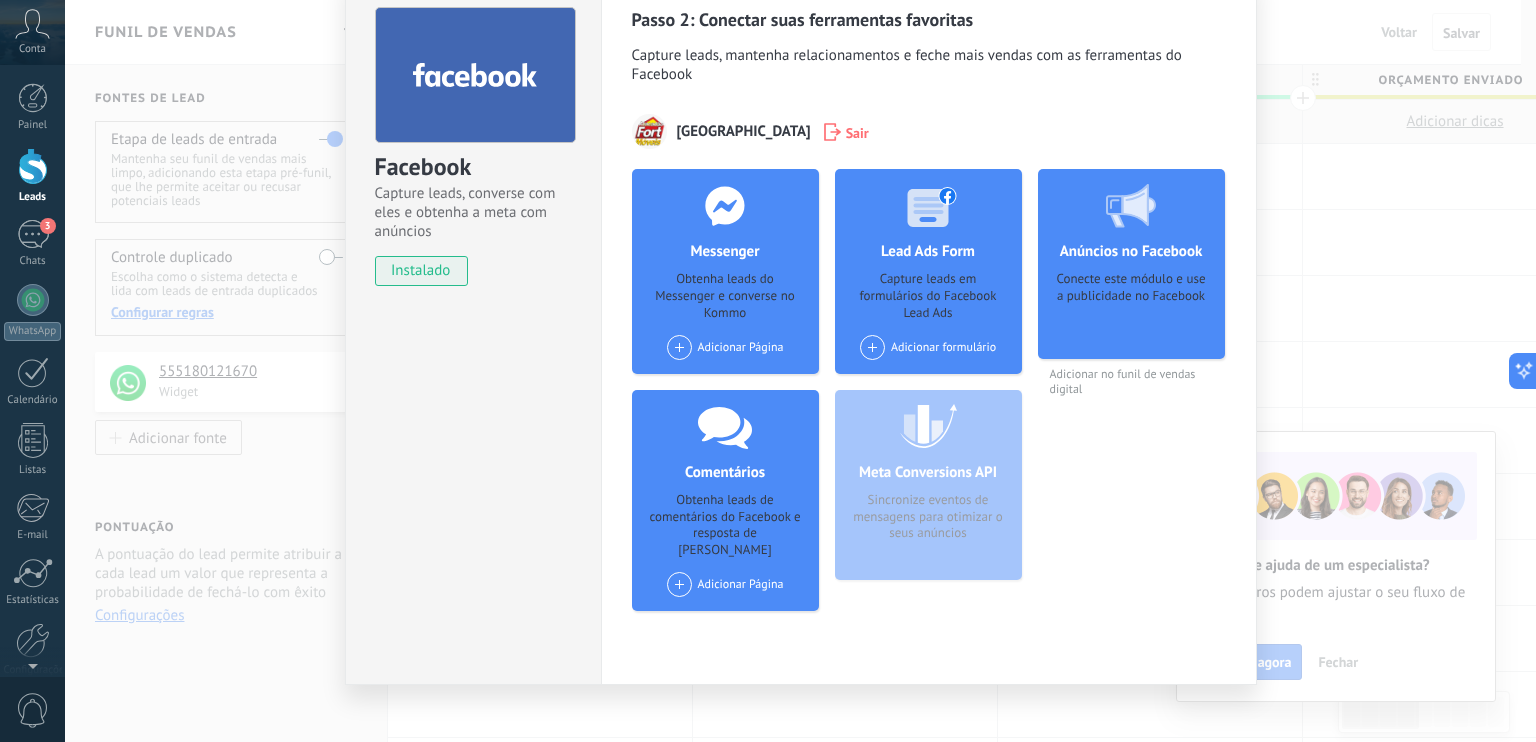 click on "Adicionar Página" at bounding box center (725, 347) 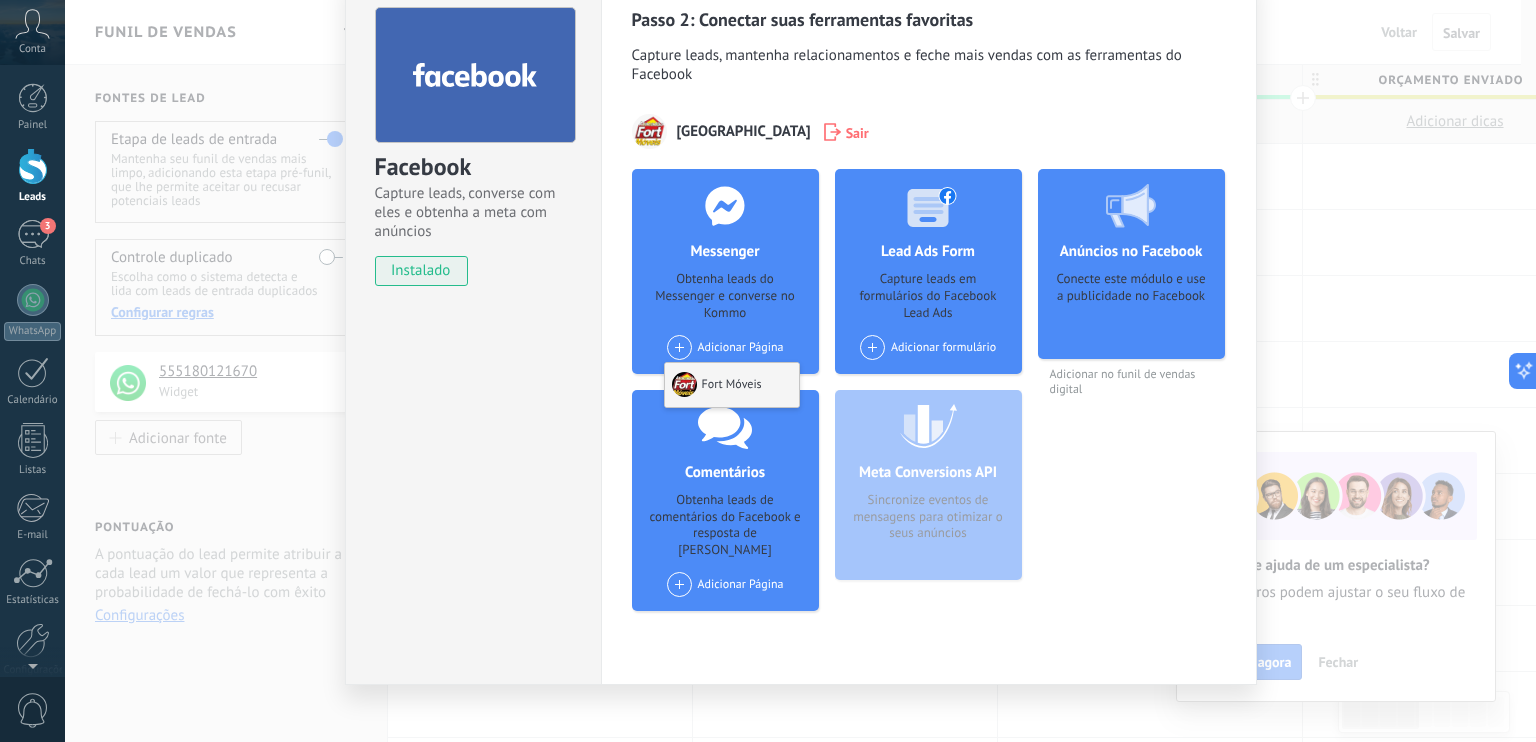 click on "Fort Móveis" at bounding box center (732, 385) 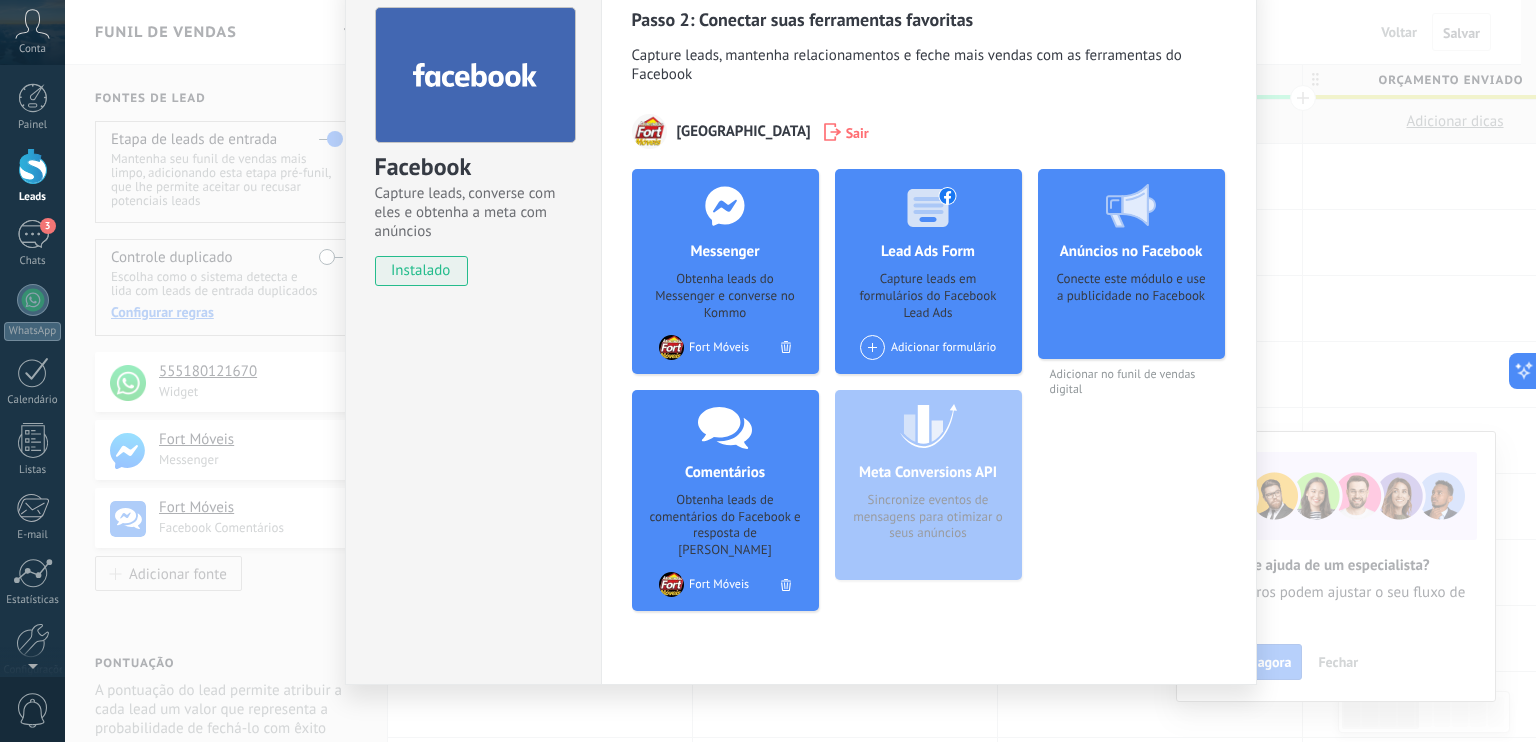 click on "Adicionar formulário" at bounding box center (928, 347) 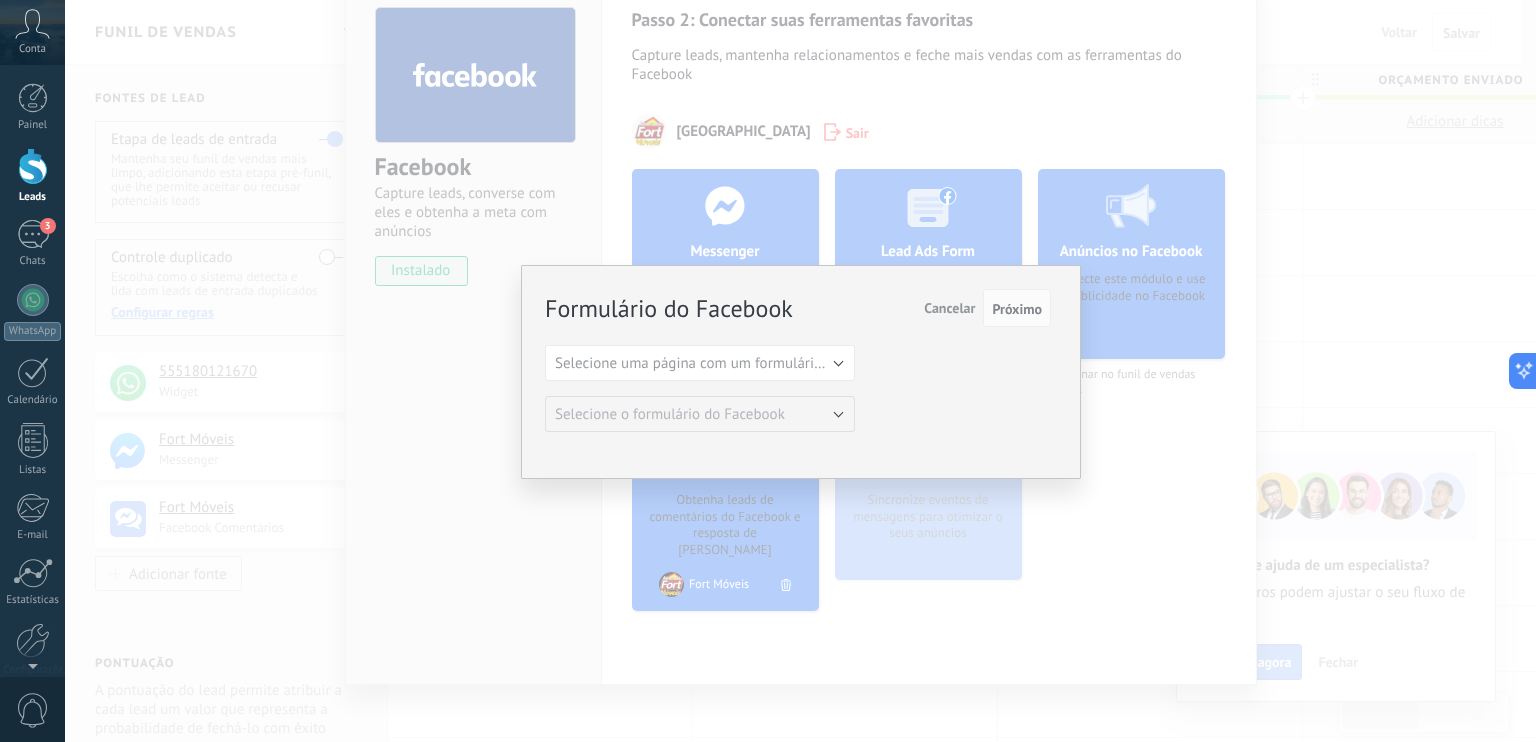 click on "Cancelar" at bounding box center [949, 308] 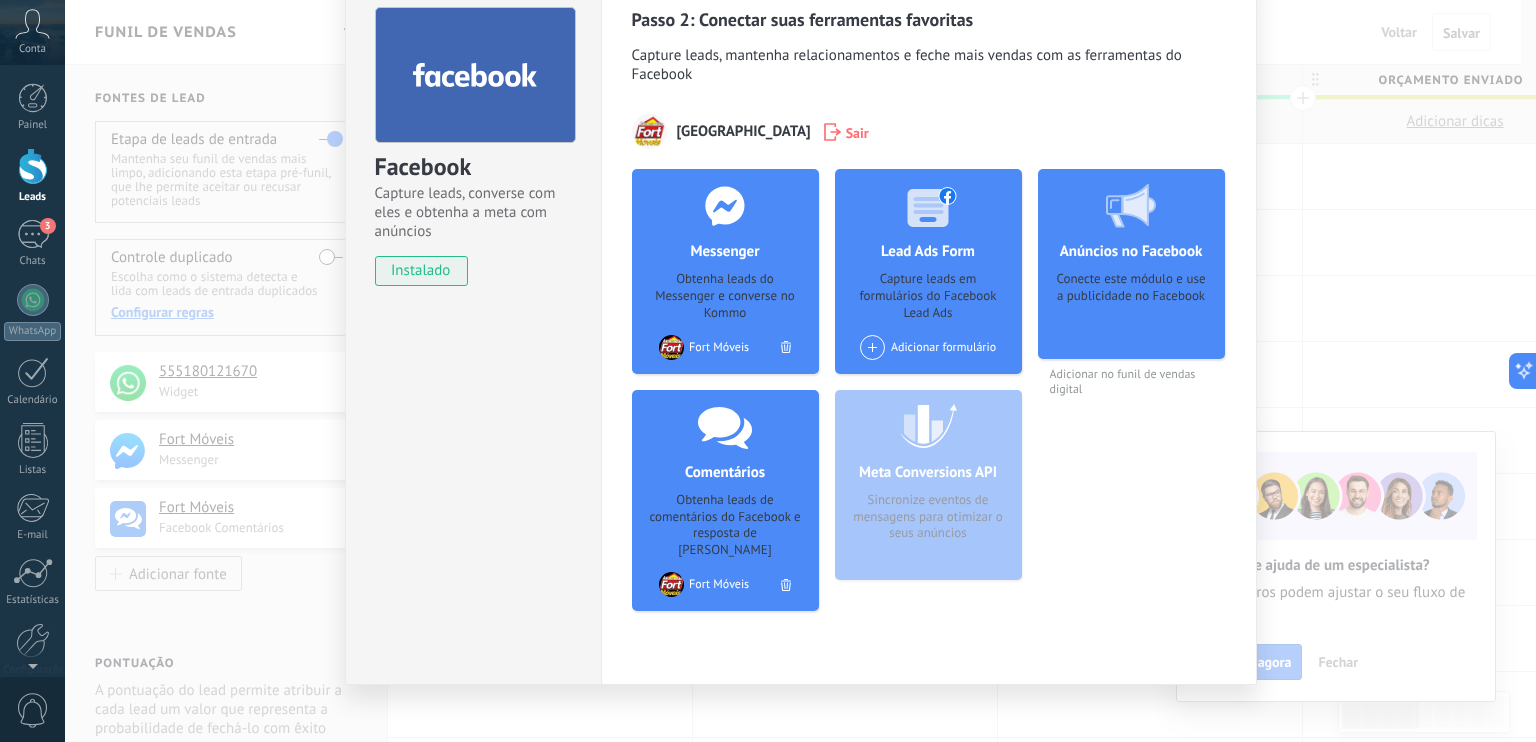 click at bounding box center (33, 166) 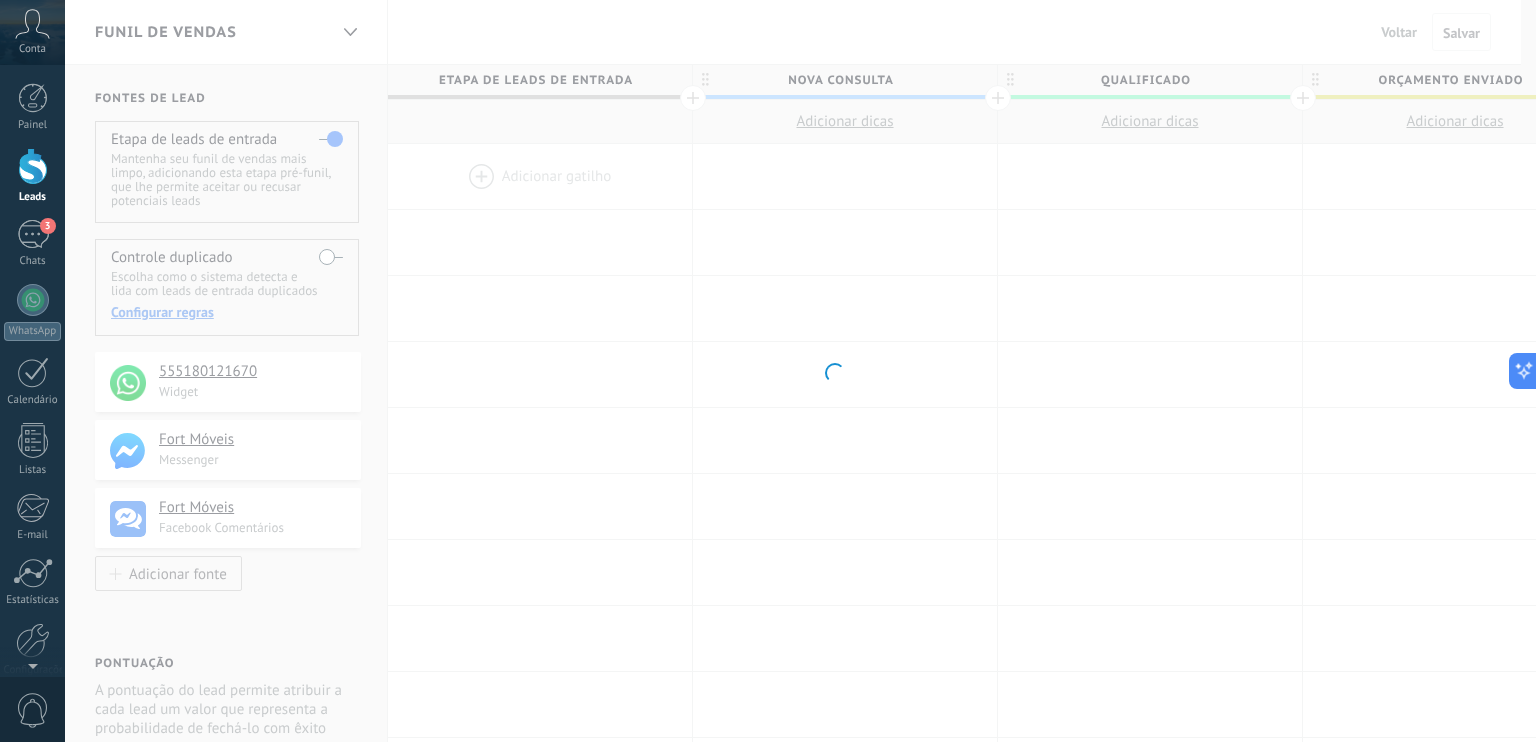 scroll, scrollTop: 0, scrollLeft: 0, axis: both 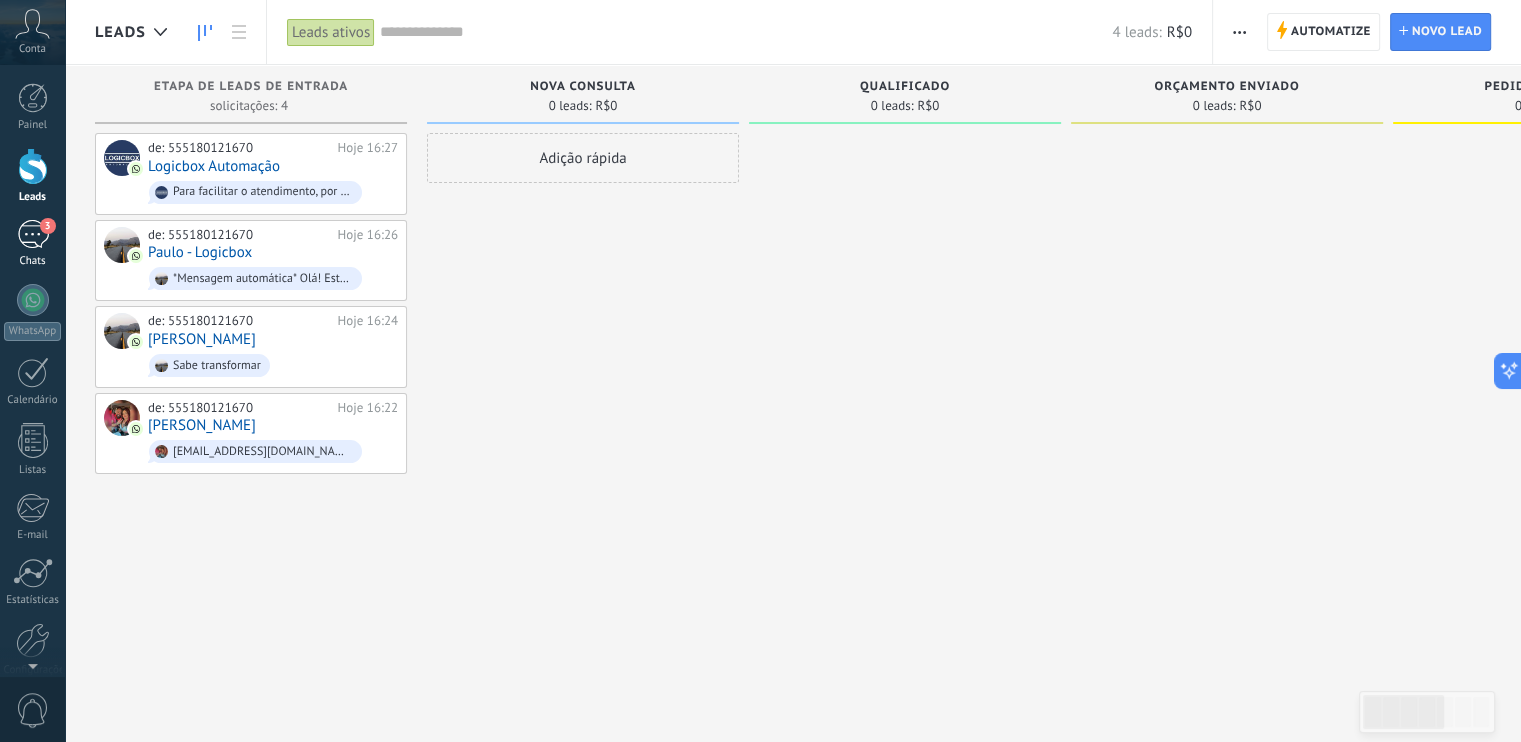 click on "3" at bounding box center [33, 234] 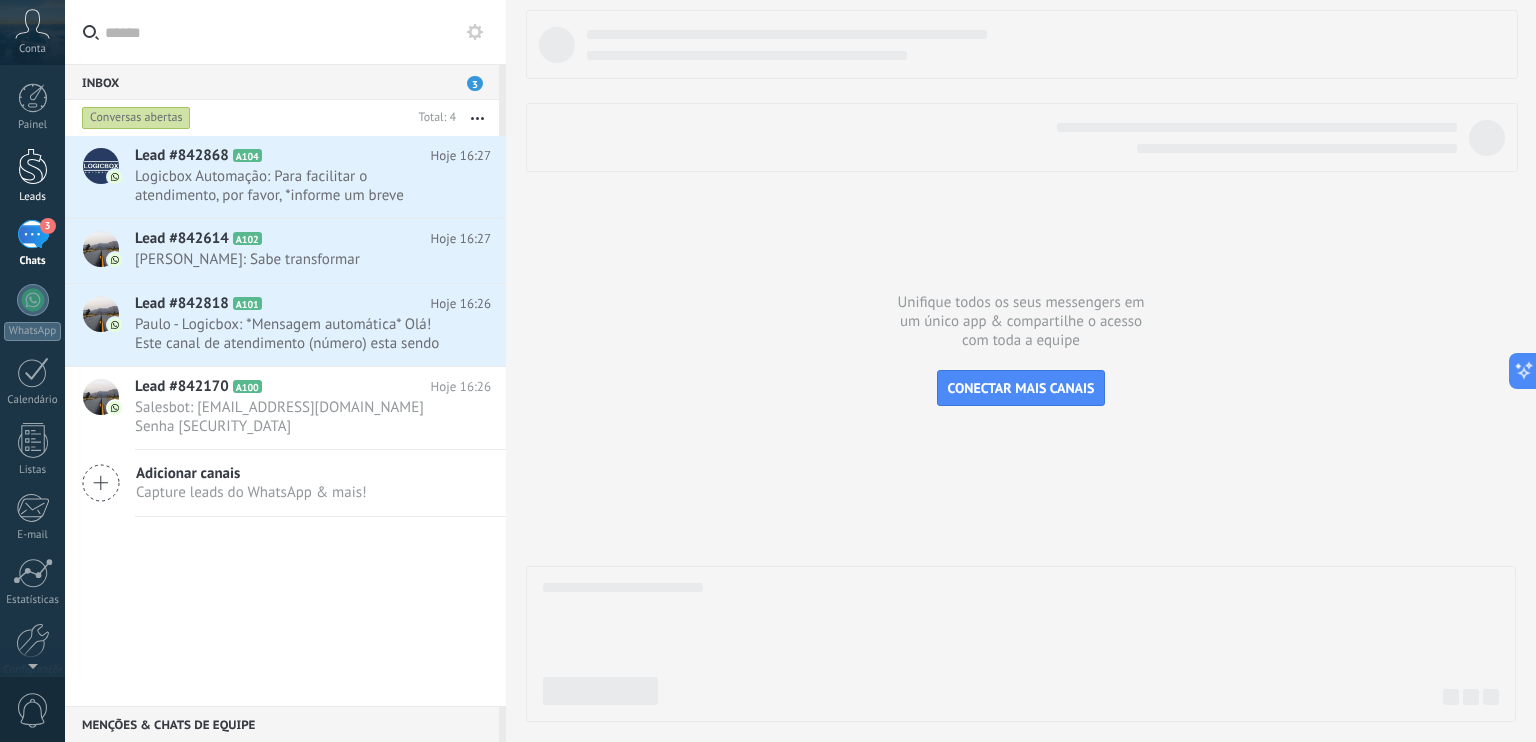 click at bounding box center [33, 166] 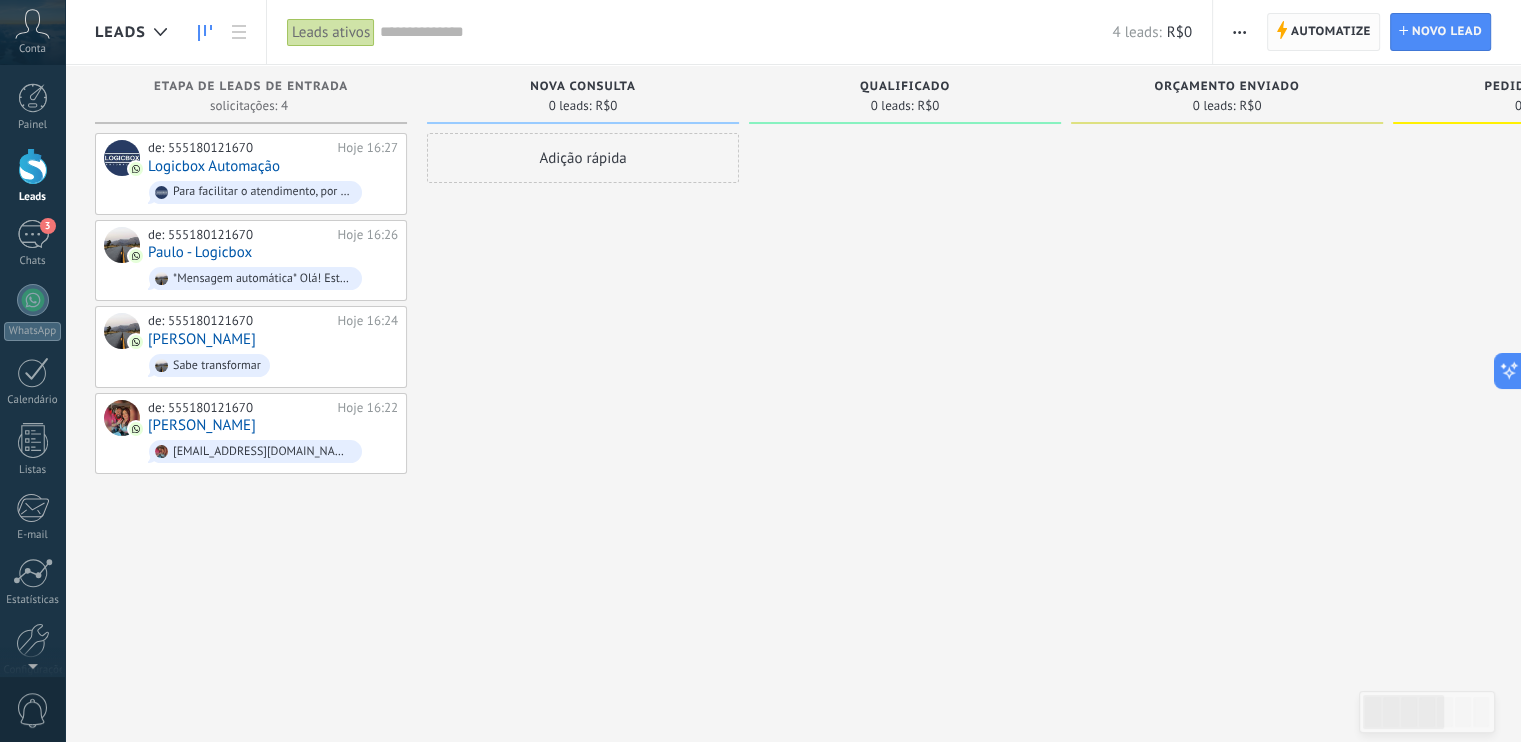 click on "Automatize" at bounding box center [1331, 32] 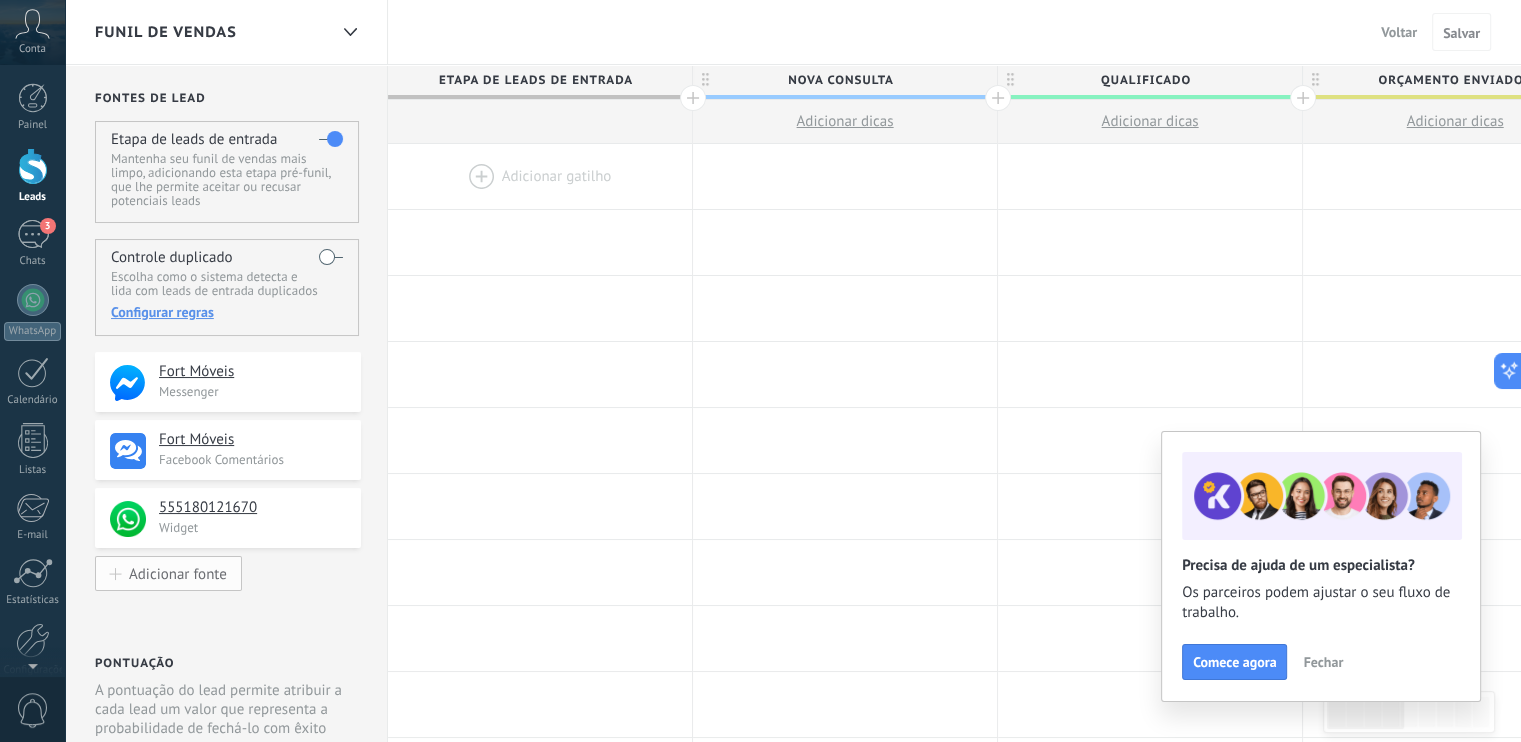 click on "Adicionar fonte" at bounding box center [178, 573] 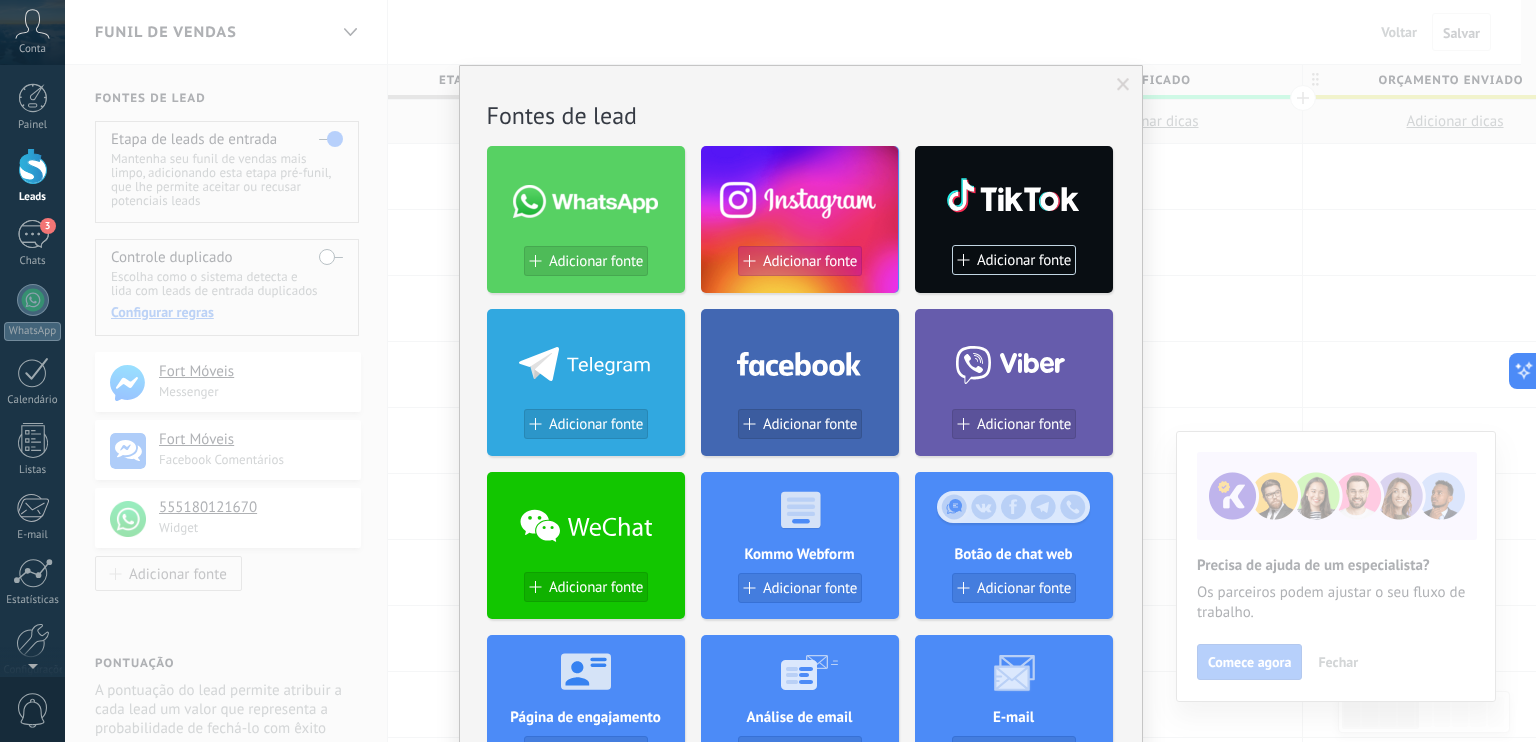 click on "Adicionar fonte" at bounding box center [810, 261] 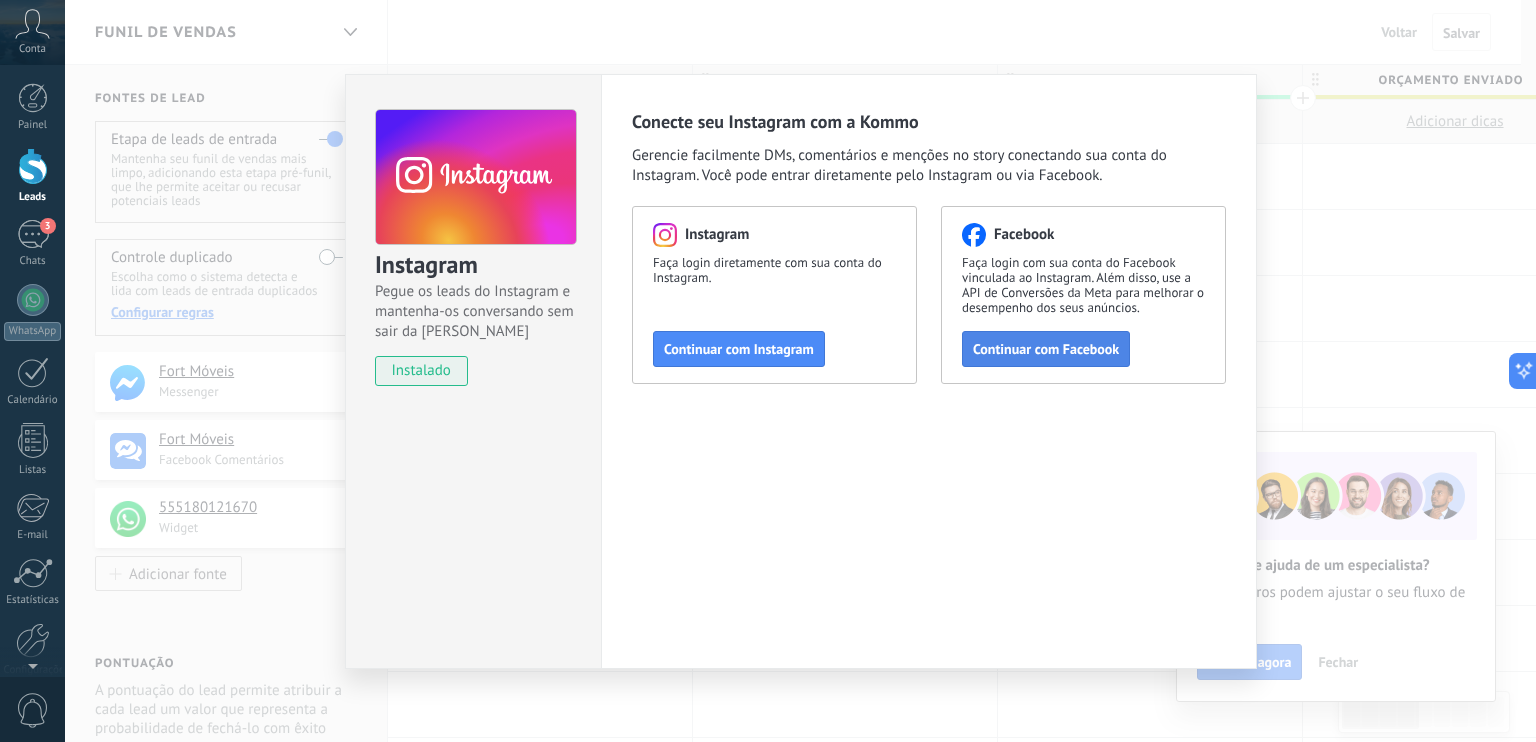 click on "Continuar com Facebook" at bounding box center (1046, 349) 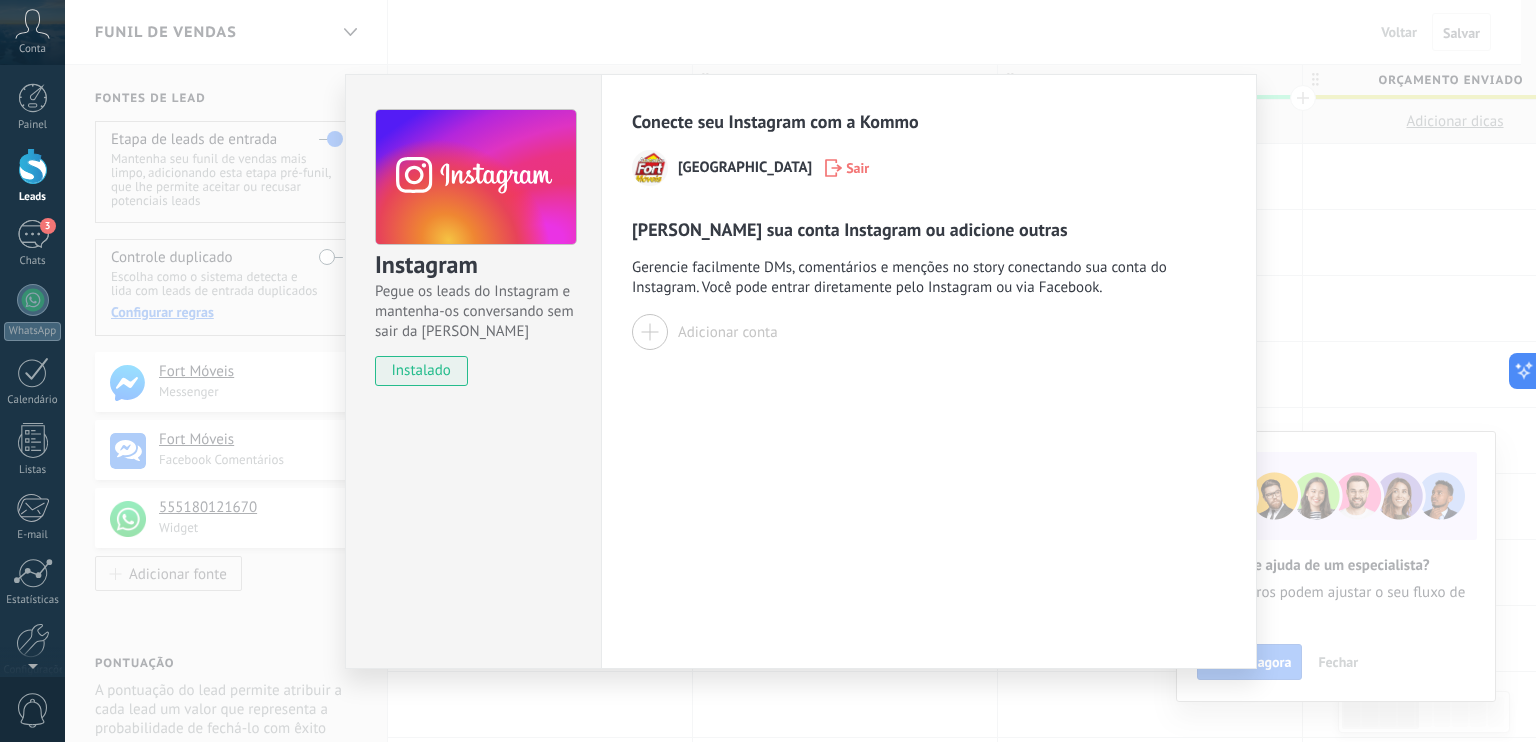 click on "Adicionar conta" at bounding box center (728, 332) 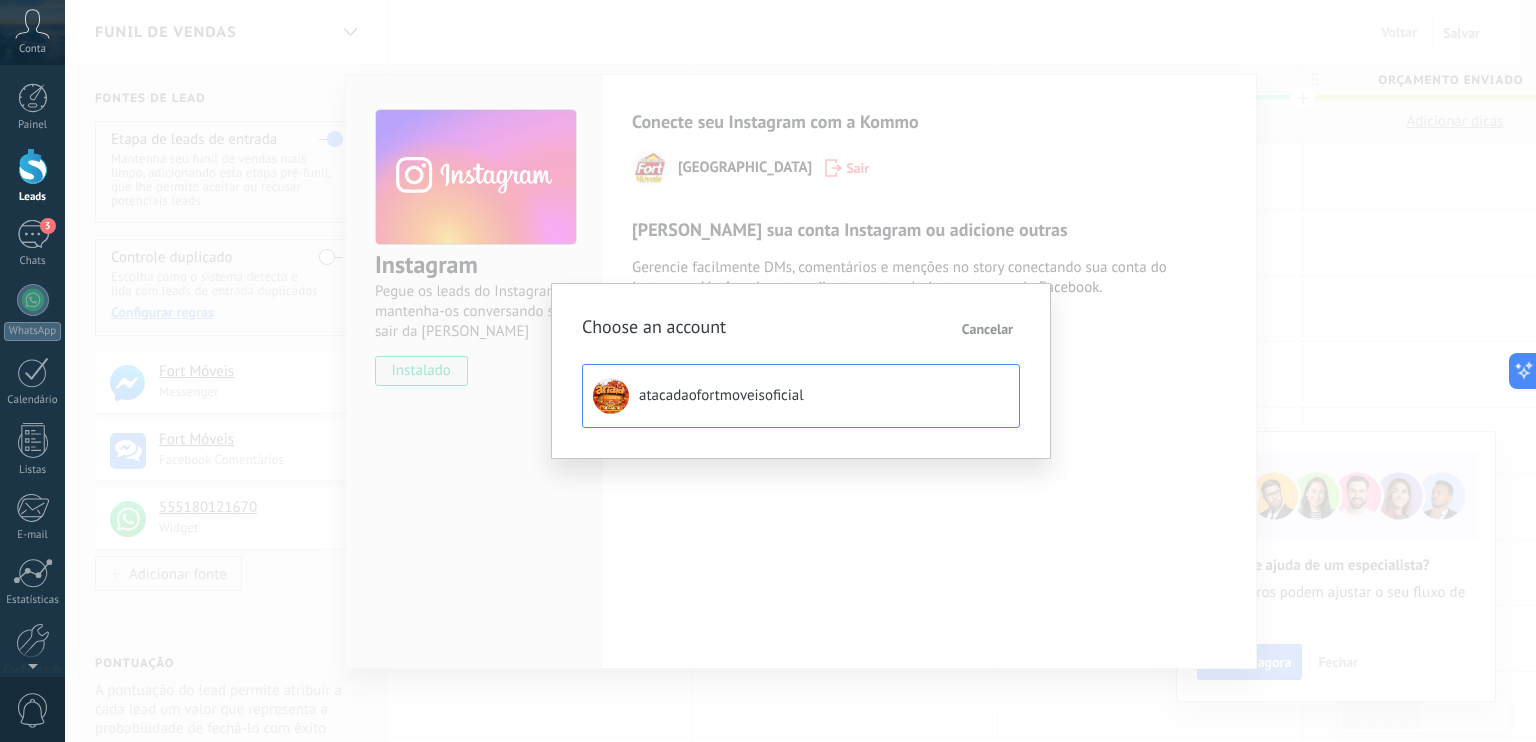 click on "atacadaofortmoveisoficial" at bounding box center (721, 396) 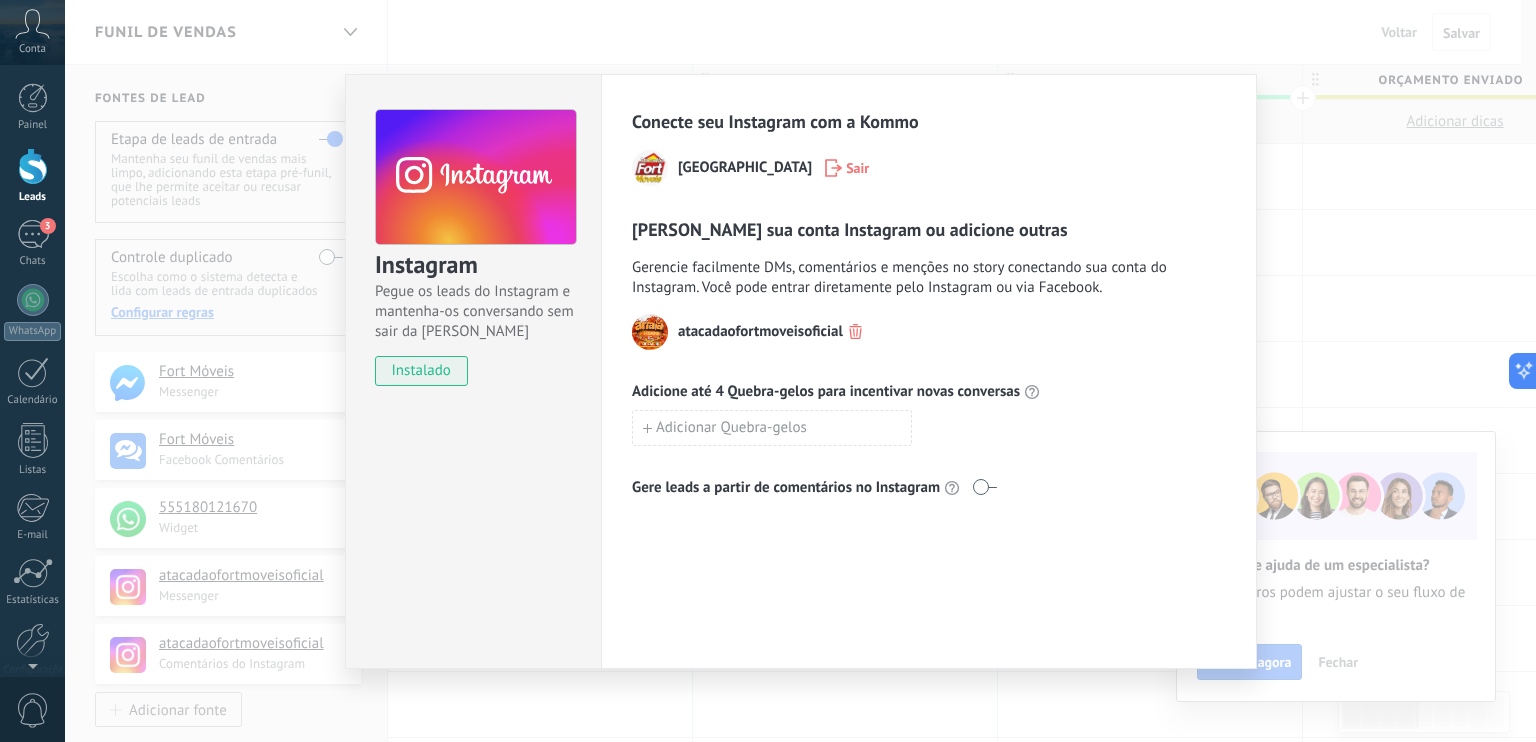 click on "Conecte seu Instagram com a Kommo Fort Fort Sair" at bounding box center [929, 148] 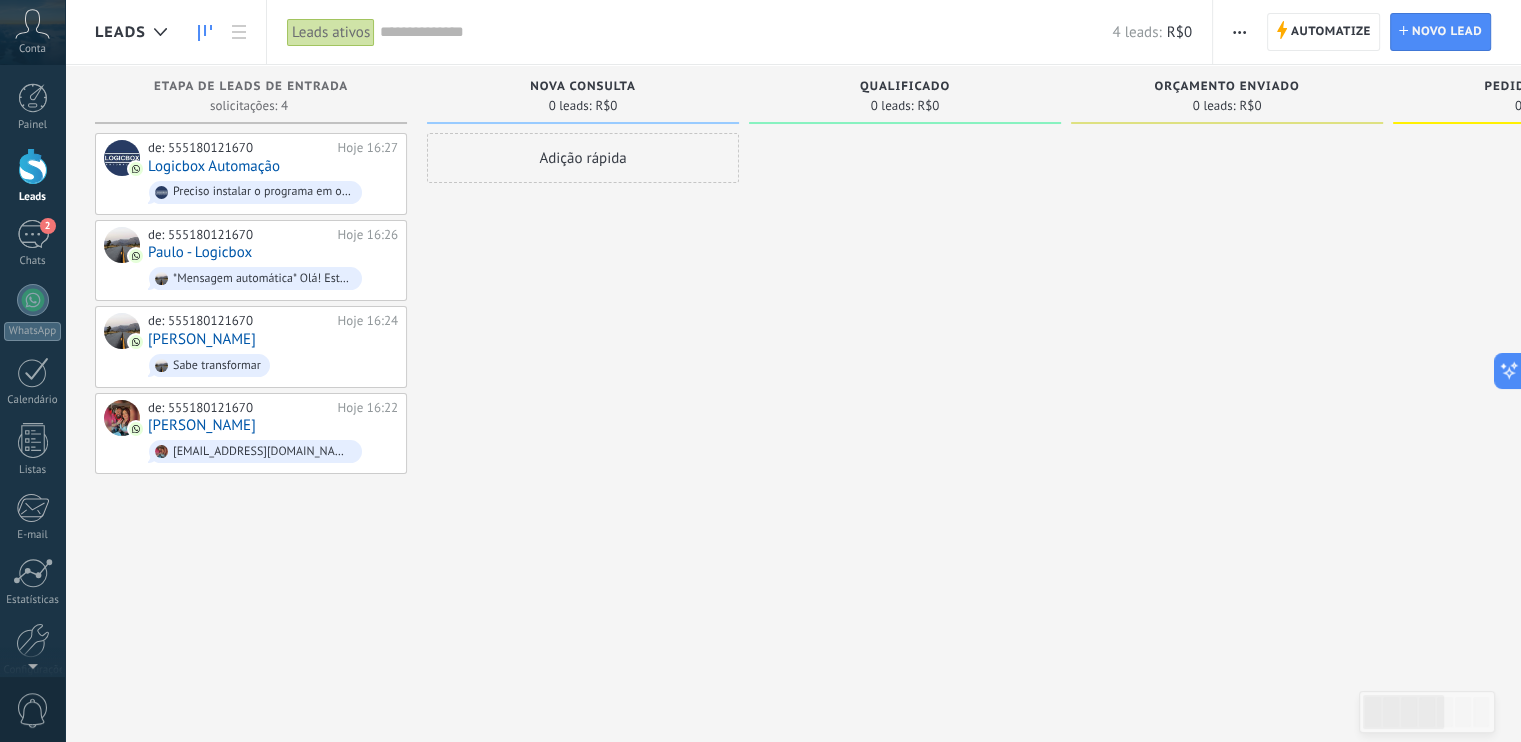 click at bounding box center [33, 166] 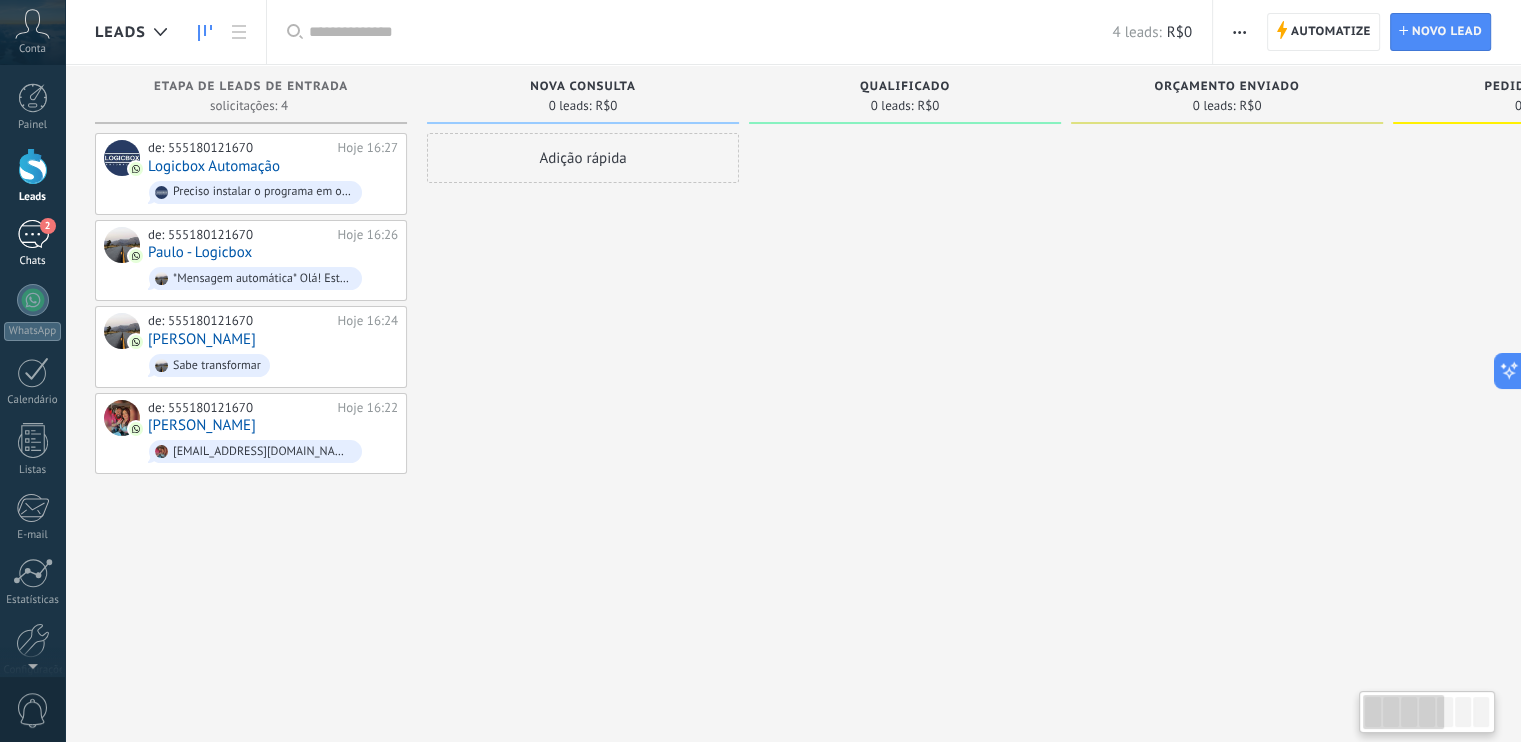 click on "2" at bounding box center [33, 234] 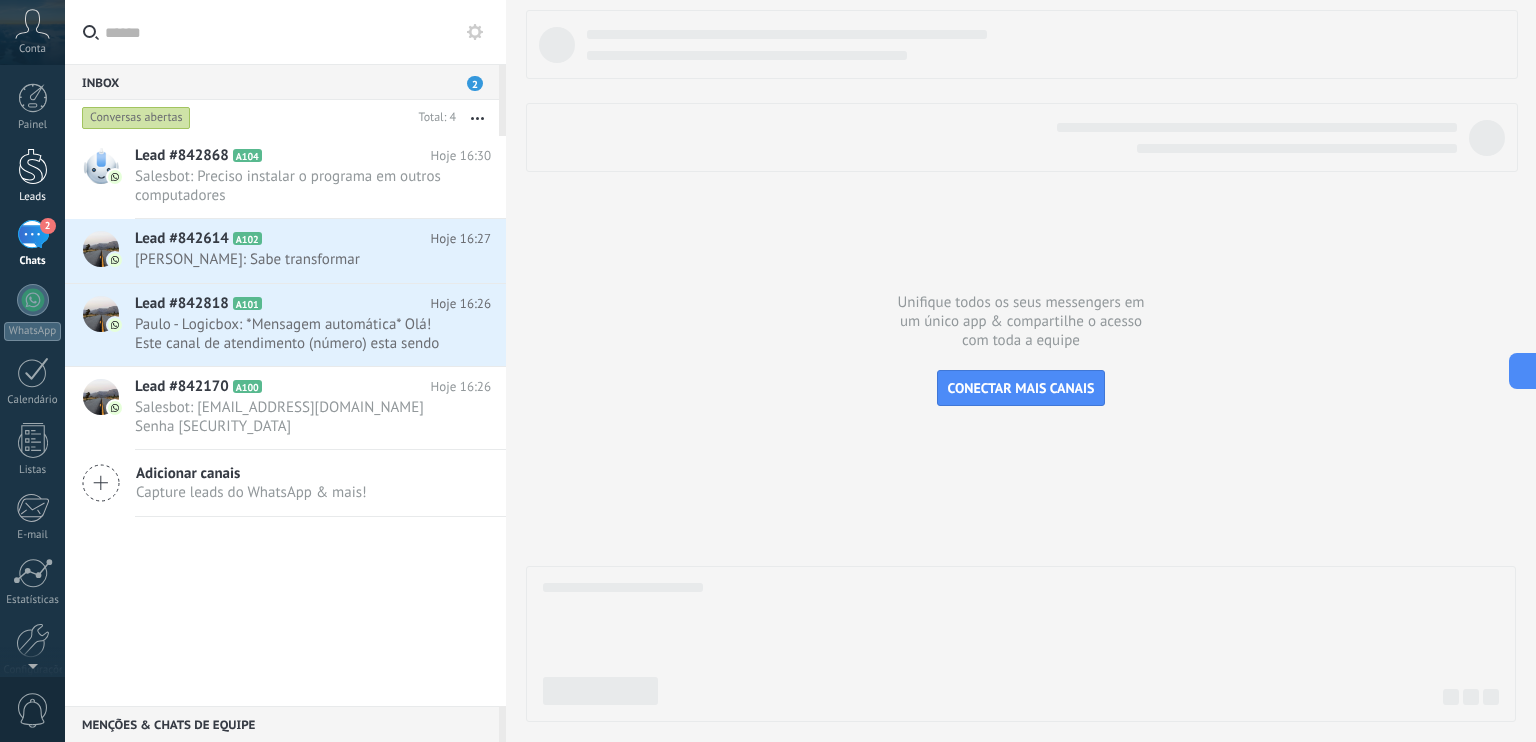 click at bounding box center (33, 166) 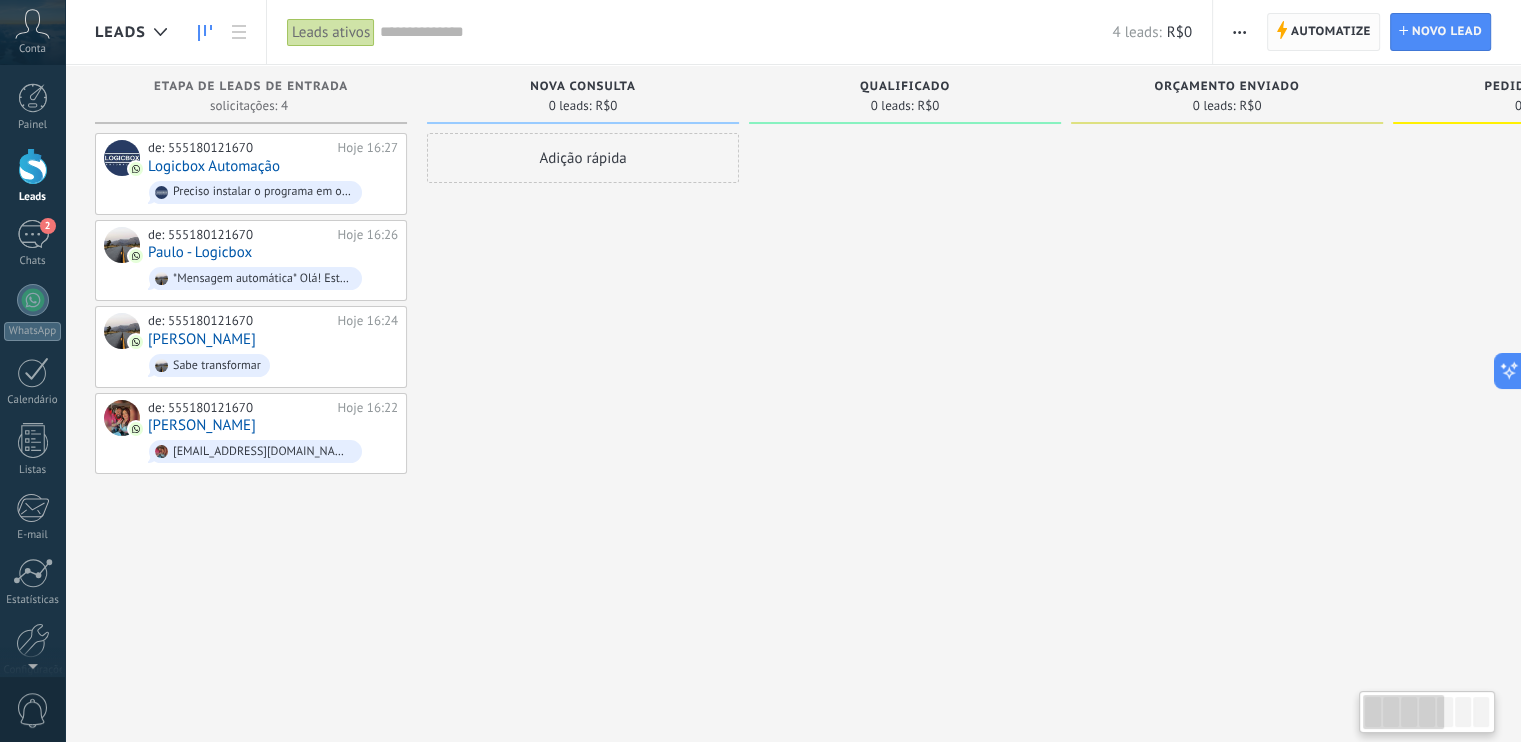 click on "Automatize" at bounding box center (1331, 32) 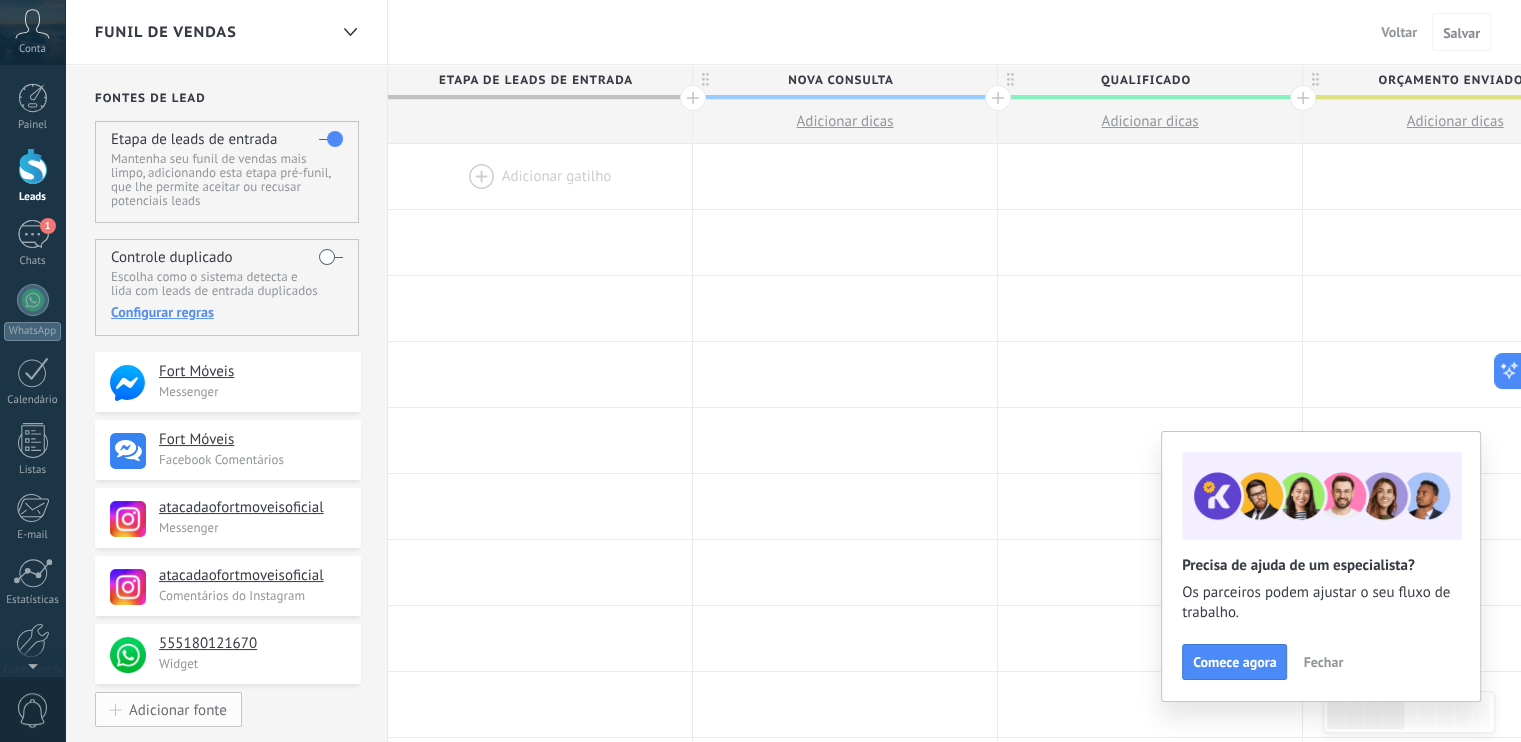 click on "Adicionar fonte" at bounding box center [178, 709] 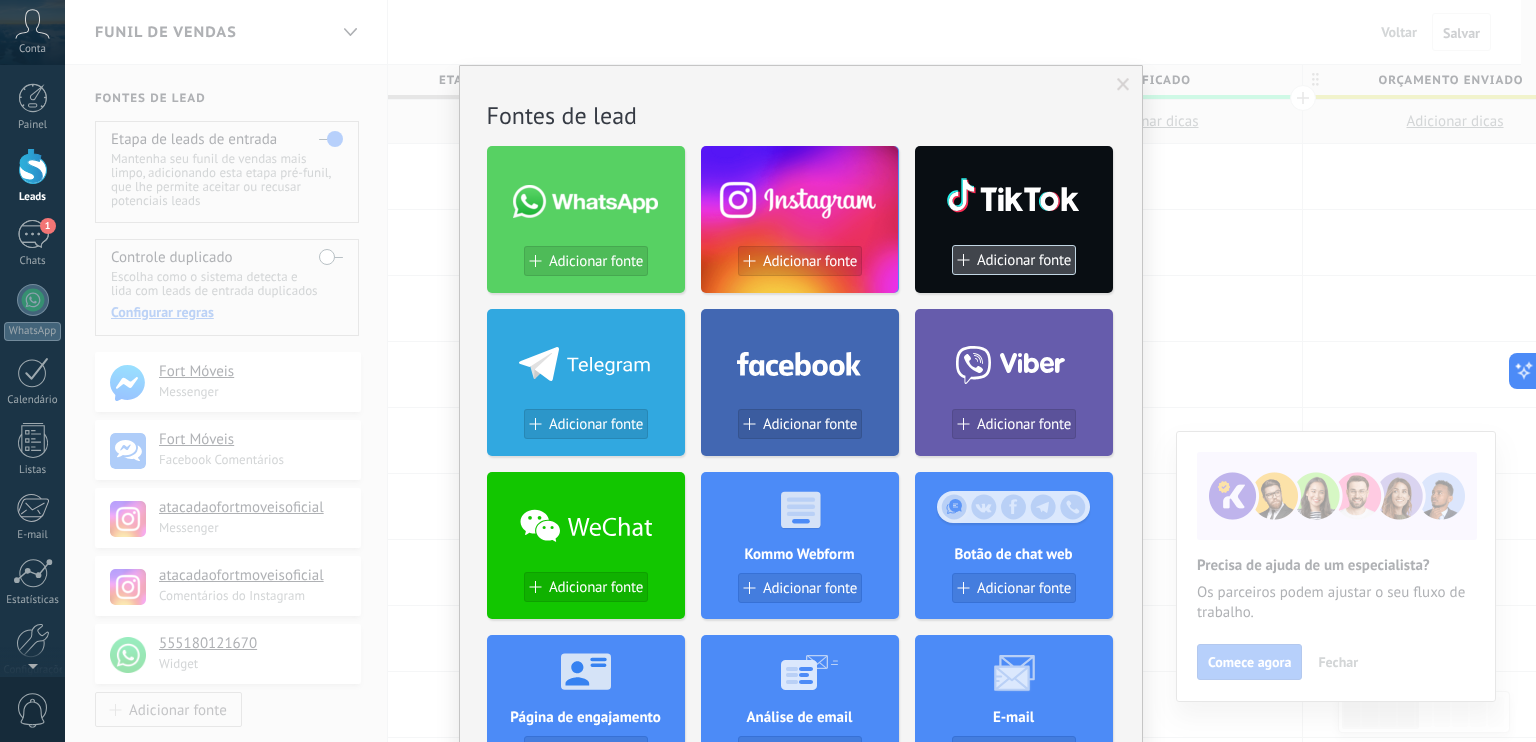 click on "Adicionar fonte" at bounding box center (1024, 260) 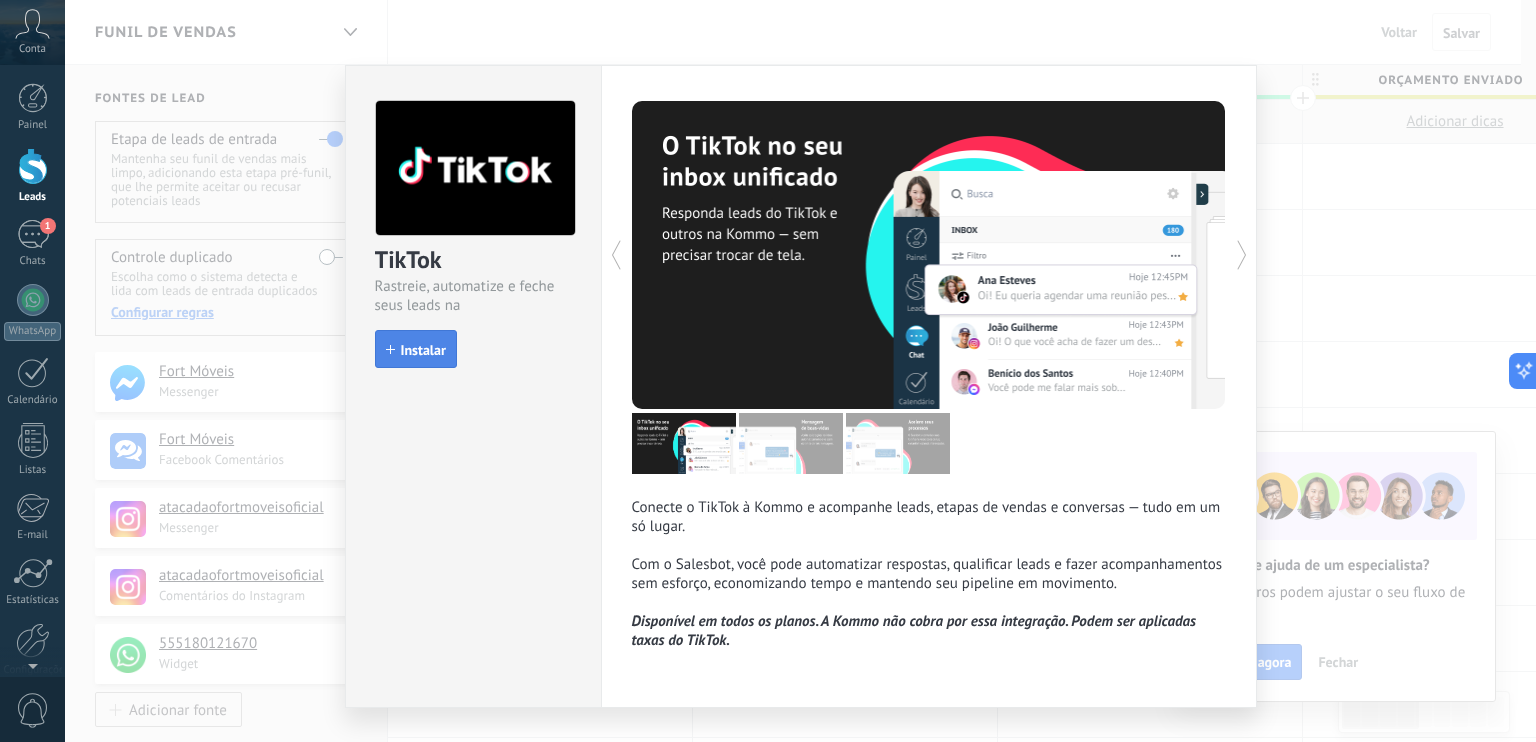 click on "Instalar" at bounding box center [423, 350] 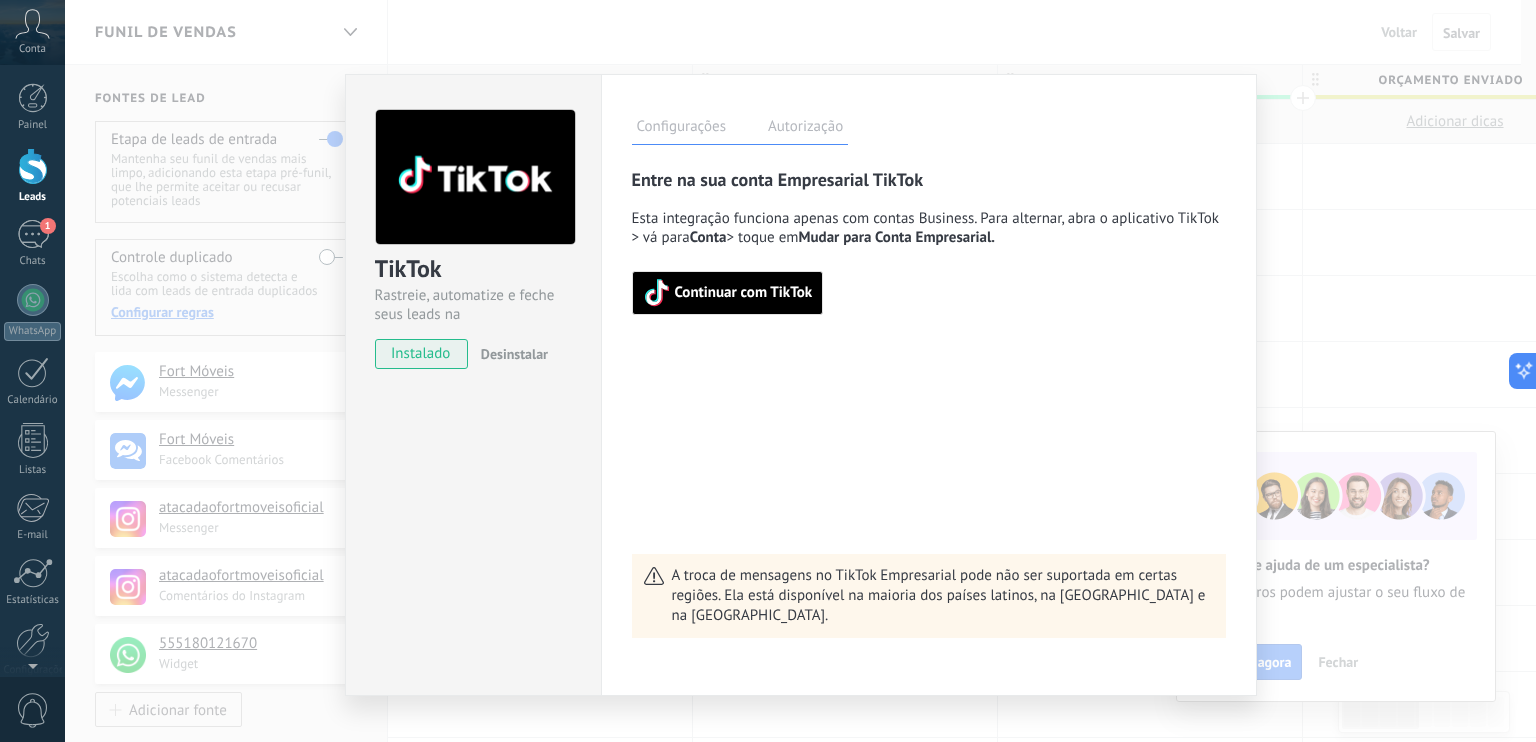 click on "Continuar com TikTok" at bounding box center [744, 293] 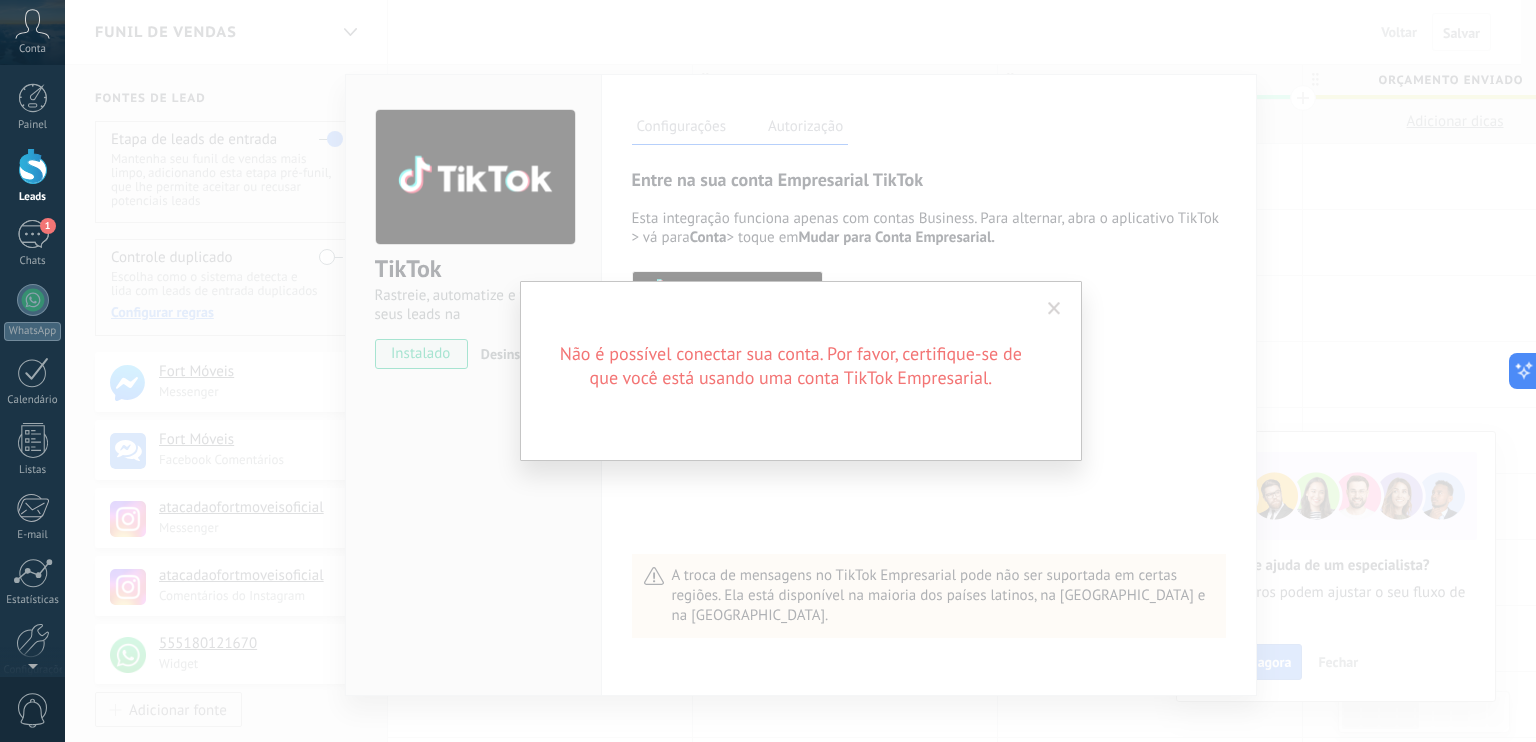 click at bounding box center [1054, 309] 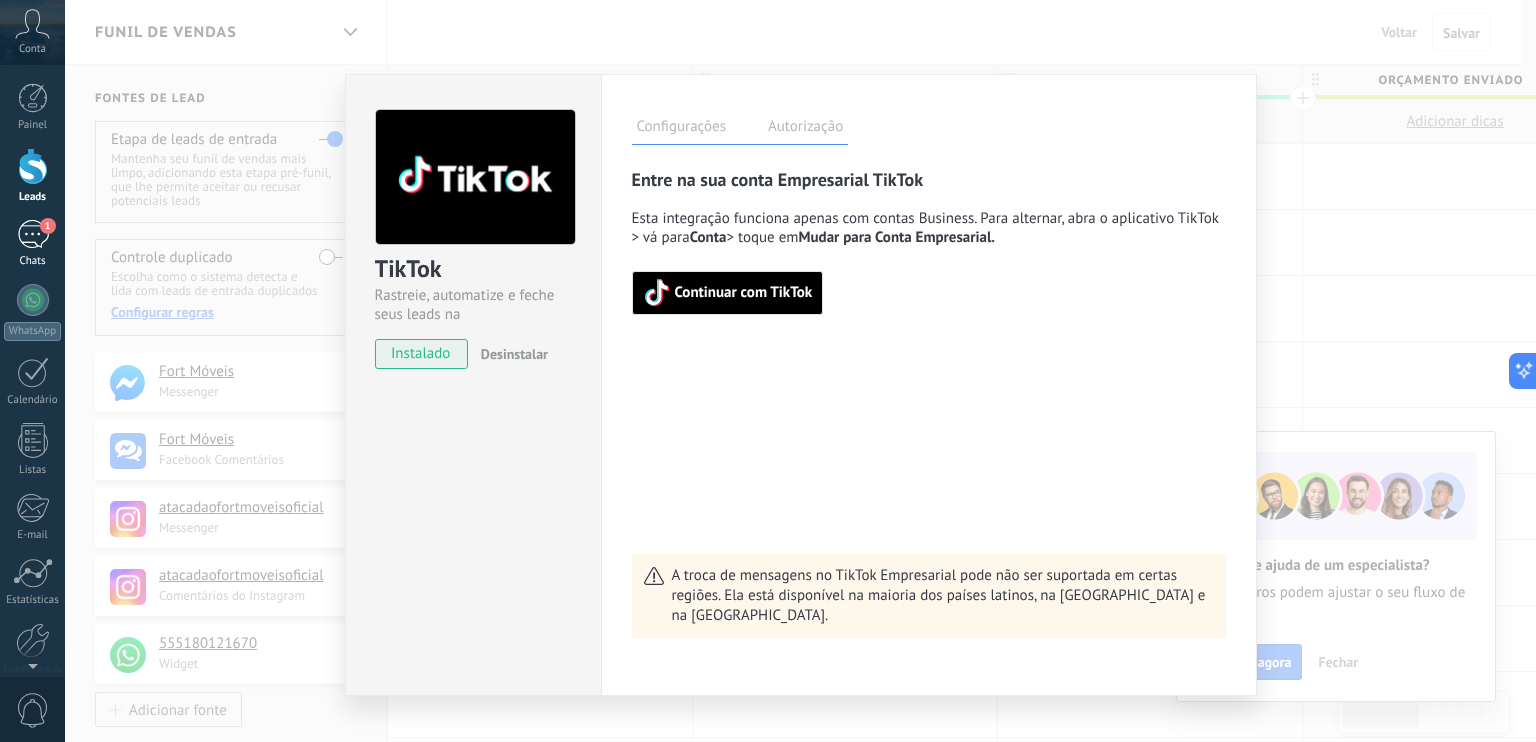 click on "1" at bounding box center (33, 234) 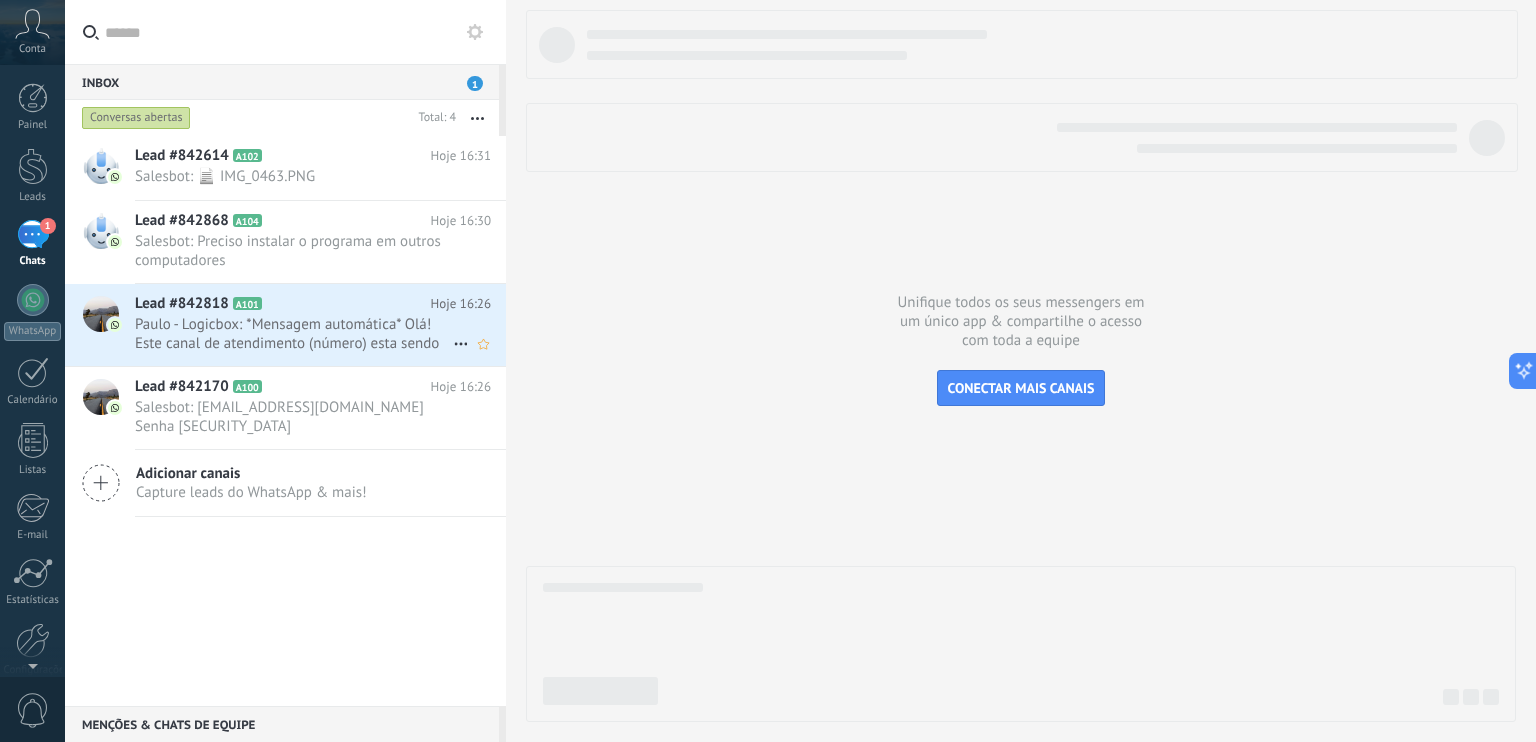 click on "Paulo - Logicbox: *Mensagem automática*
Olá!
Este canal de atendimento (número) esta sendo *DESCONTINUADO* .
Para seguir com o ..." at bounding box center [294, 334] 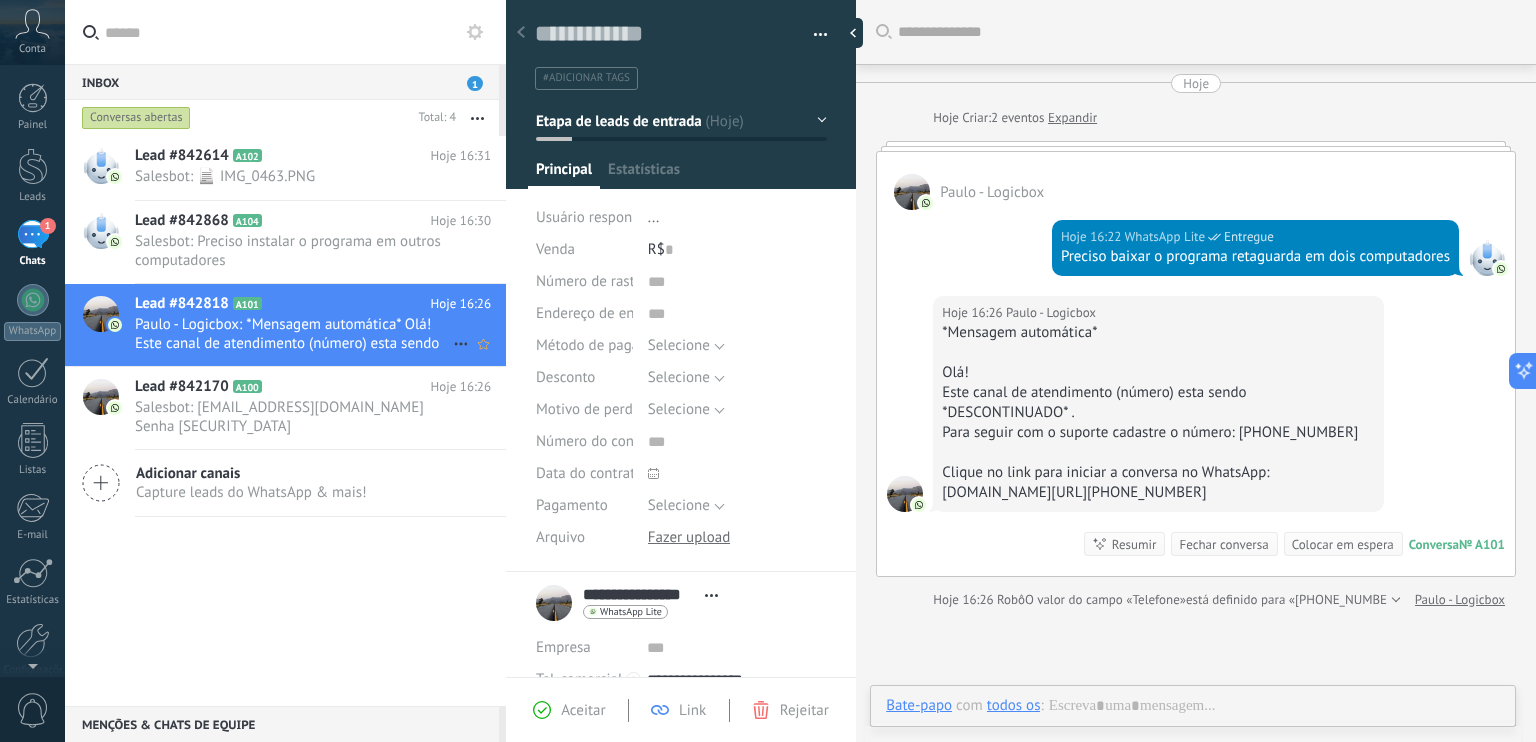 scroll, scrollTop: 29, scrollLeft: 0, axis: vertical 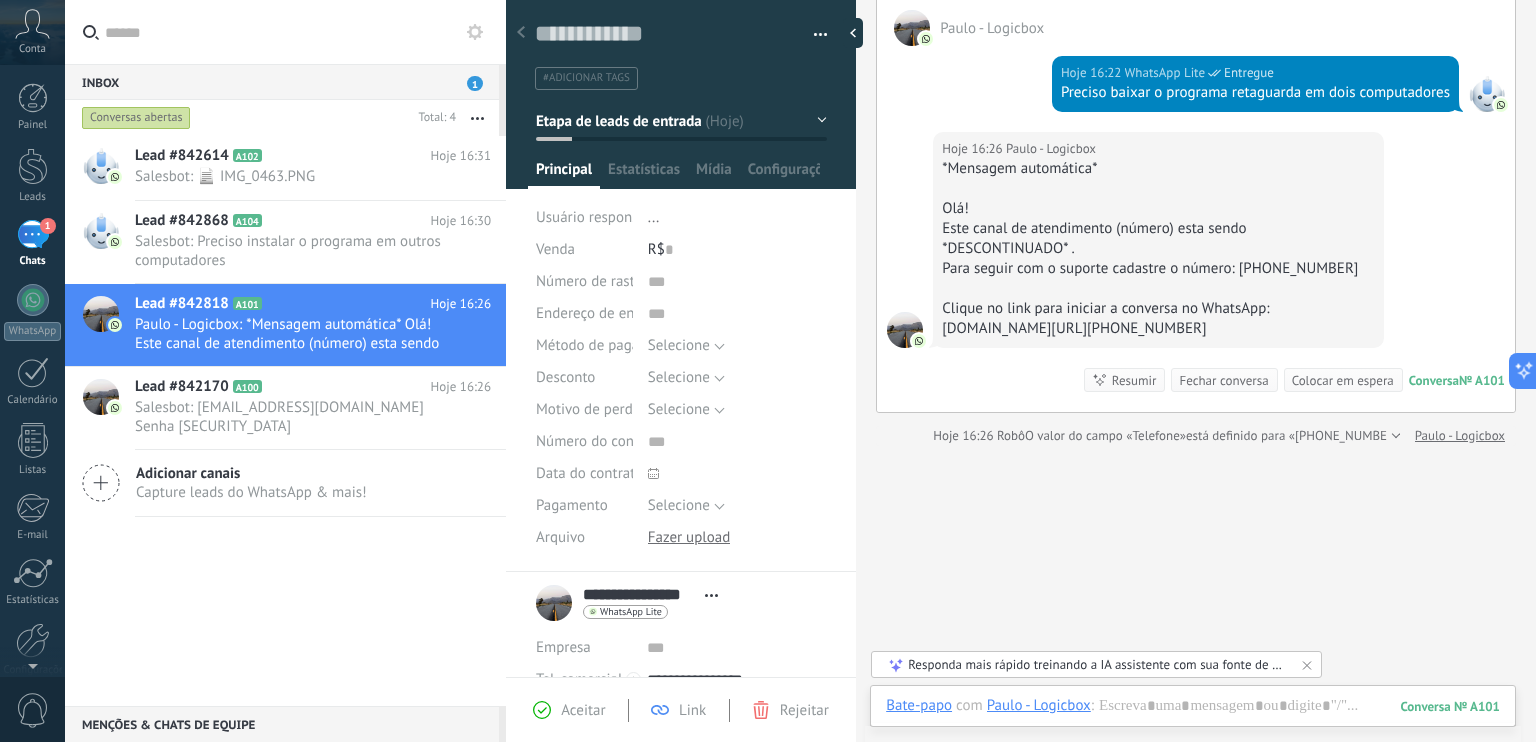 click on "Resumir" at bounding box center (1134, 380) 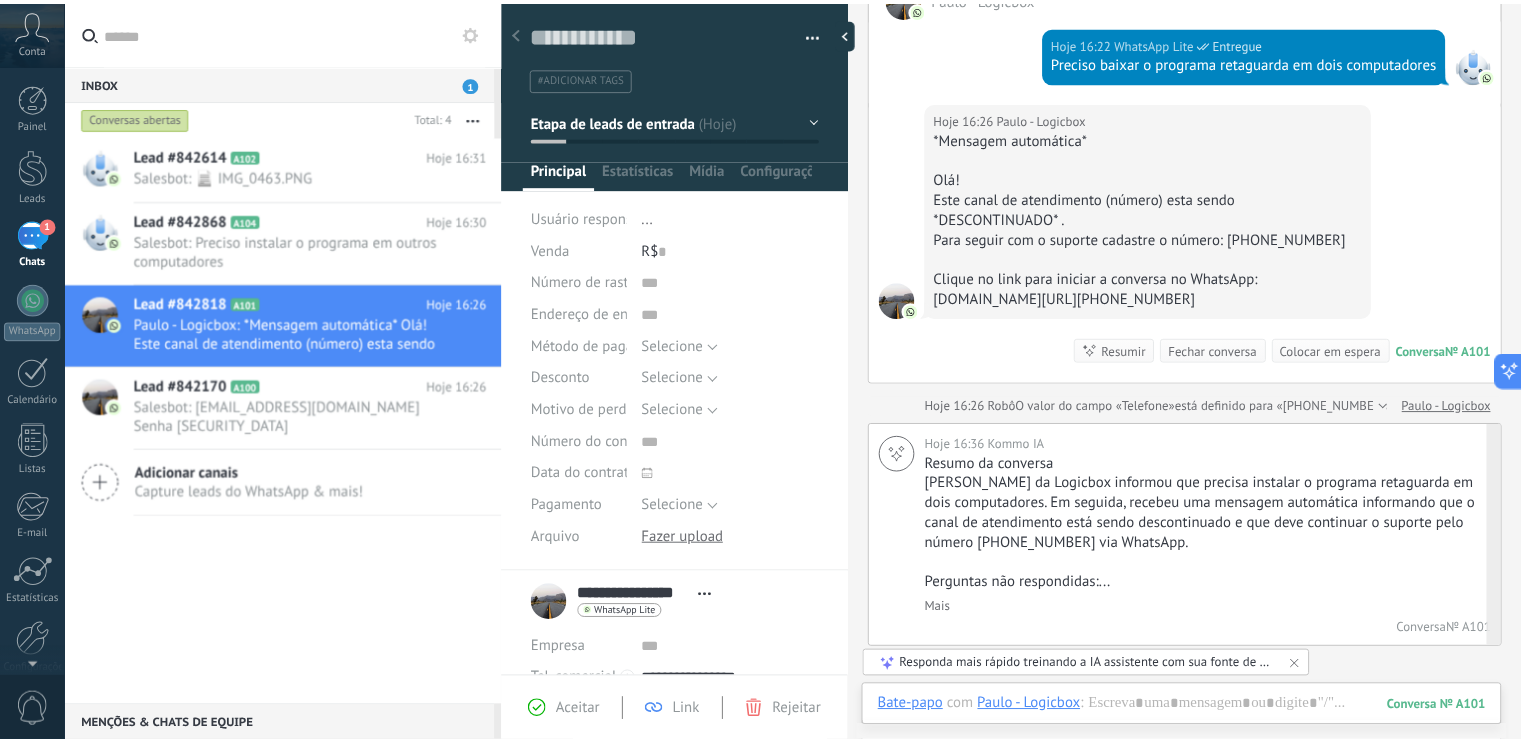 scroll, scrollTop: 294, scrollLeft: 0, axis: vertical 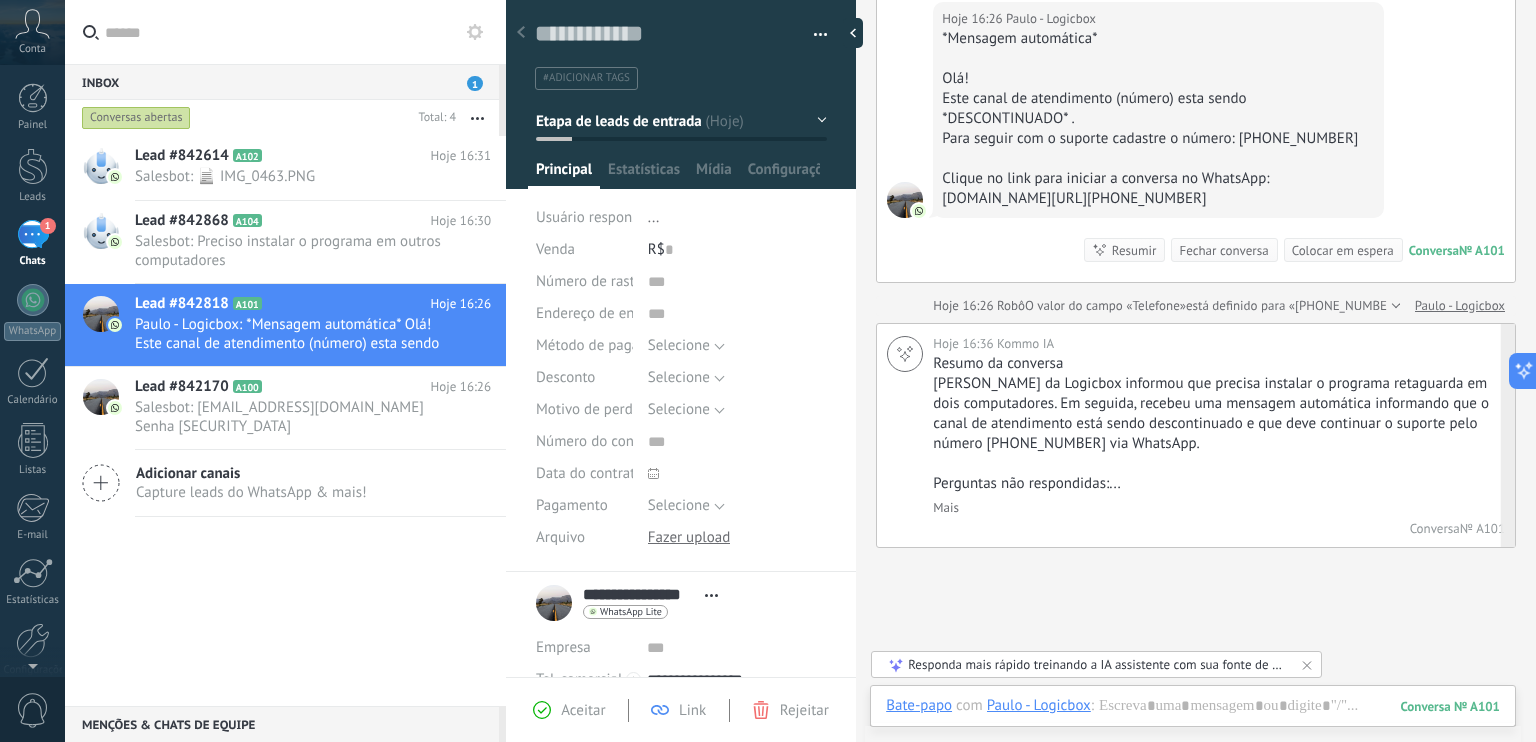 click on "Mais" at bounding box center [946, 507] 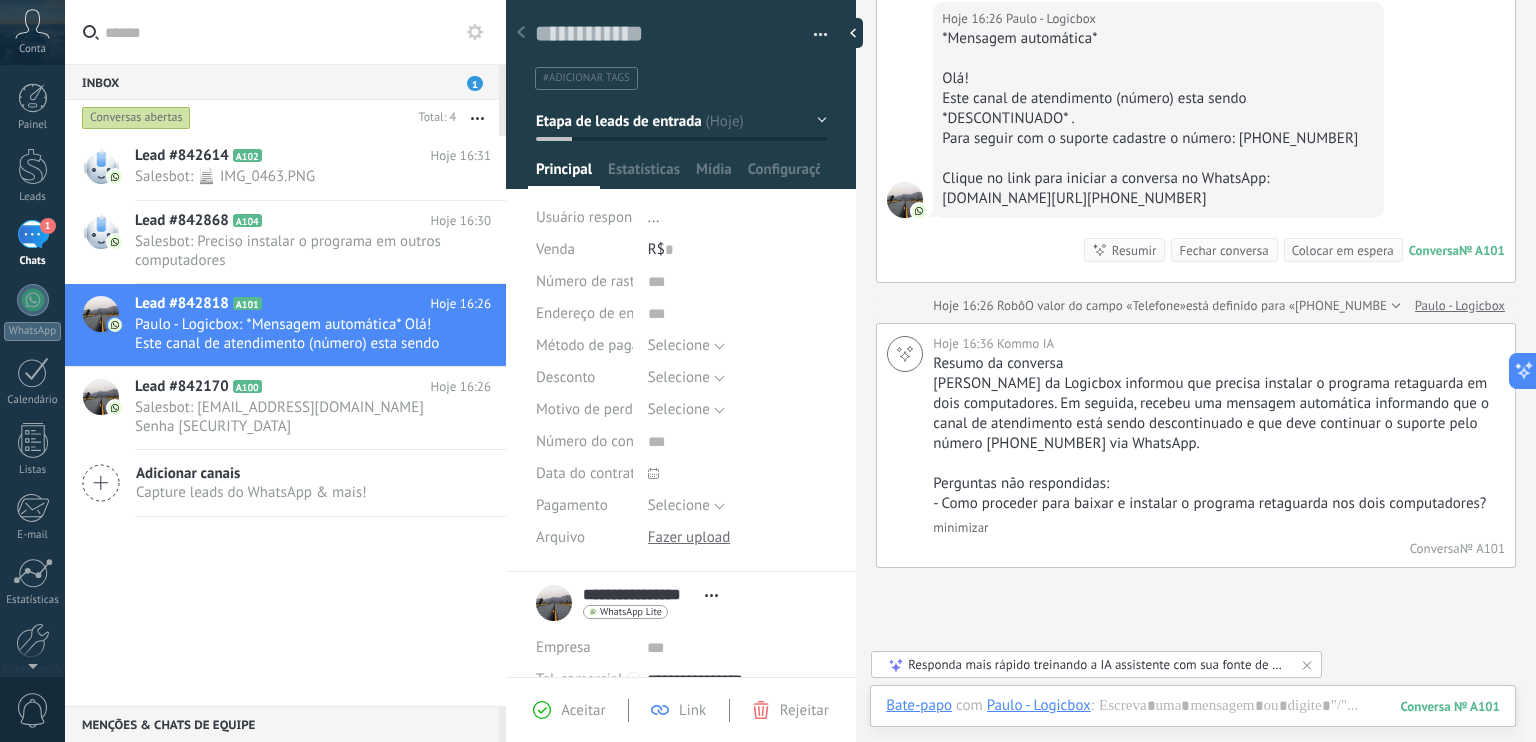 click on "1" at bounding box center [33, 234] 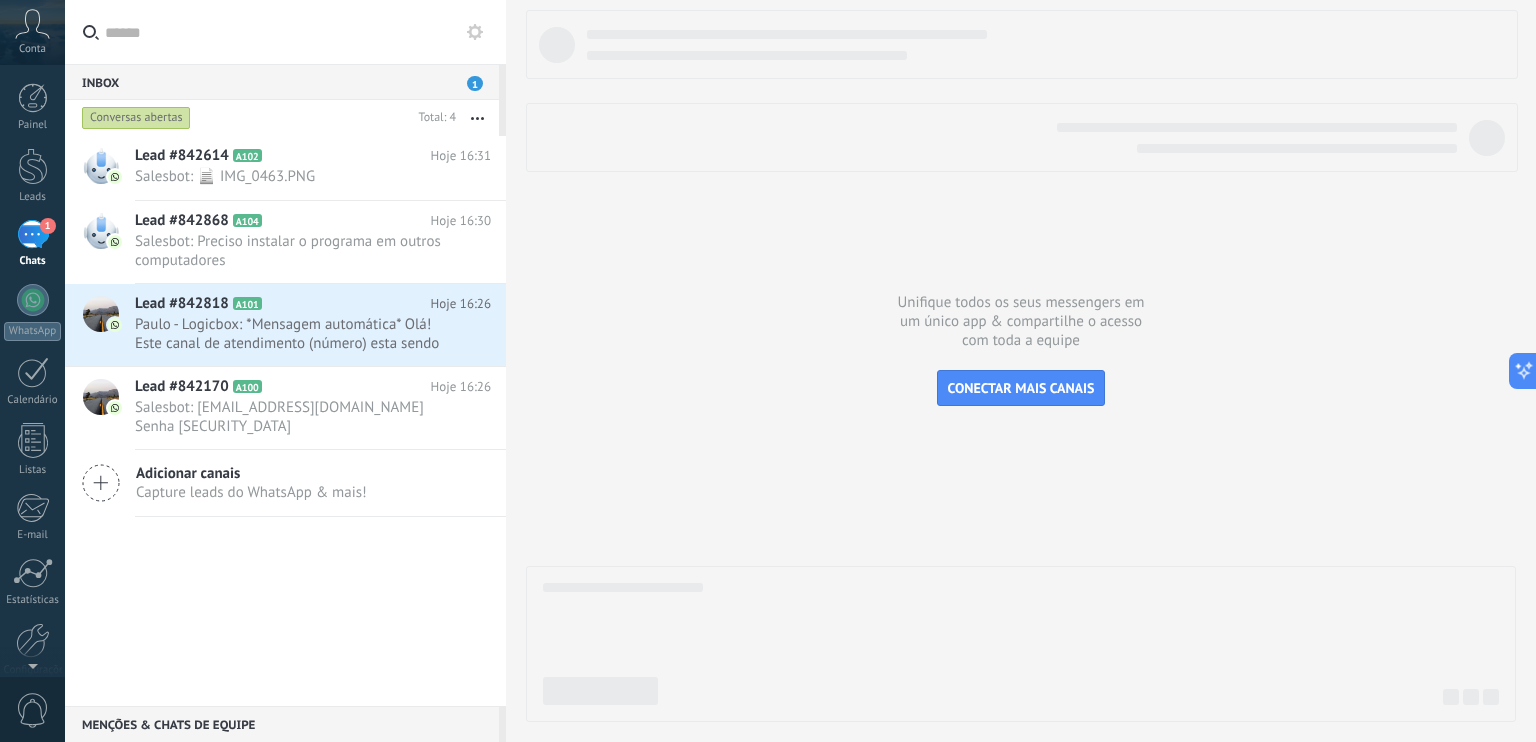 click on "Inbox 1" at bounding box center (282, 82) 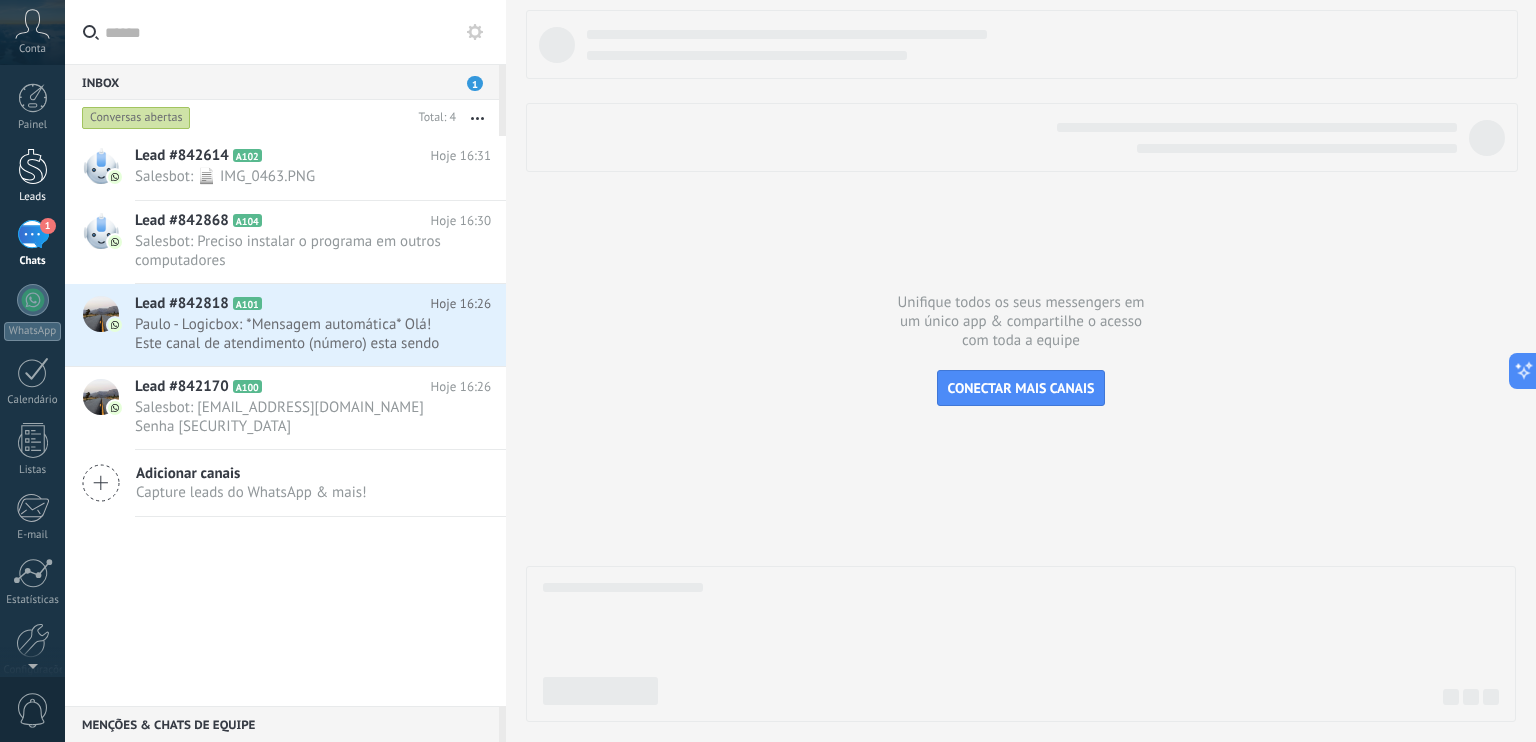 click at bounding box center [33, 166] 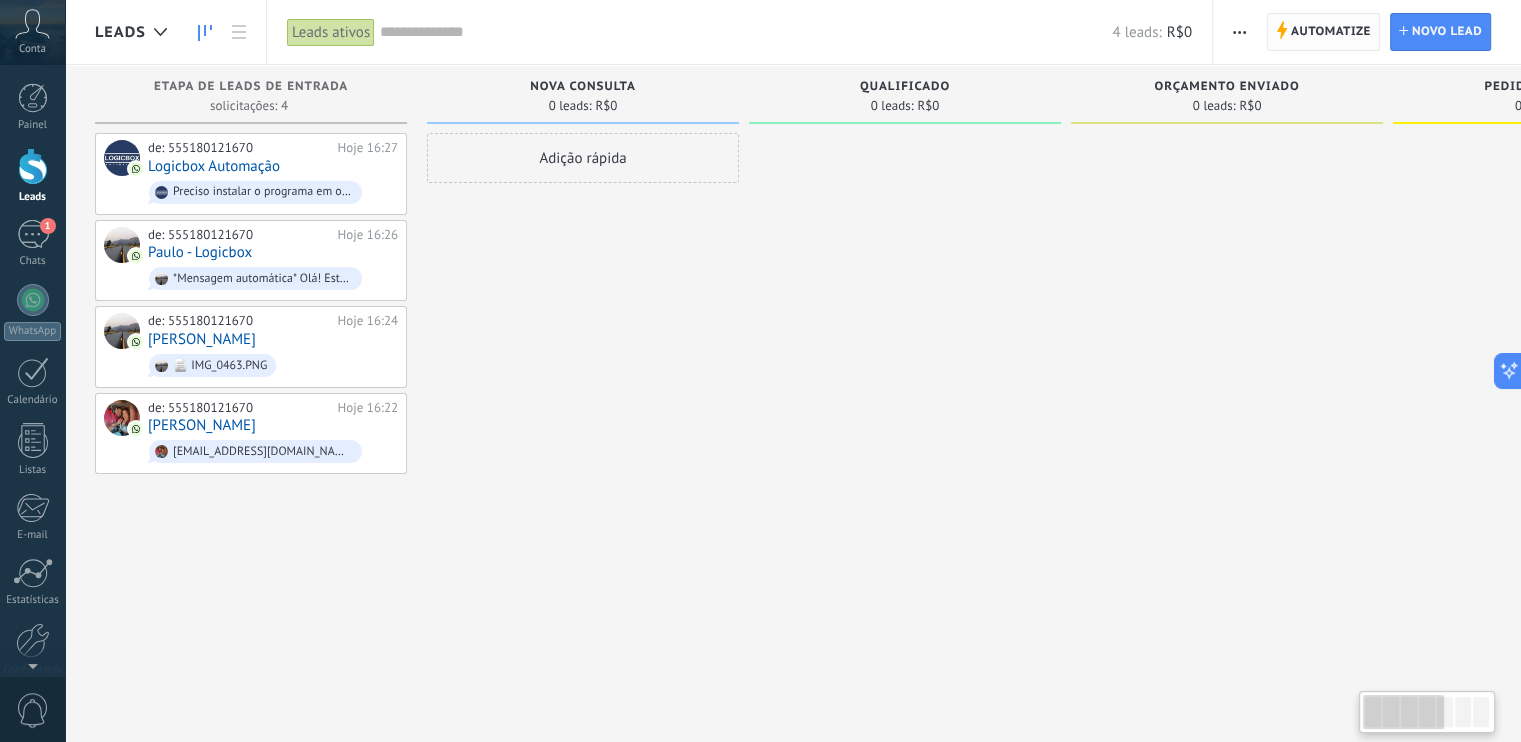 click on "Automatize" at bounding box center [1331, 32] 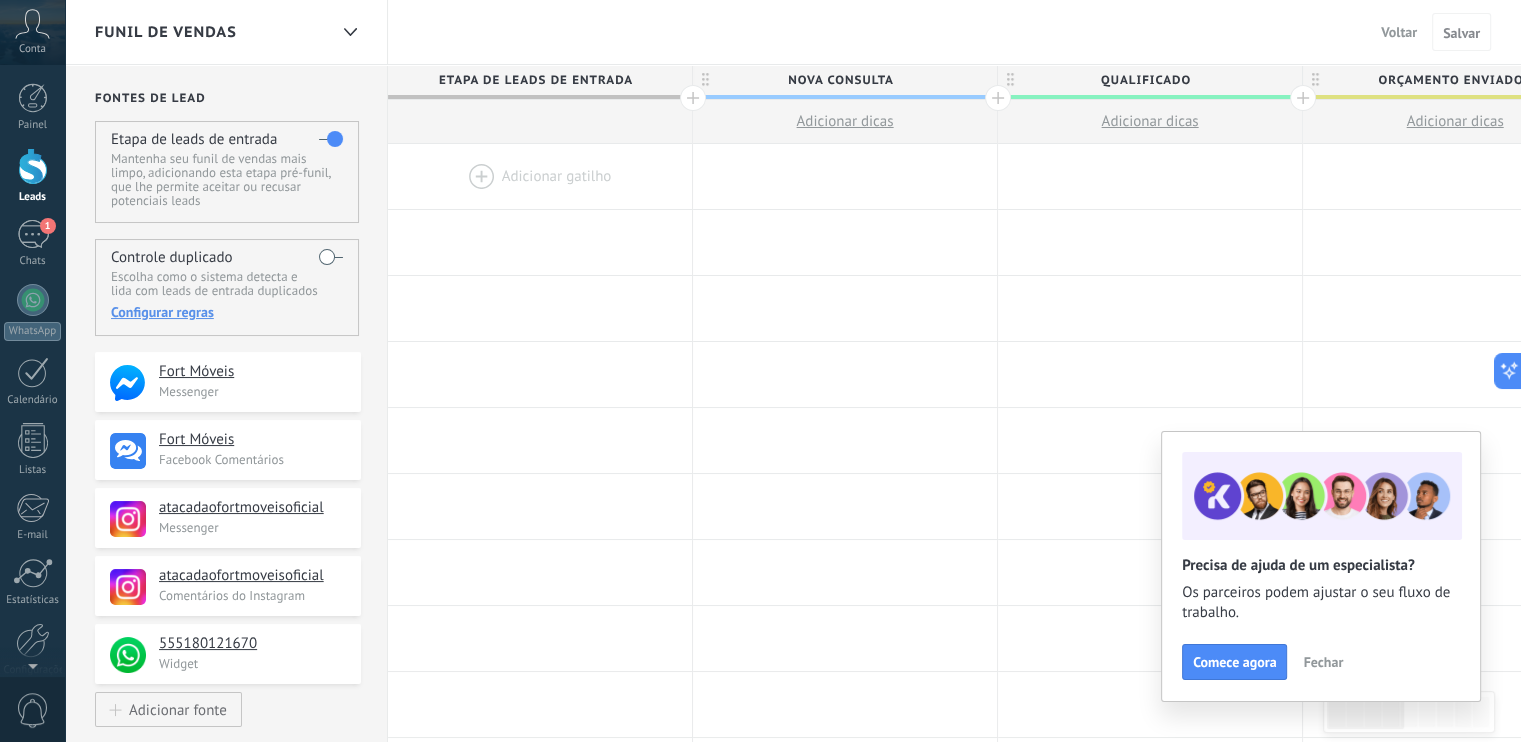 scroll, scrollTop: 200, scrollLeft: 0, axis: vertical 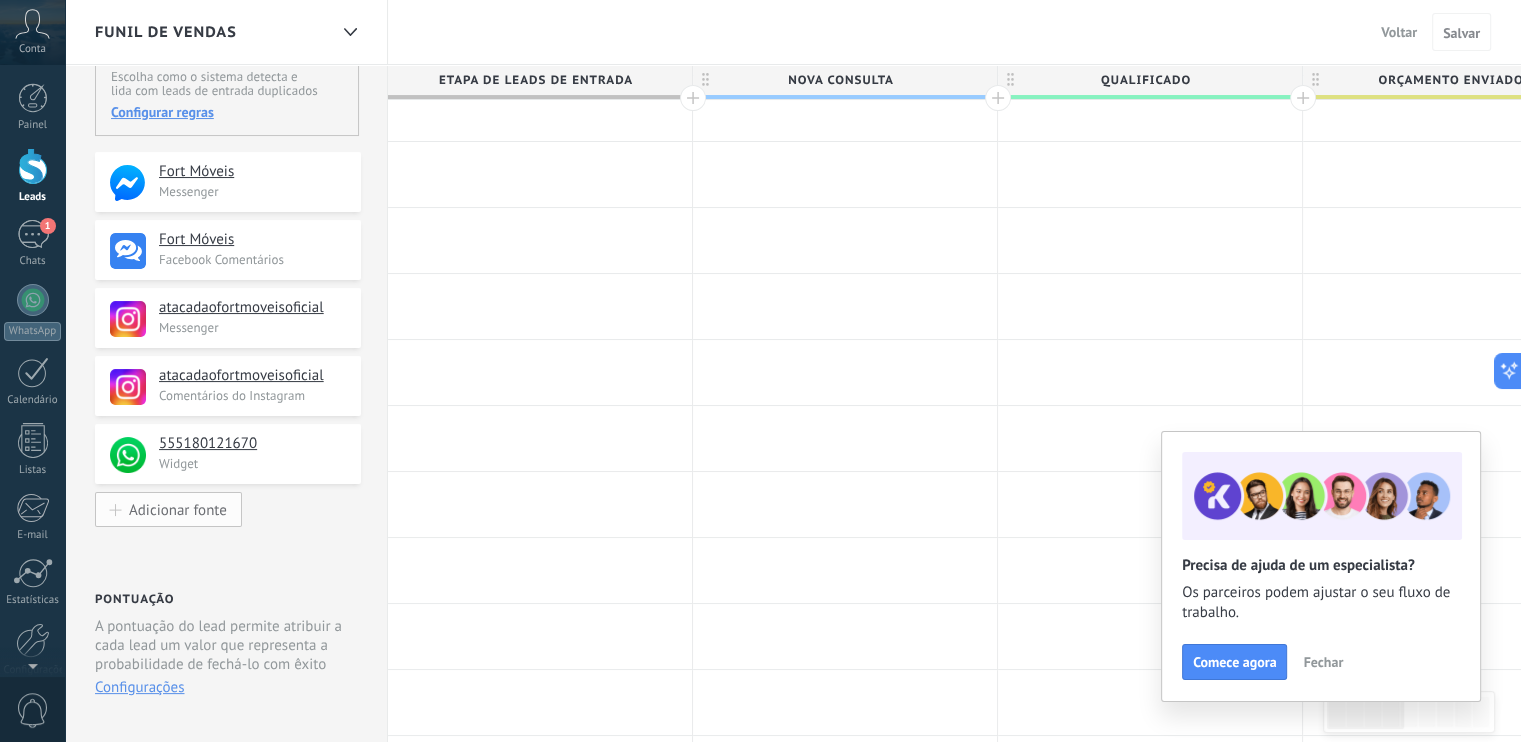 click on "Adicionar fonte" at bounding box center (178, 509) 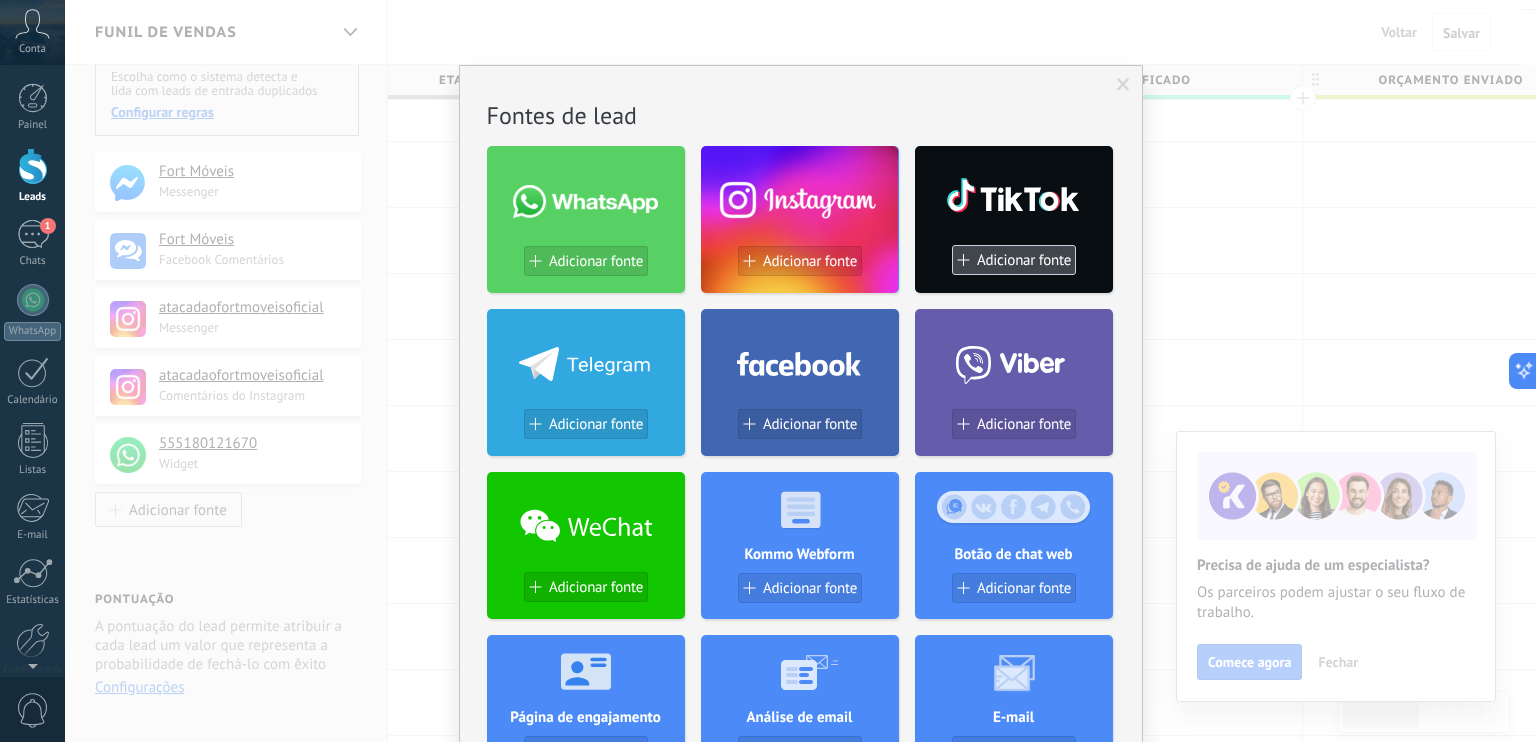 click on "Adicionar fonte" at bounding box center [1024, 260] 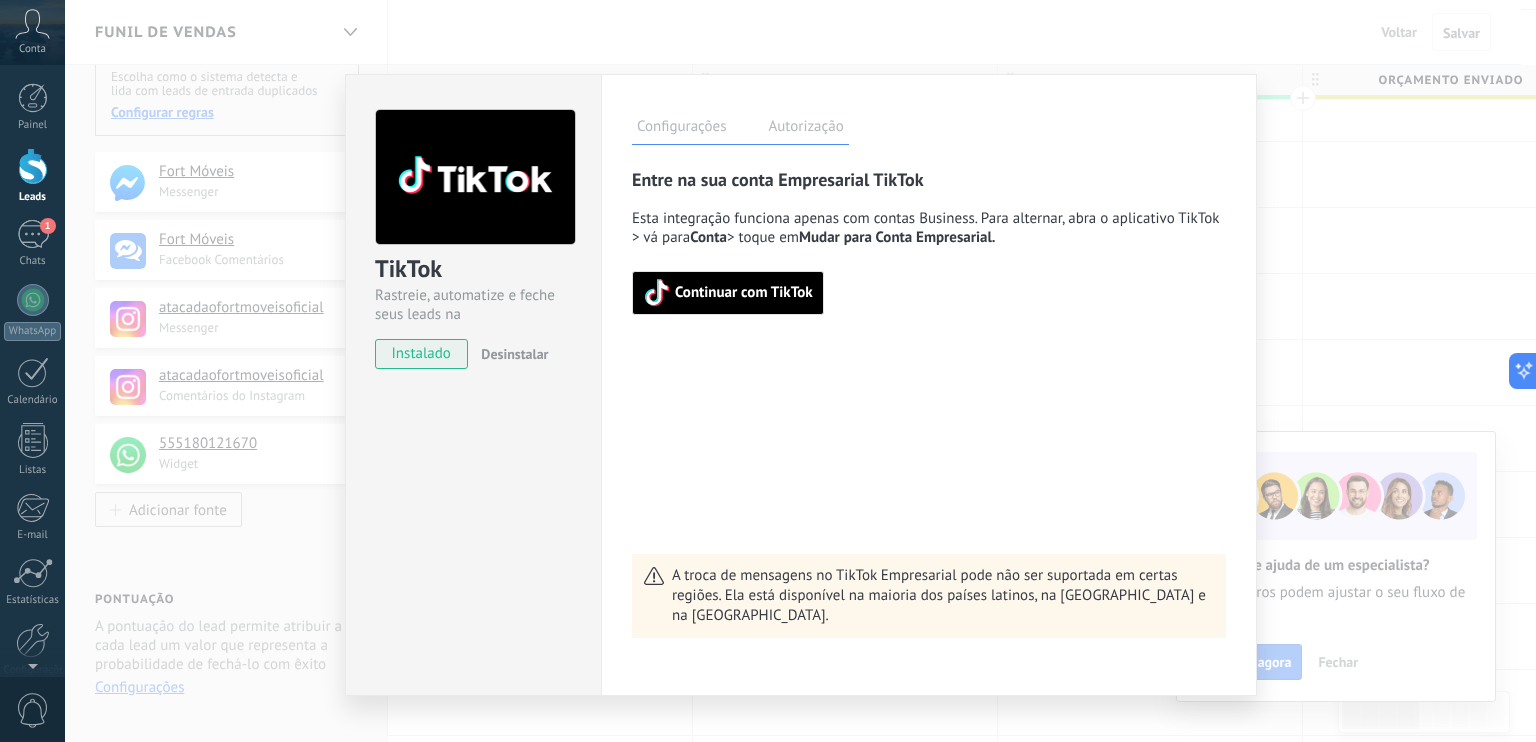 click on "instalado" at bounding box center [421, 354] 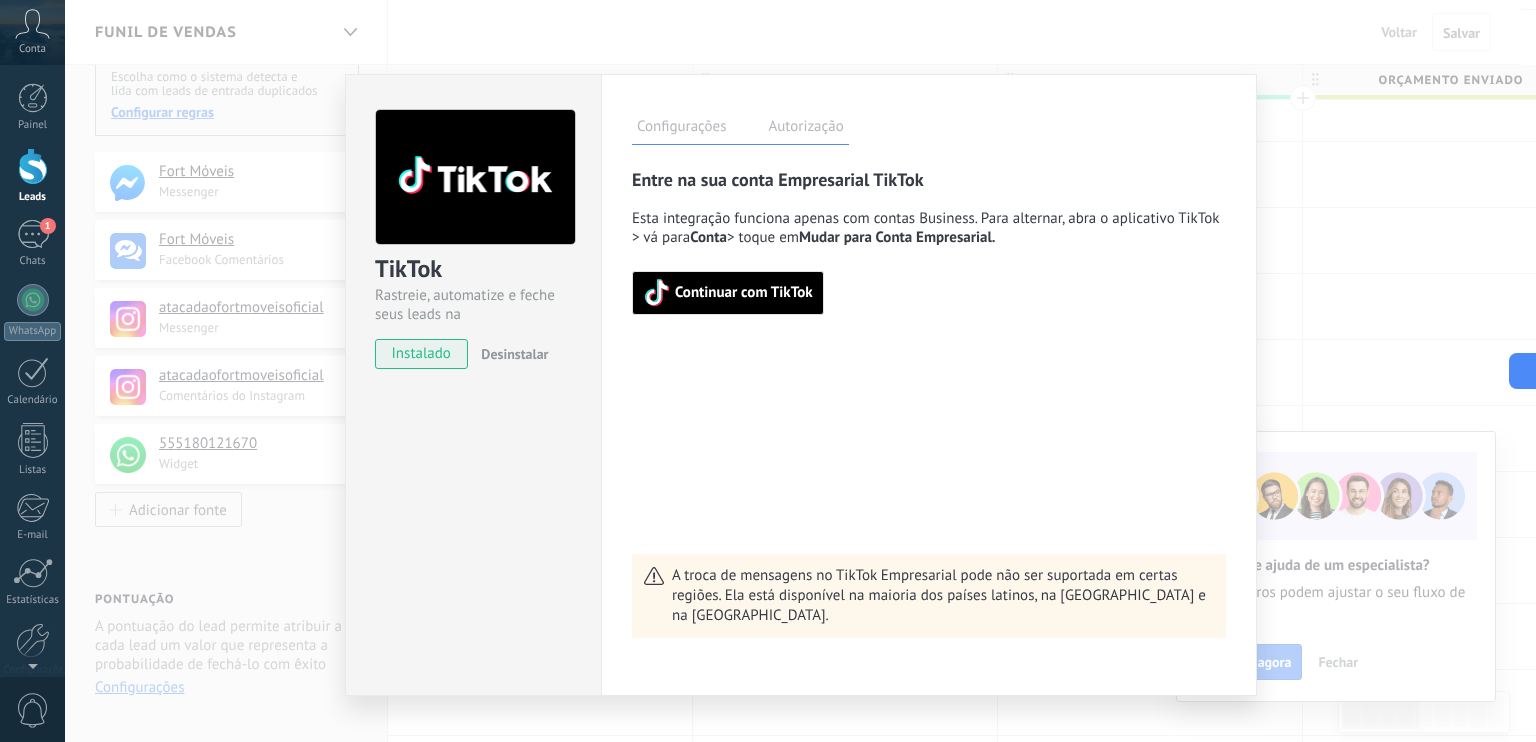 click on "Continuar com TikTok" at bounding box center [744, 293] 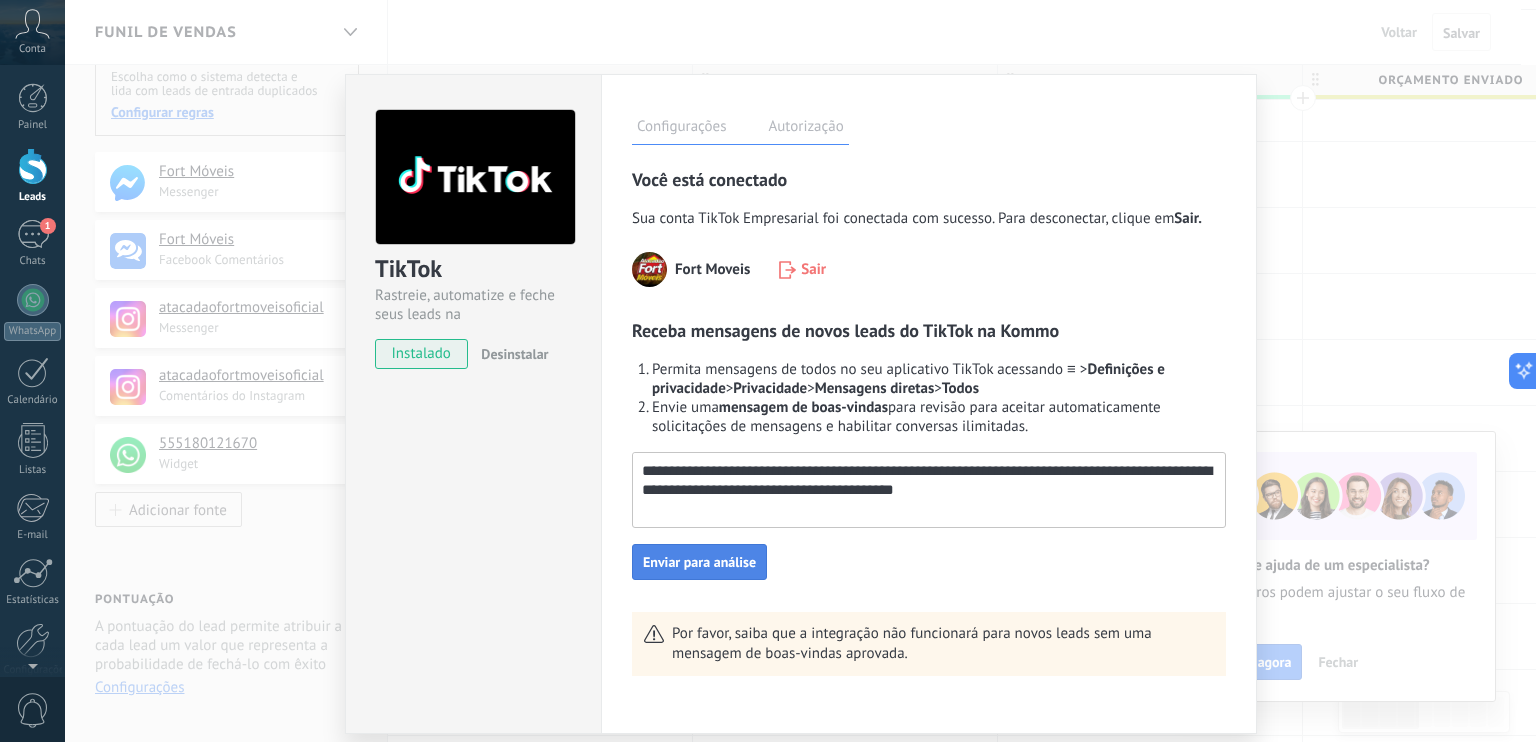 click on "Enviar para análise" at bounding box center (699, 562) 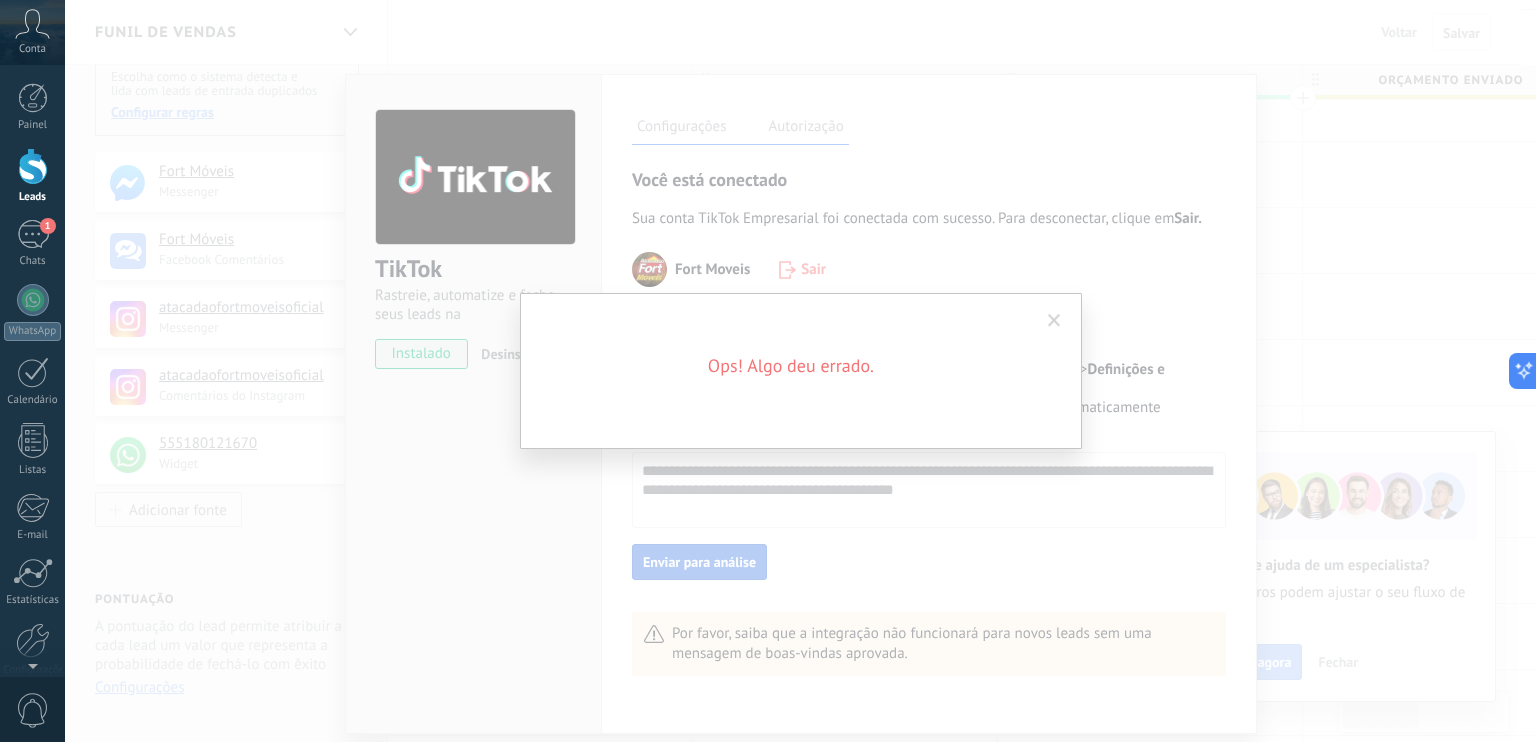click at bounding box center (1054, 321) 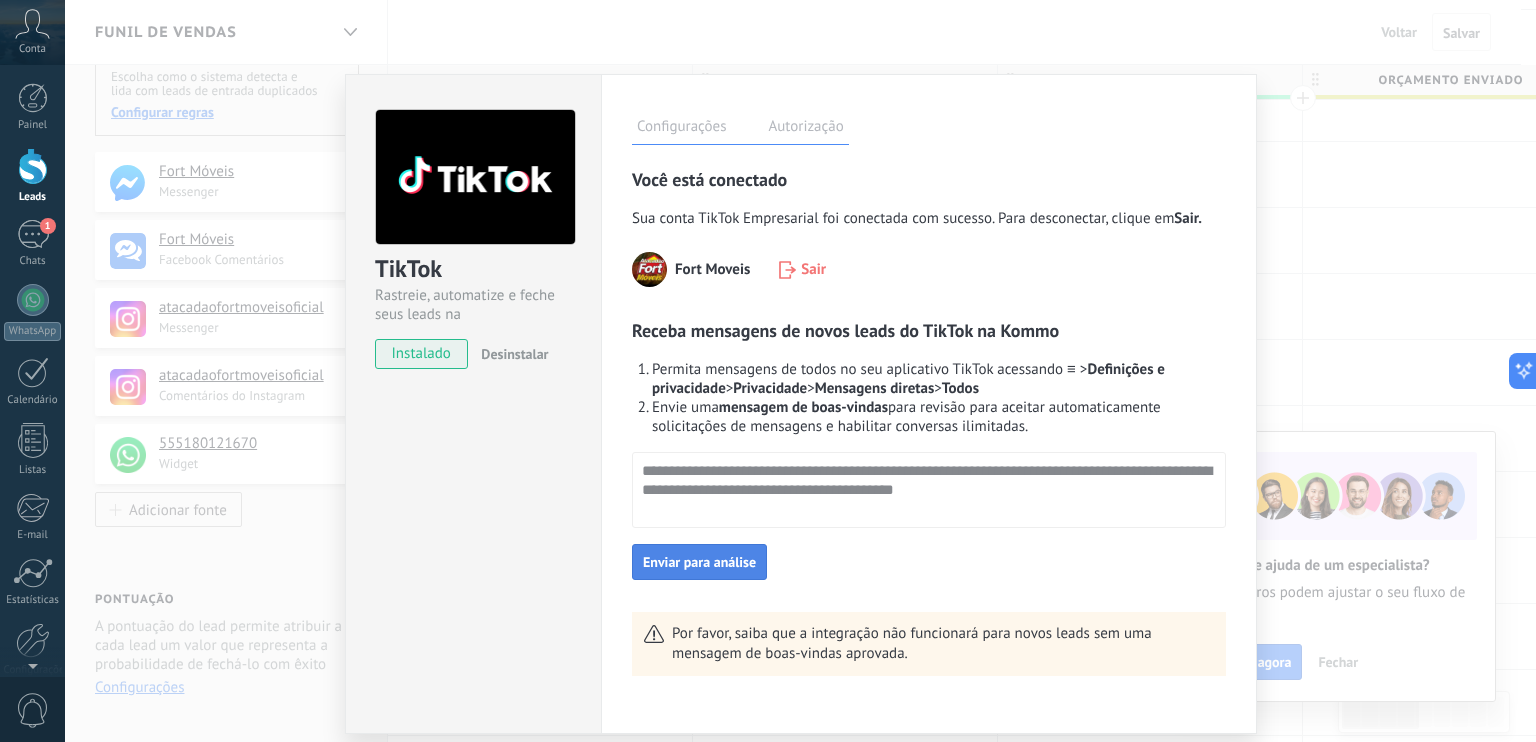 click on "Autorização" at bounding box center (805, 129) 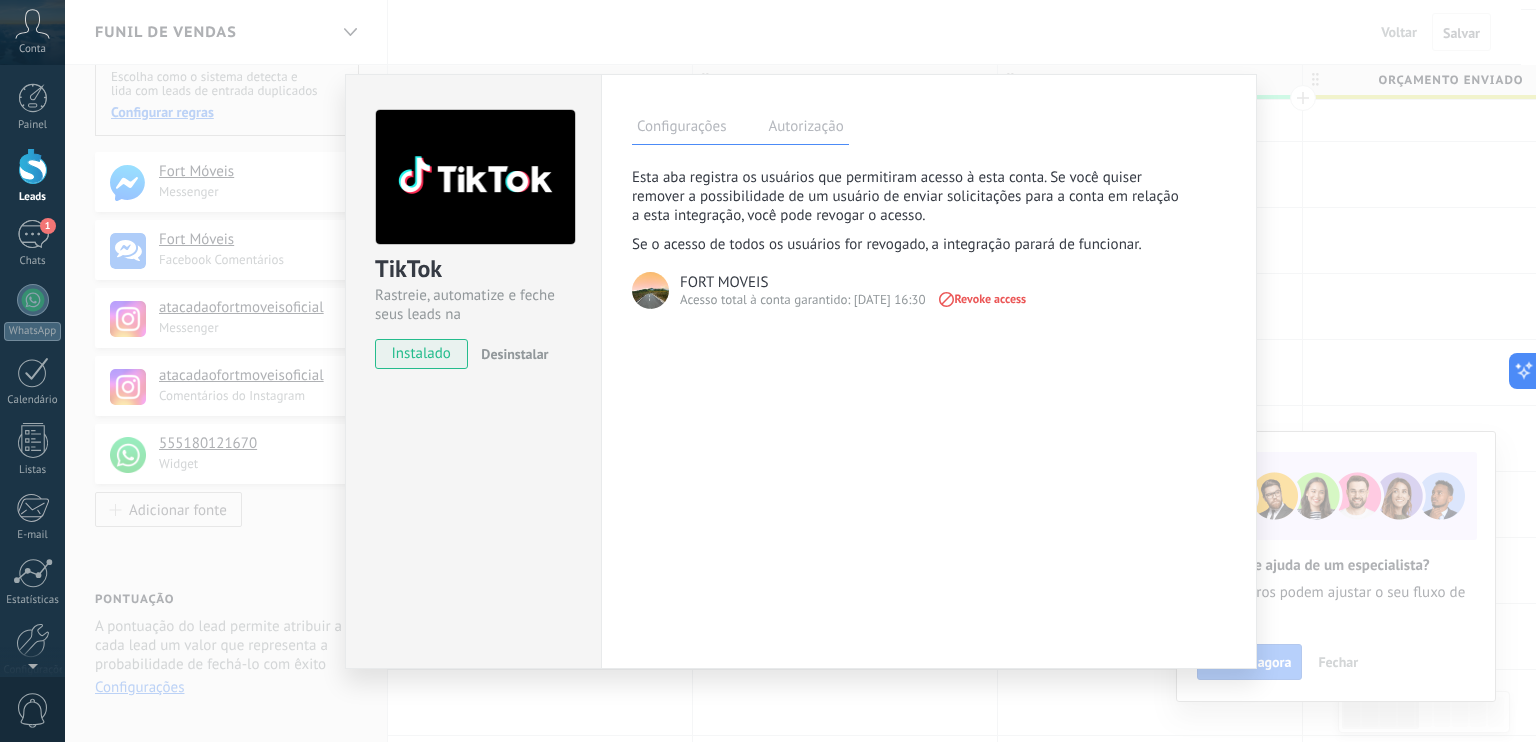 click on "FORT MOVEIS" at bounding box center [724, 282] 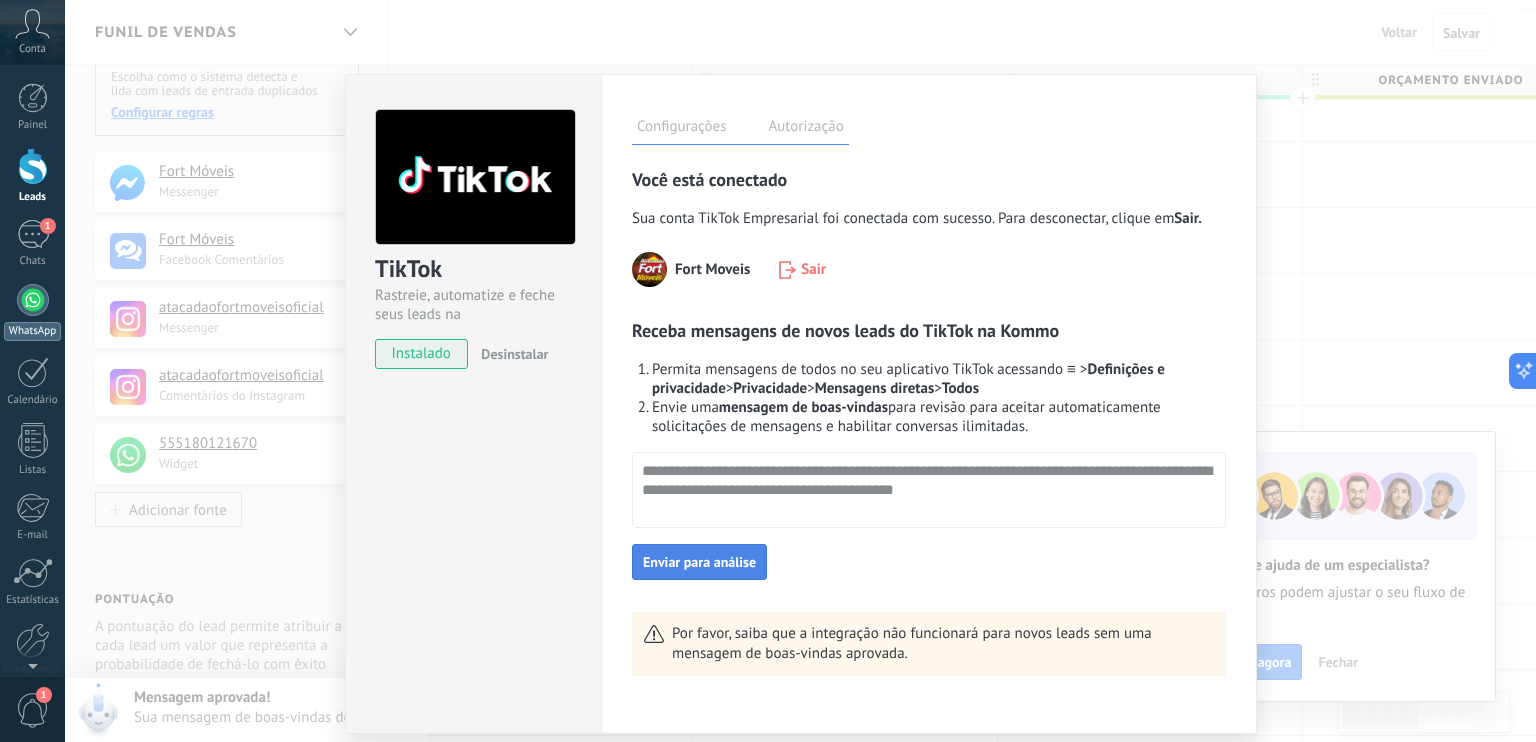 click at bounding box center [33, 300] 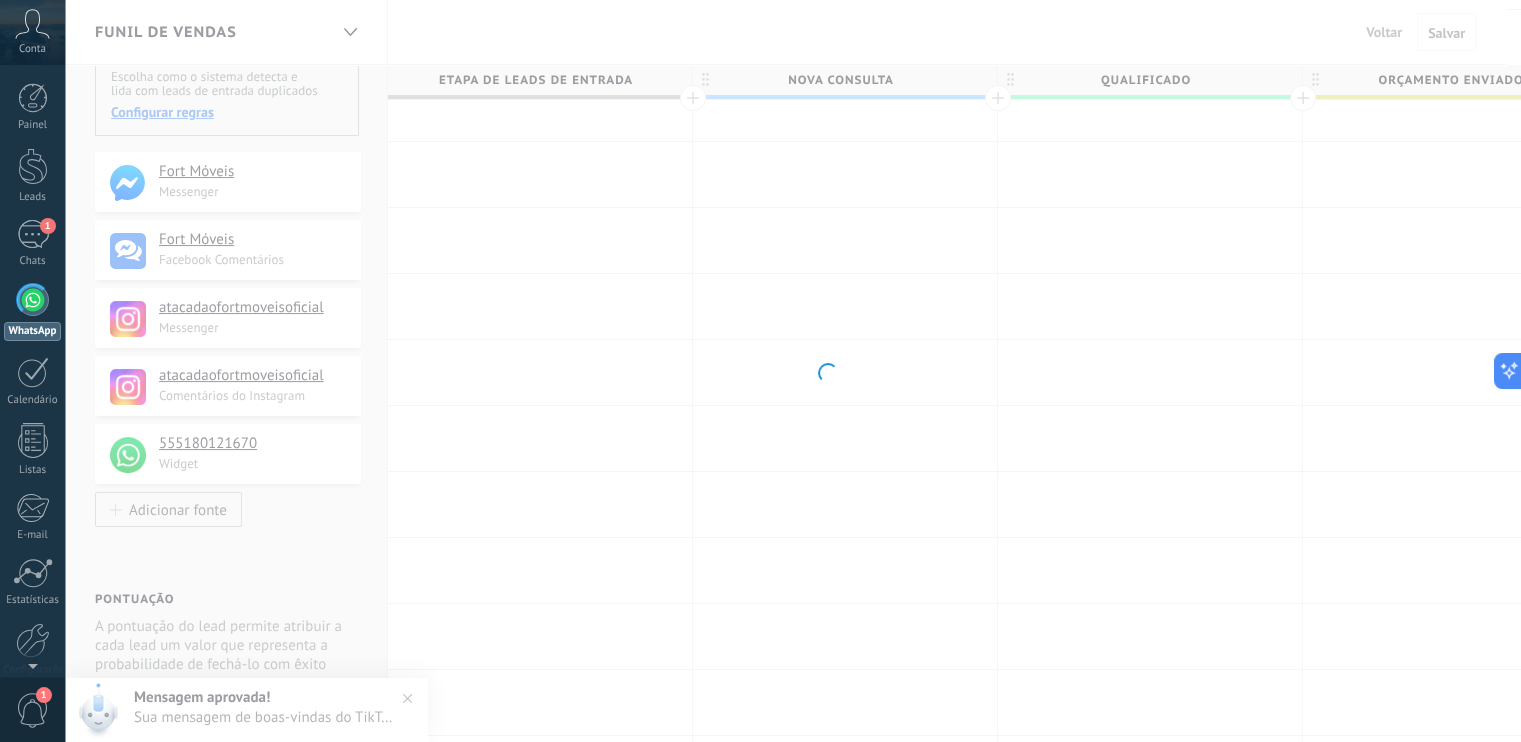scroll, scrollTop: 0, scrollLeft: 0, axis: both 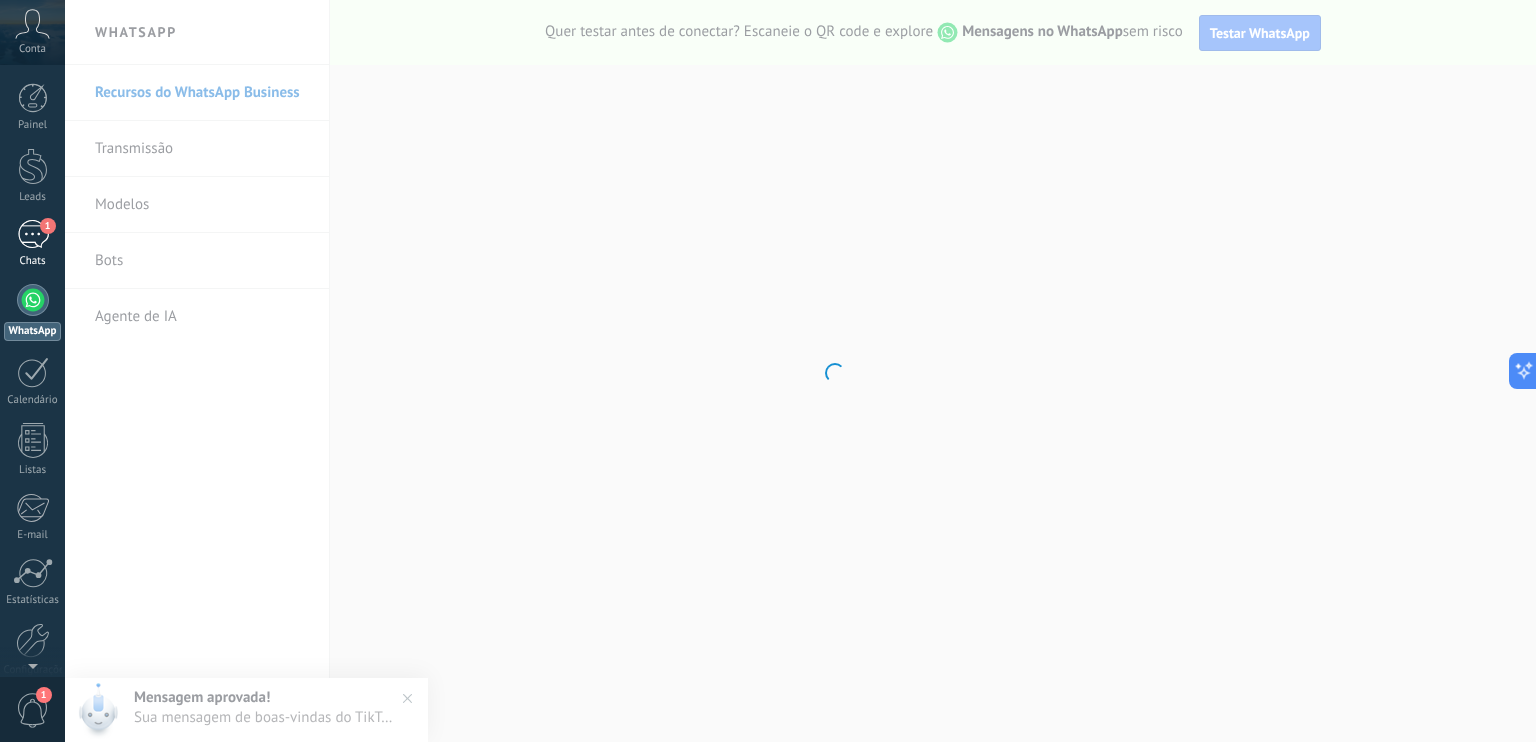 click on "1" at bounding box center [33, 234] 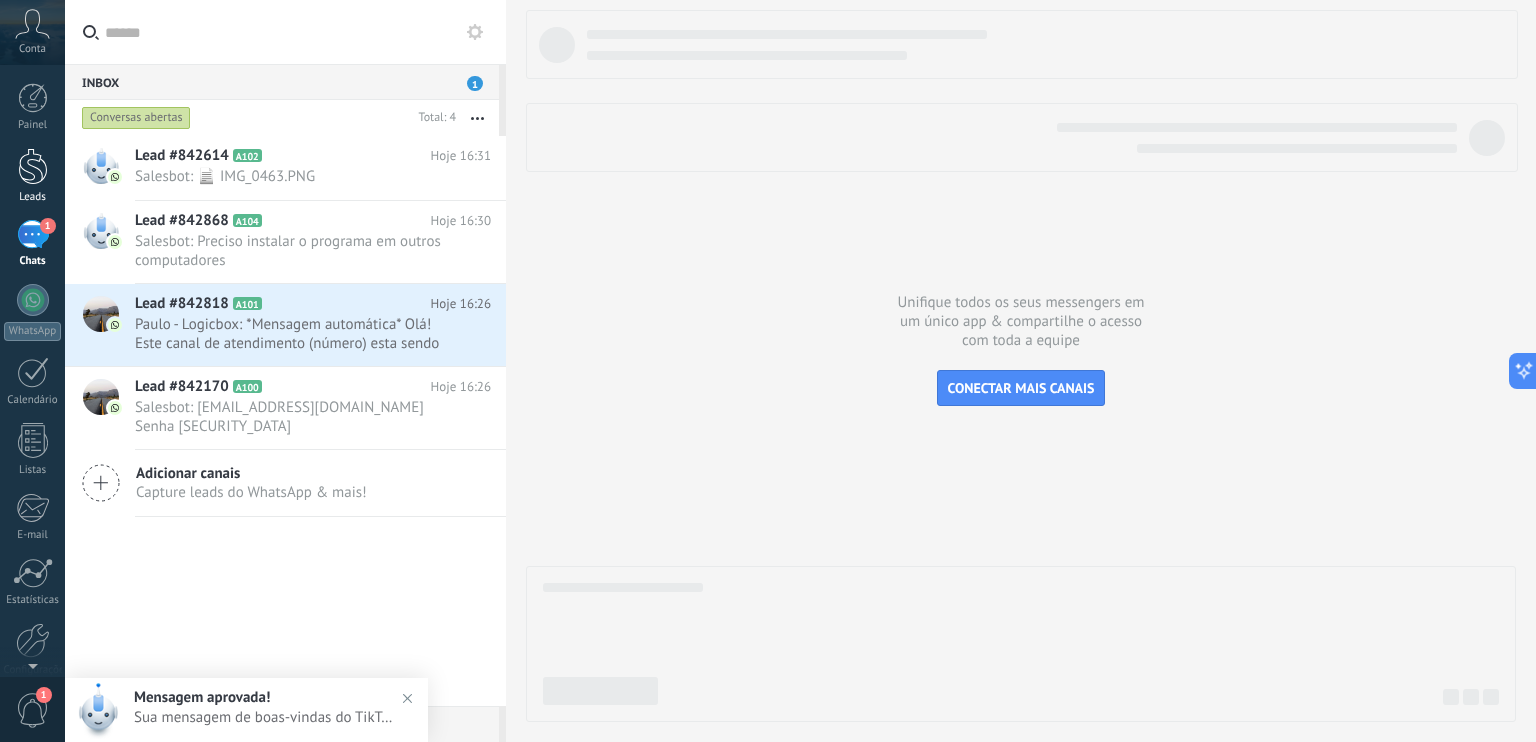 click at bounding box center (33, 166) 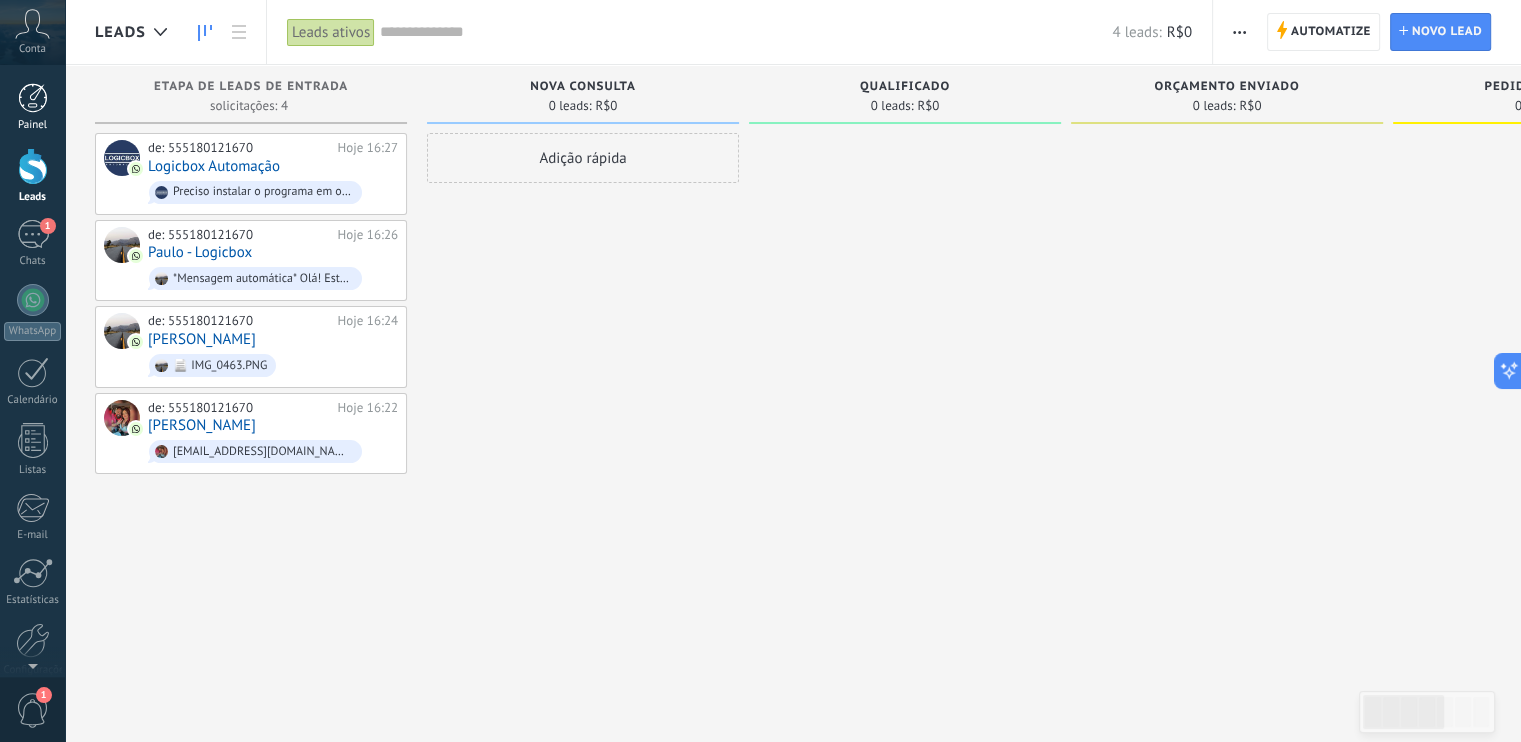 click at bounding box center [33, 98] 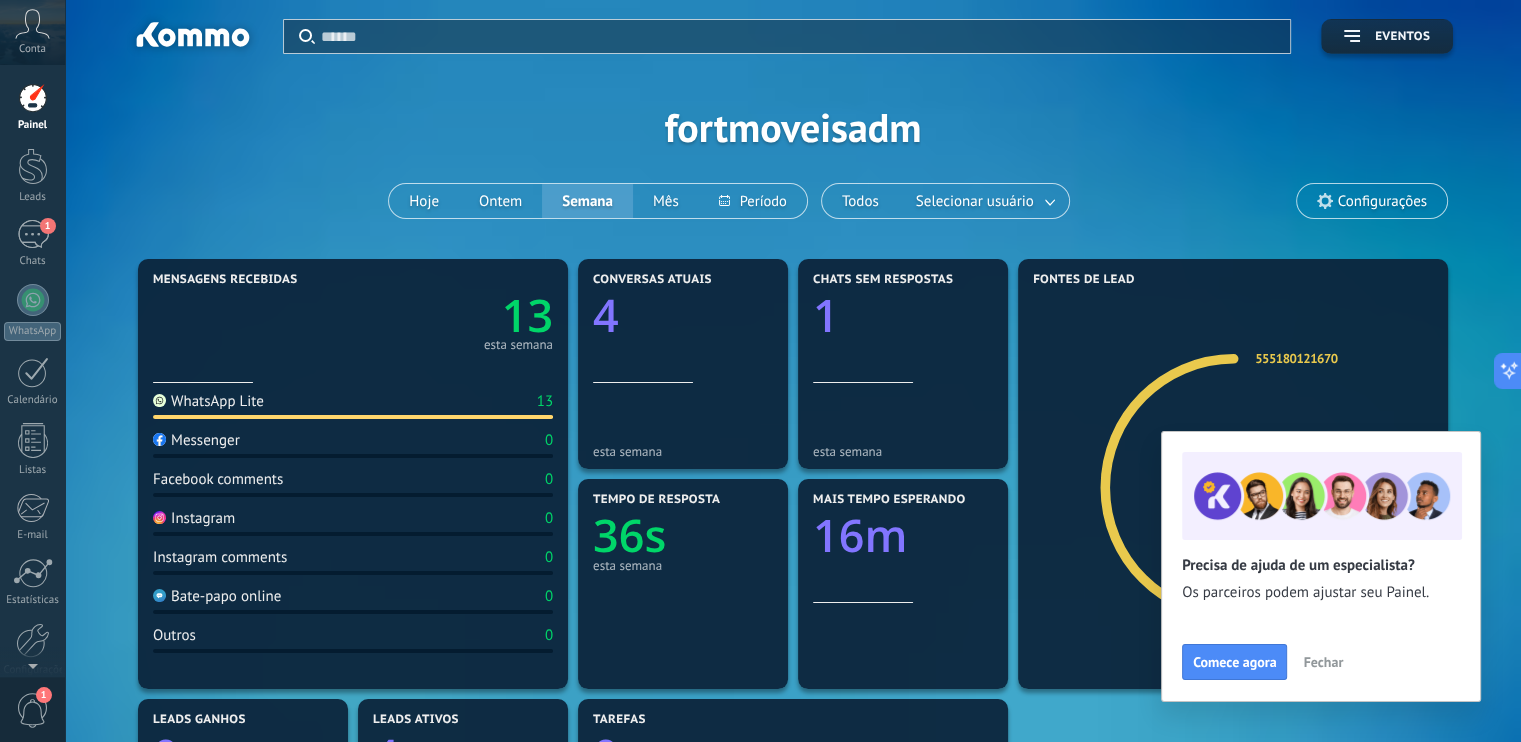click on "Fechar" at bounding box center (1323, 662) 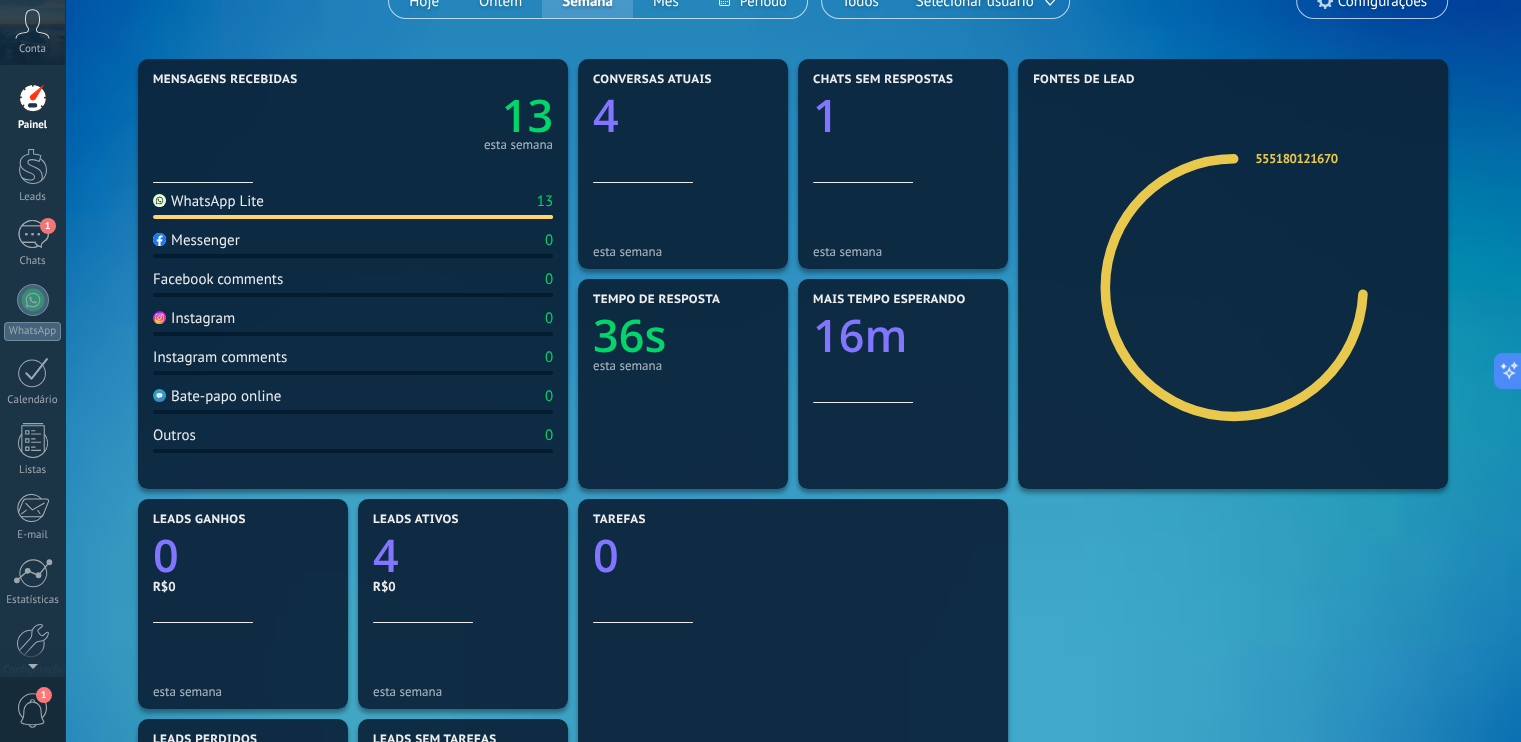 scroll, scrollTop: 100, scrollLeft: 0, axis: vertical 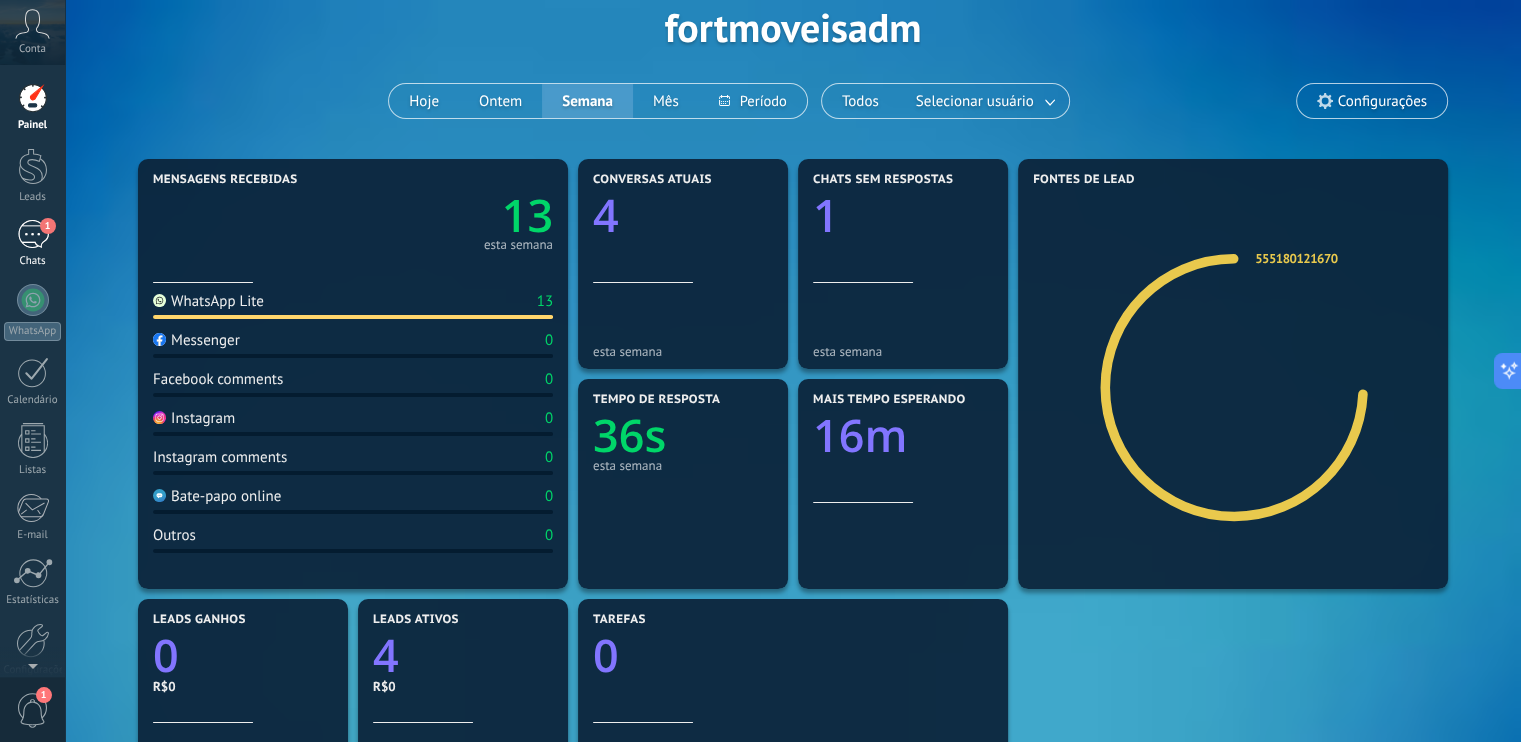 click on "1" at bounding box center (33, 234) 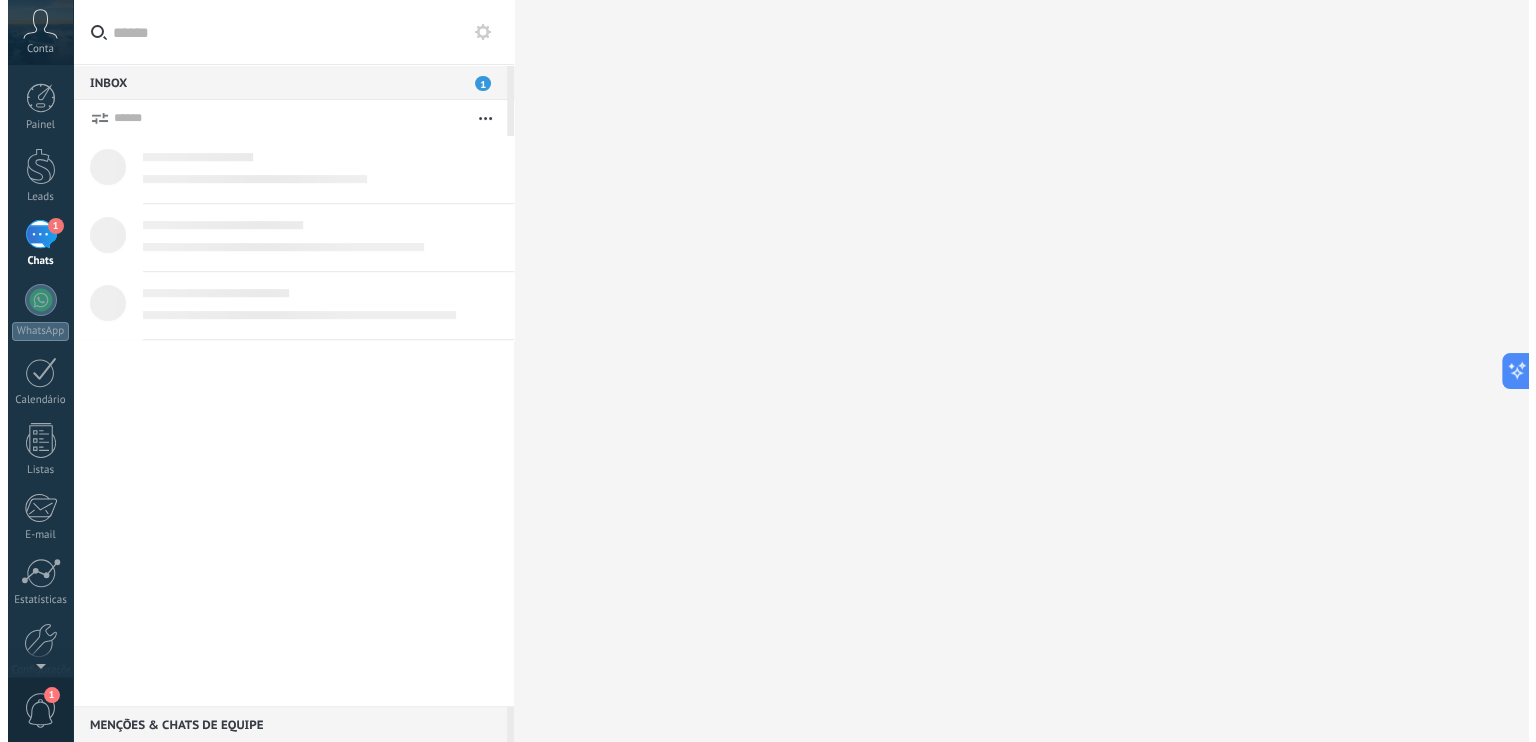 scroll, scrollTop: 0, scrollLeft: 0, axis: both 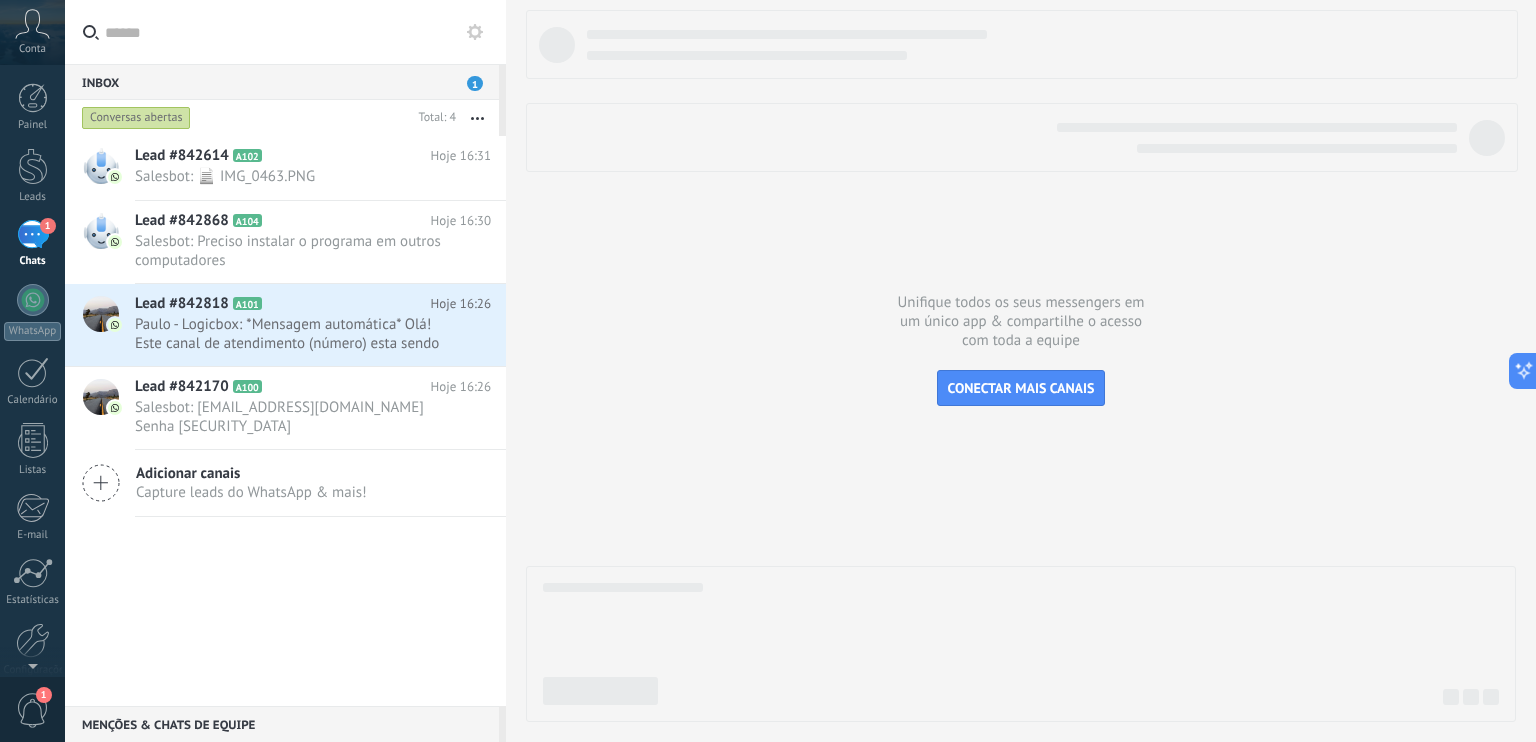 click 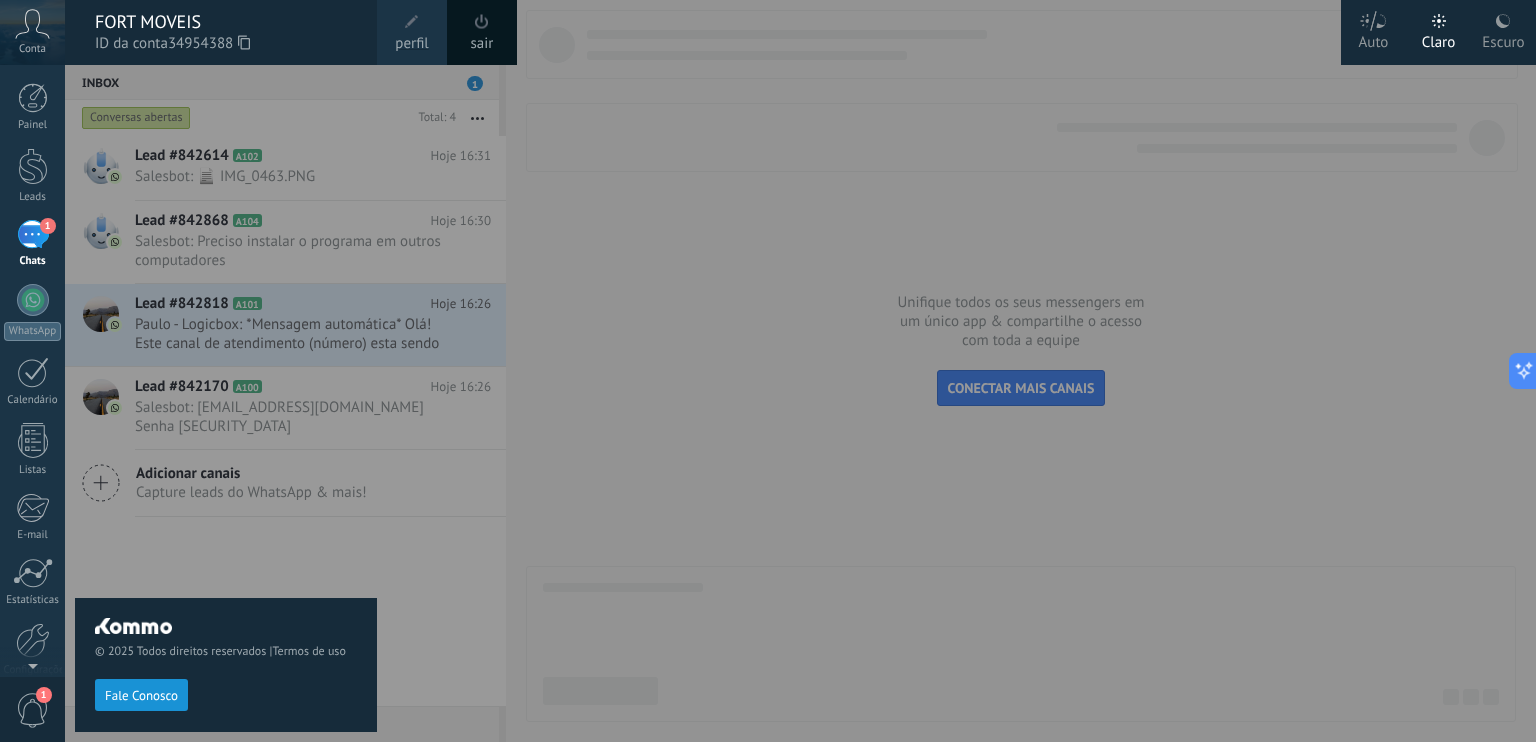 click on "Escuro" at bounding box center (1503, 39) 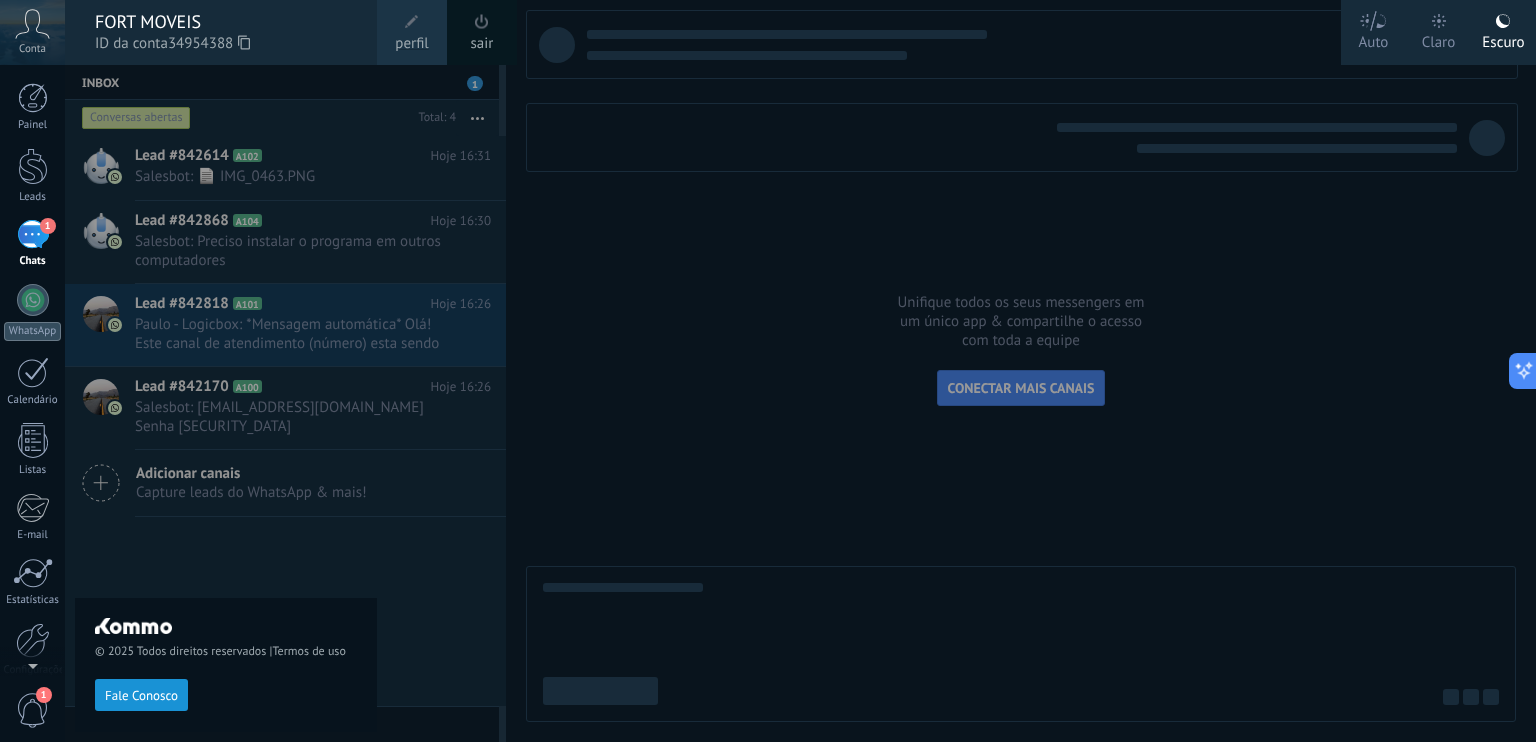 click at bounding box center [833, 371] 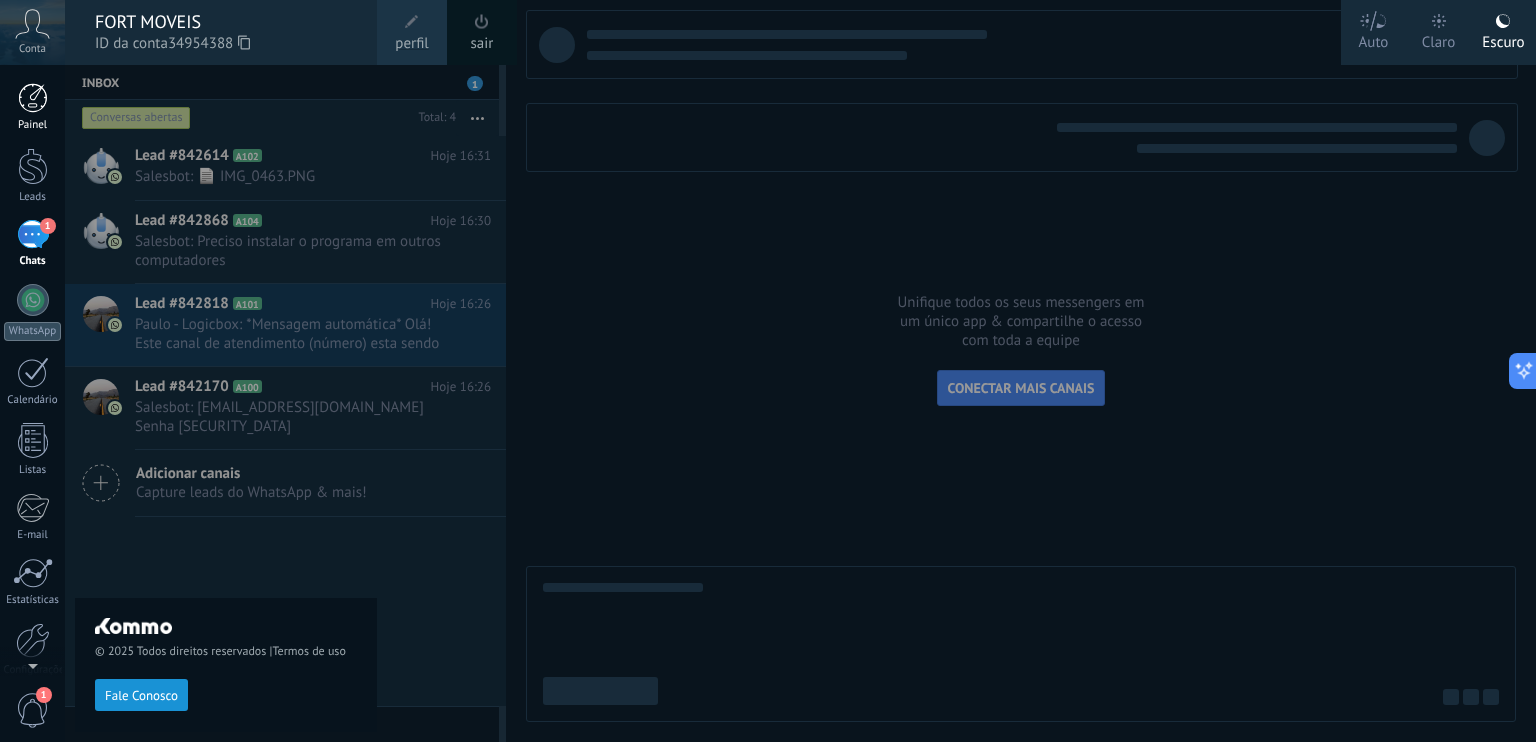 click at bounding box center (33, 98) 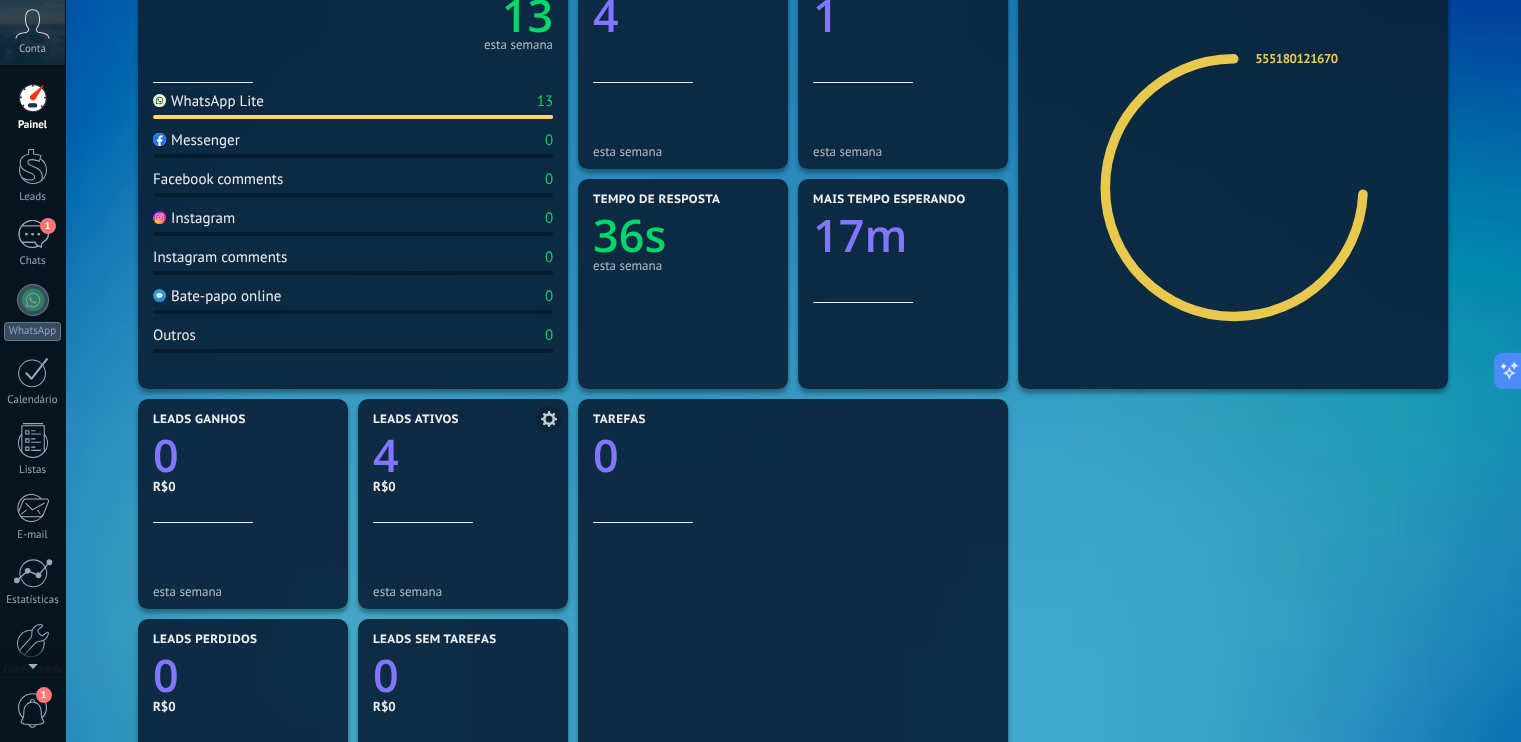 scroll, scrollTop: 500, scrollLeft: 0, axis: vertical 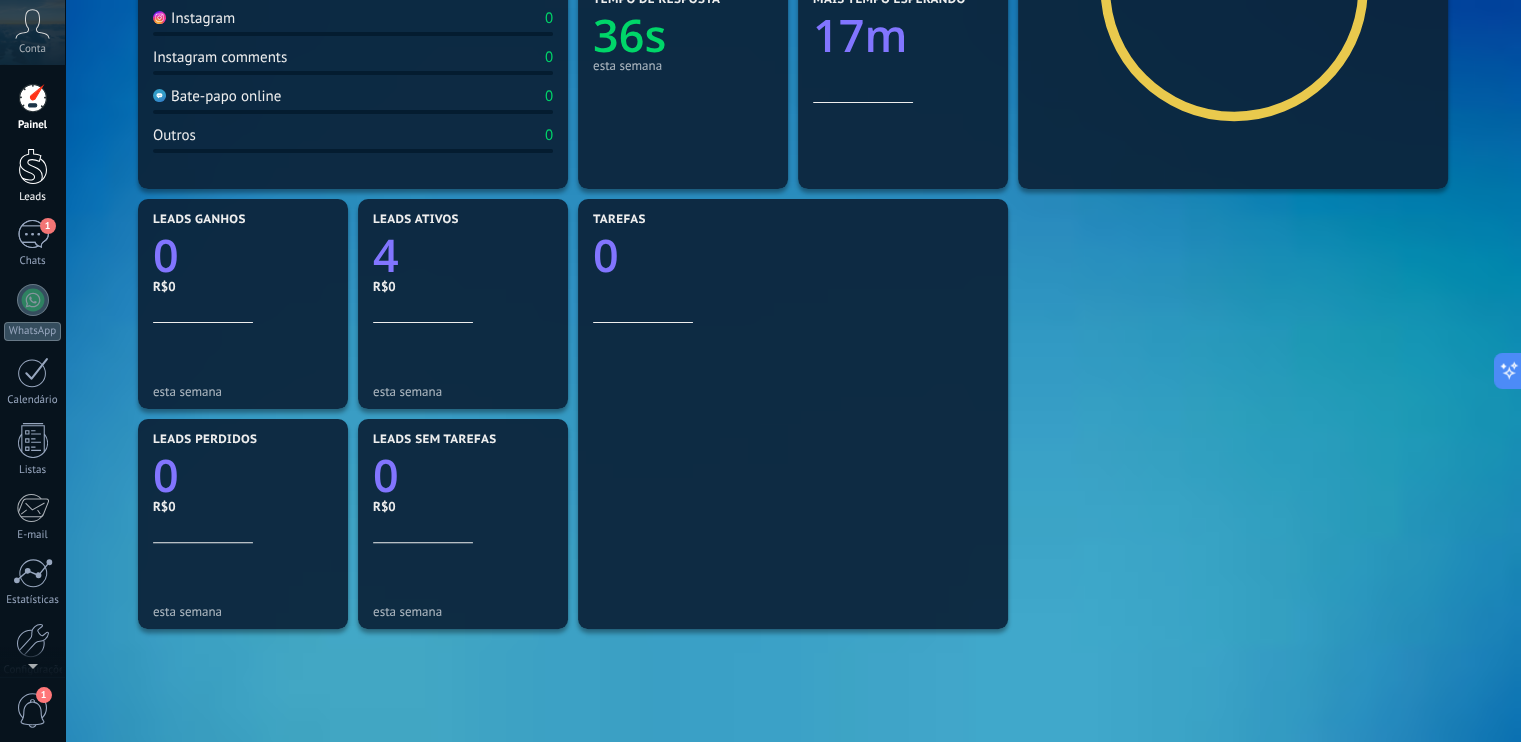 click at bounding box center [33, 166] 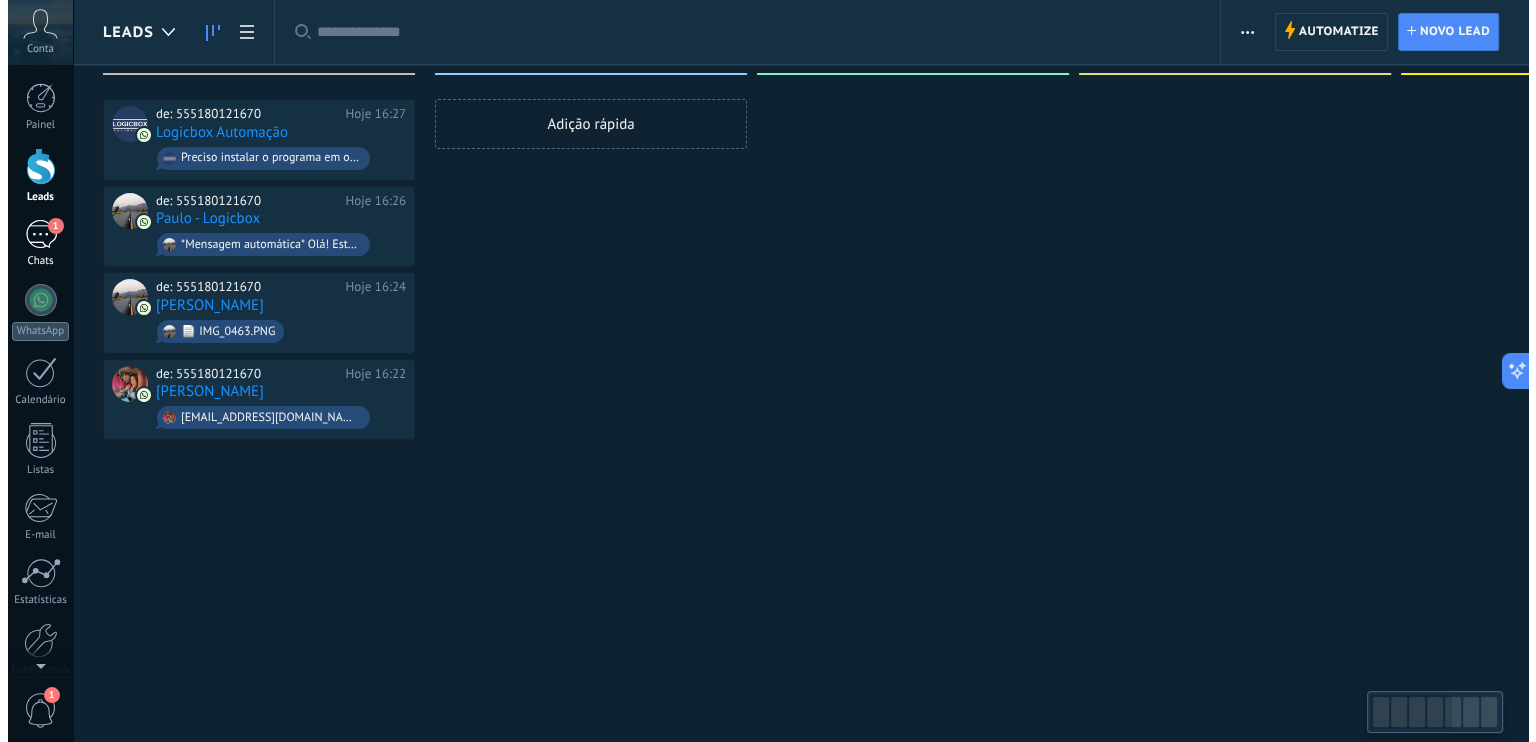 scroll, scrollTop: 0, scrollLeft: 0, axis: both 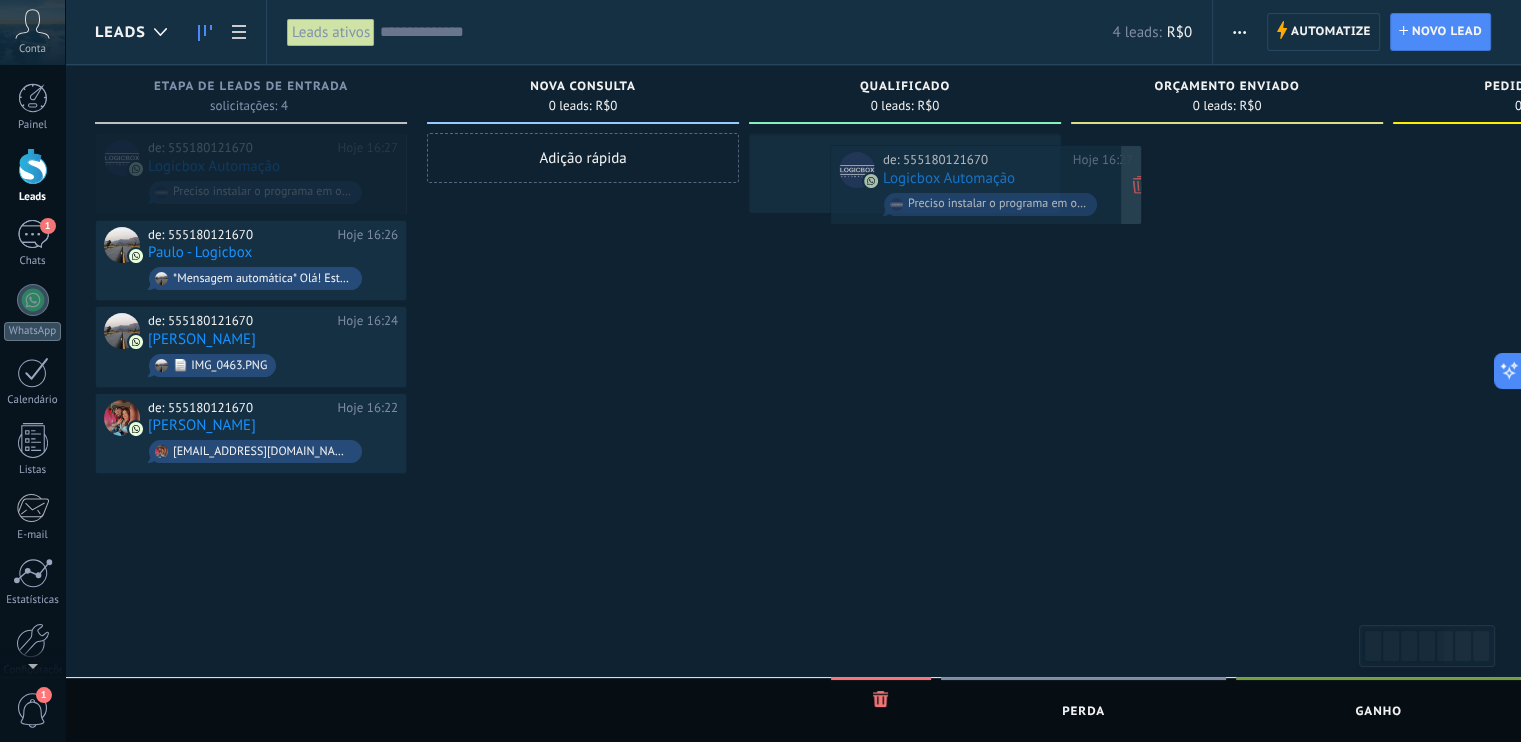drag, startPoint x: 312, startPoint y: 140, endPoint x: 1047, endPoint y: 152, distance: 735.09796 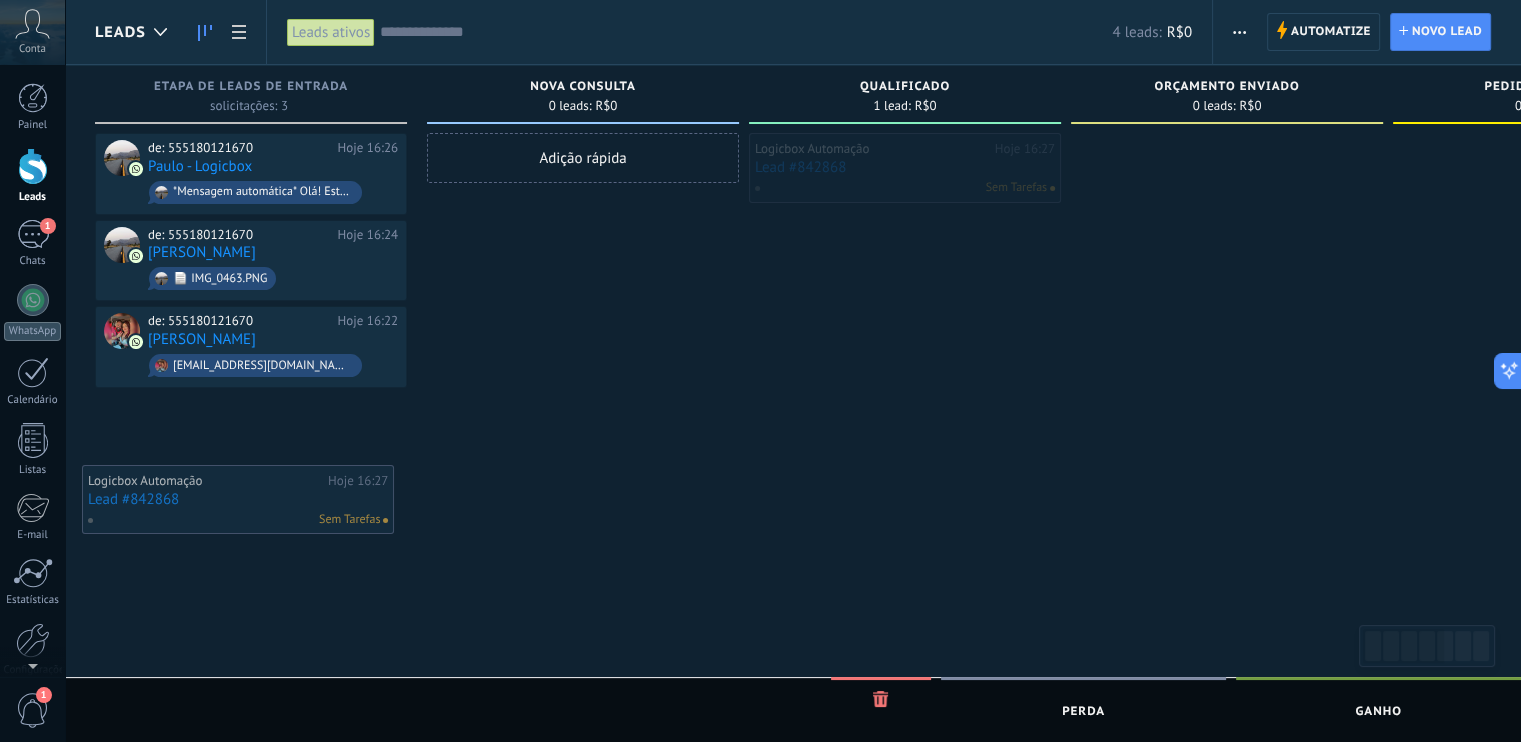 drag, startPoint x: 923, startPoint y: 144, endPoint x: 254, endPoint y: 476, distance: 746.85004 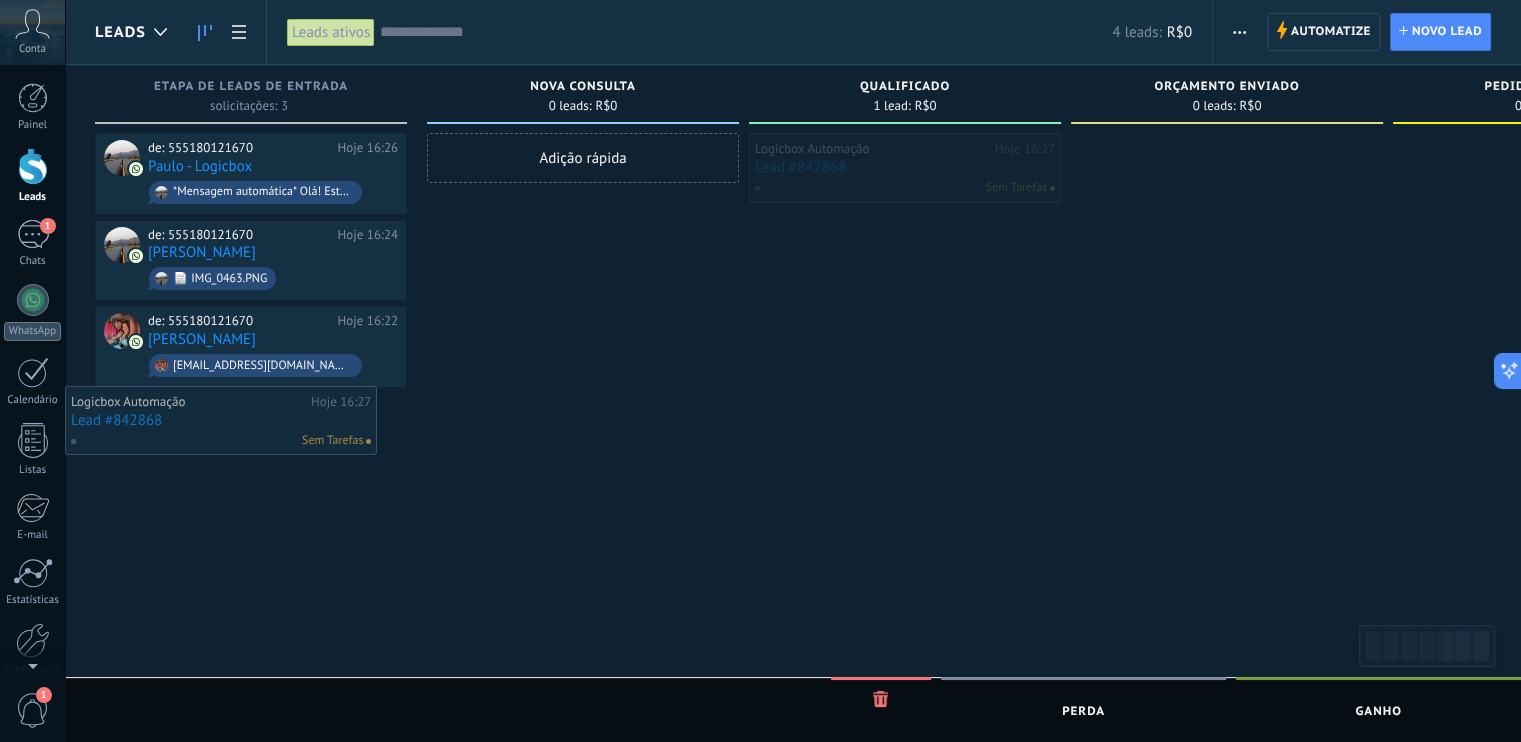drag, startPoint x: 904, startPoint y: 143, endPoint x: 102, endPoint y: 395, distance: 840.65924 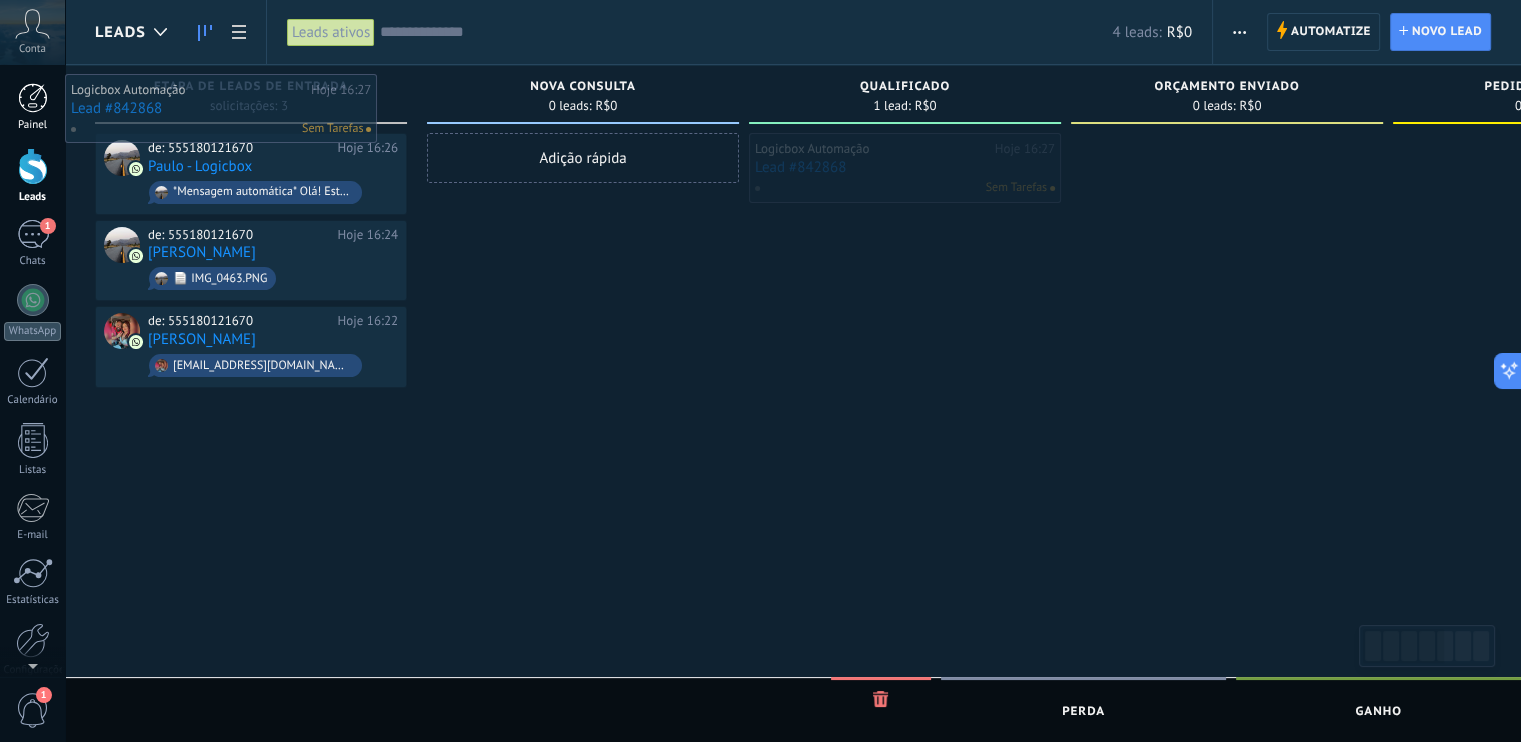 drag, startPoint x: 891, startPoint y: 157, endPoint x: 38, endPoint y: 96, distance: 855.17834 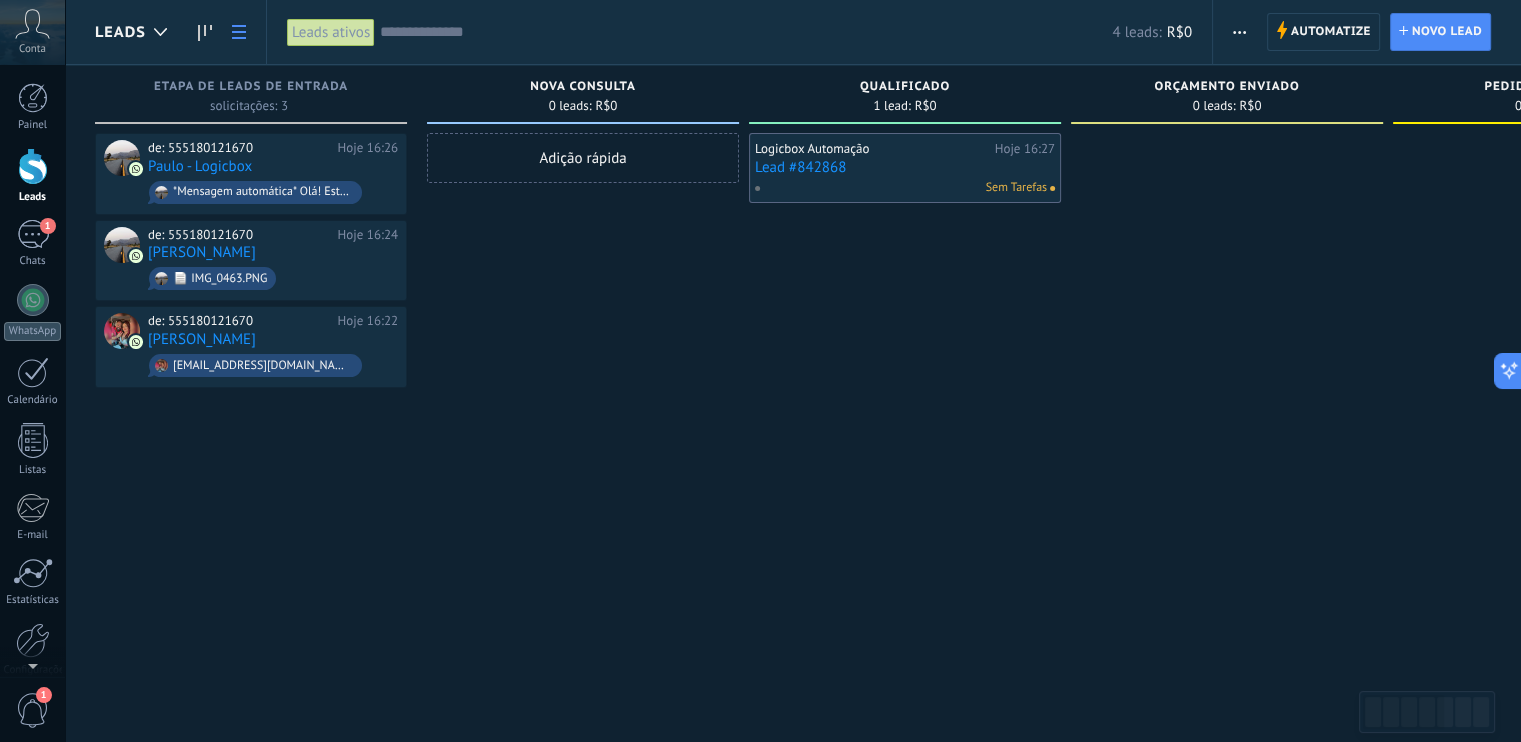 click 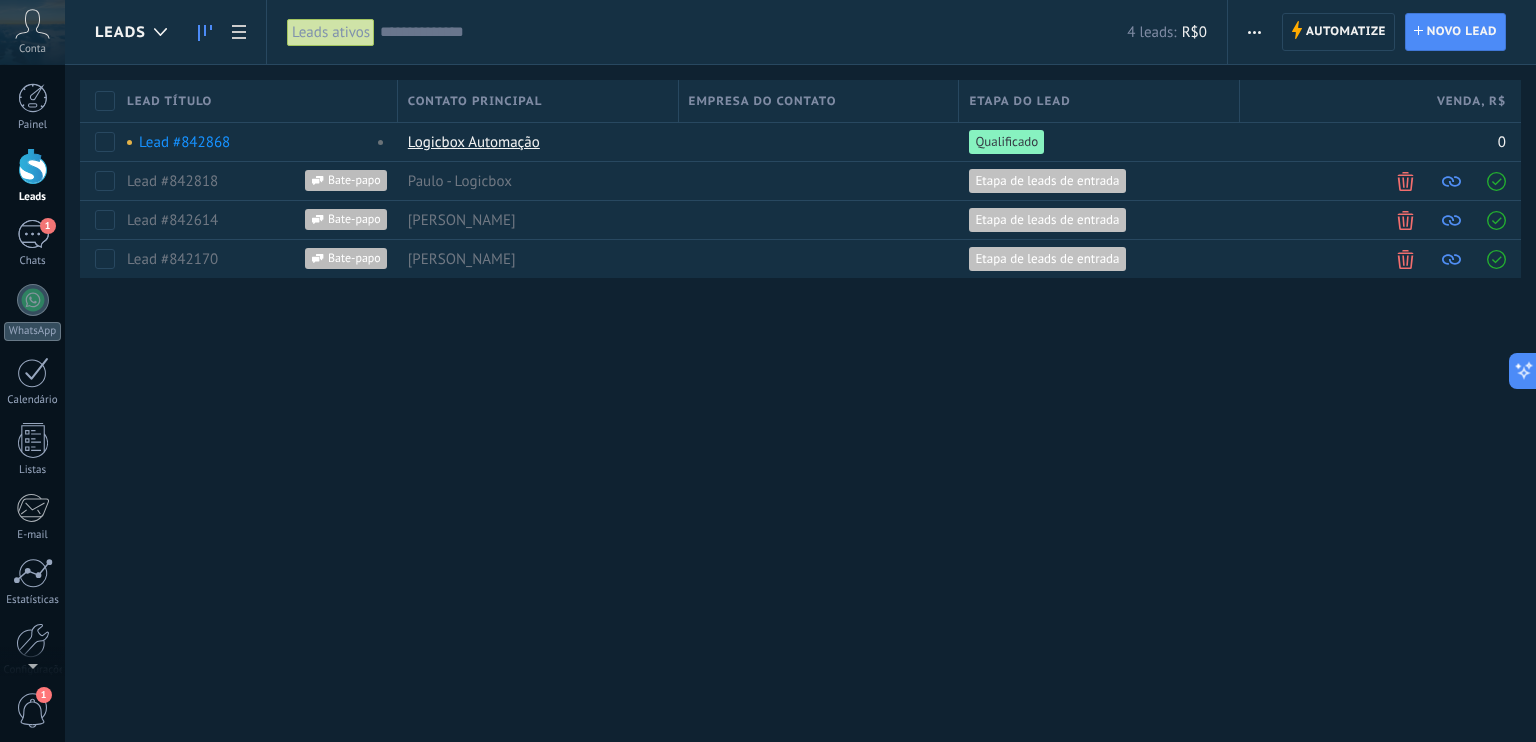 click 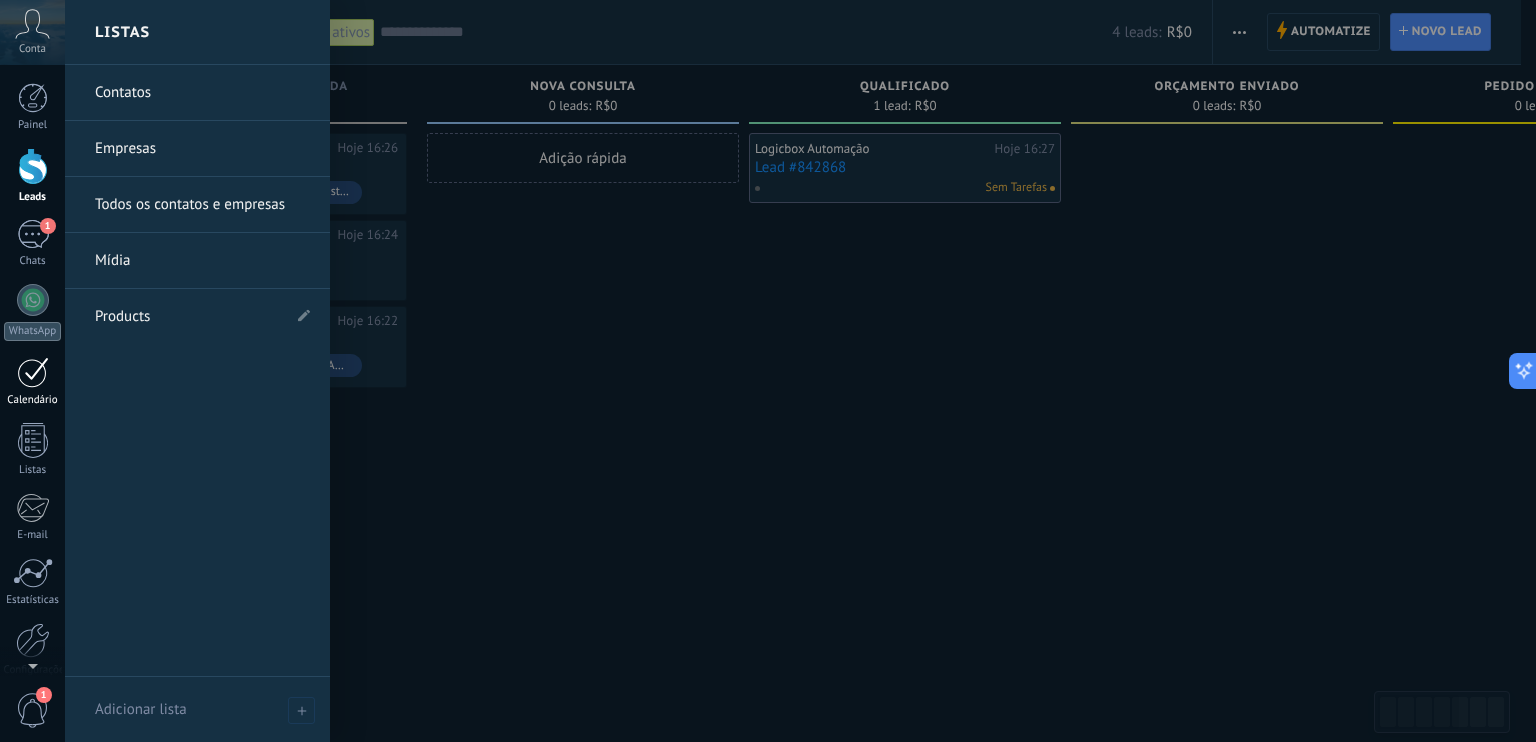 click at bounding box center [33, 372] 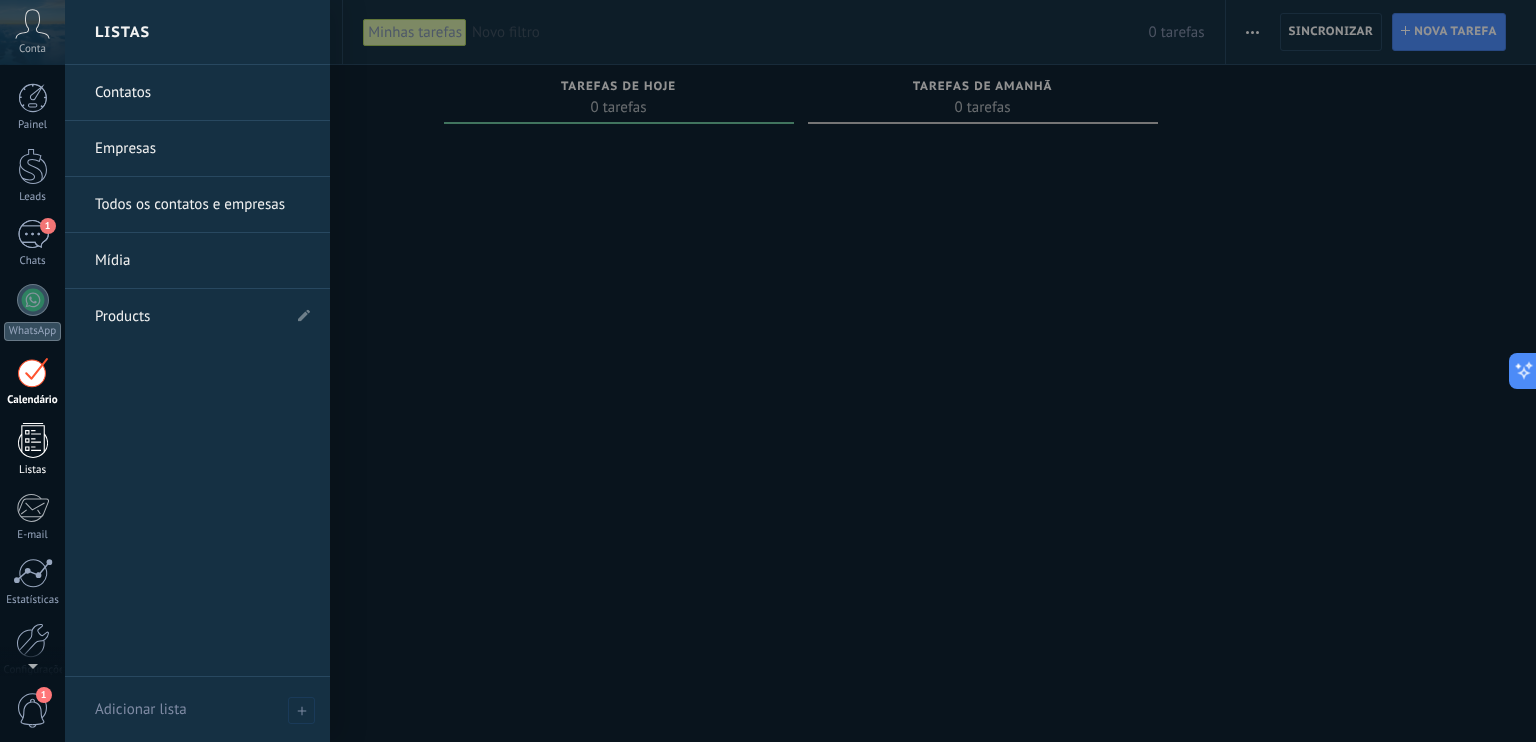 click on "Listas" at bounding box center (32, 450) 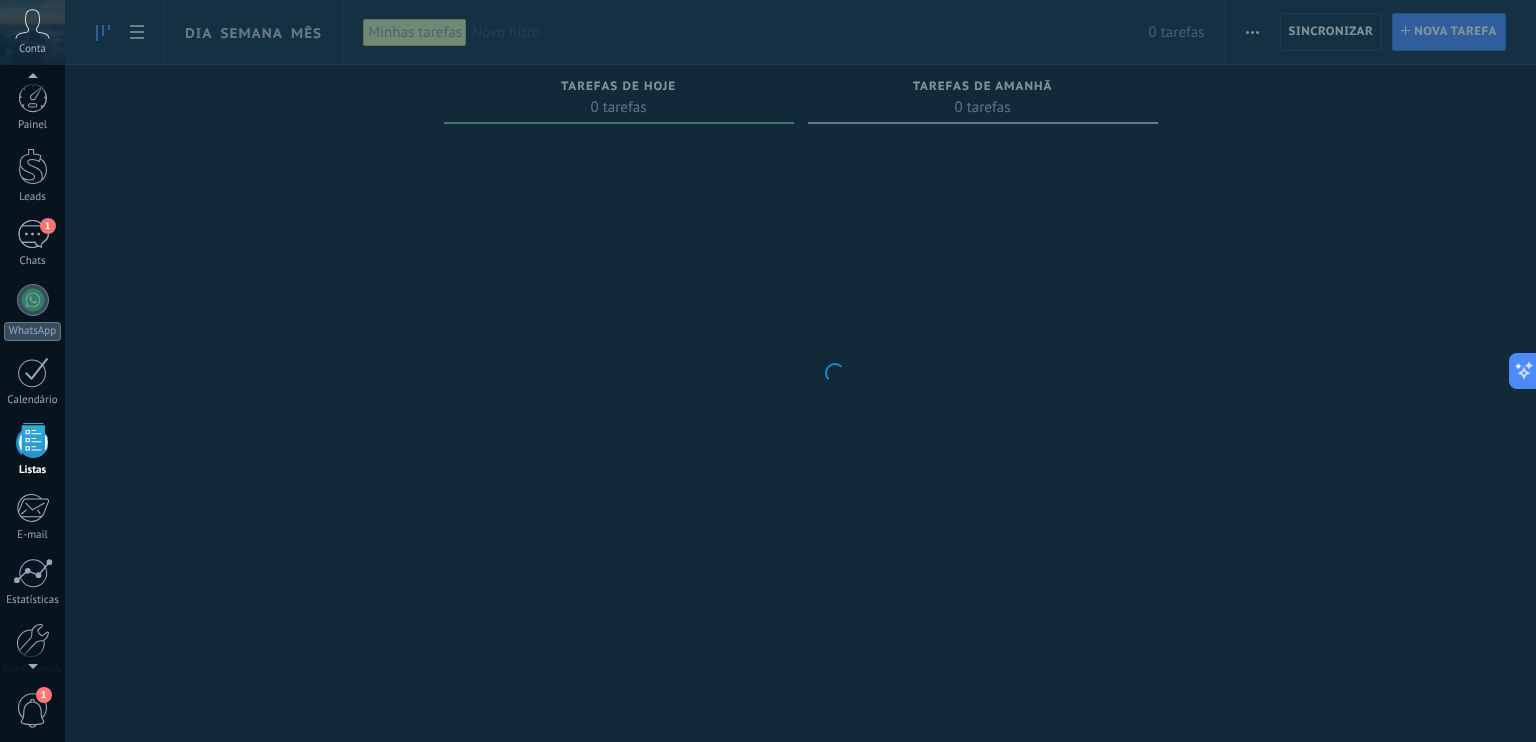 scroll, scrollTop: 51, scrollLeft: 0, axis: vertical 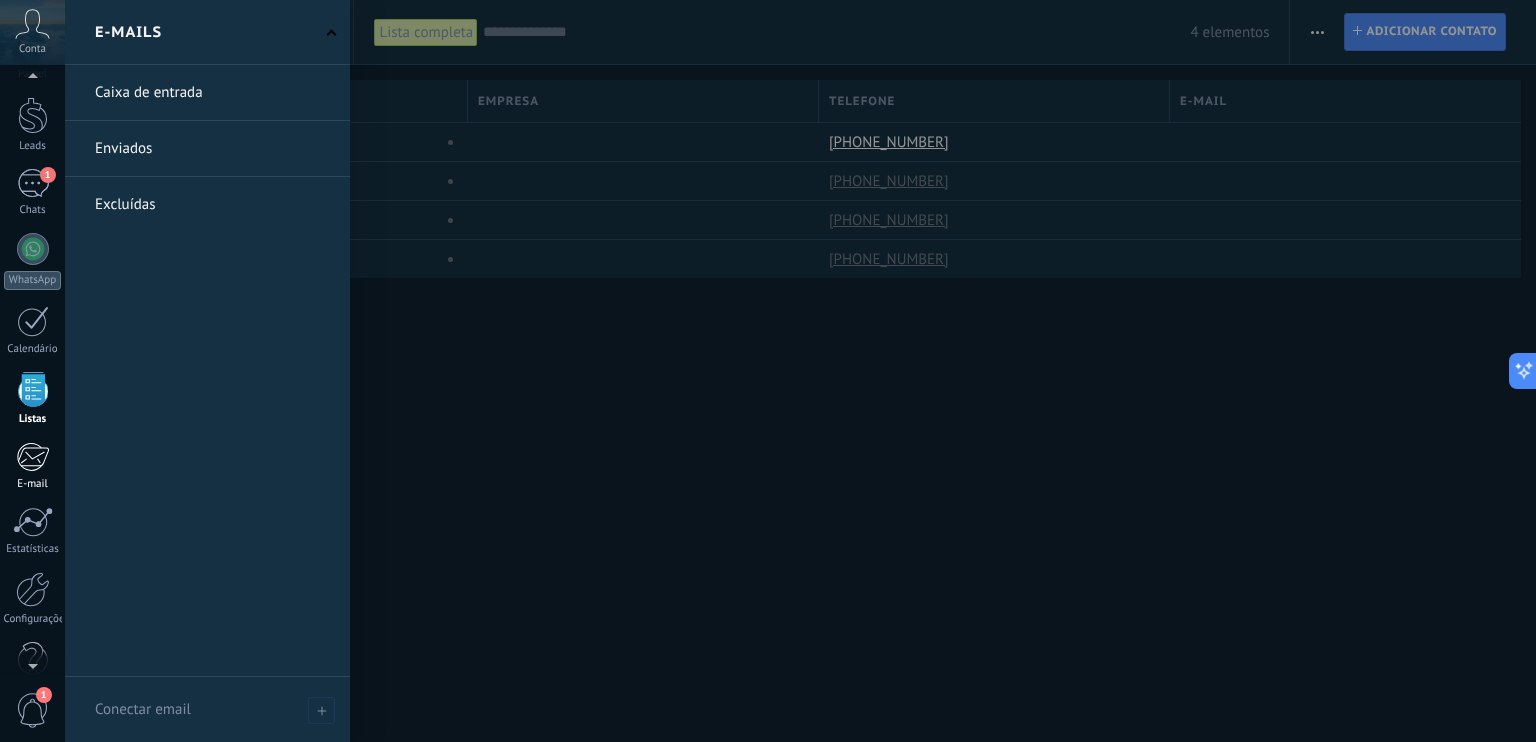 click at bounding box center (32, 457) 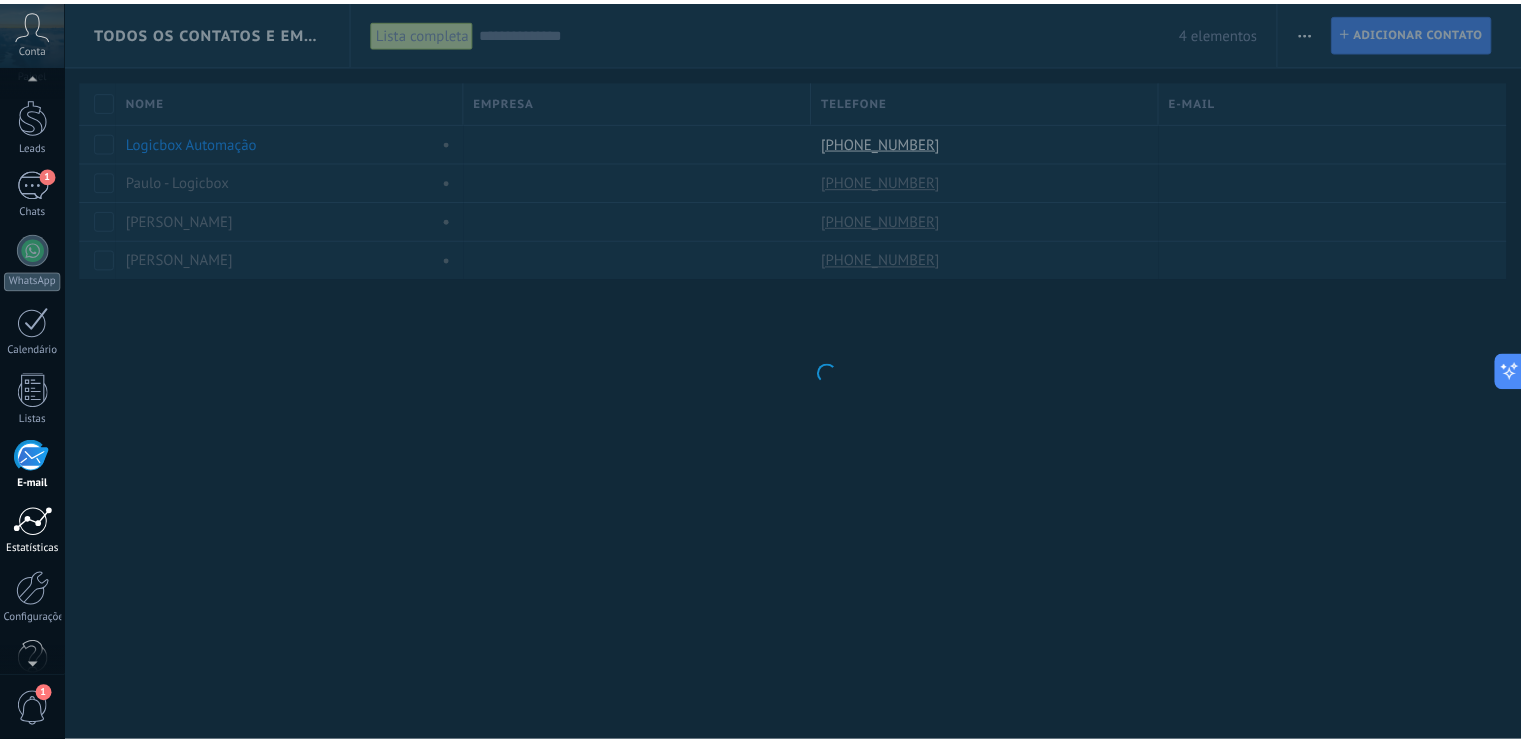 scroll, scrollTop: 88, scrollLeft: 0, axis: vertical 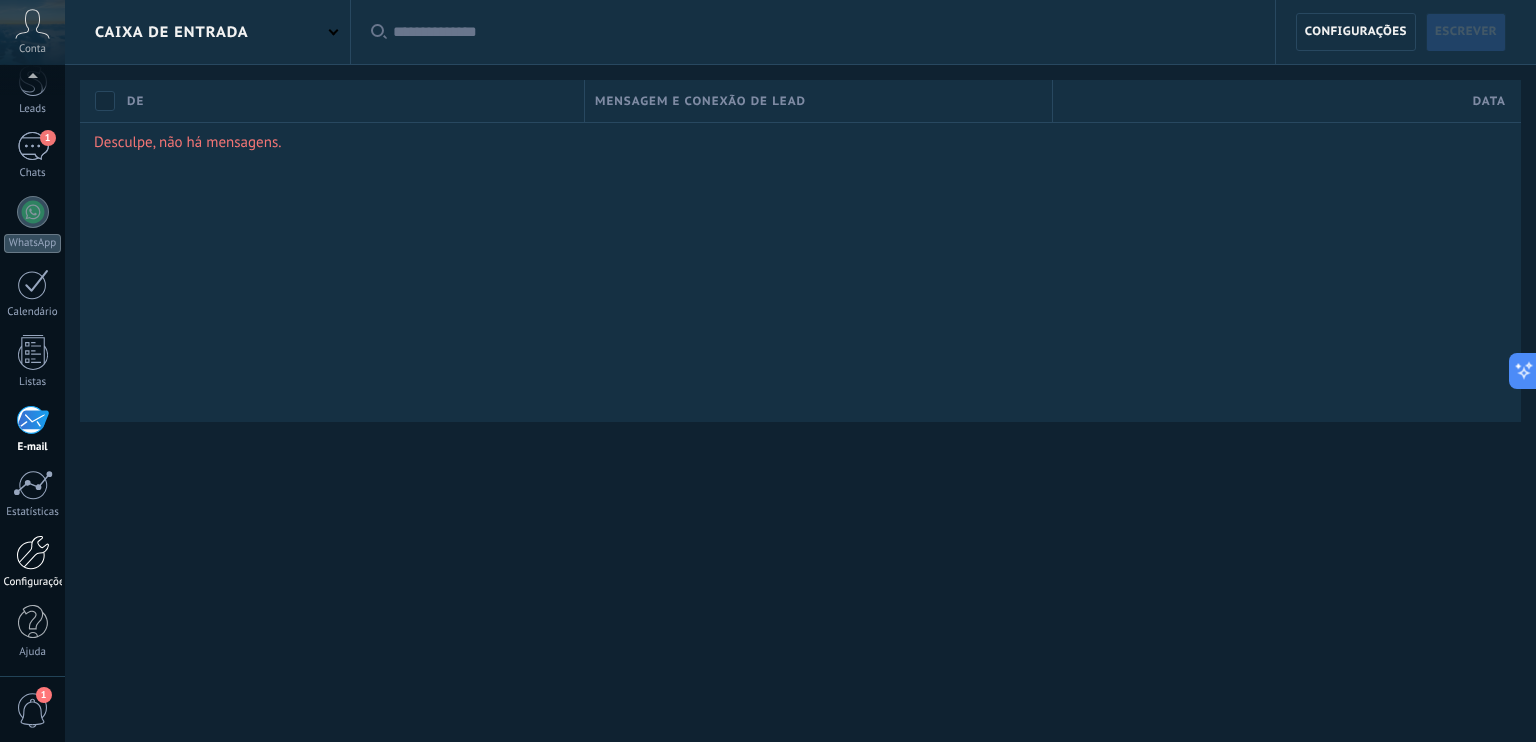 click at bounding box center [33, 552] 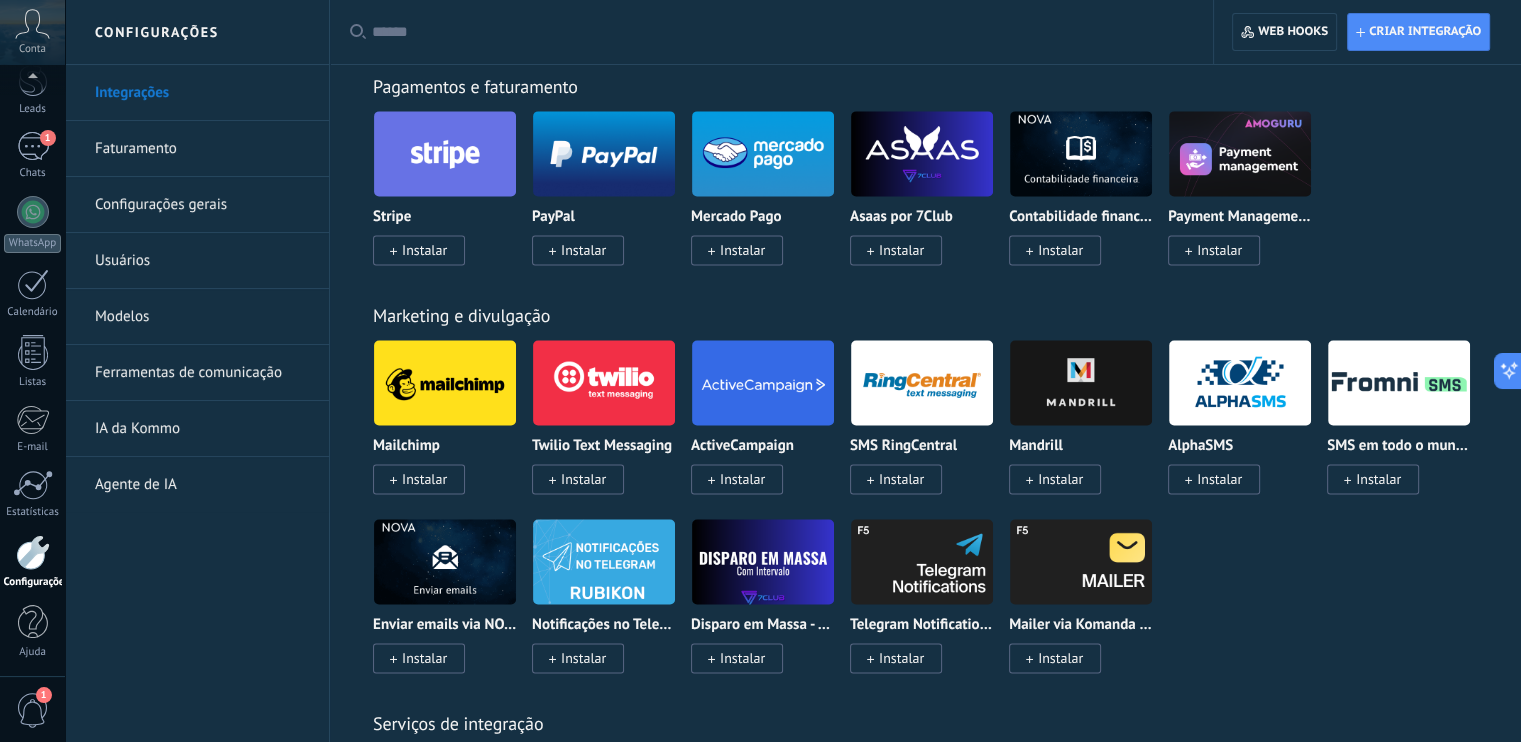 scroll, scrollTop: 3100, scrollLeft: 0, axis: vertical 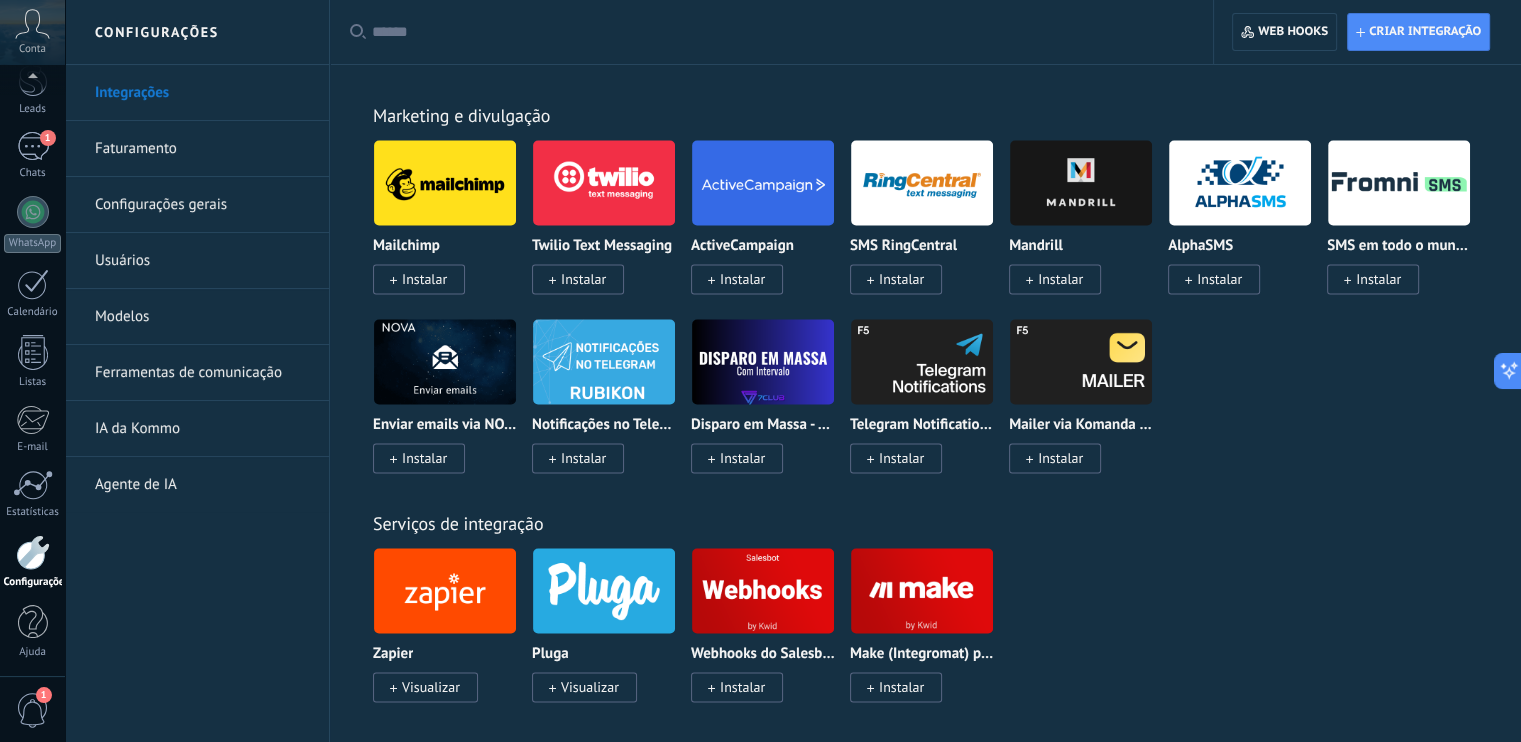 click at bounding box center [33, 552] 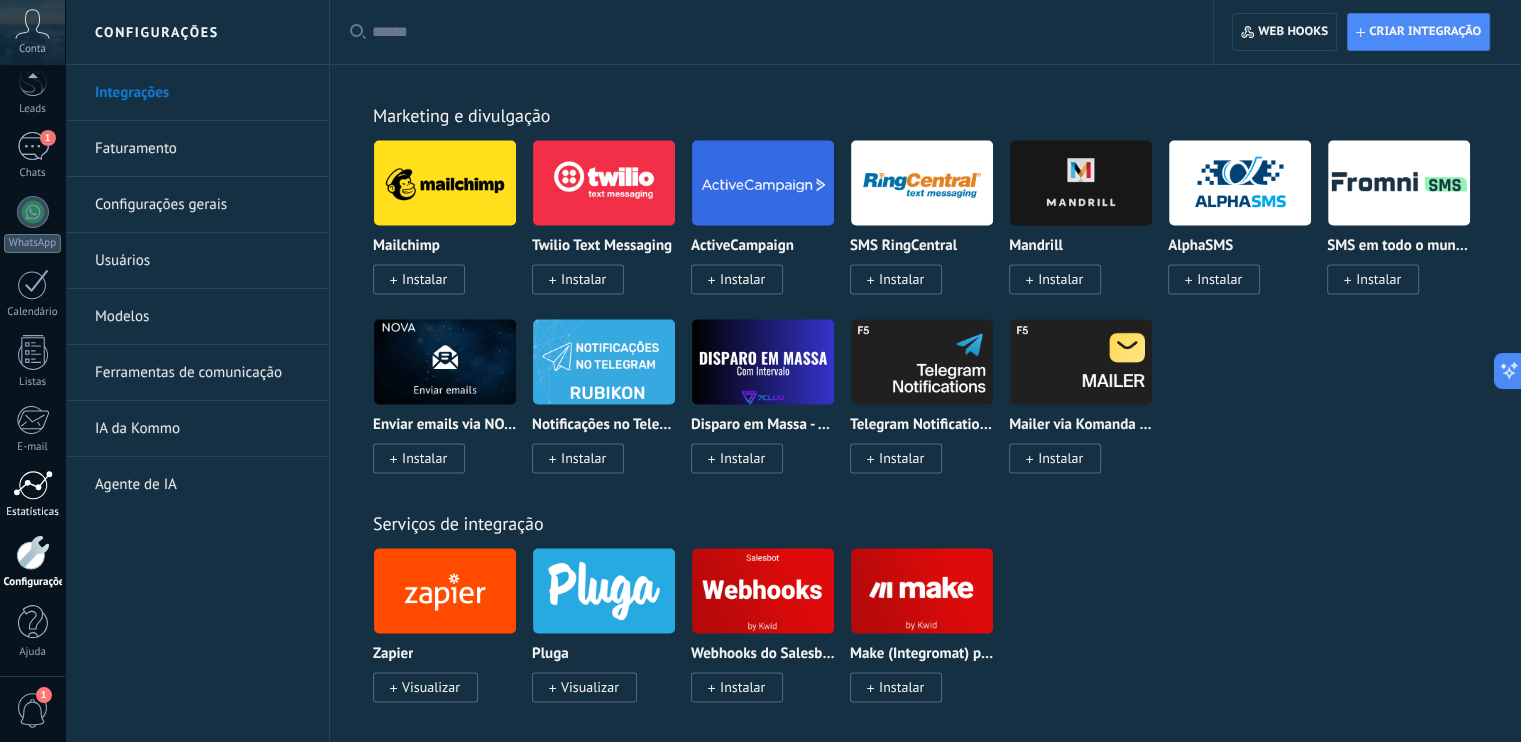click at bounding box center [33, 485] 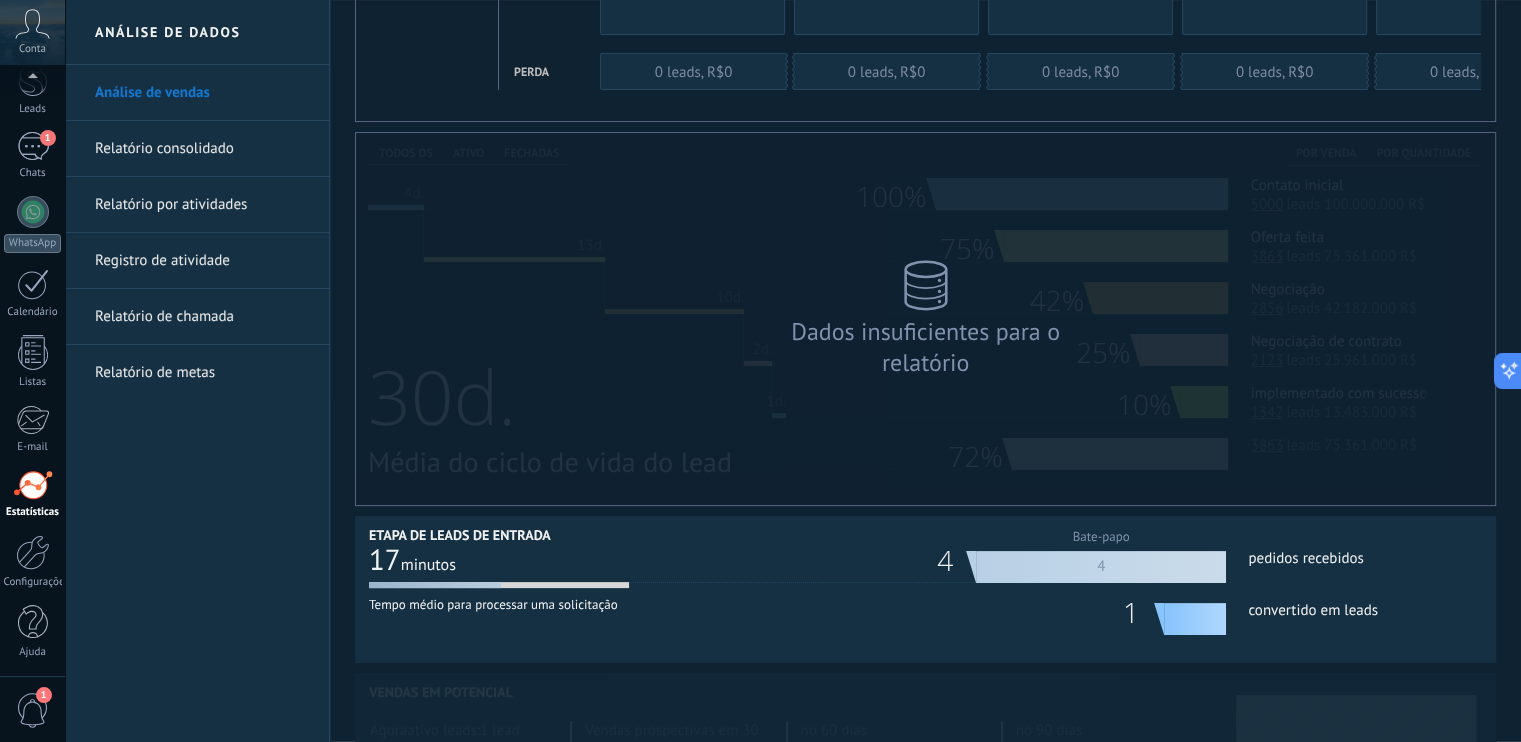 scroll, scrollTop: 0, scrollLeft: 0, axis: both 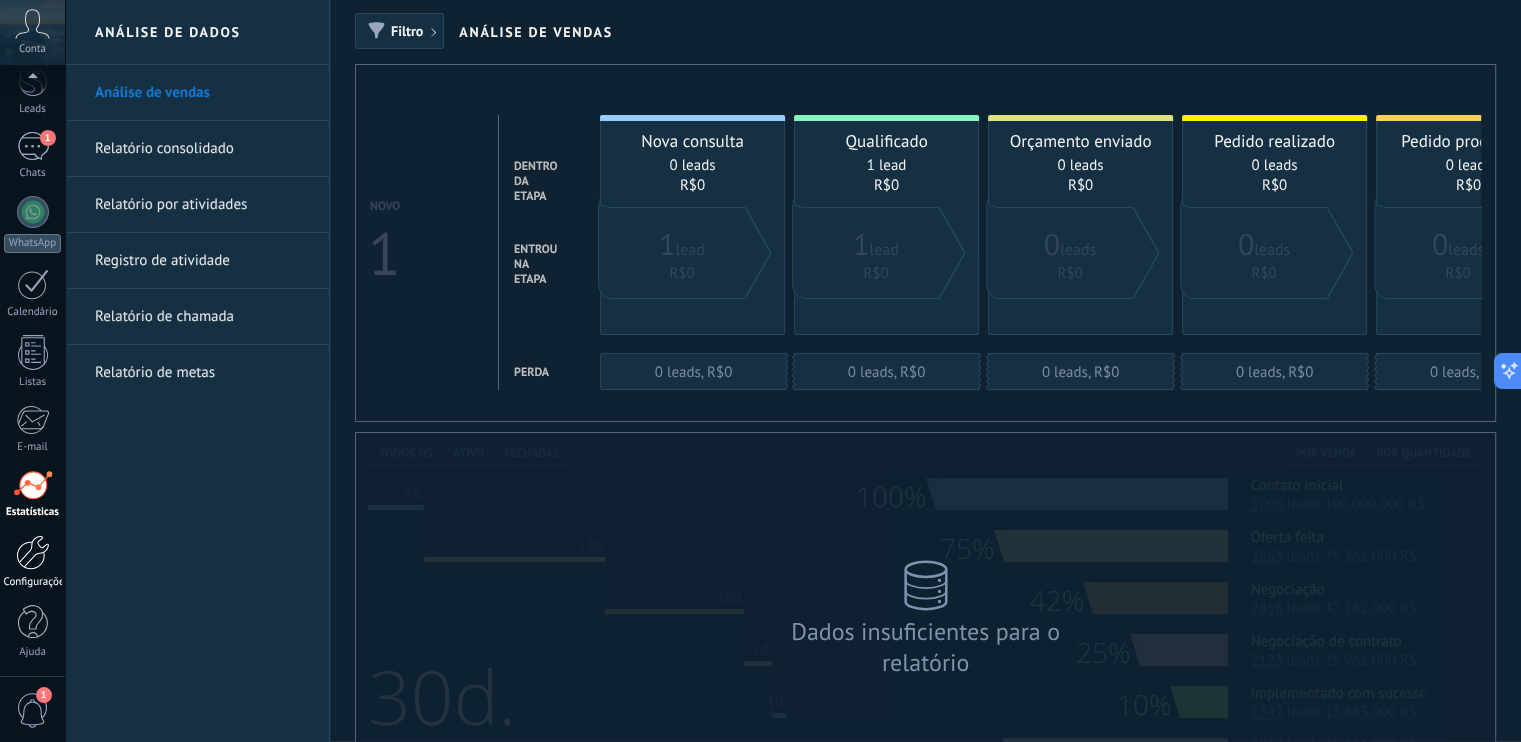click at bounding box center [33, 552] 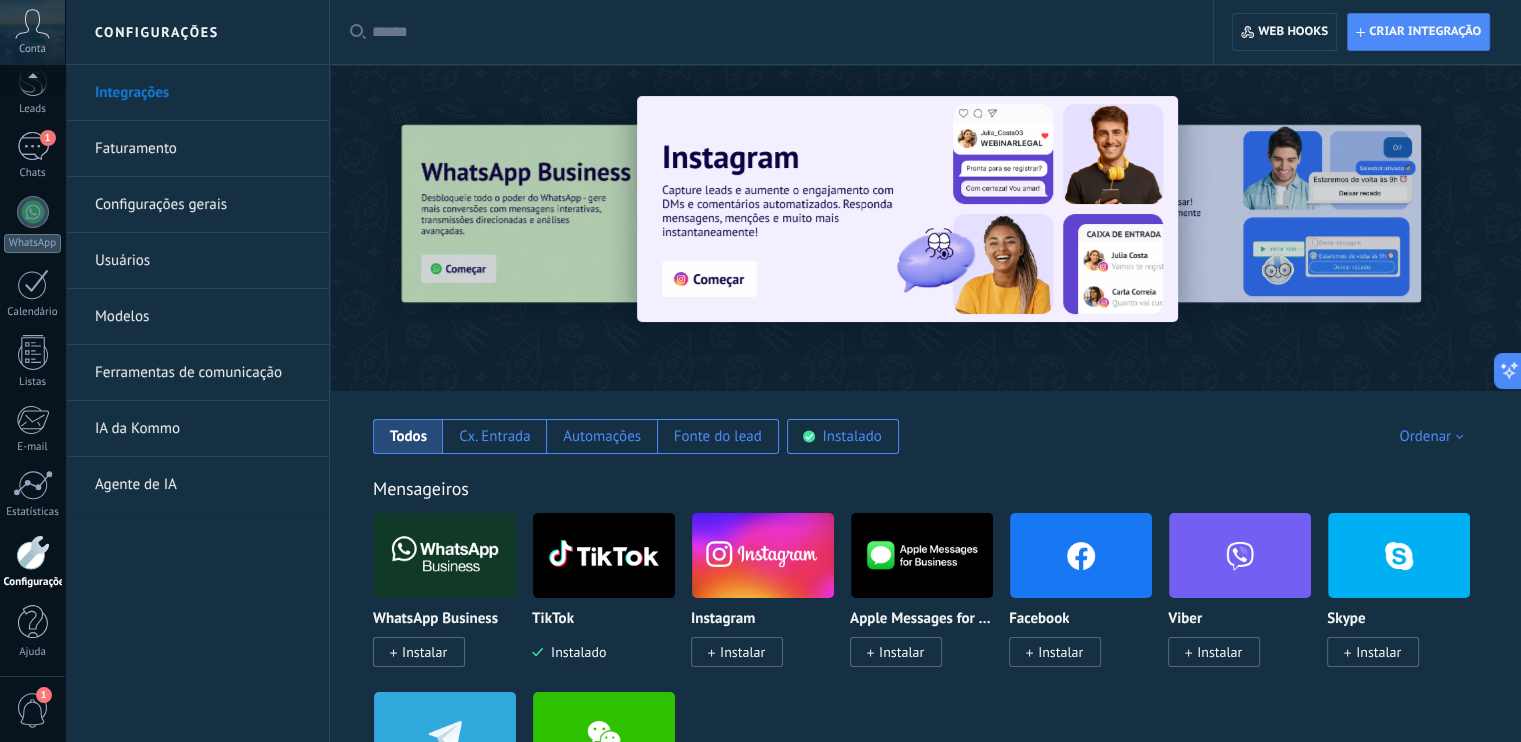 click on "Faturamento" at bounding box center [202, 149] 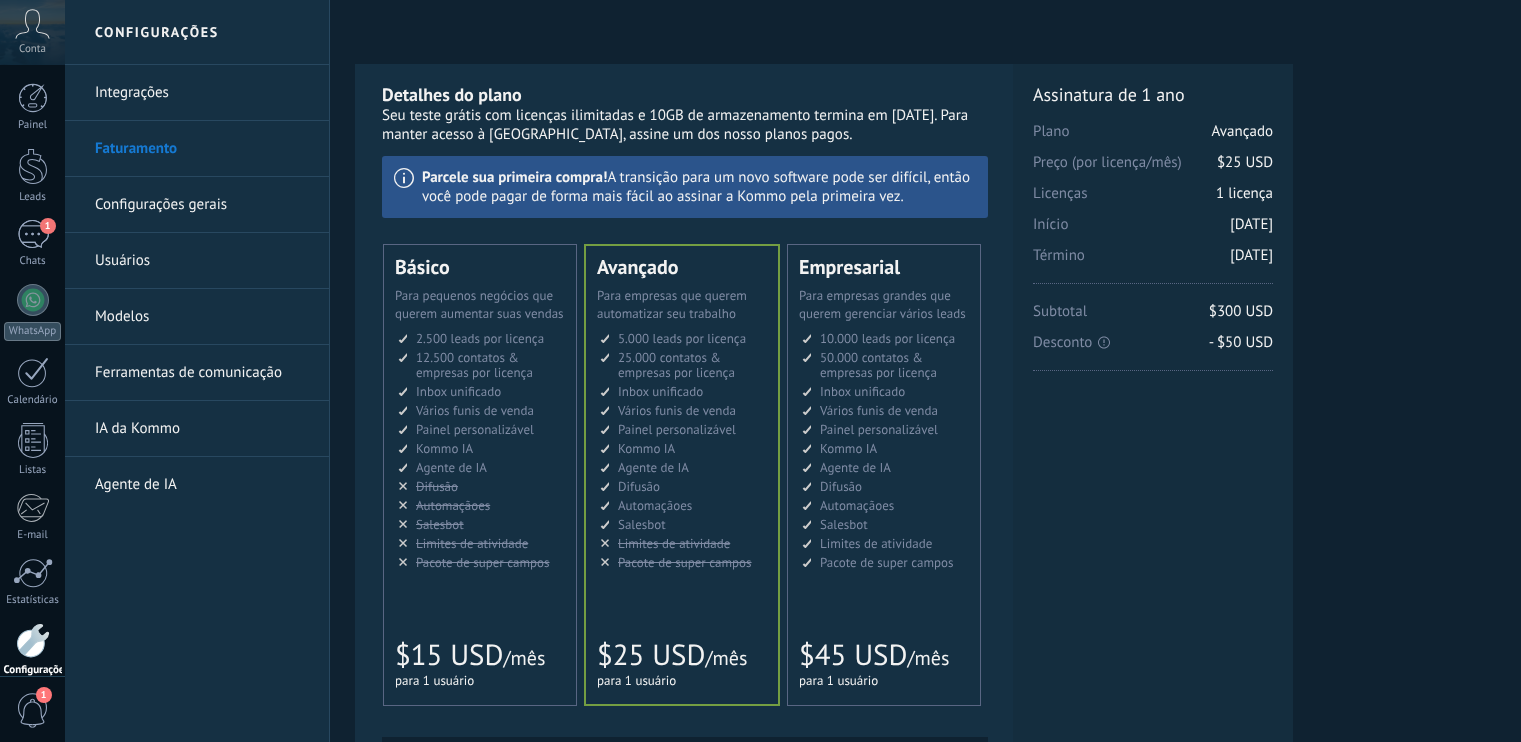 scroll, scrollTop: 0, scrollLeft: 0, axis: both 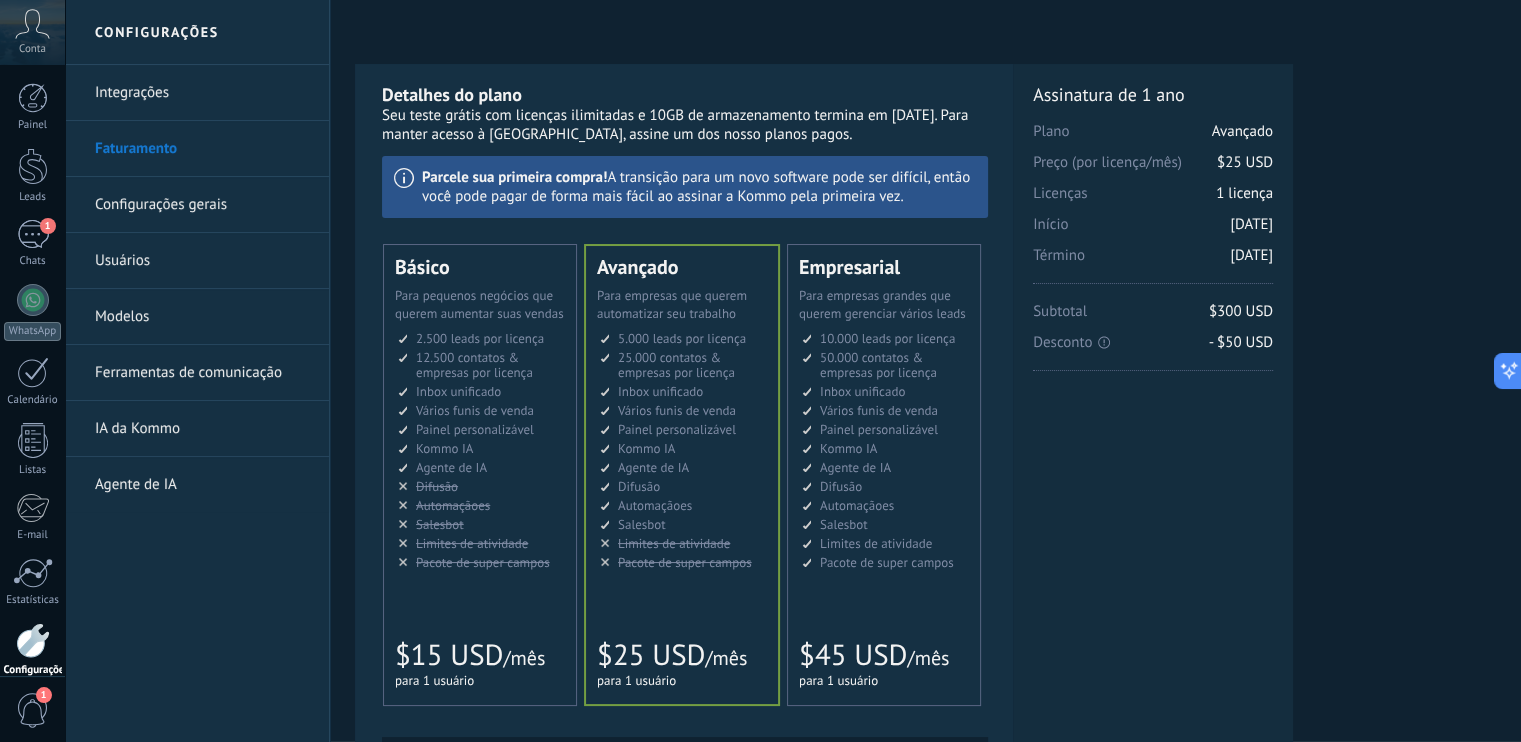 click on "Configurações gerais" at bounding box center (202, 205) 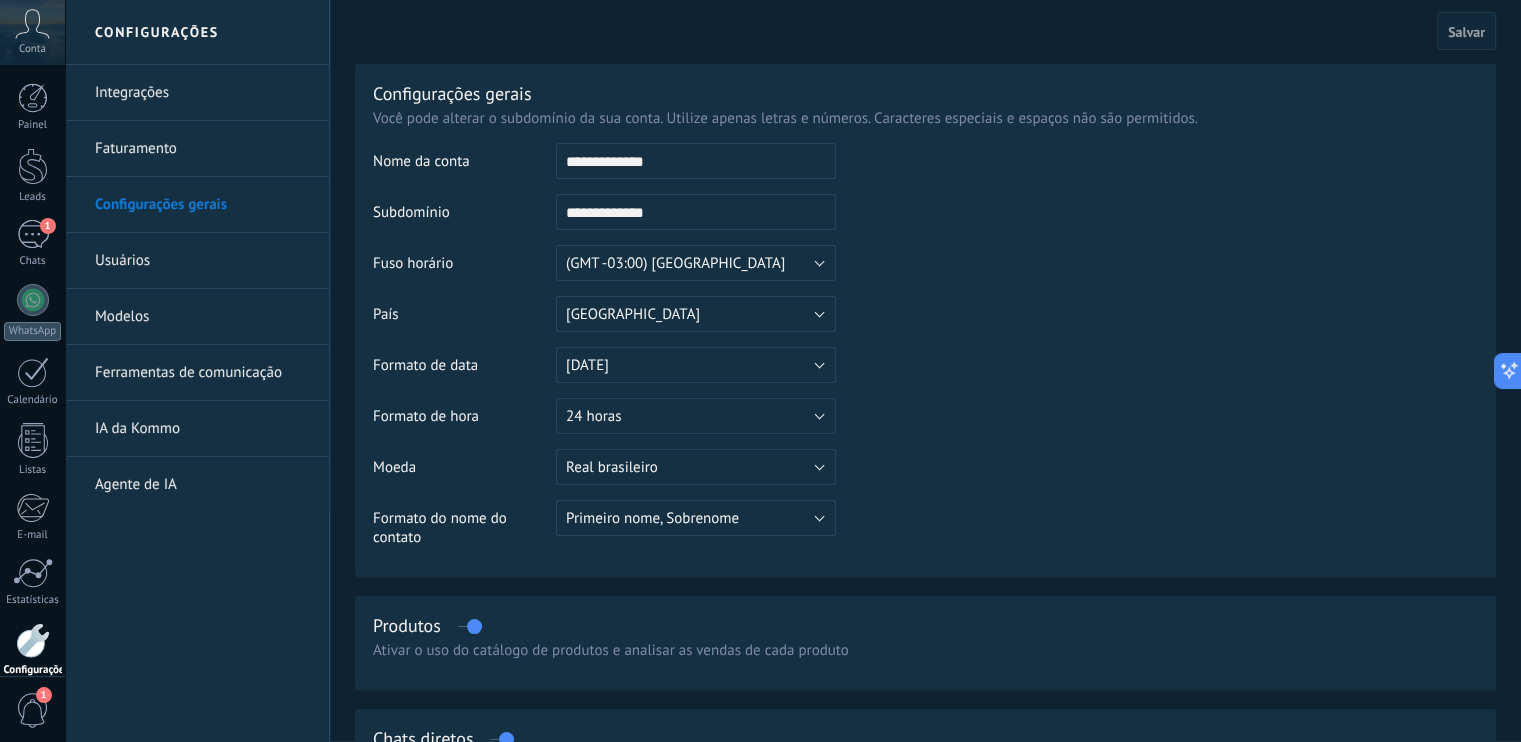 scroll, scrollTop: 0, scrollLeft: 0, axis: both 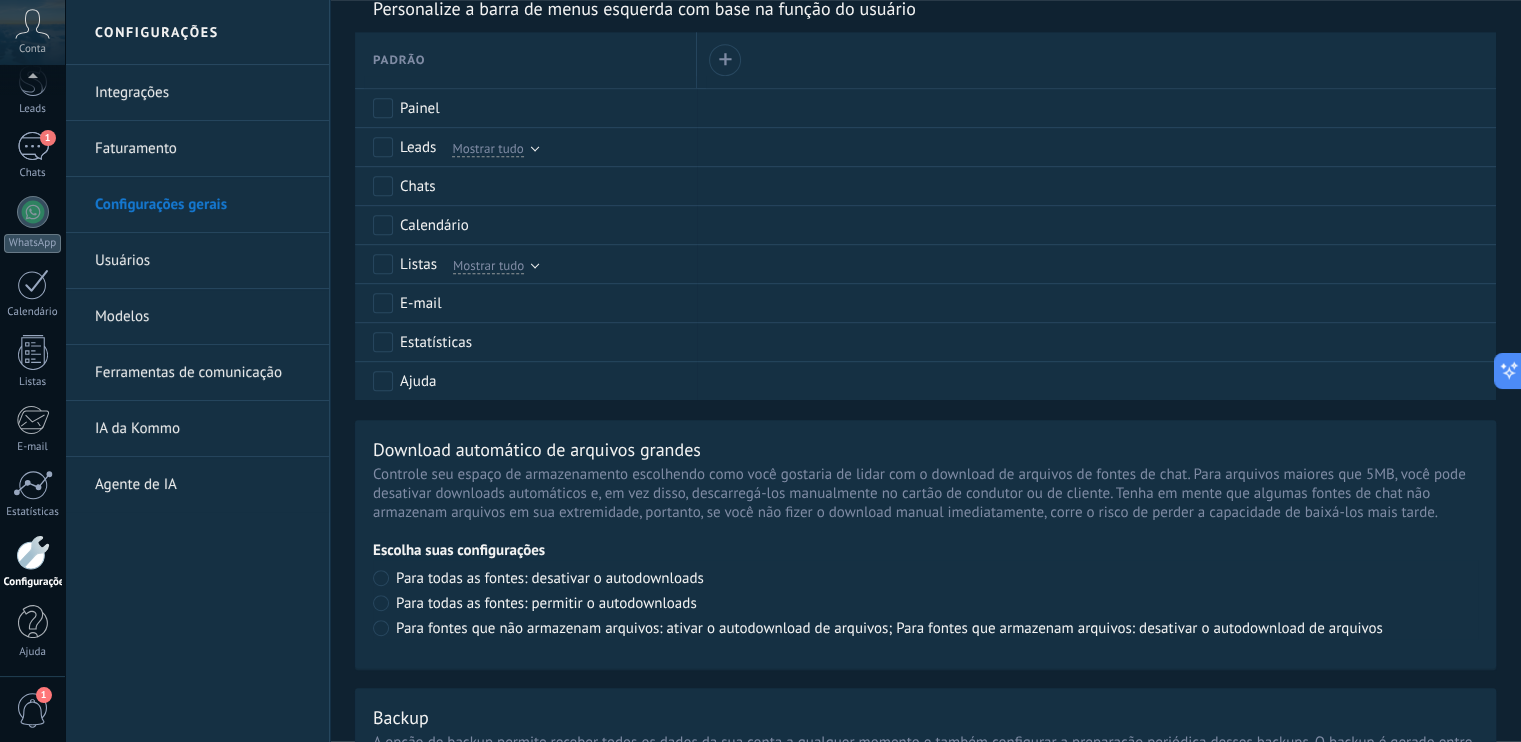 click on "1" at bounding box center (44, 695) 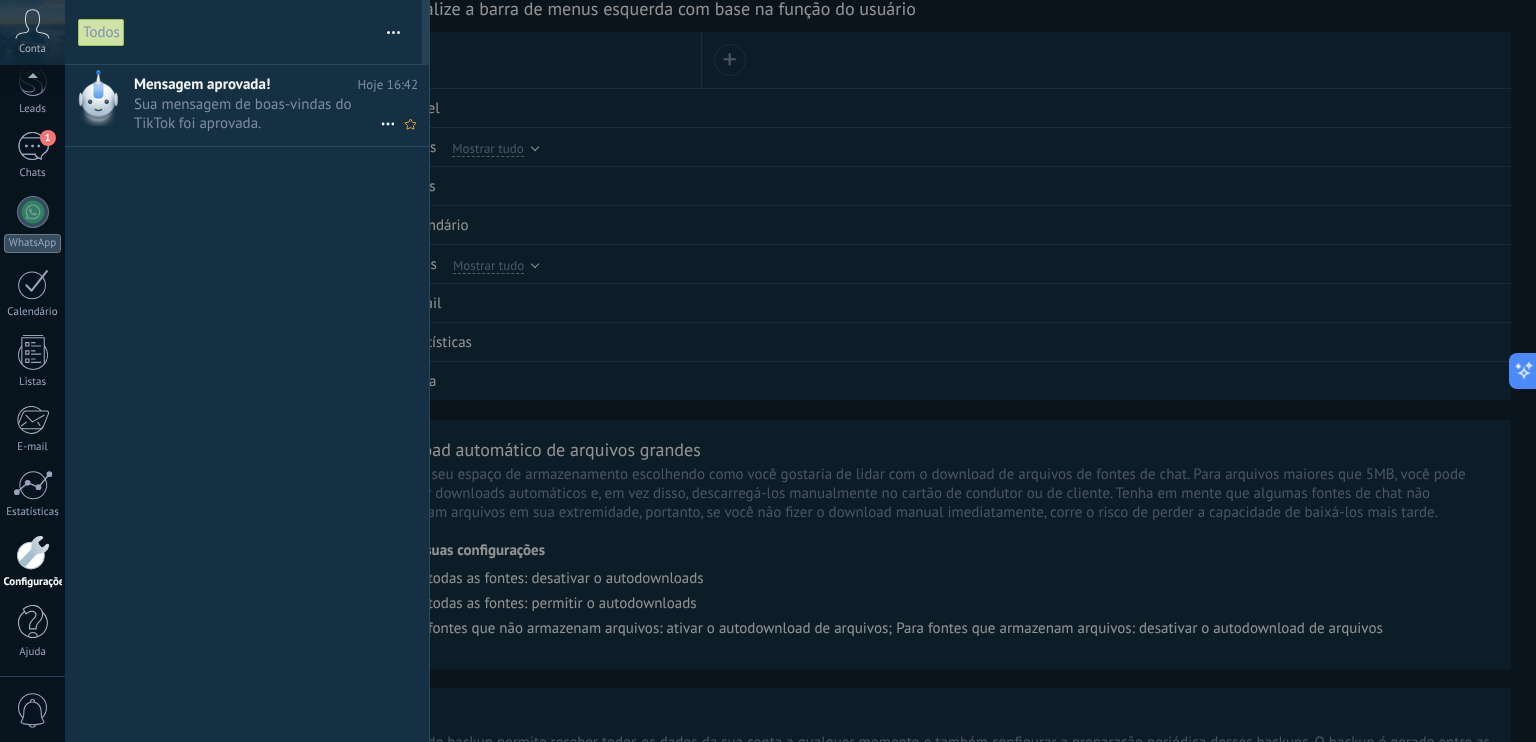 click on "Sua mensagem de boas-vindas do TikTok foi aprovada.
•••" at bounding box center (257, 114) 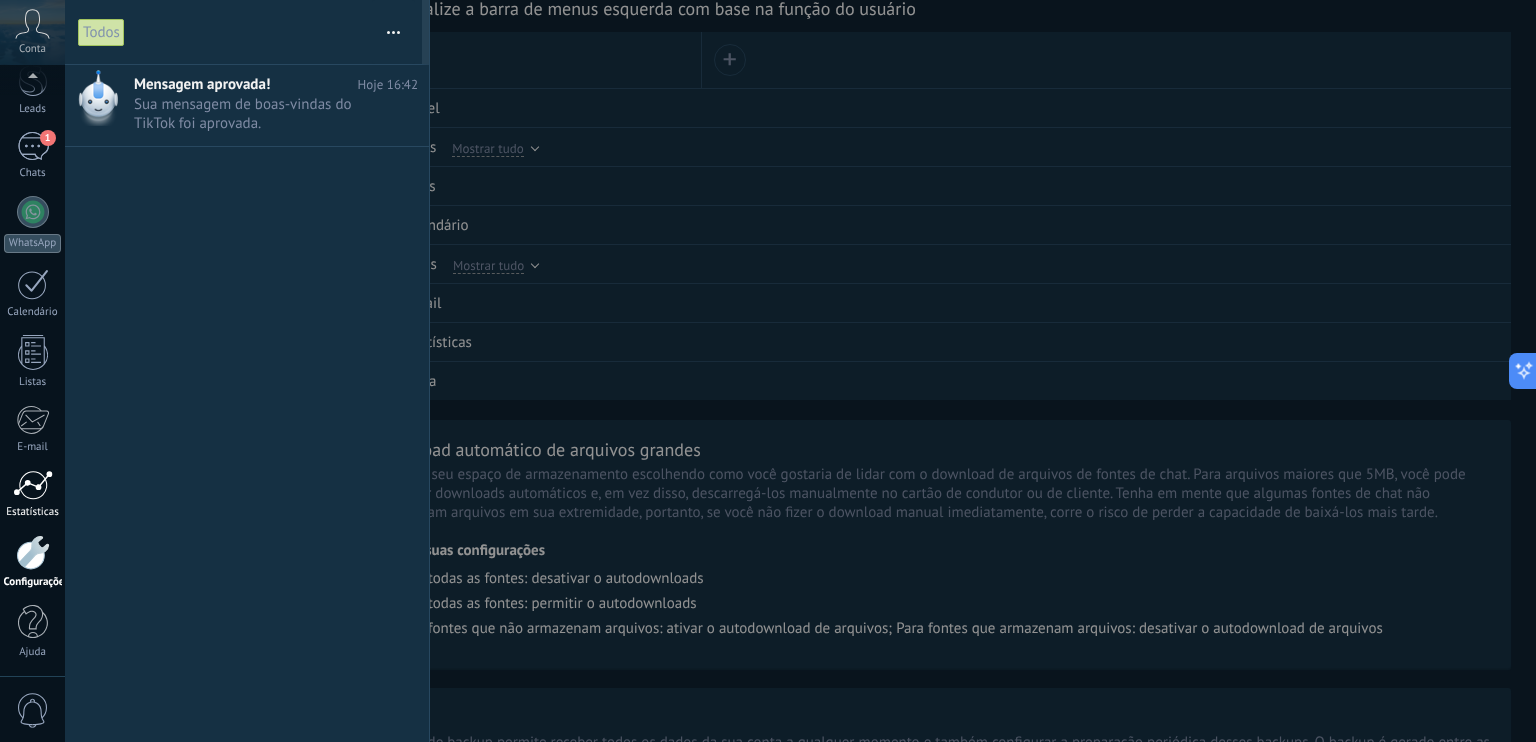 click at bounding box center [33, 485] 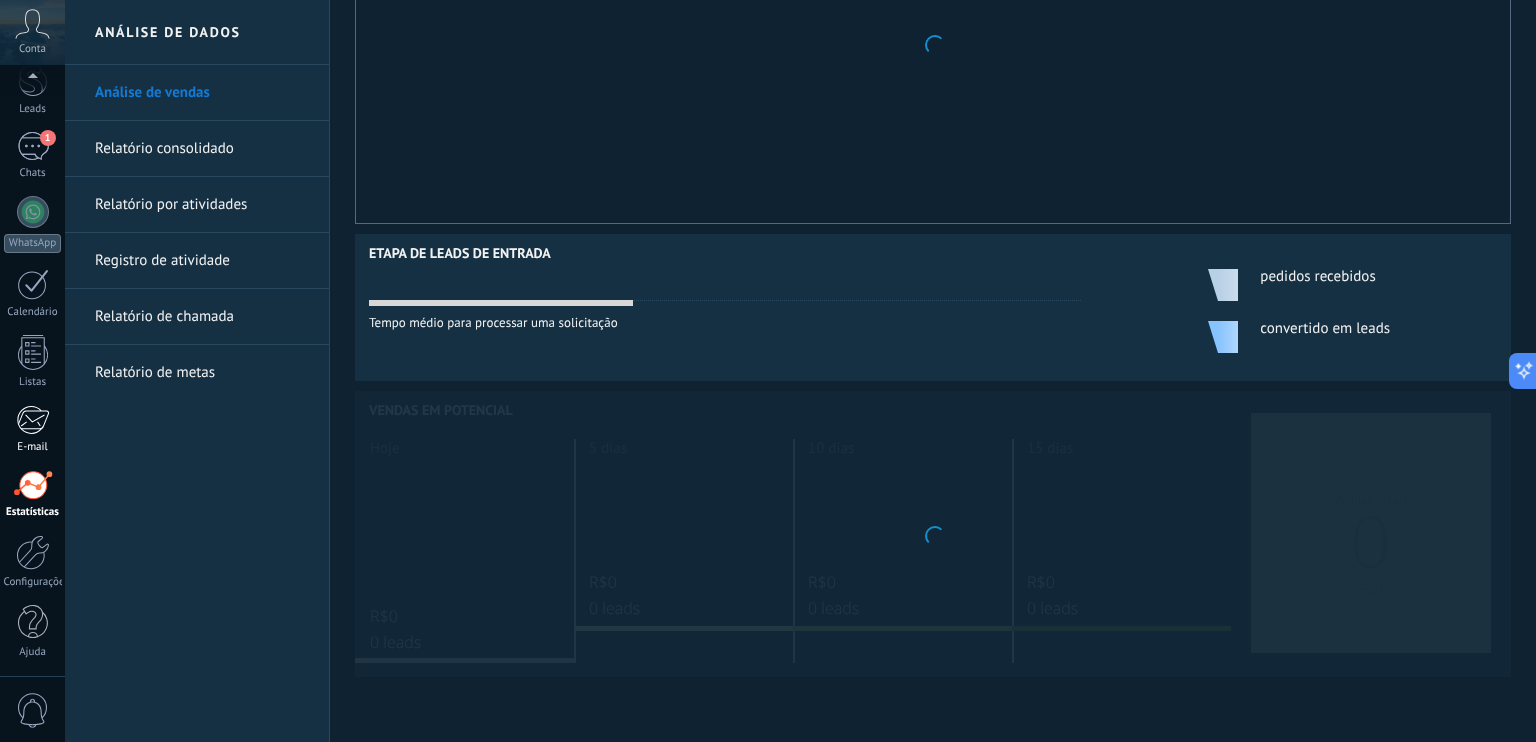 scroll, scrollTop: 0, scrollLeft: 0, axis: both 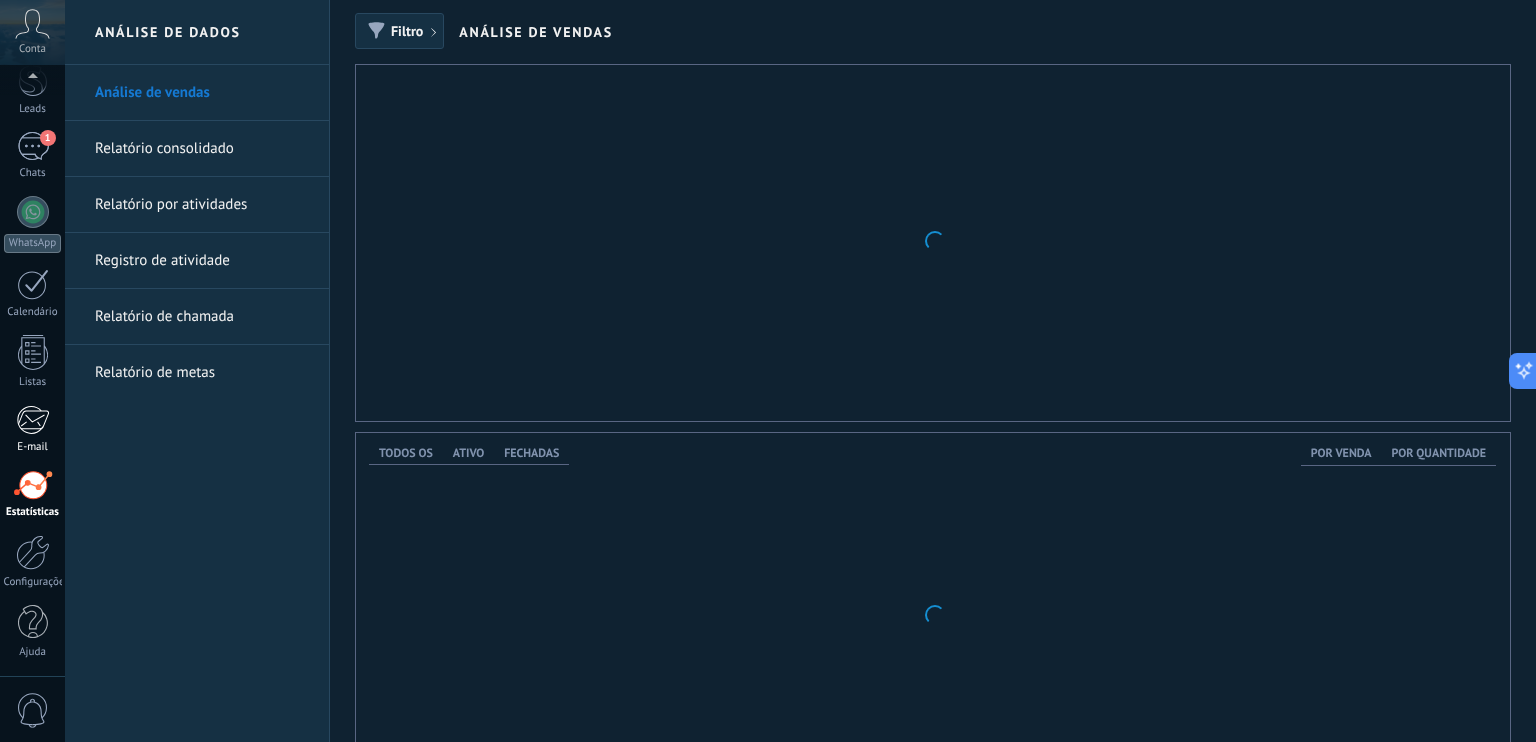 click at bounding box center [32, 420] 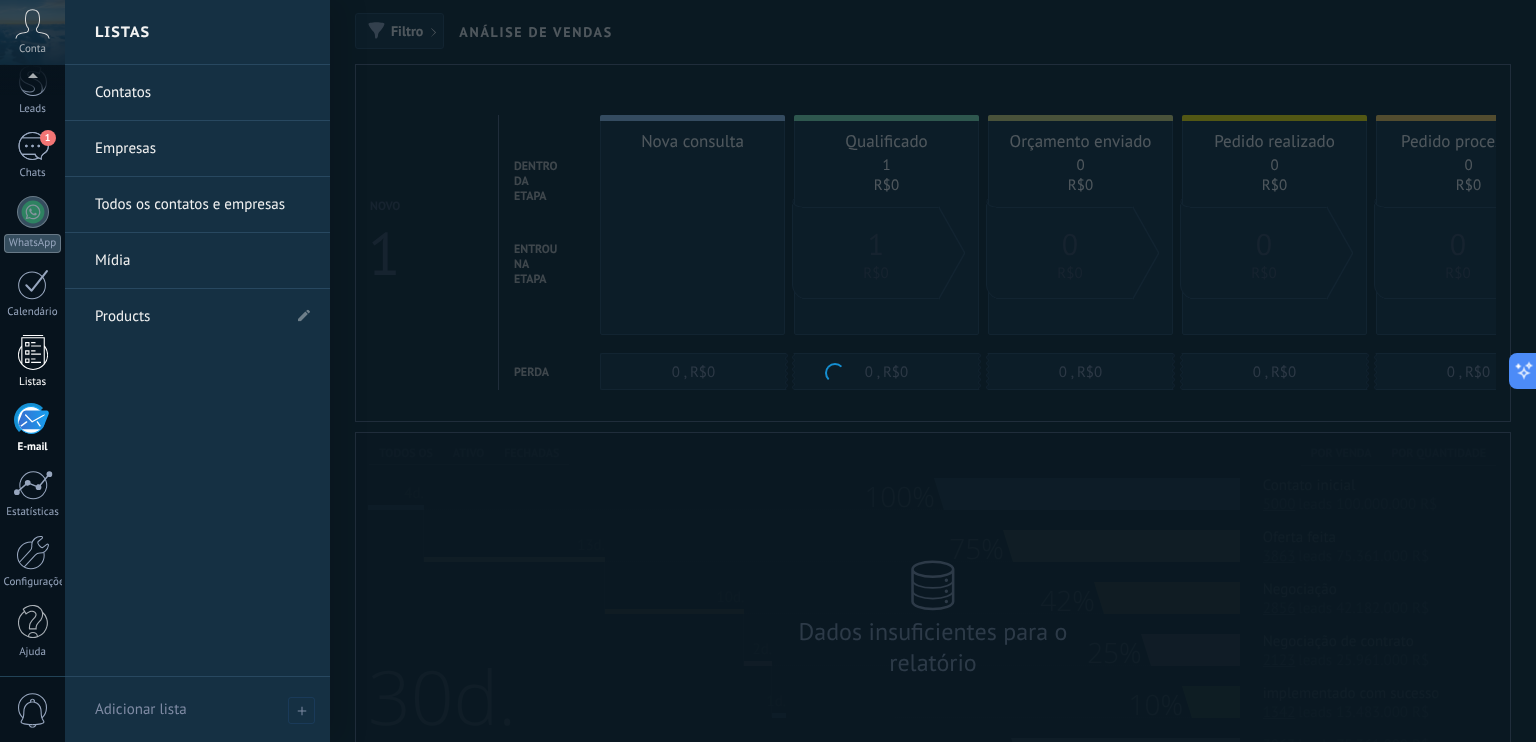 click at bounding box center (33, 352) 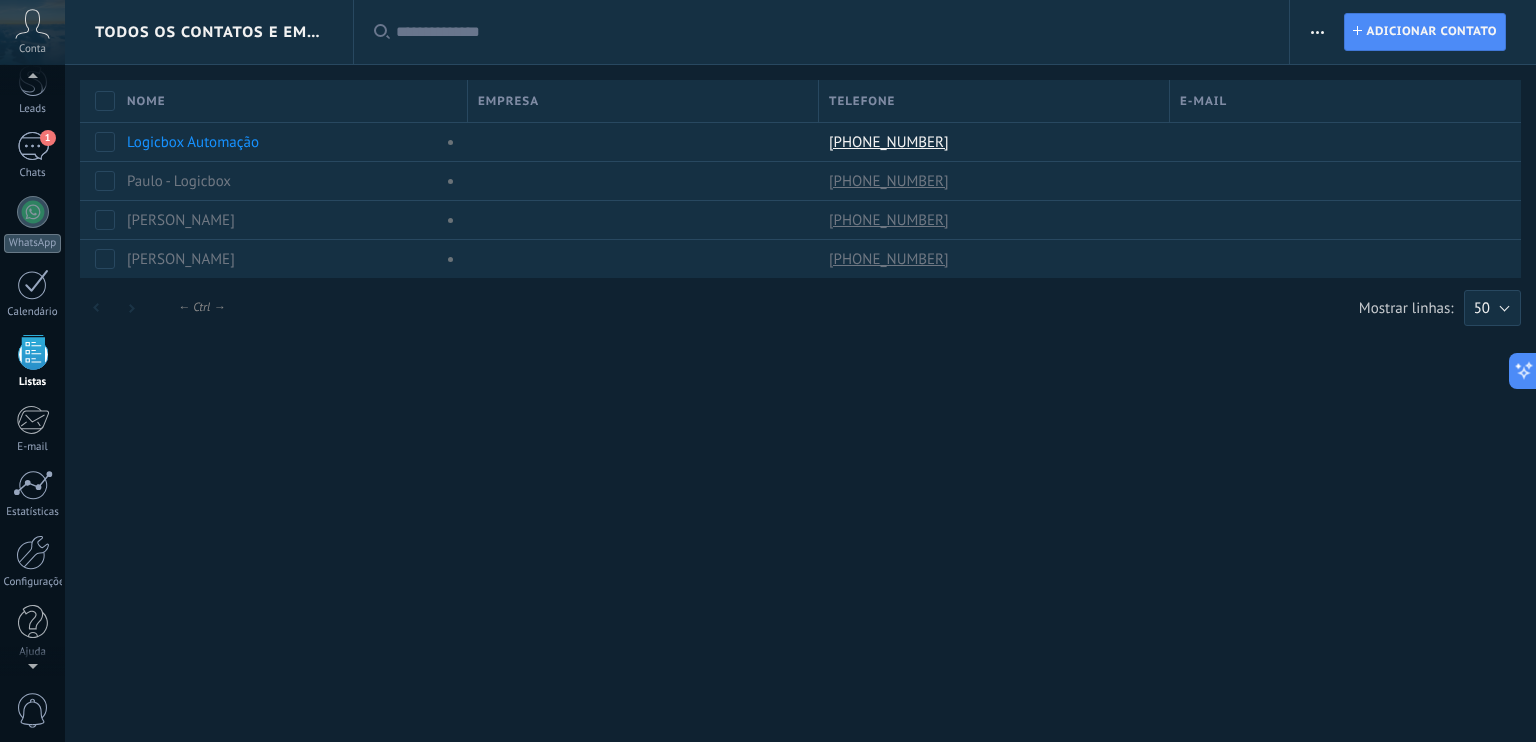 scroll, scrollTop: 51, scrollLeft: 0, axis: vertical 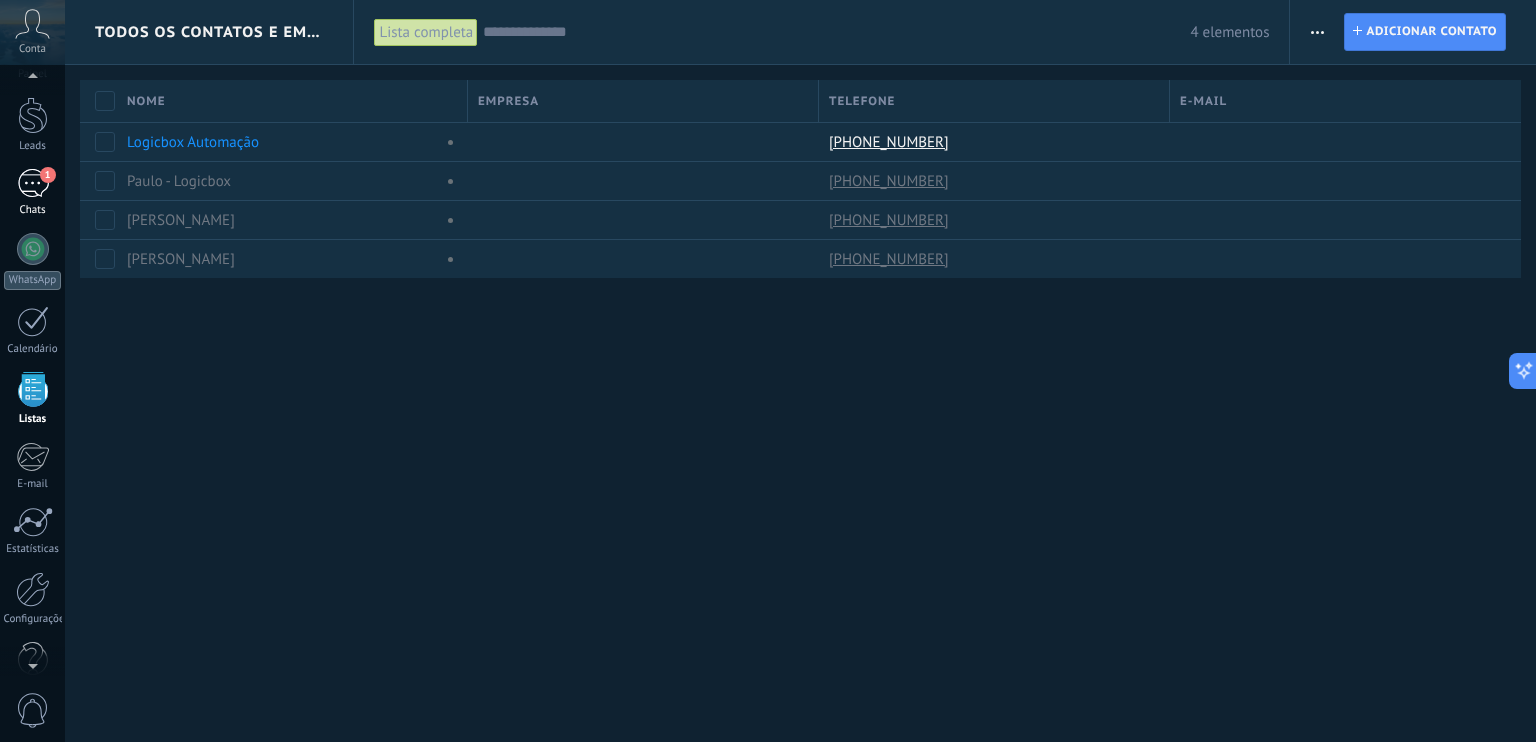 click on "1" at bounding box center (33, 183) 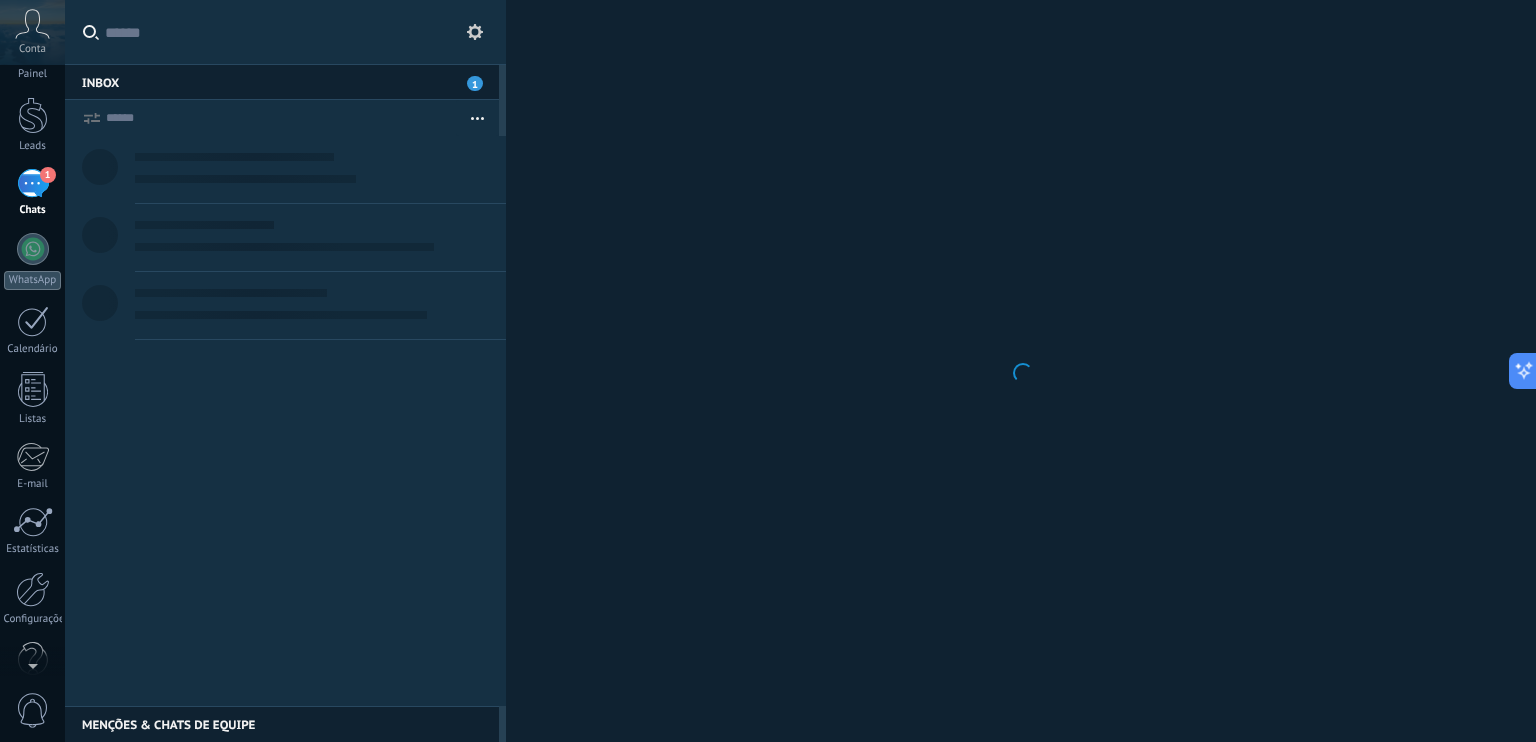 scroll, scrollTop: 0, scrollLeft: 0, axis: both 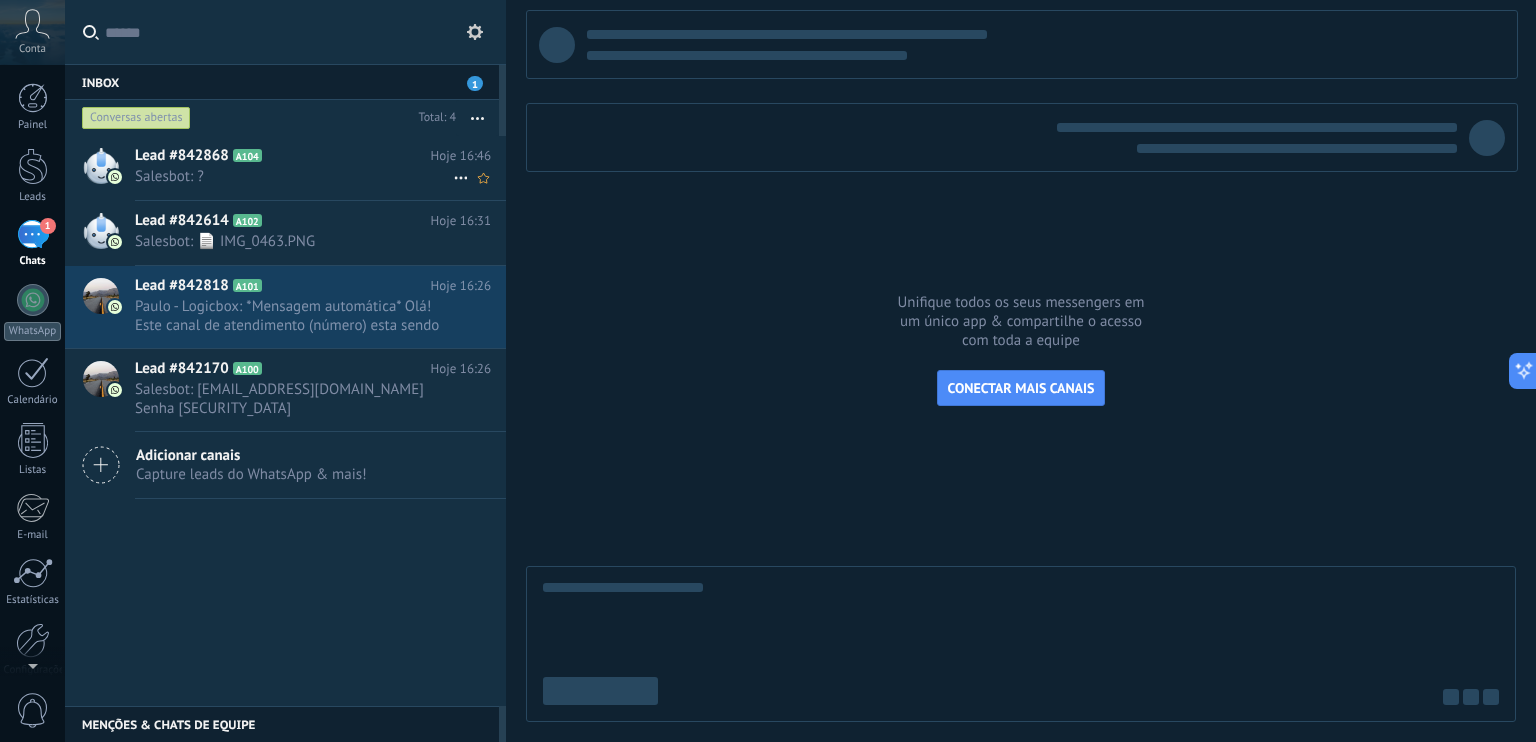 click on "Salesbot: ?" at bounding box center (294, 176) 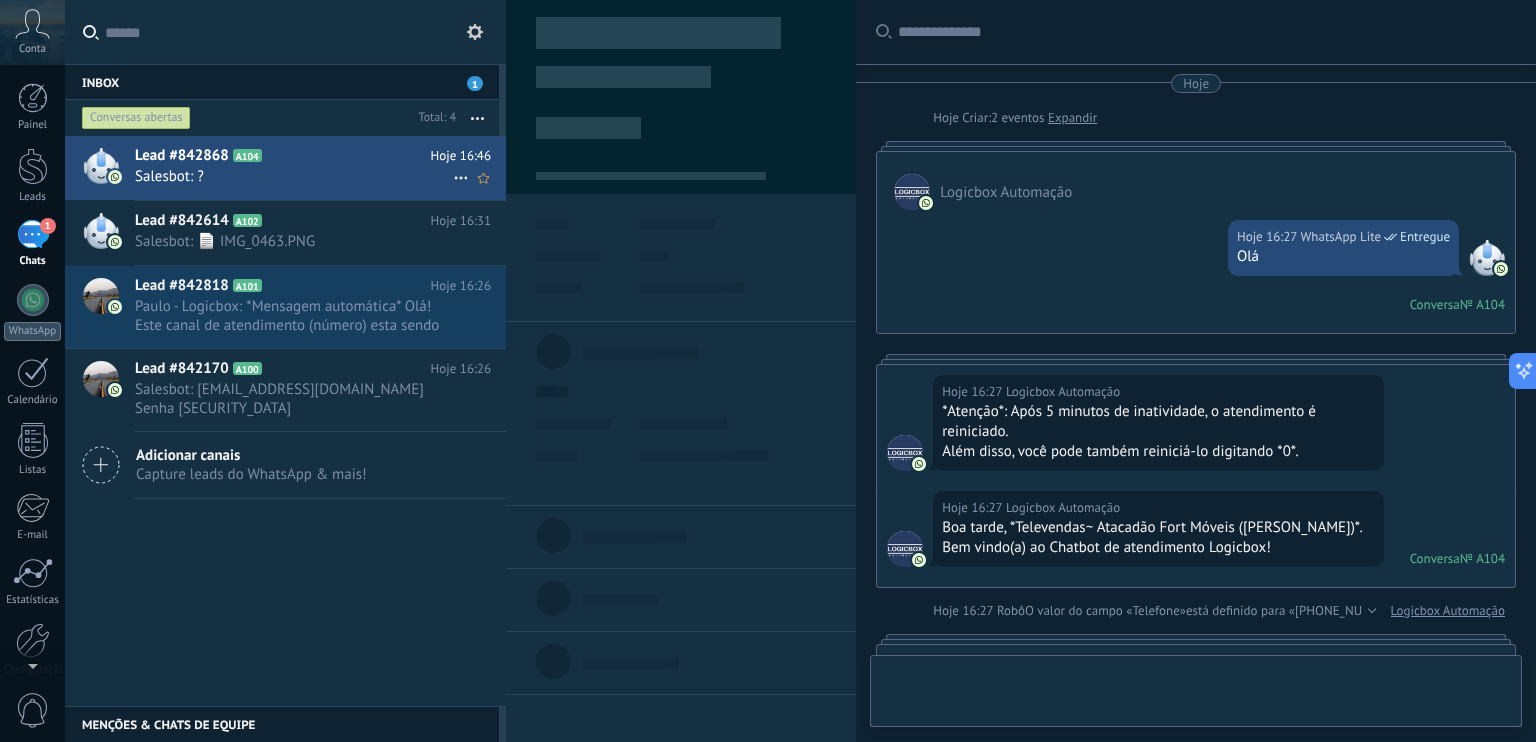 scroll, scrollTop: 1280, scrollLeft: 0, axis: vertical 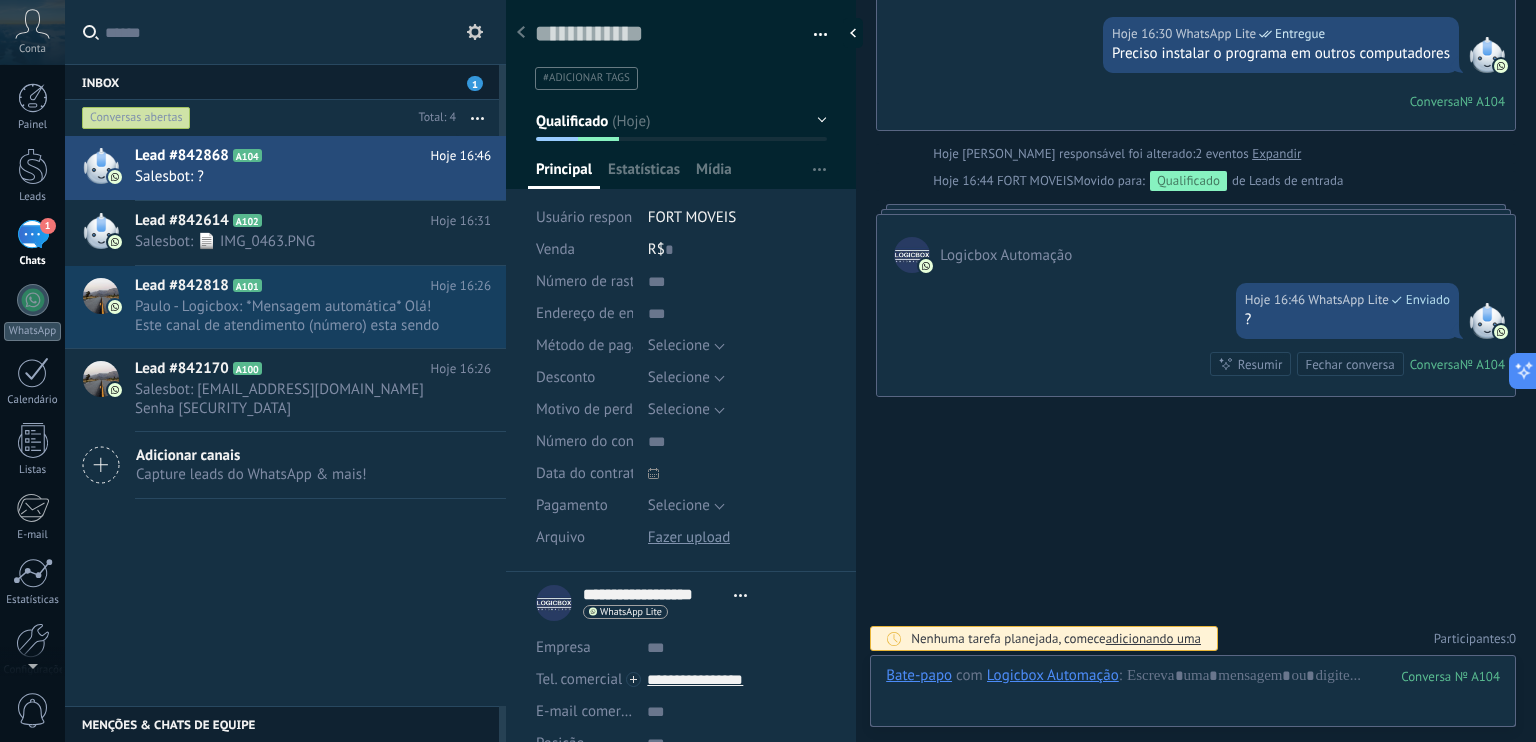 click on "1" at bounding box center [33, 234] 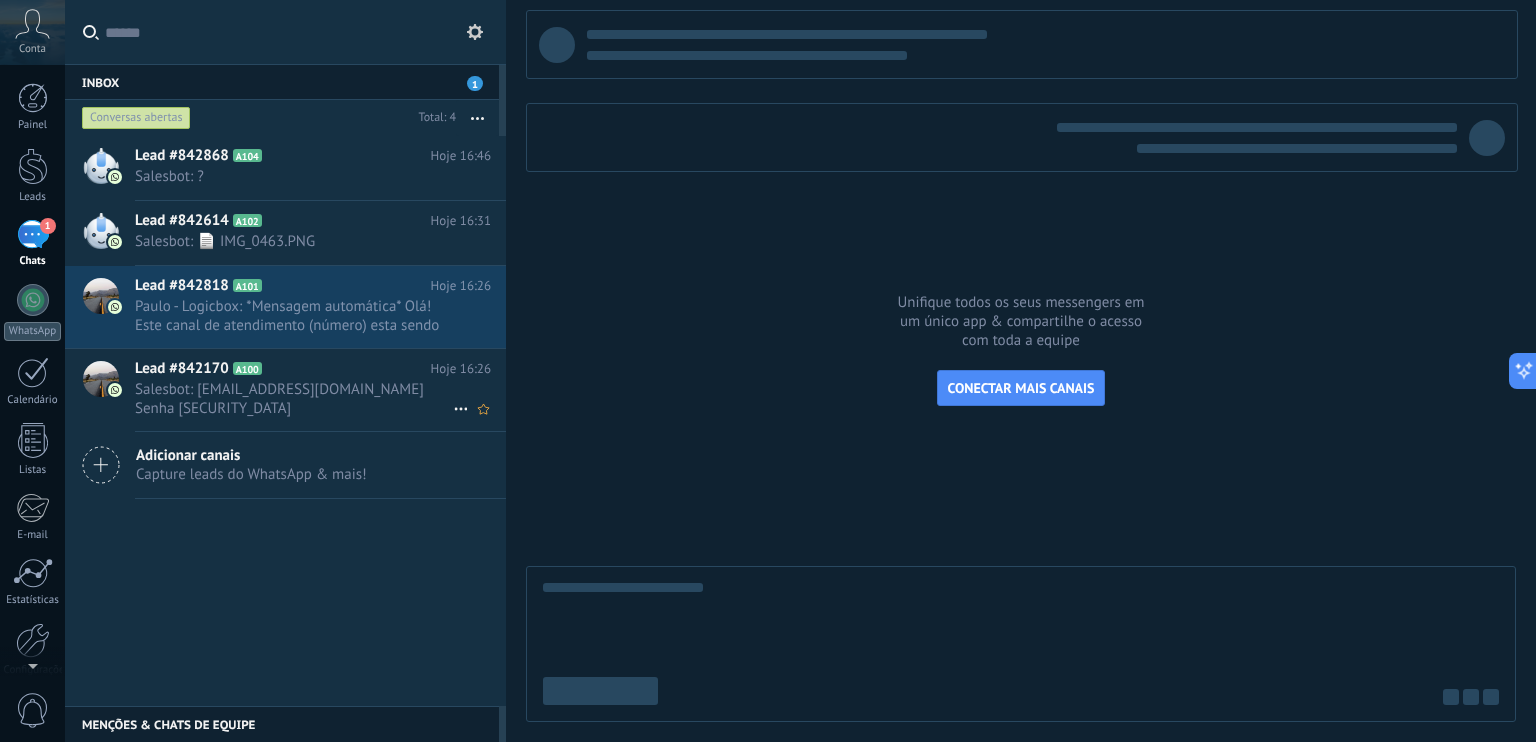 click on "Salesbot: fortmoveis4419@gmail.com
Senha Fort4419" at bounding box center (294, 399) 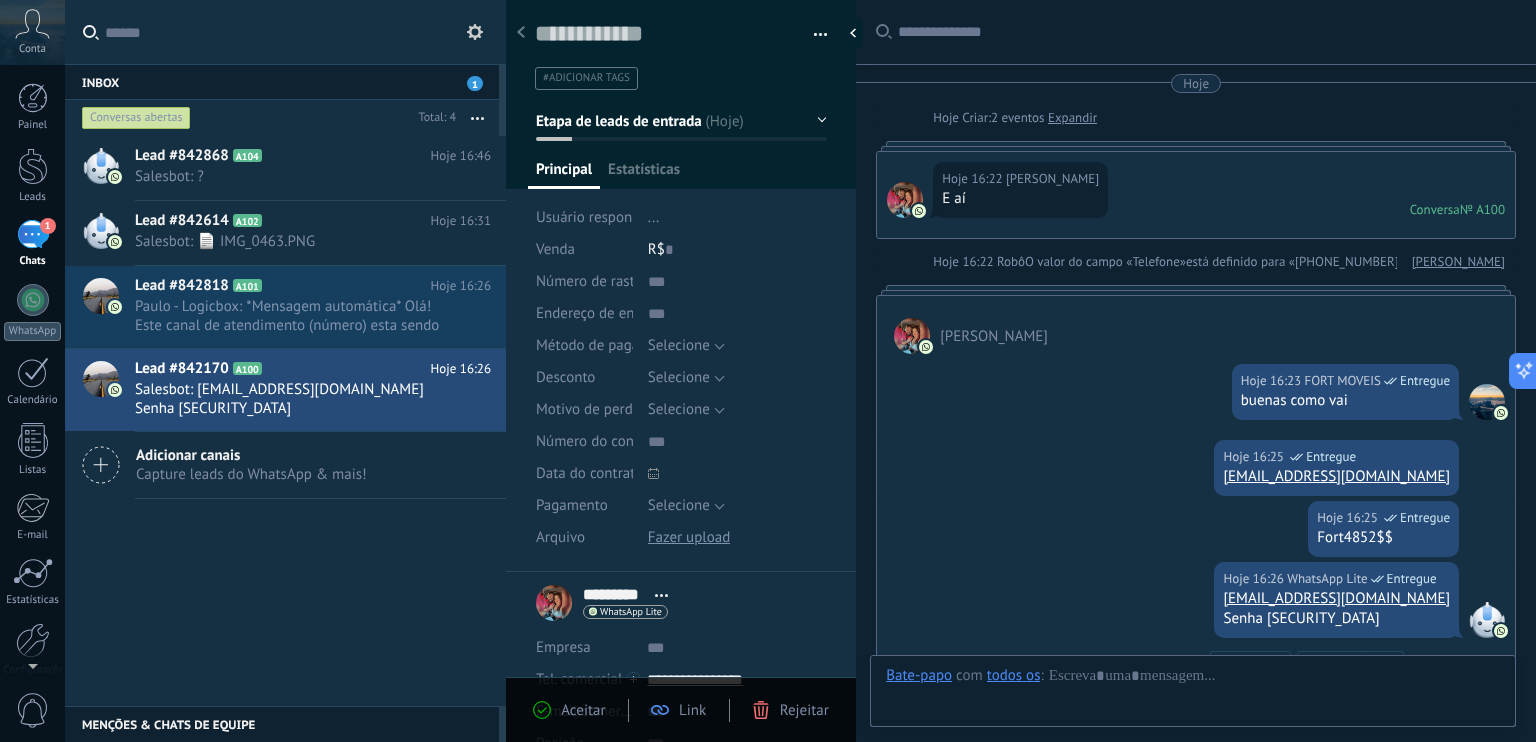 scroll, scrollTop: 29, scrollLeft: 0, axis: vertical 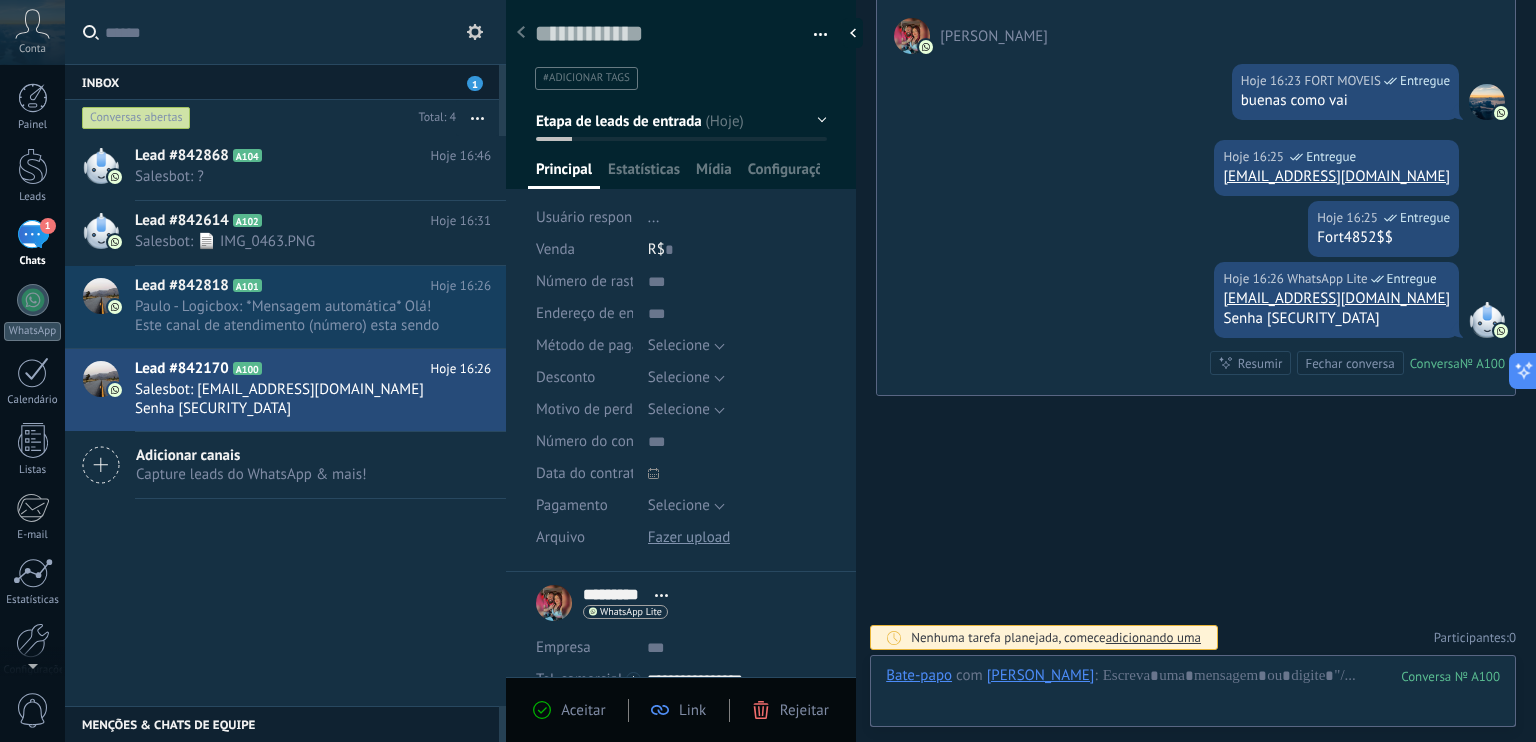 click on "1" at bounding box center (33, 234) 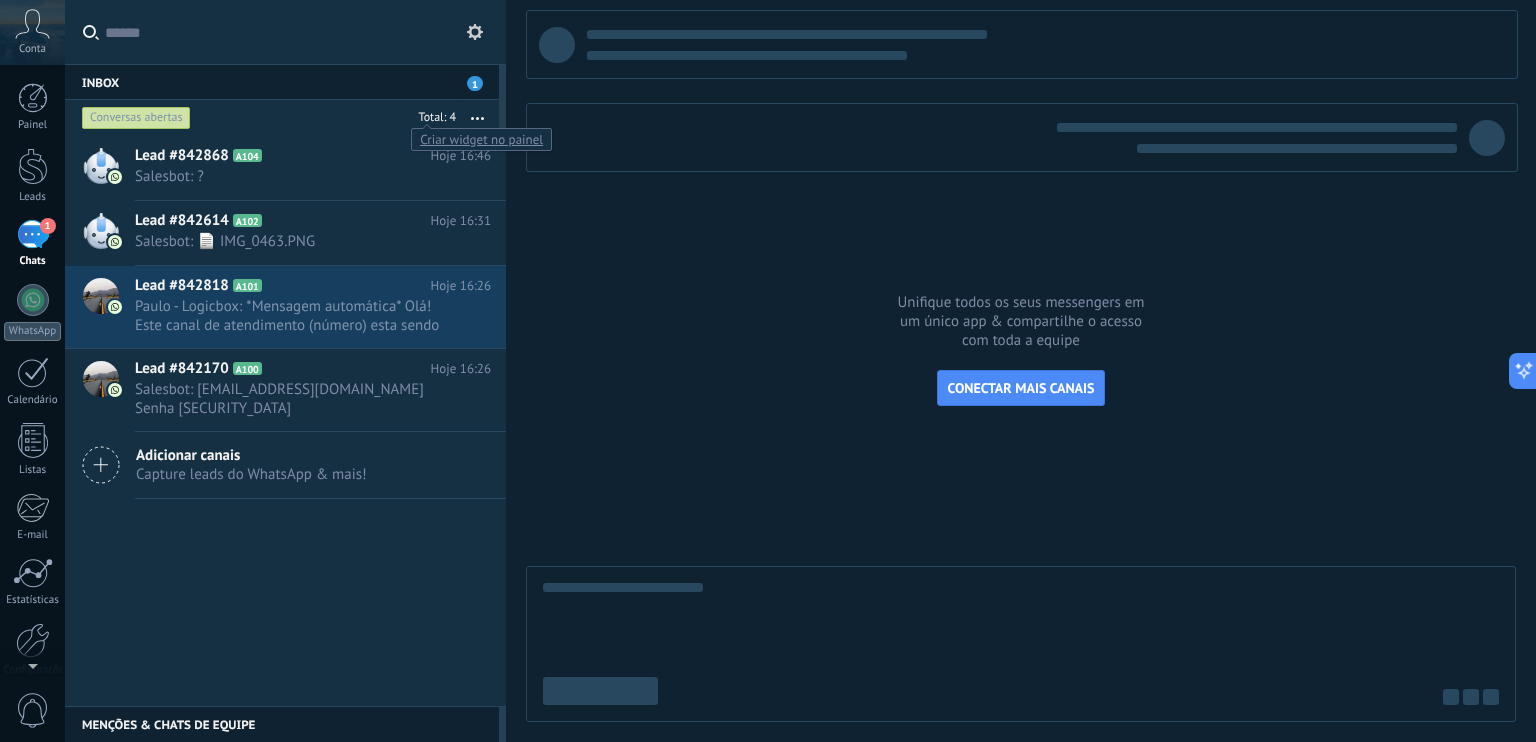 click at bounding box center (434, 119) 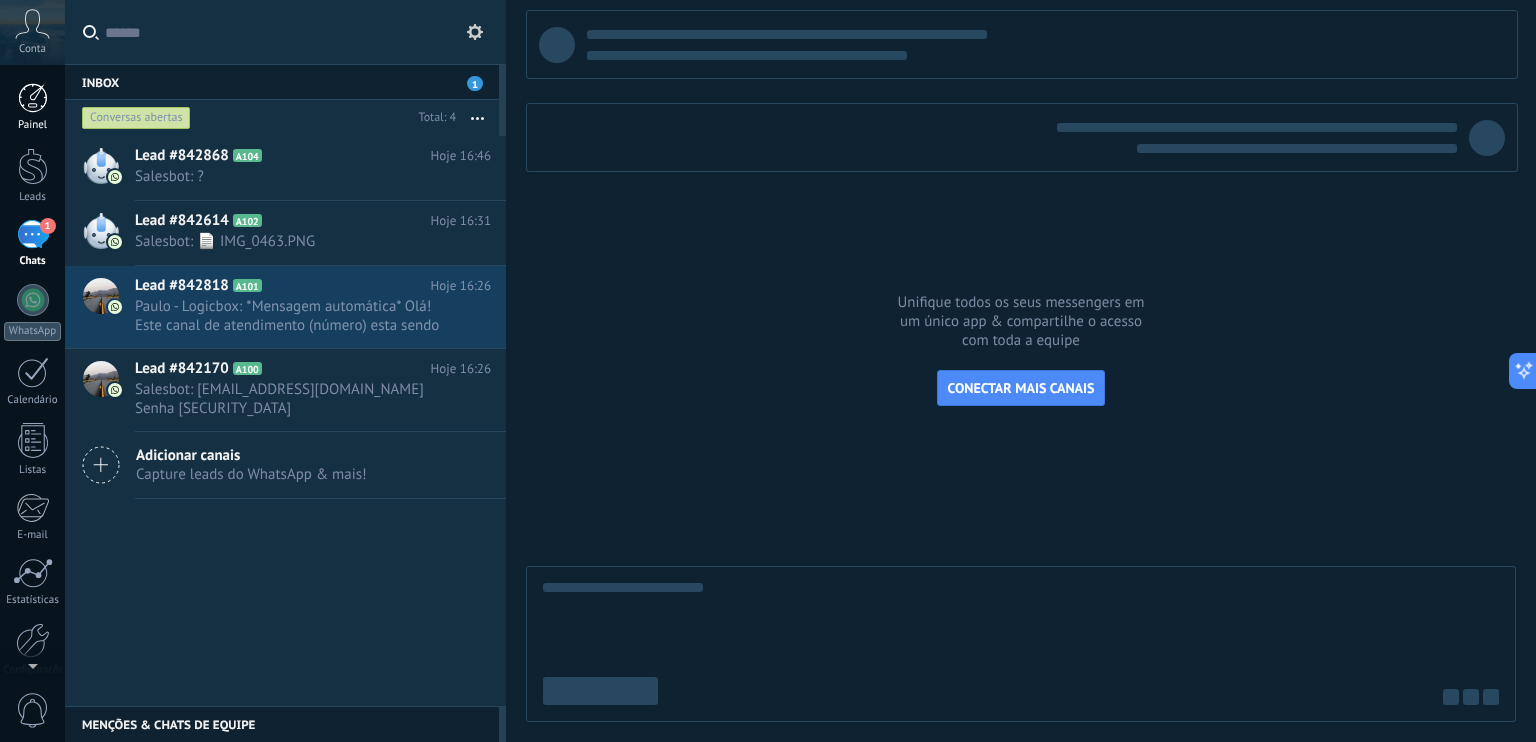 click at bounding box center [33, 98] 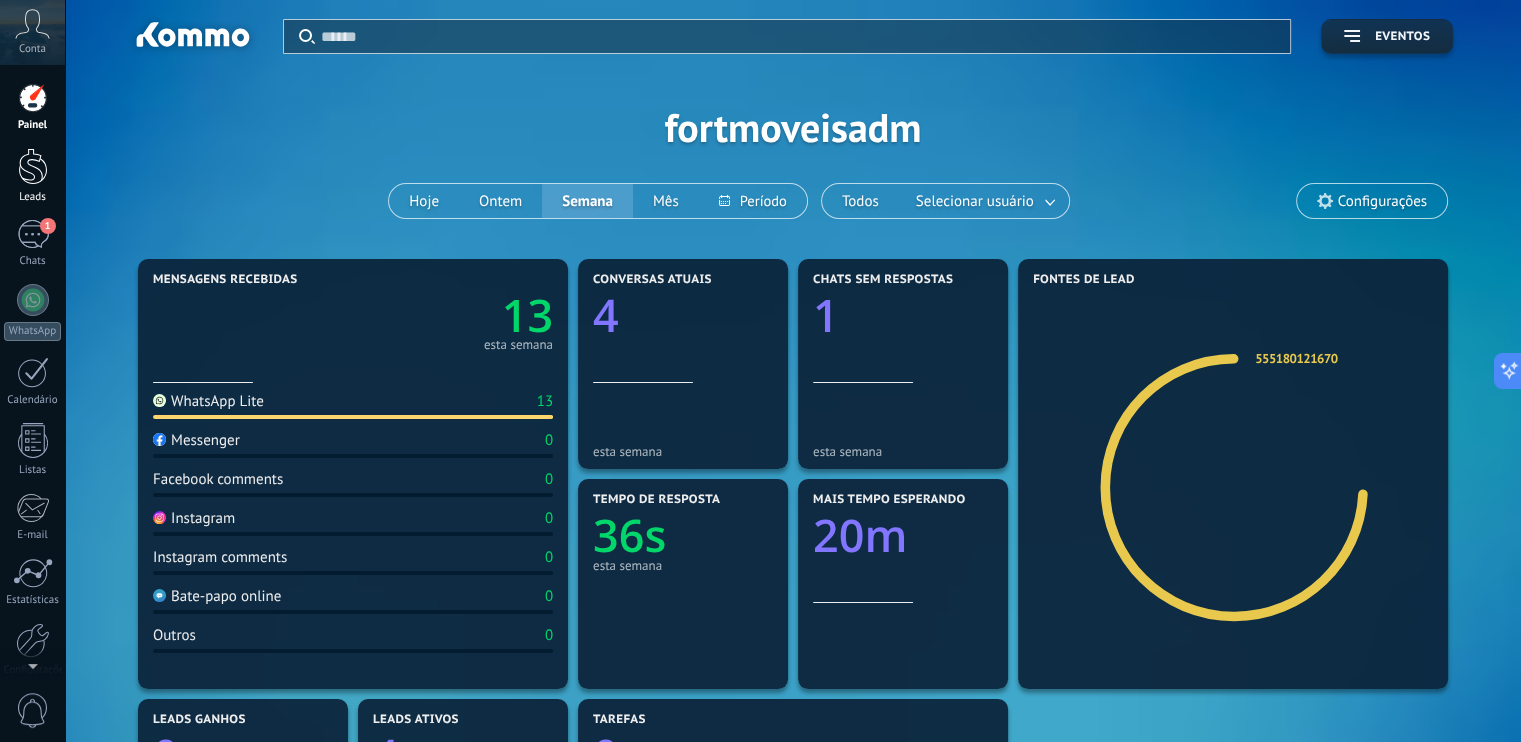 click at bounding box center [33, 166] 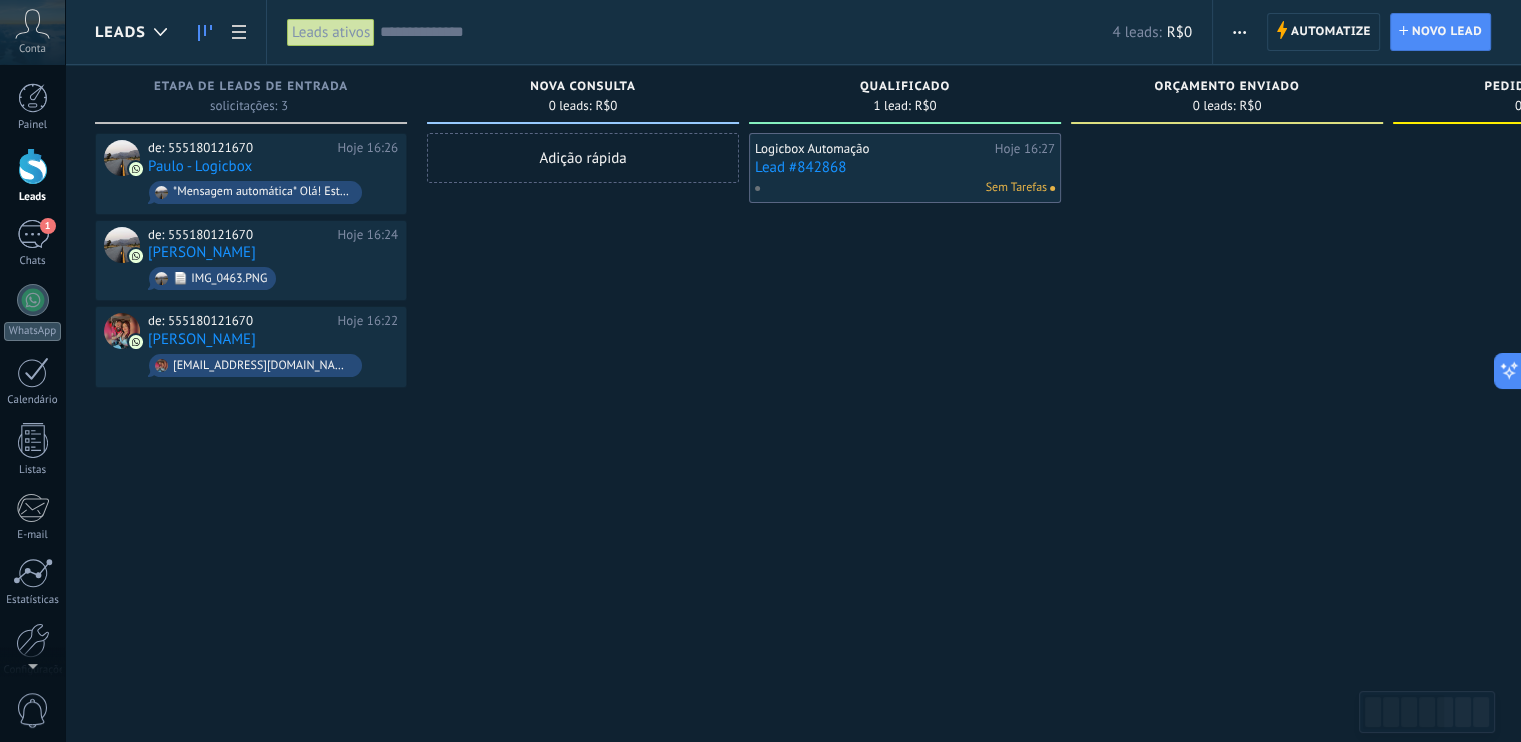 click on "Lead #842868" at bounding box center [905, 167] 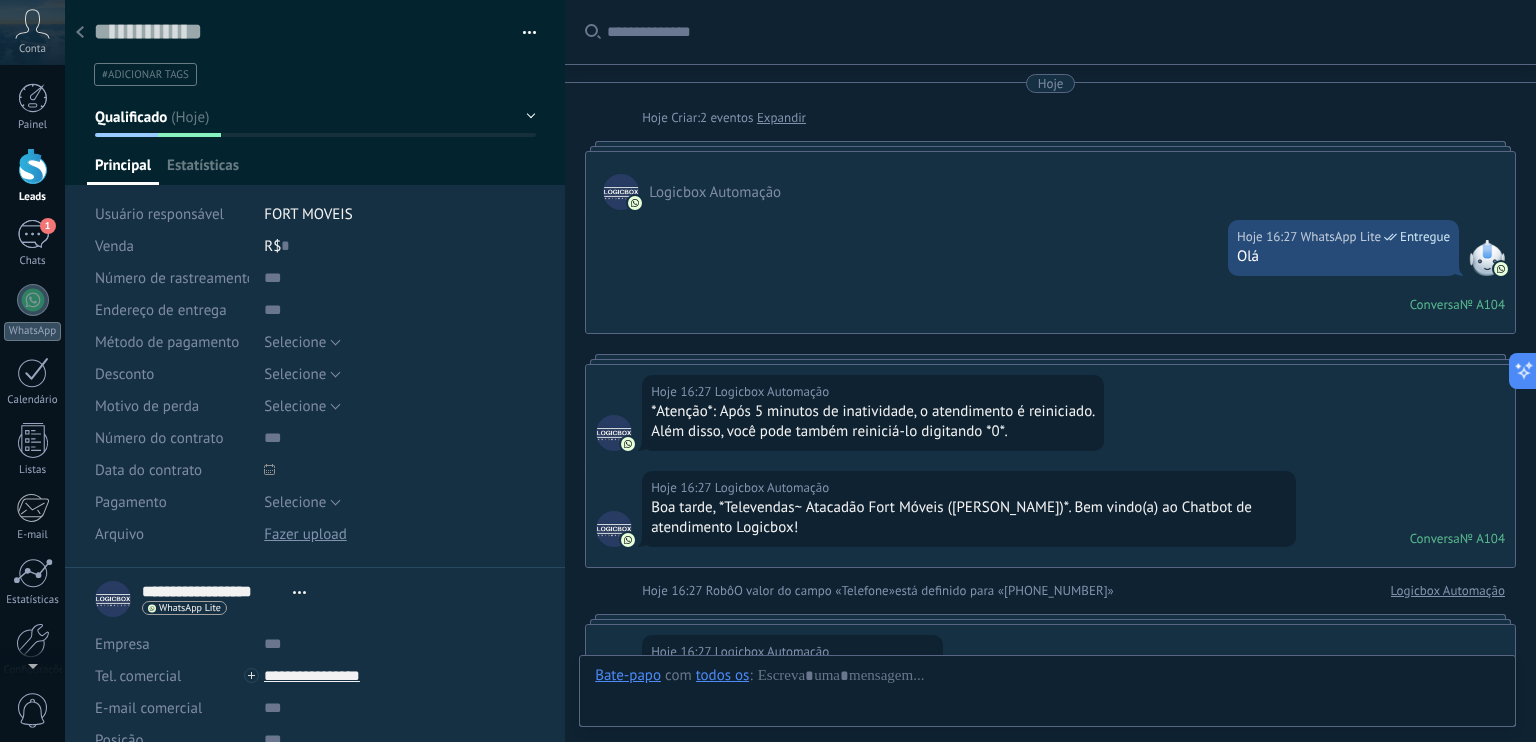 scroll, scrollTop: 29, scrollLeft: 0, axis: vertical 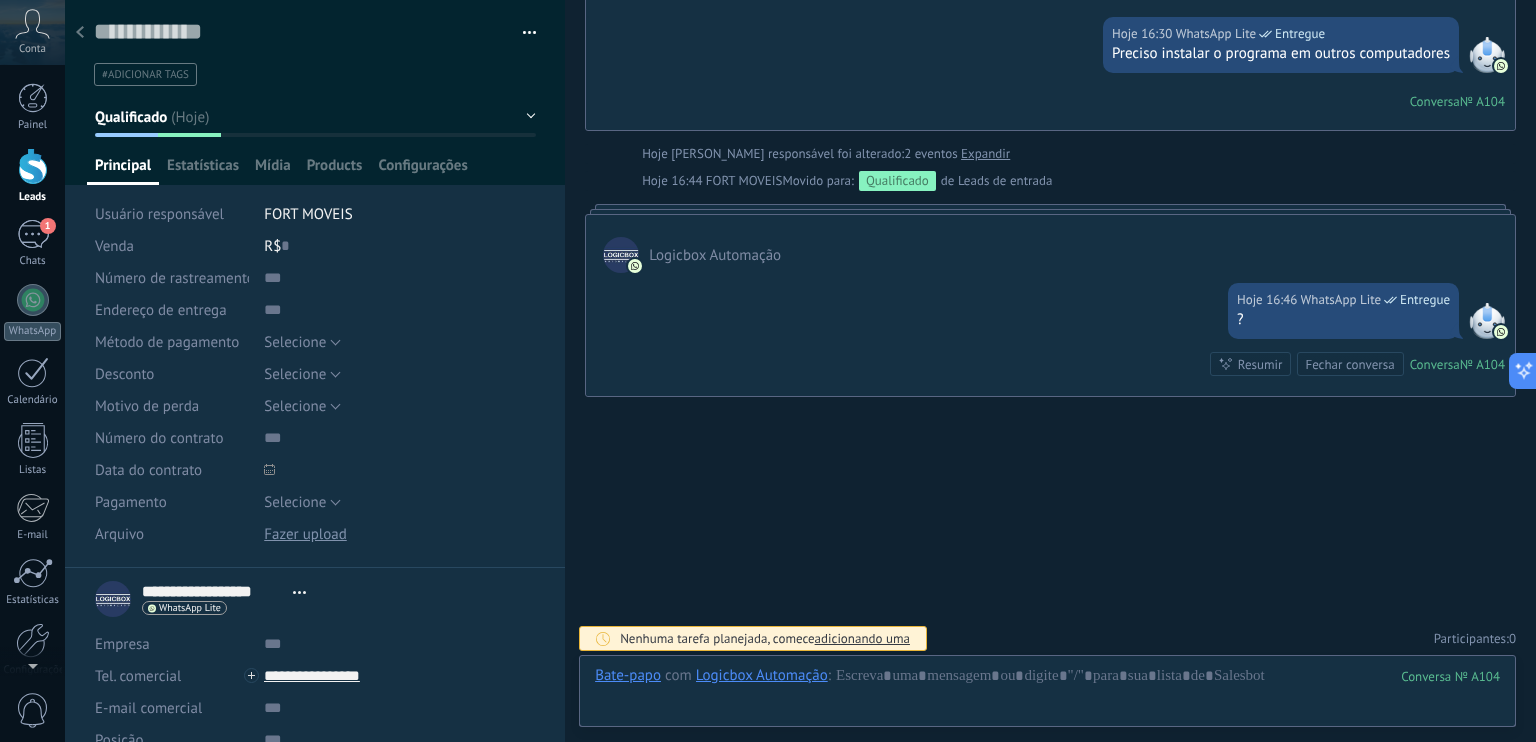 click at bounding box center [80, 33] 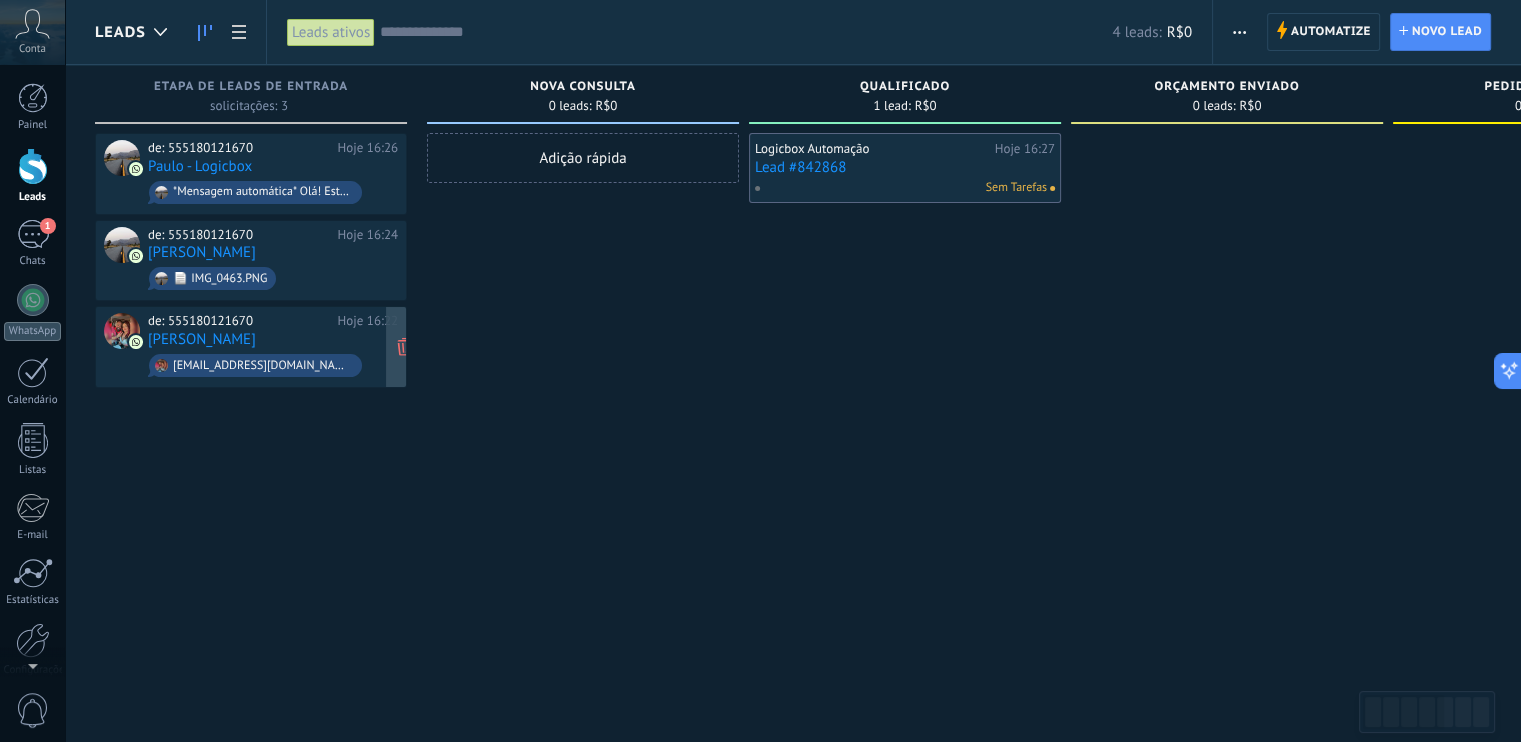 click on "de: 555180121670 Hoje 16:22 Joao Luis fortmoveis4419@gmail.com
Senha Fort4419" at bounding box center [273, 347] 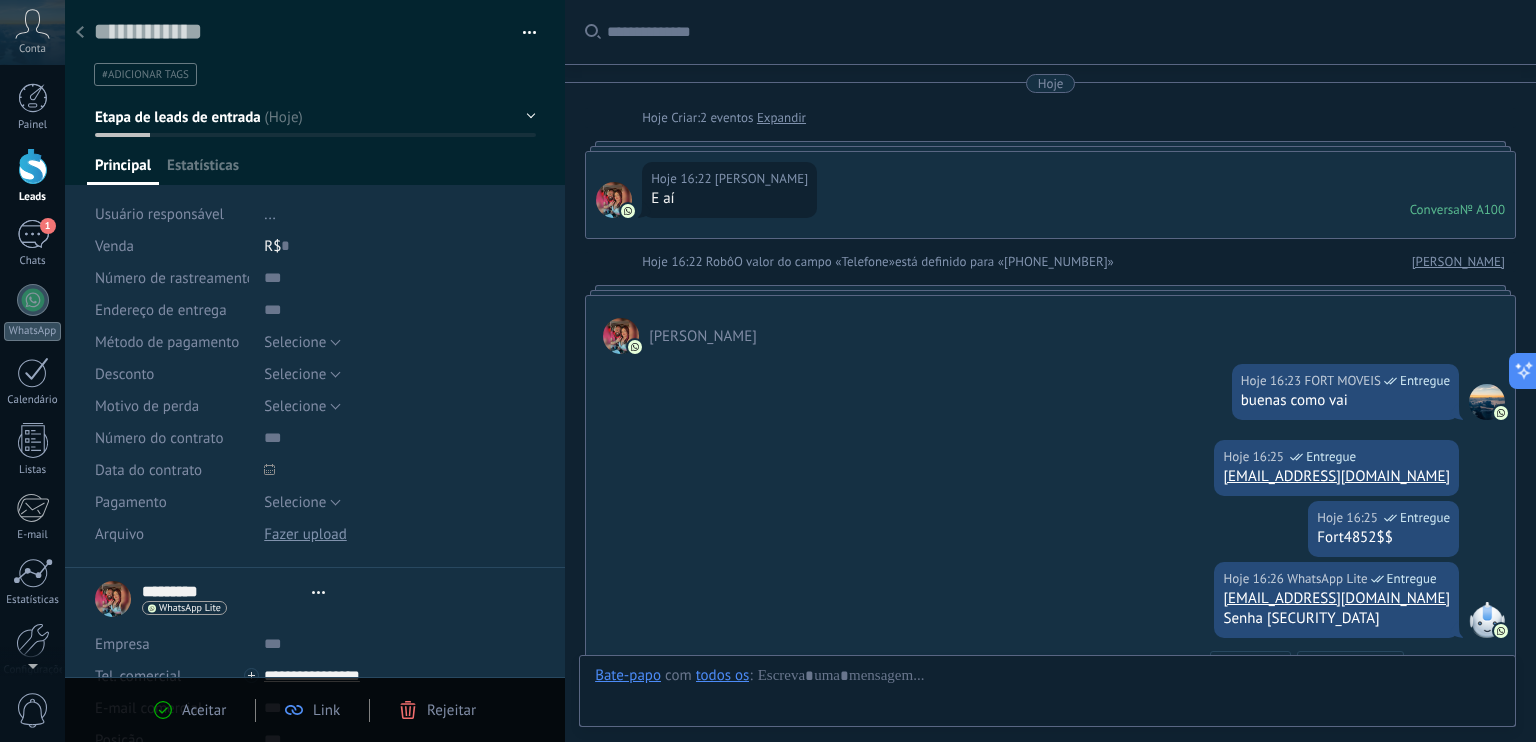 type on "**********" 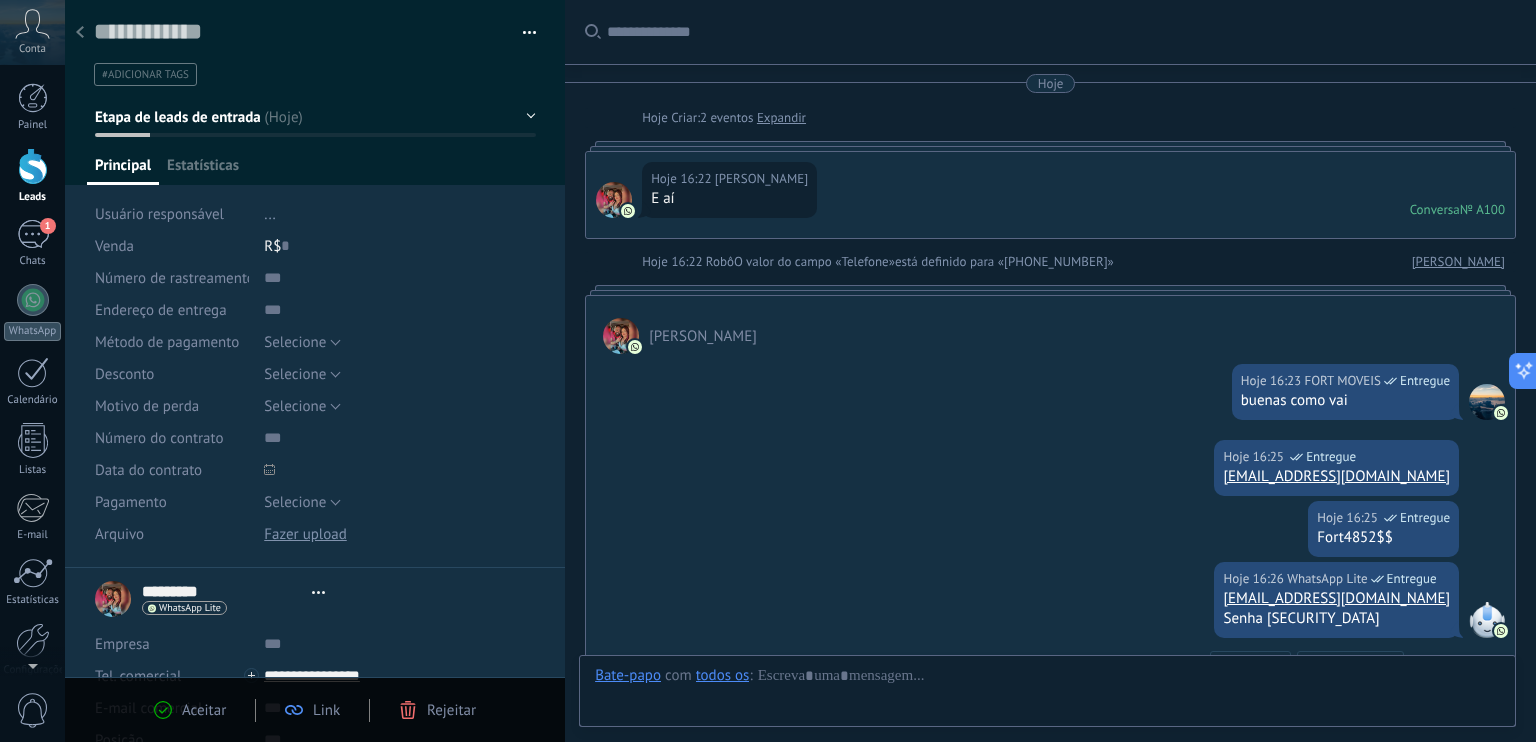 scroll, scrollTop: 29, scrollLeft: 0, axis: vertical 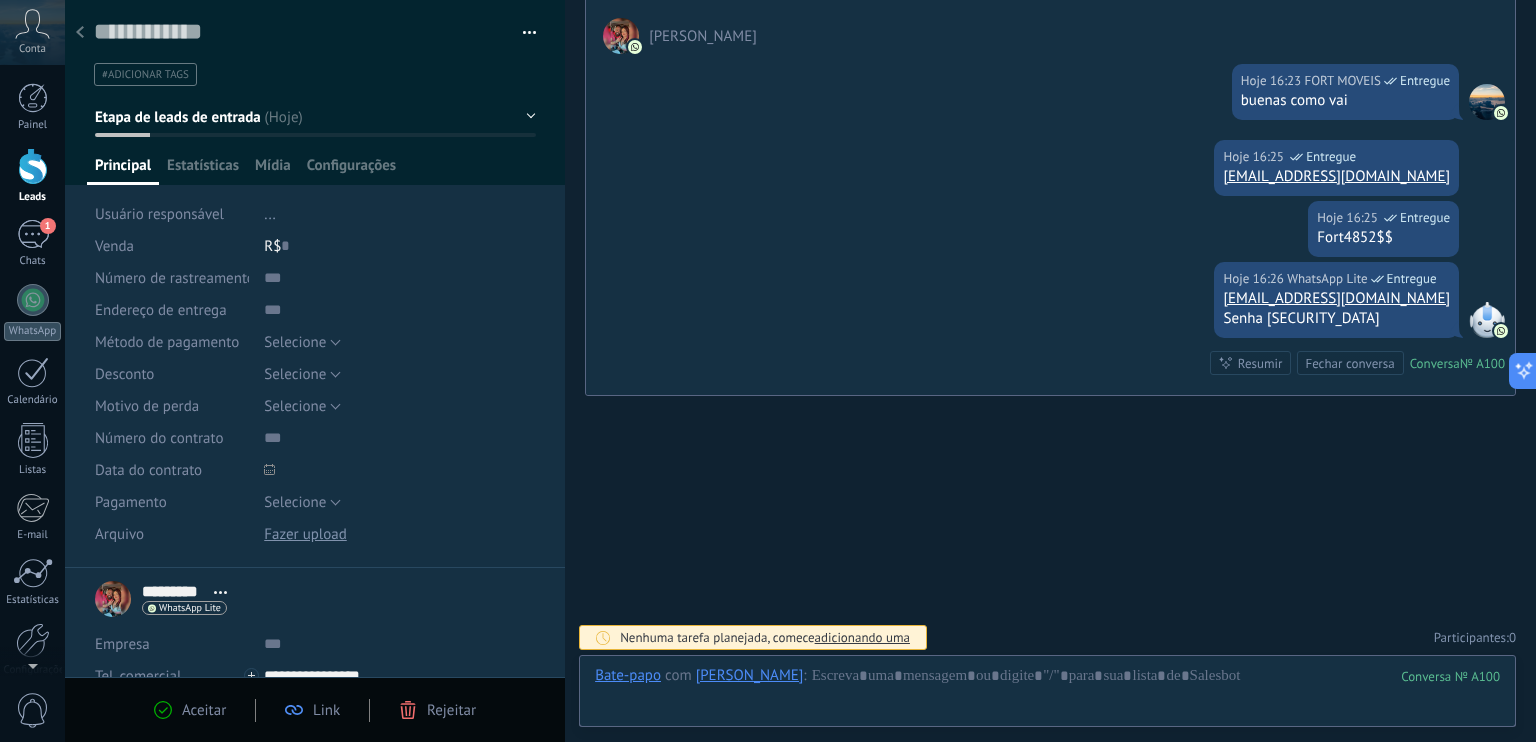 click on "Usuário responsável" at bounding box center [159, 214] 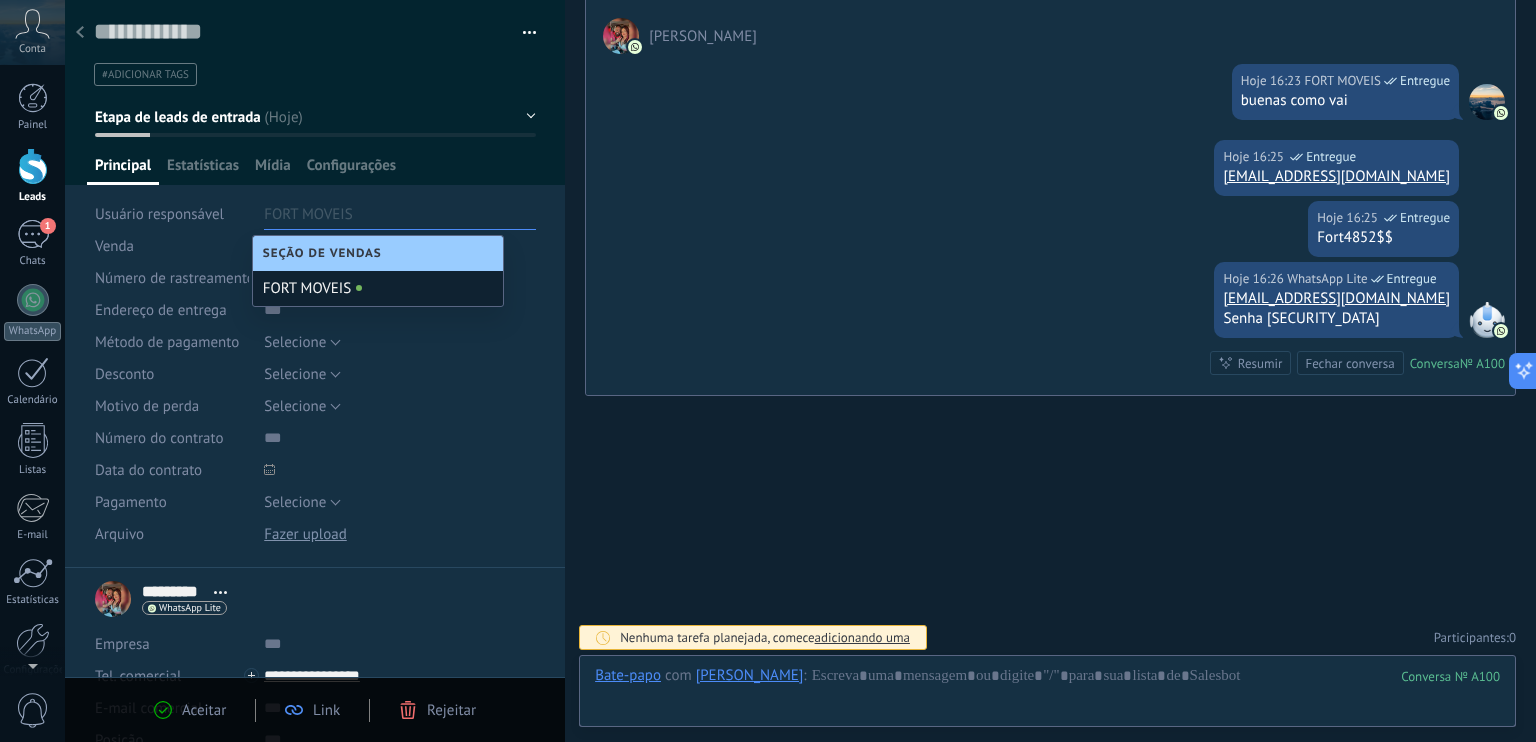 click on "FORT MOVEIS" at bounding box center (378, 288) 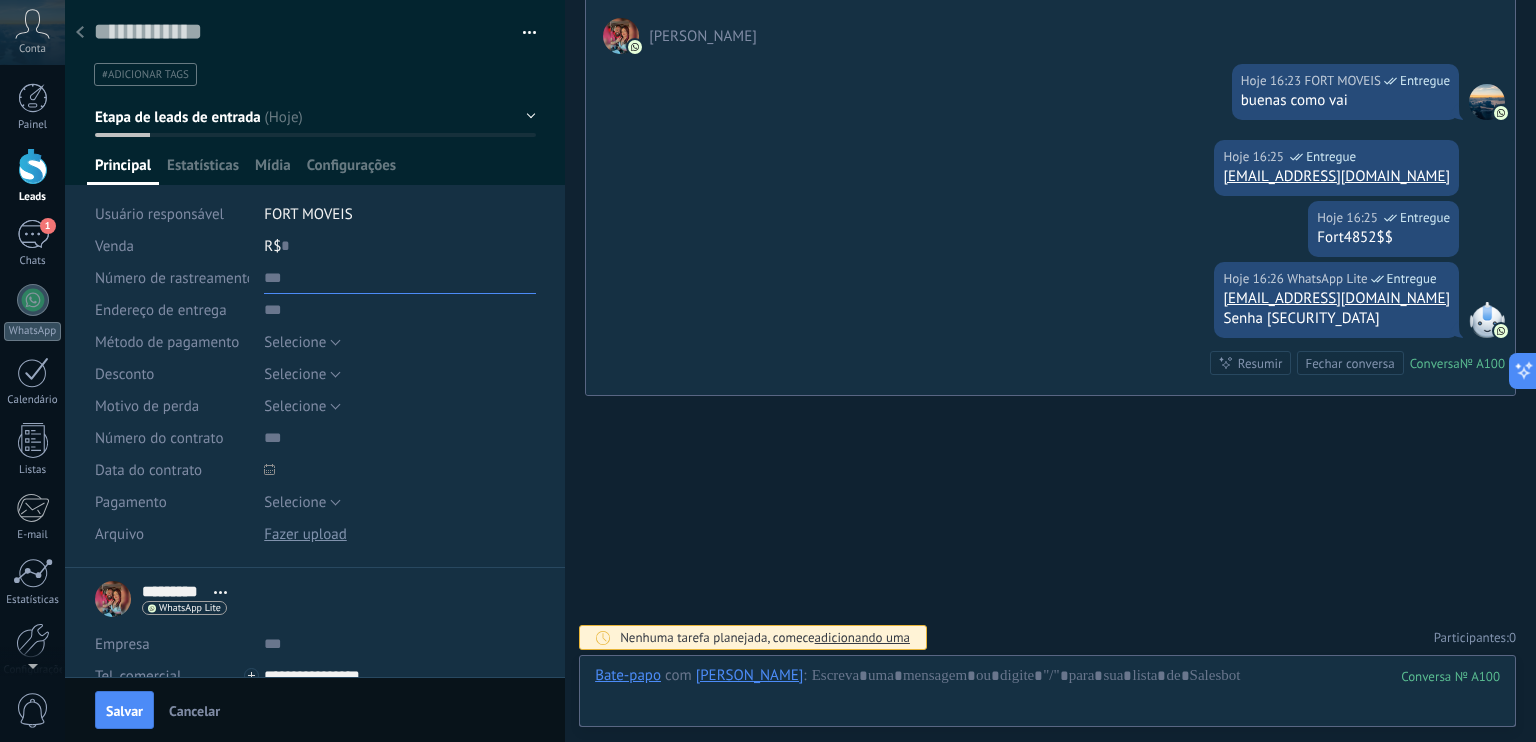 click at bounding box center (400, 278) 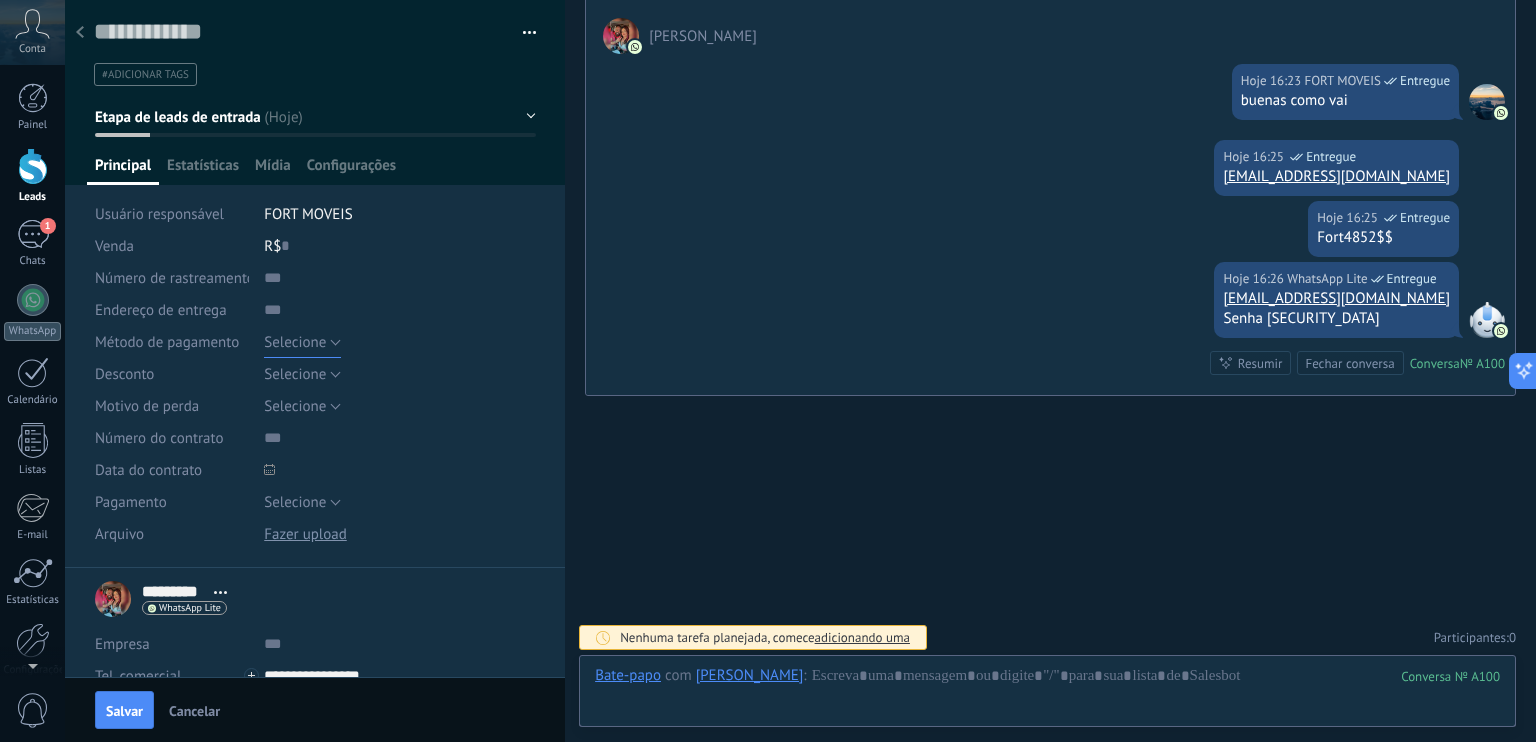 click on "Selecione" at bounding box center (295, 342) 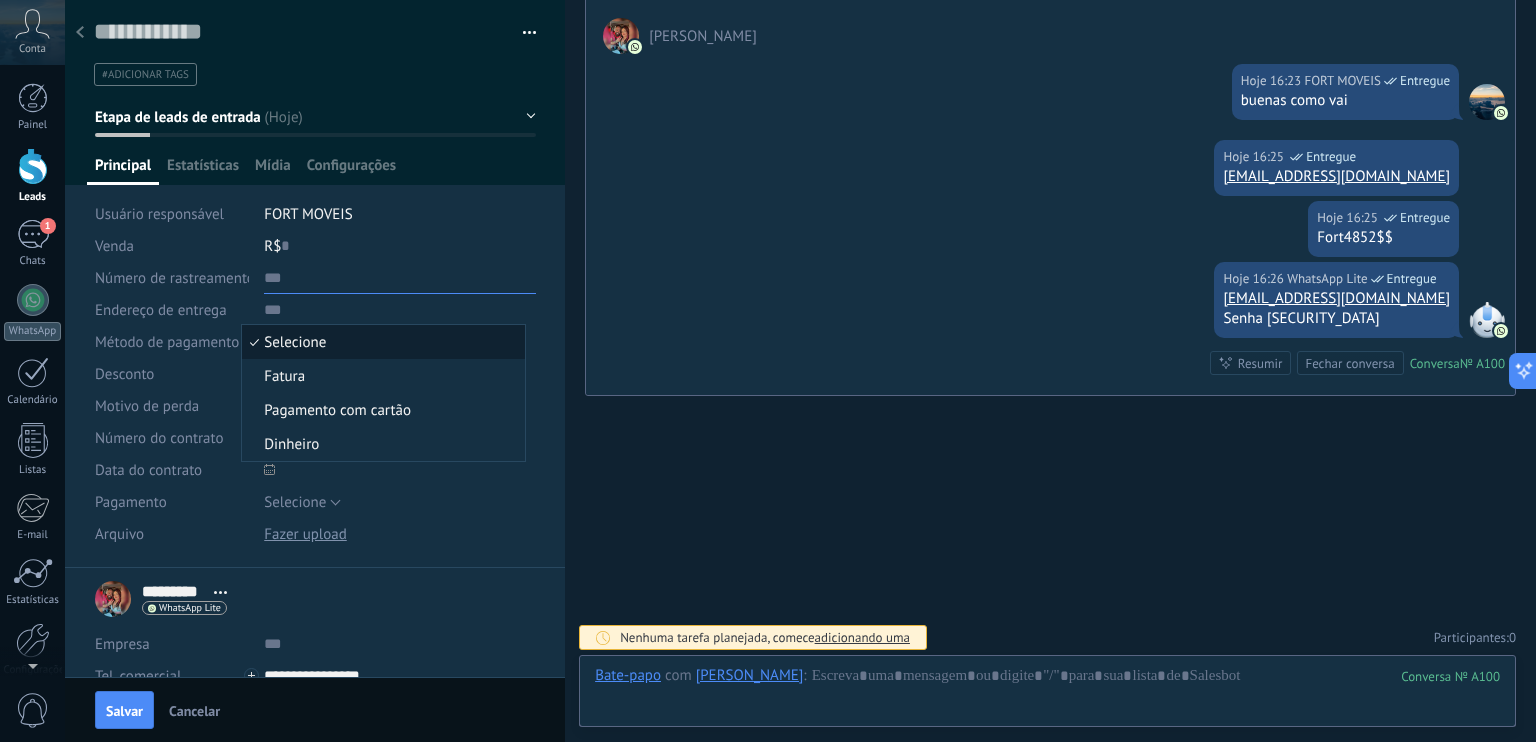 click at bounding box center (400, 278) 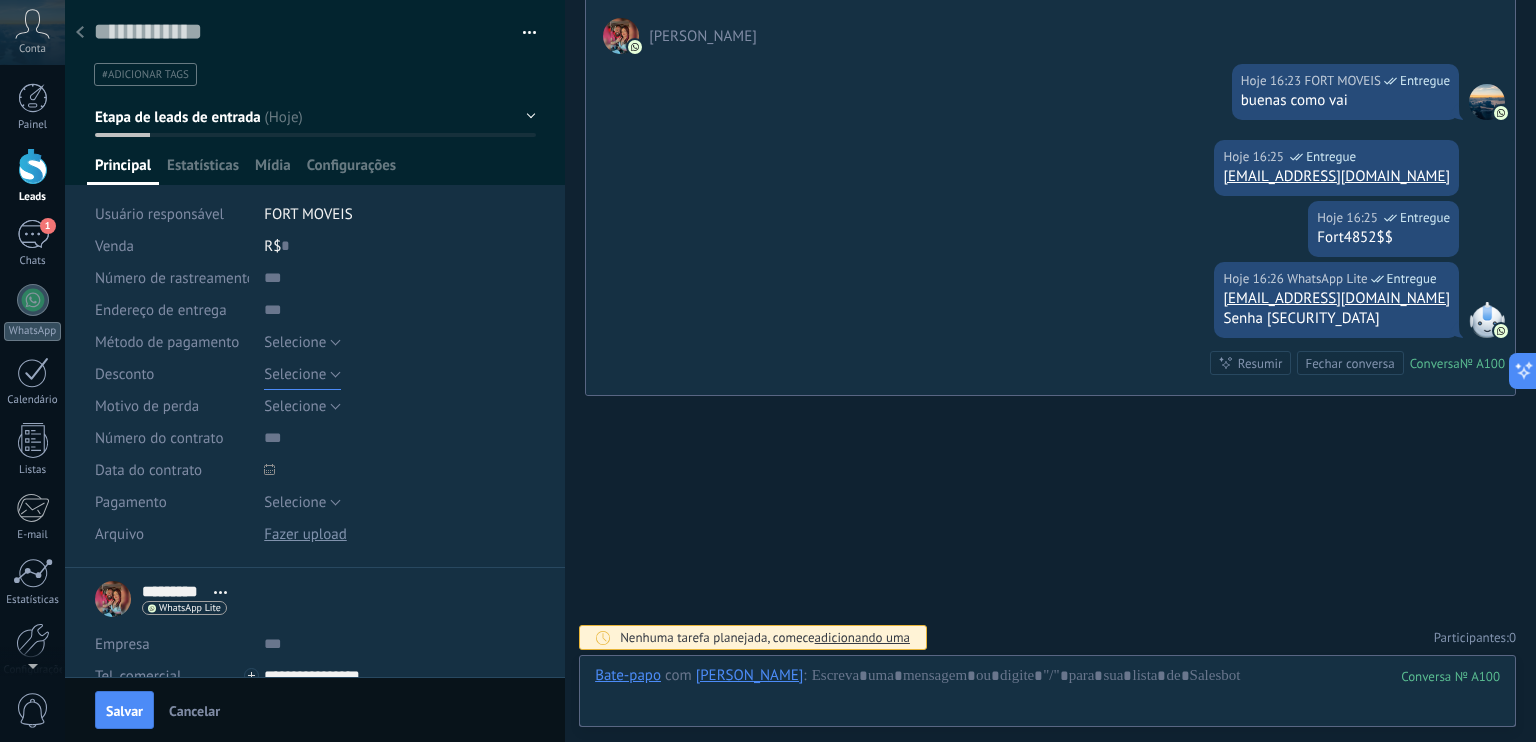 click on "Selecione" at bounding box center [302, 374] 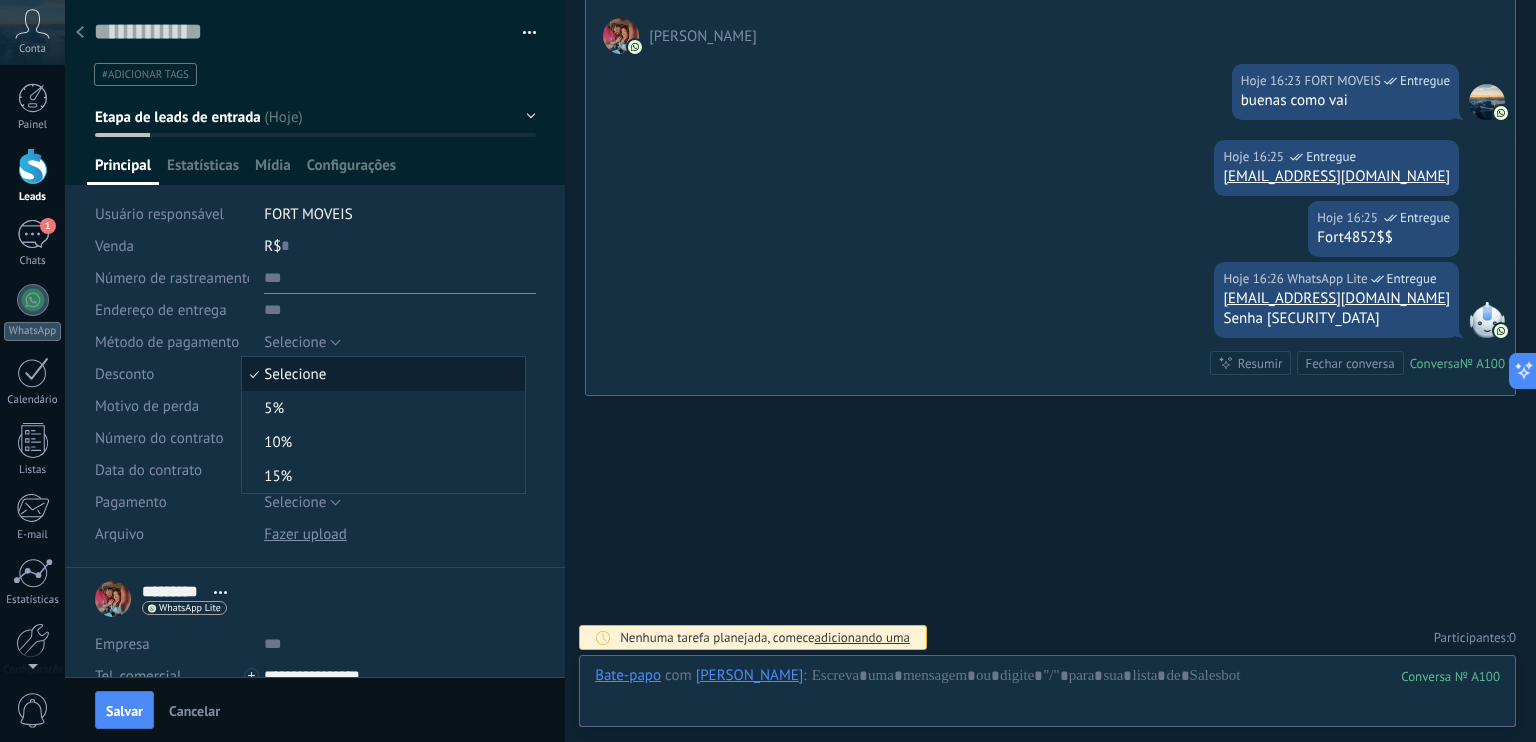 click at bounding box center [400, 278] 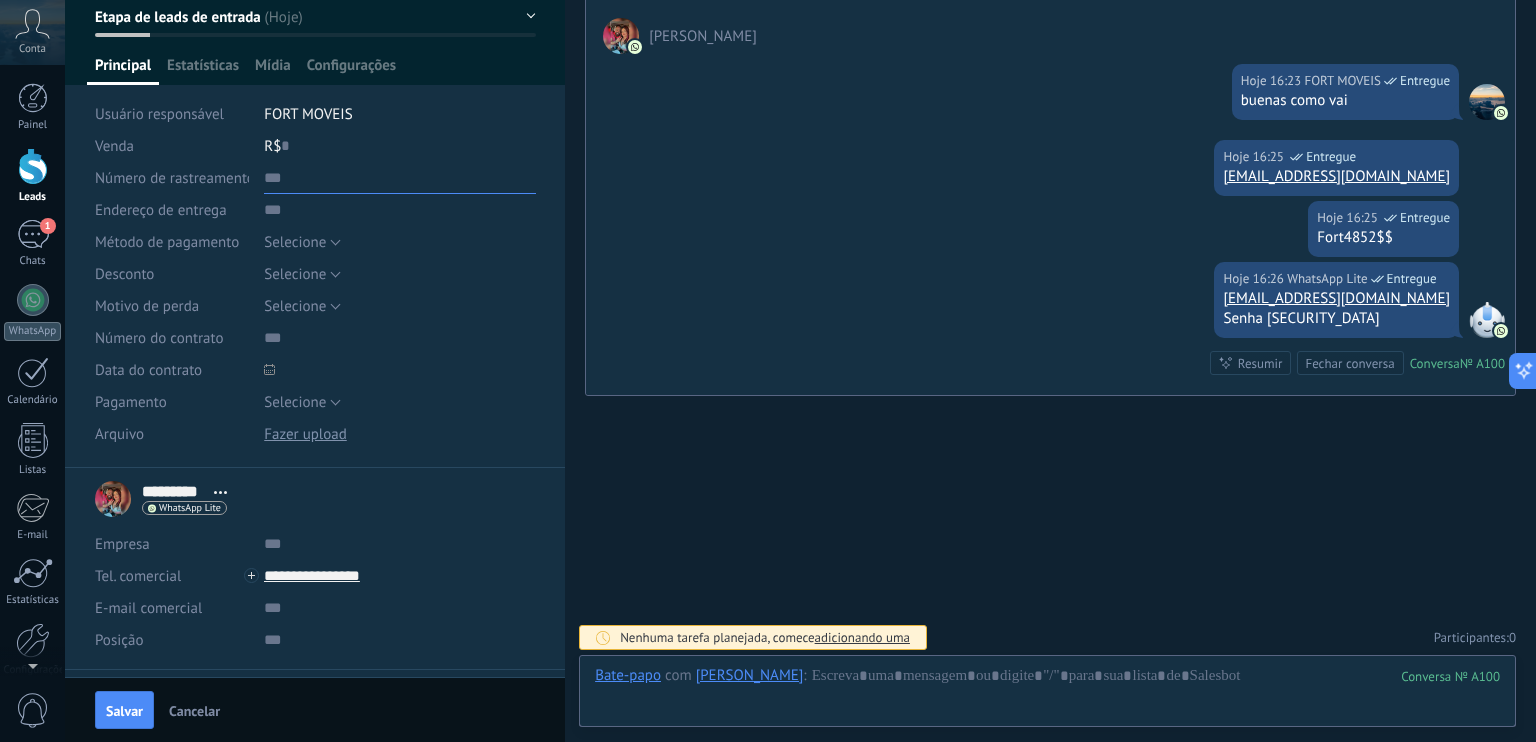 scroll, scrollTop: 217, scrollLeft: 0, axis: vertical 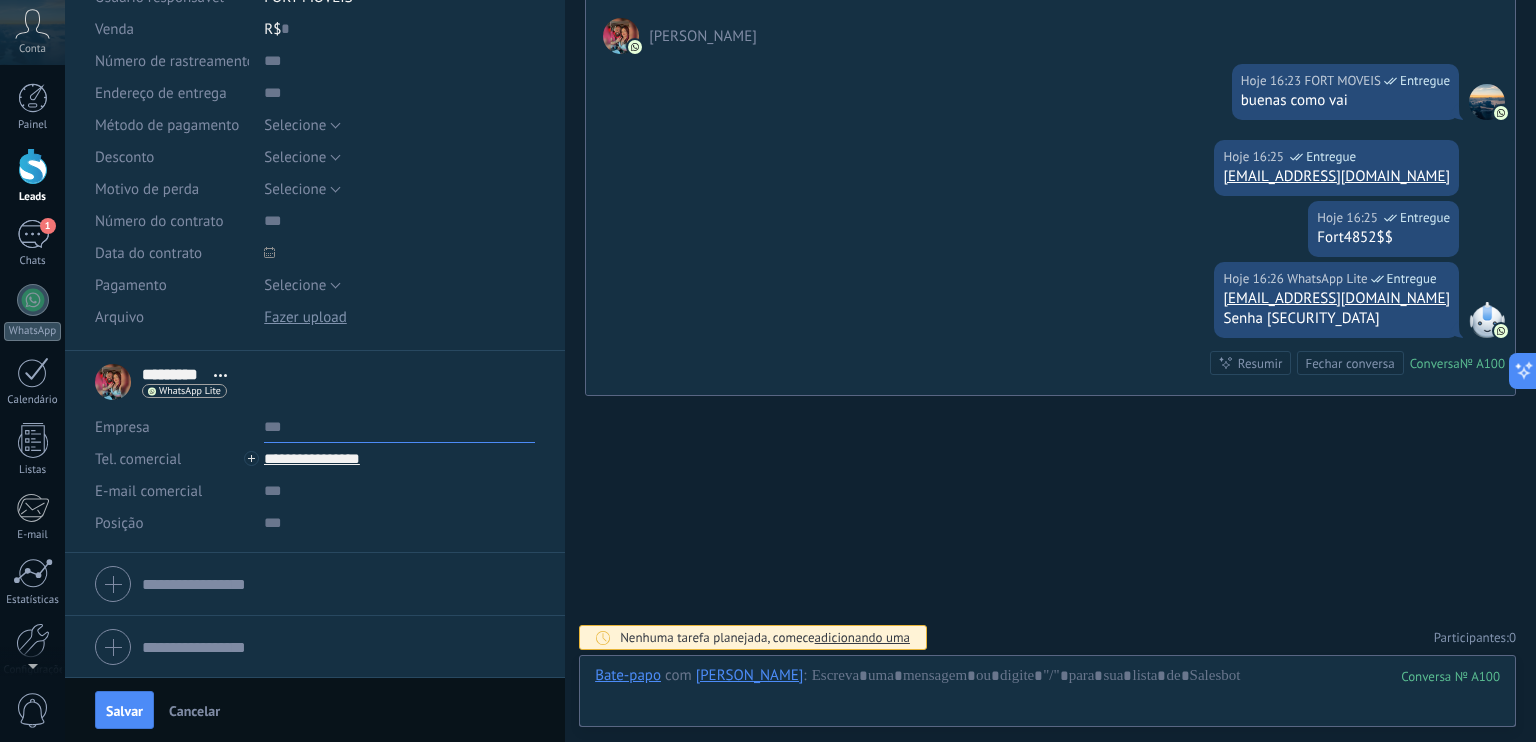 click at bounding box center (399, 427) 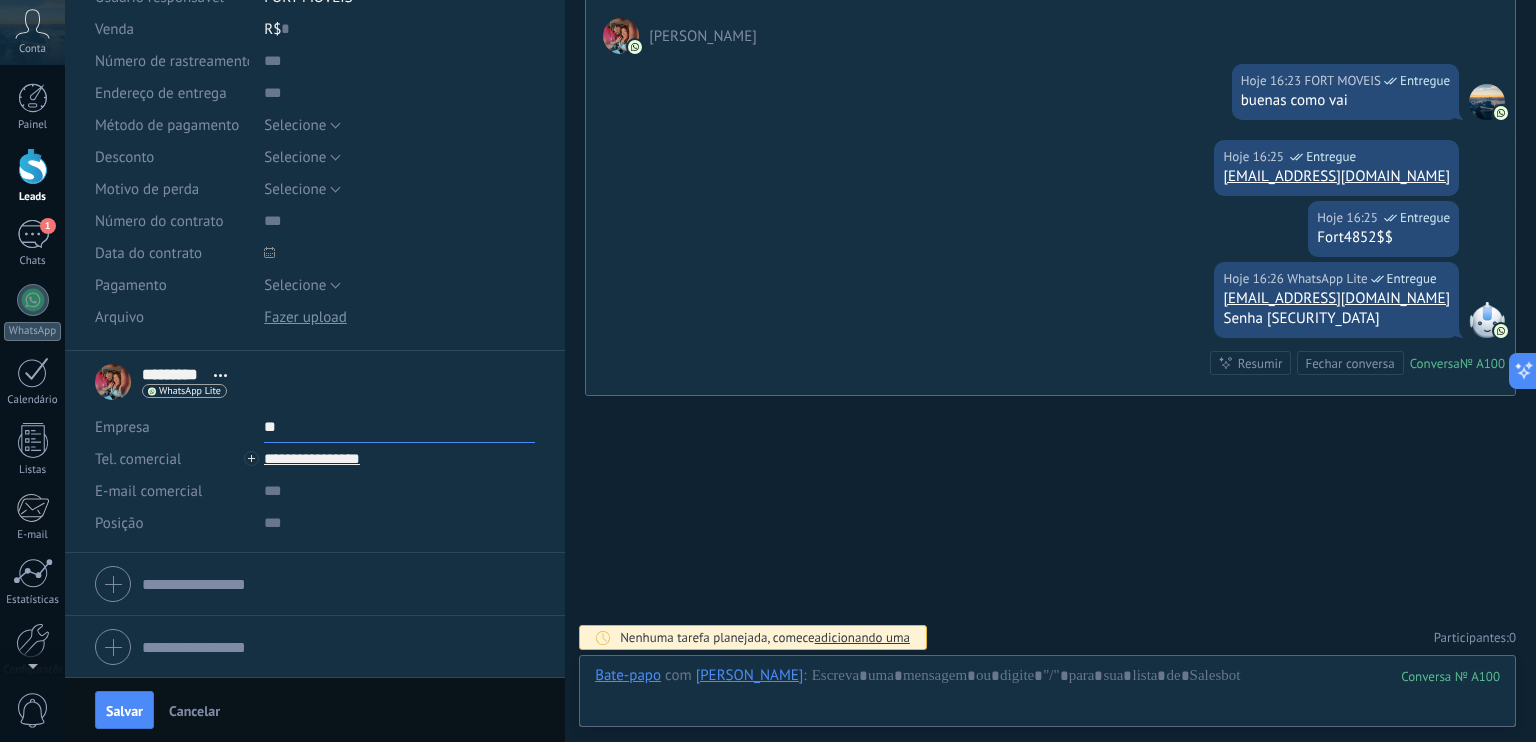 type on "*" 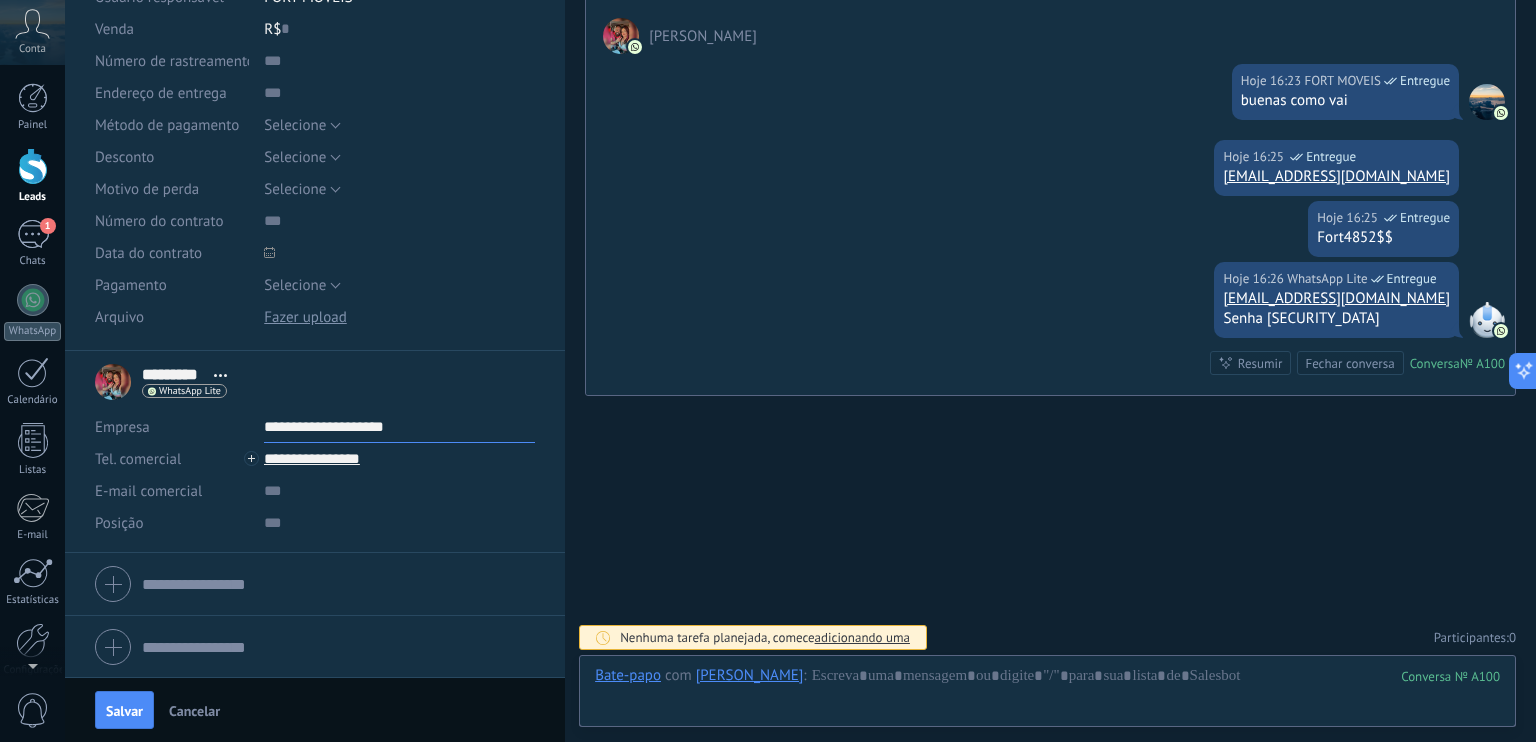 type on "**********" 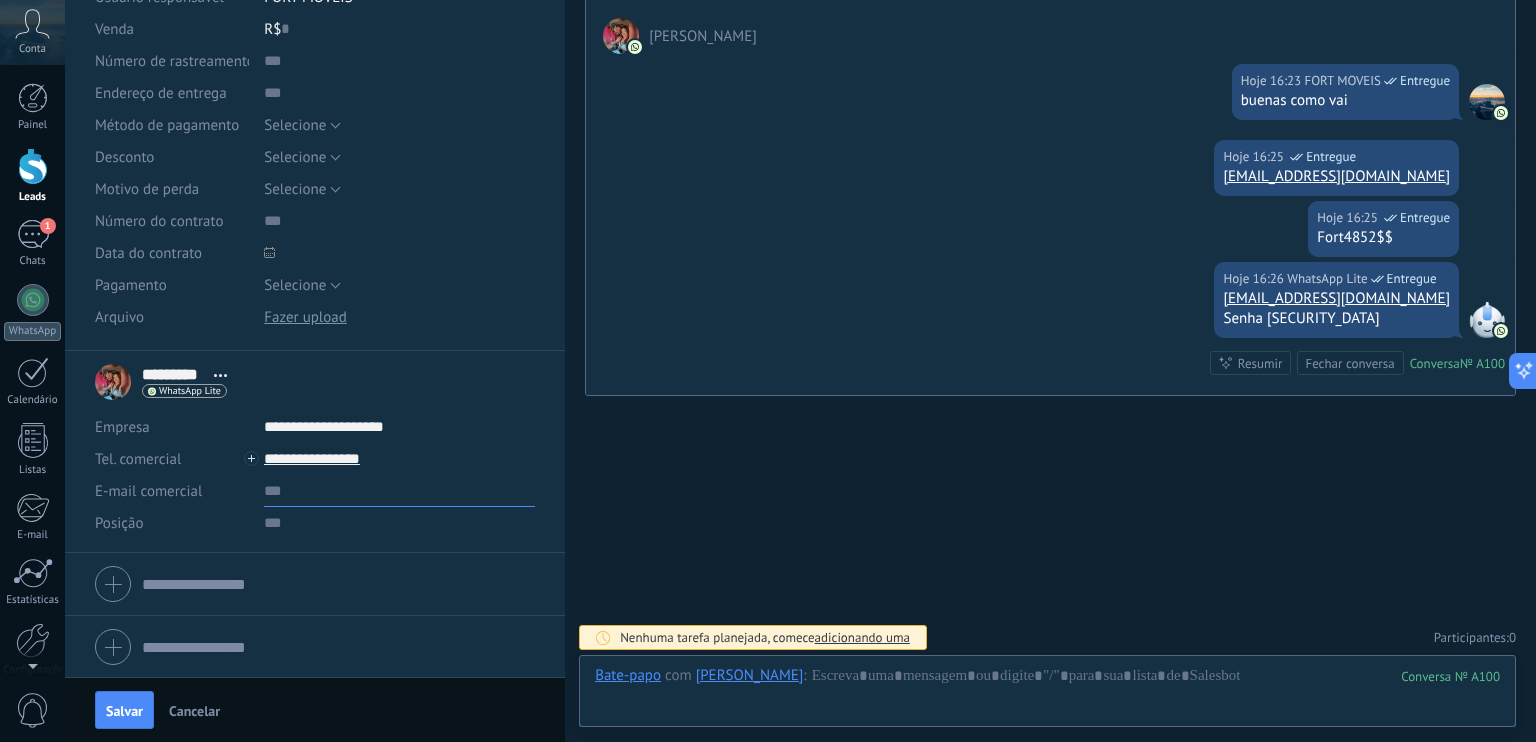 click at bounding box center [399, 491] 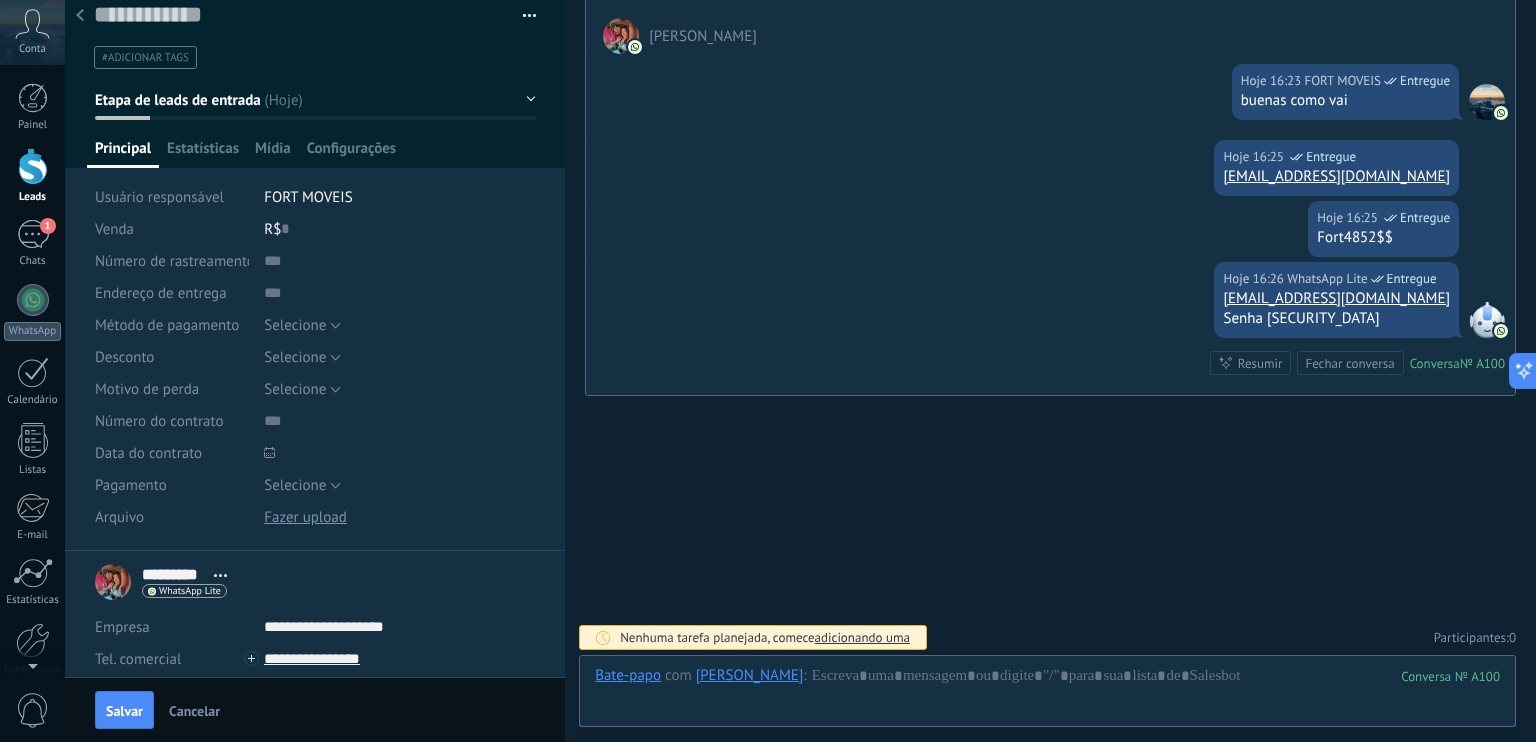 scroll, scrollTop: 0, scrollLeft: 0, axis: both 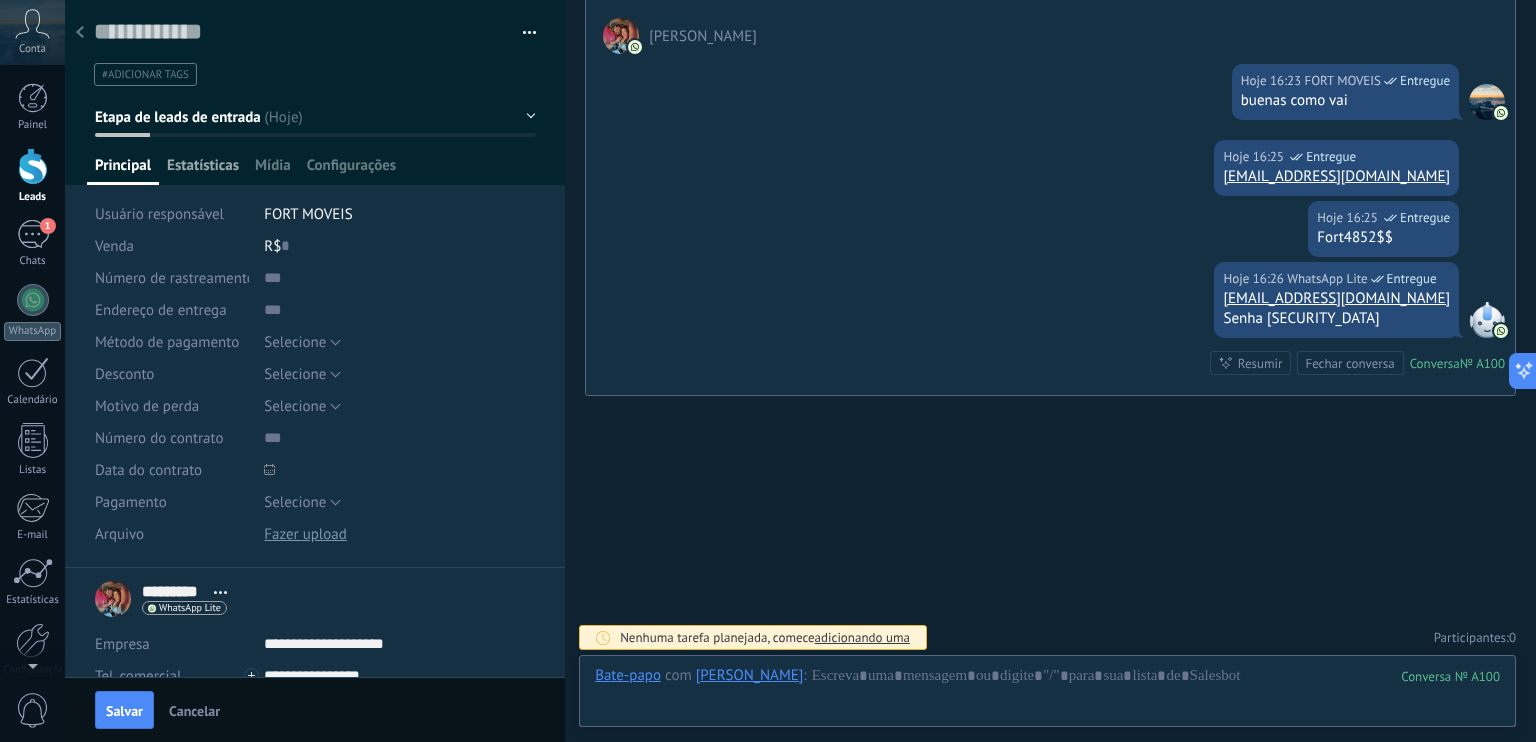 type on "**********" 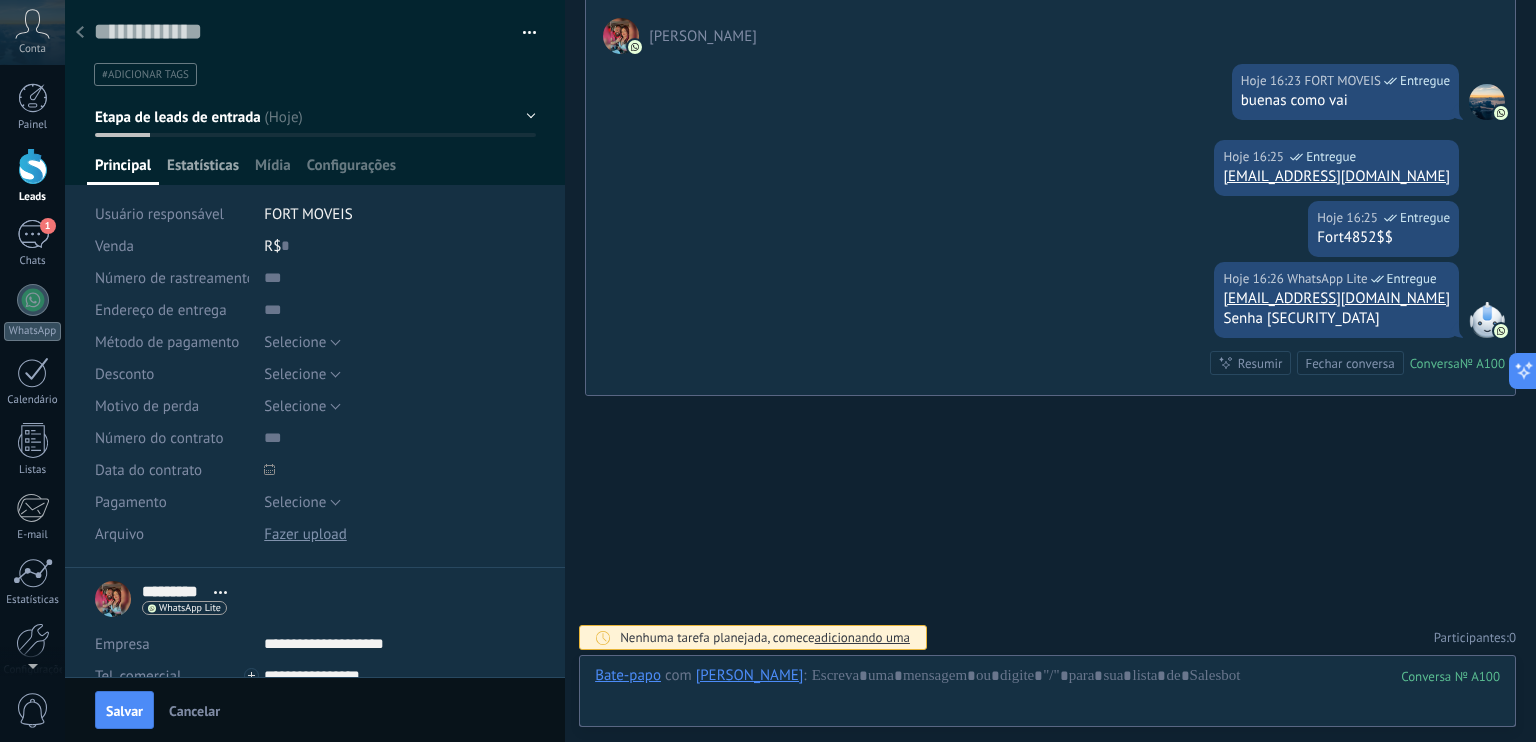 click on "Estatísticas" at bounding box center (203, 170) 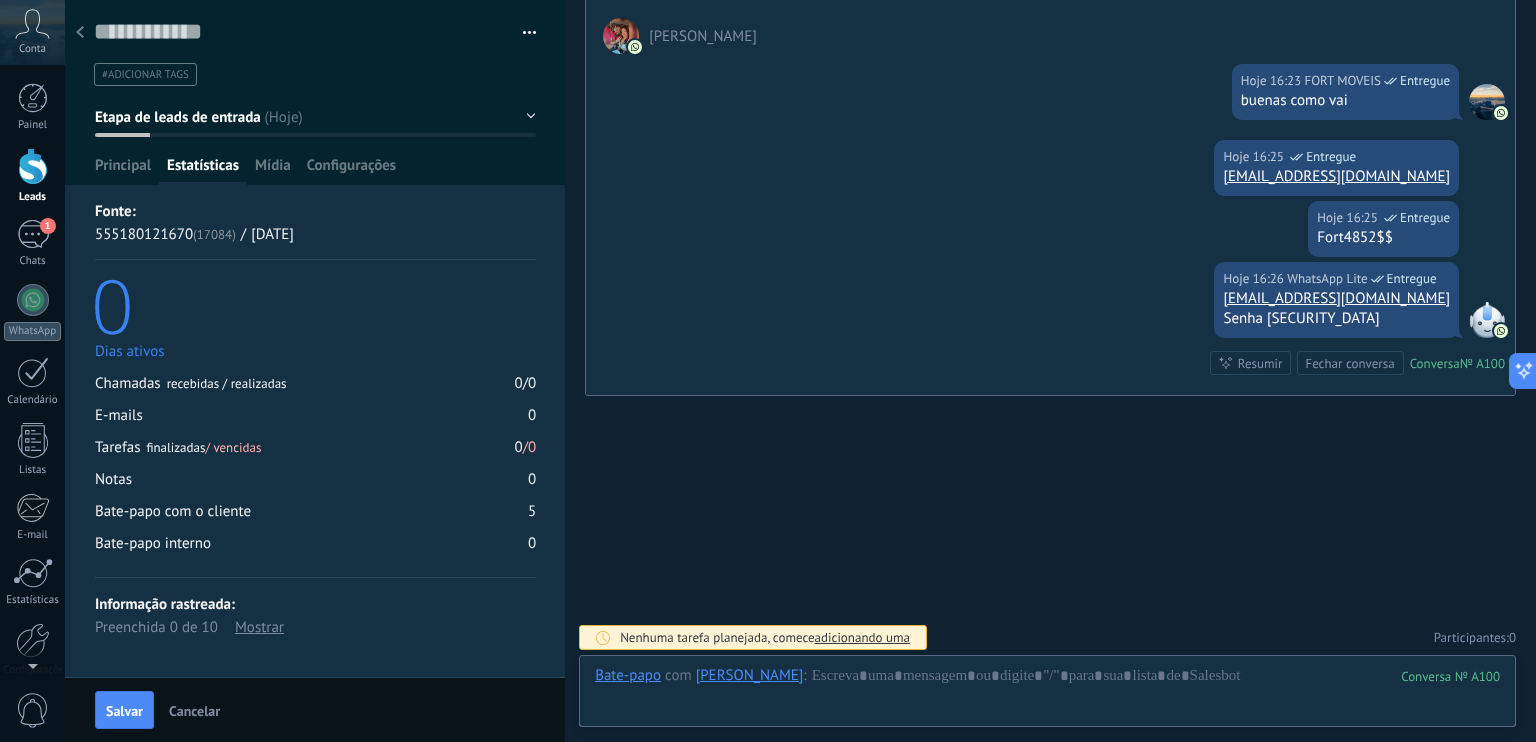scroll, scrollTop: 5, scrollLeft: 0, axis: vertical 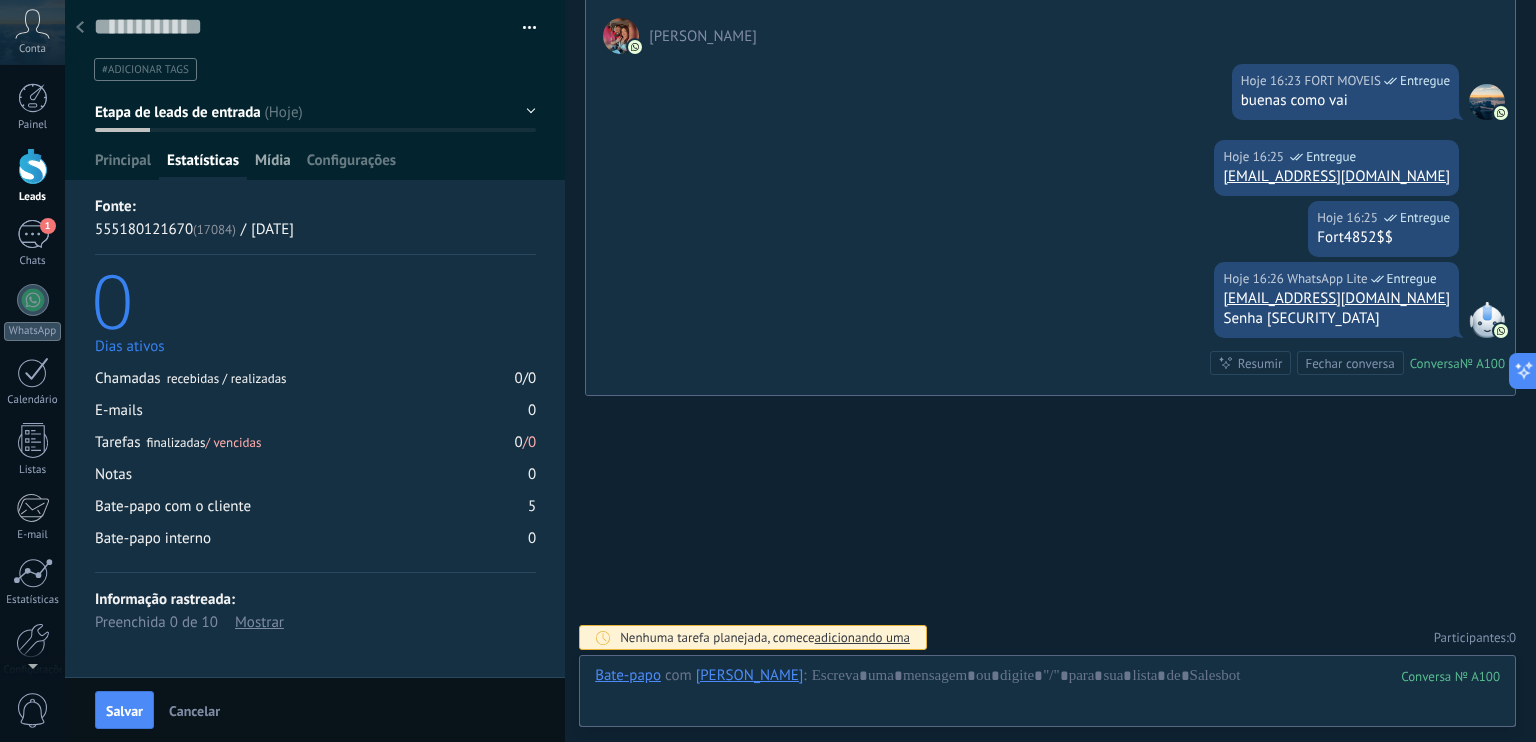 click on "Mídia" at bounding box center [273, 165] 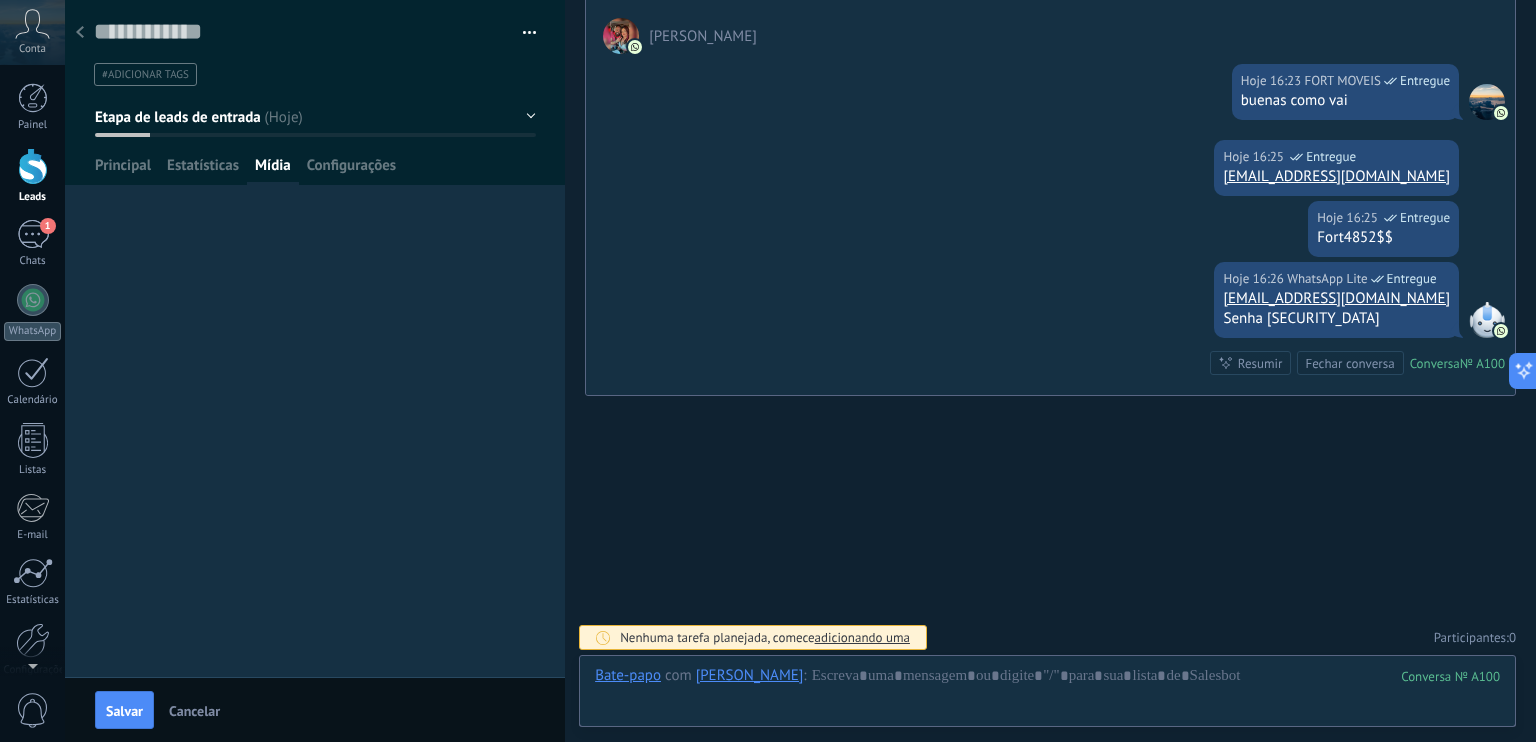 scroll, scrollTop: 0, scrollLeft: 0, axis: both 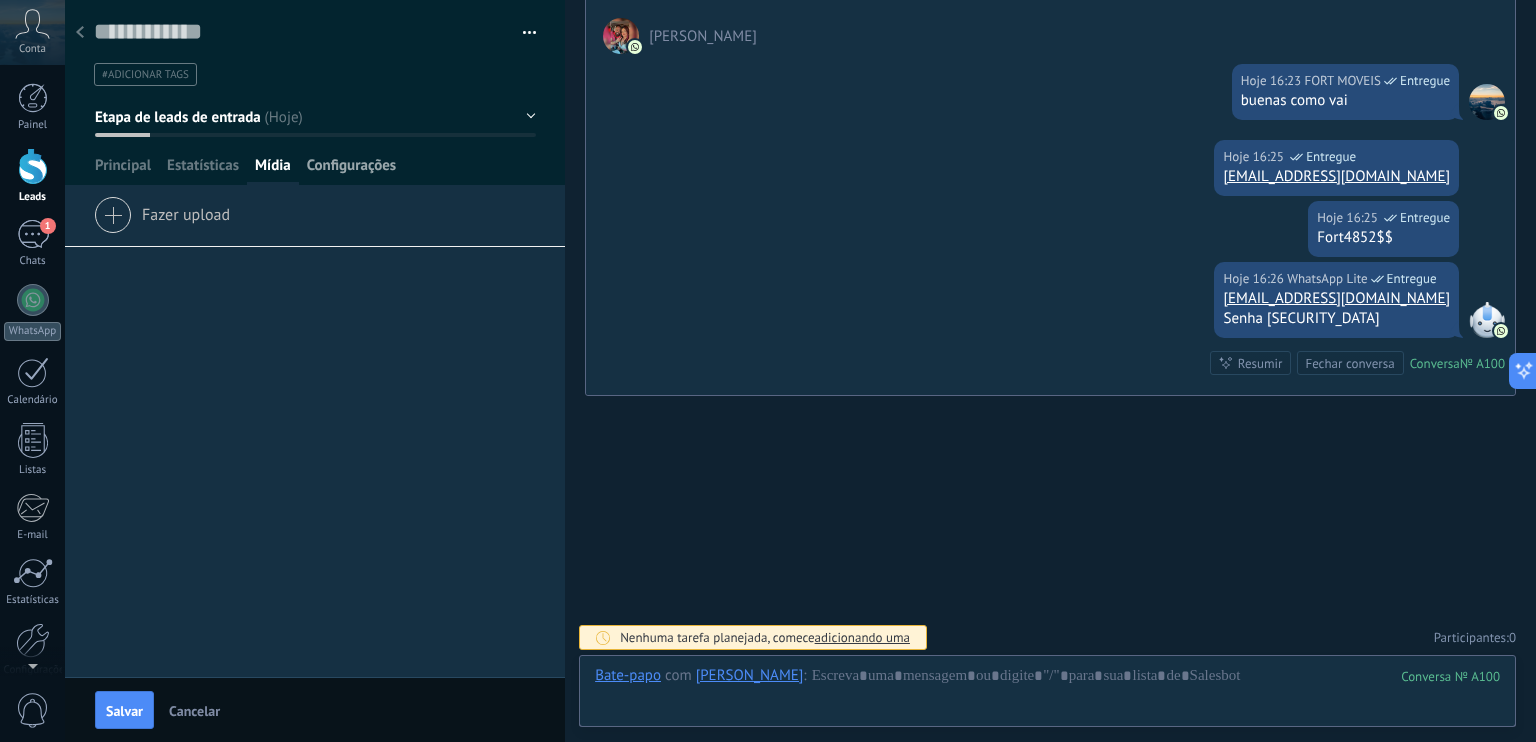 click on "Configurações" at bounding box center (351, 170) 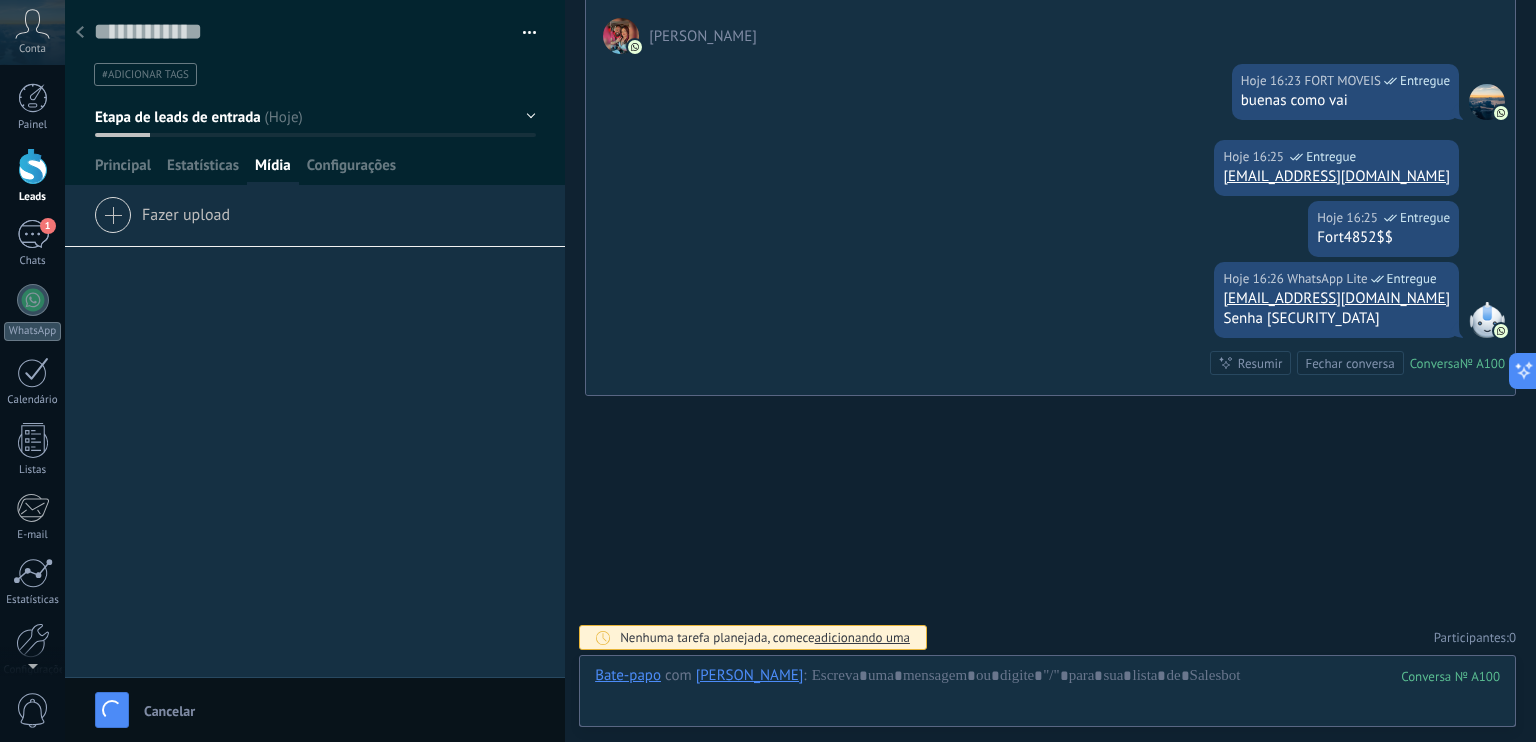 click at bounding box center [315, 92] 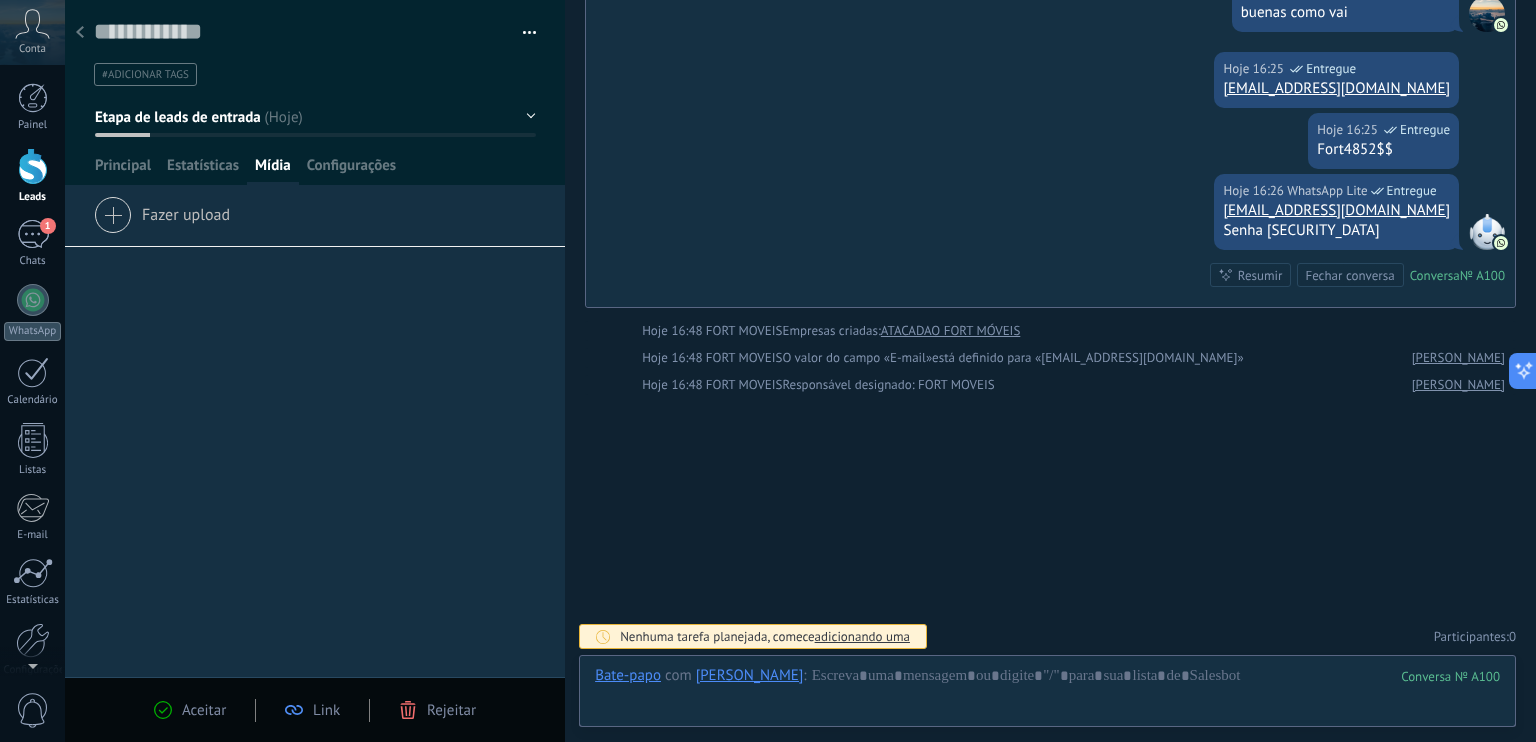 scroll, scrollTop: 441, scrollLeft: 0, axis: vertical 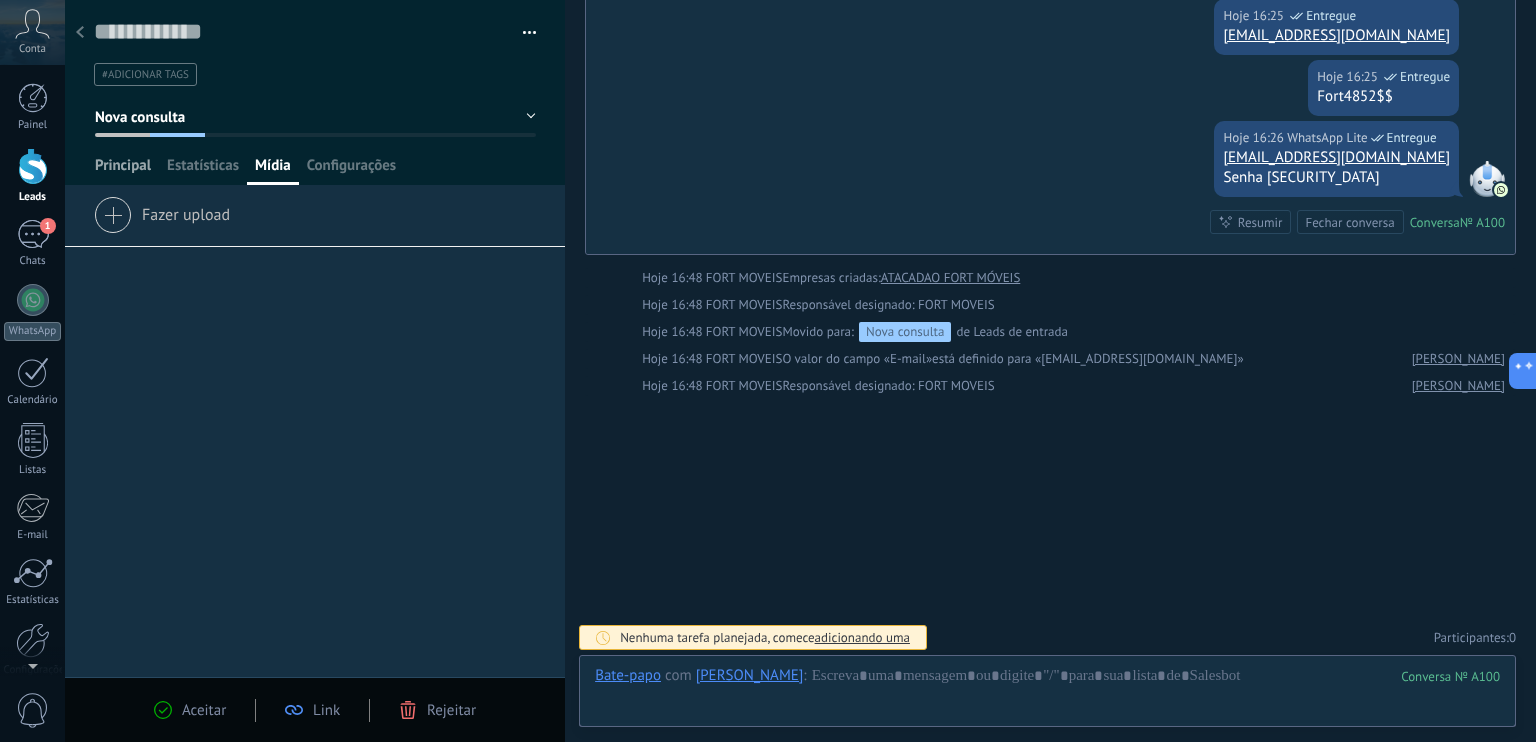 click on "Principal" at bounding box center [123, 170] 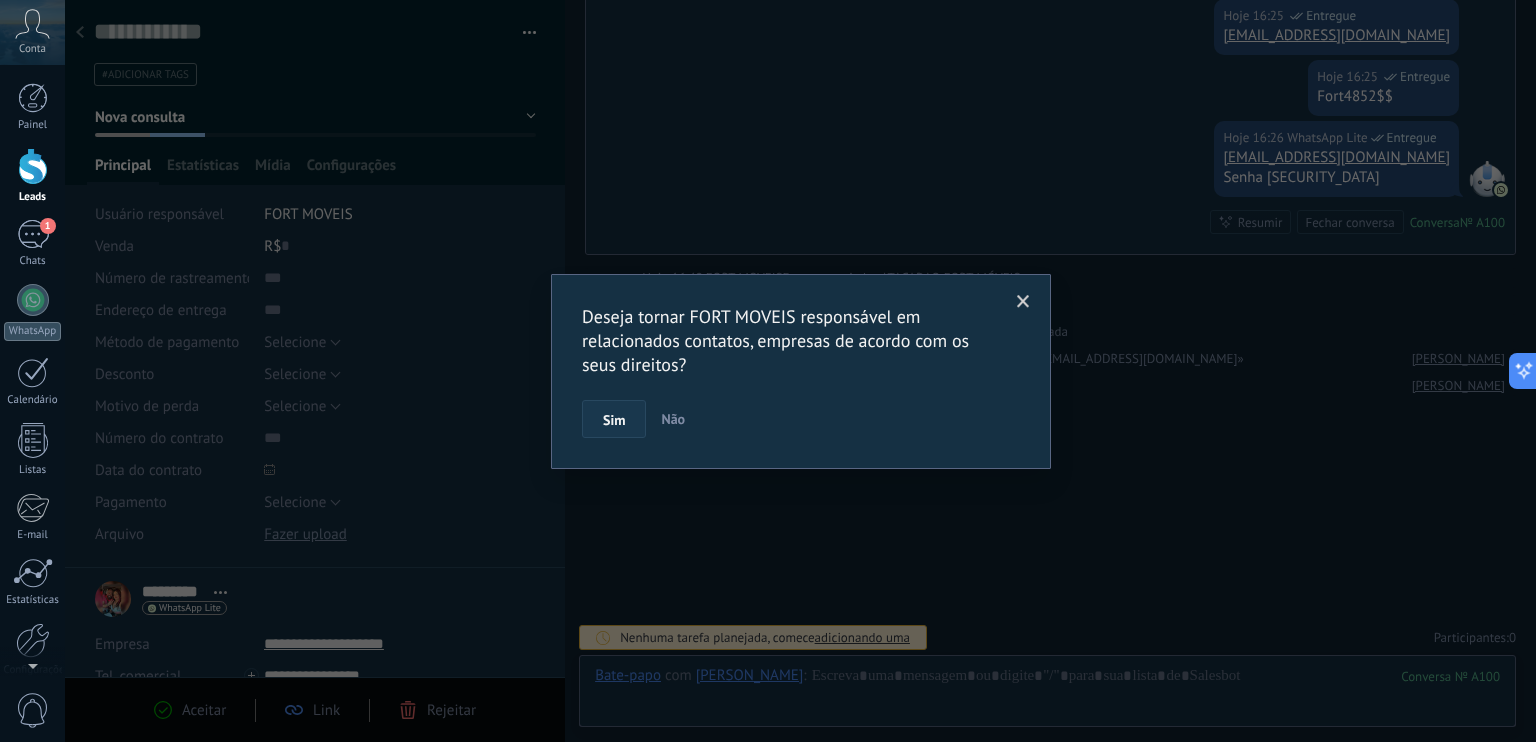 click on "Sim" at bounding box center (614, 420) 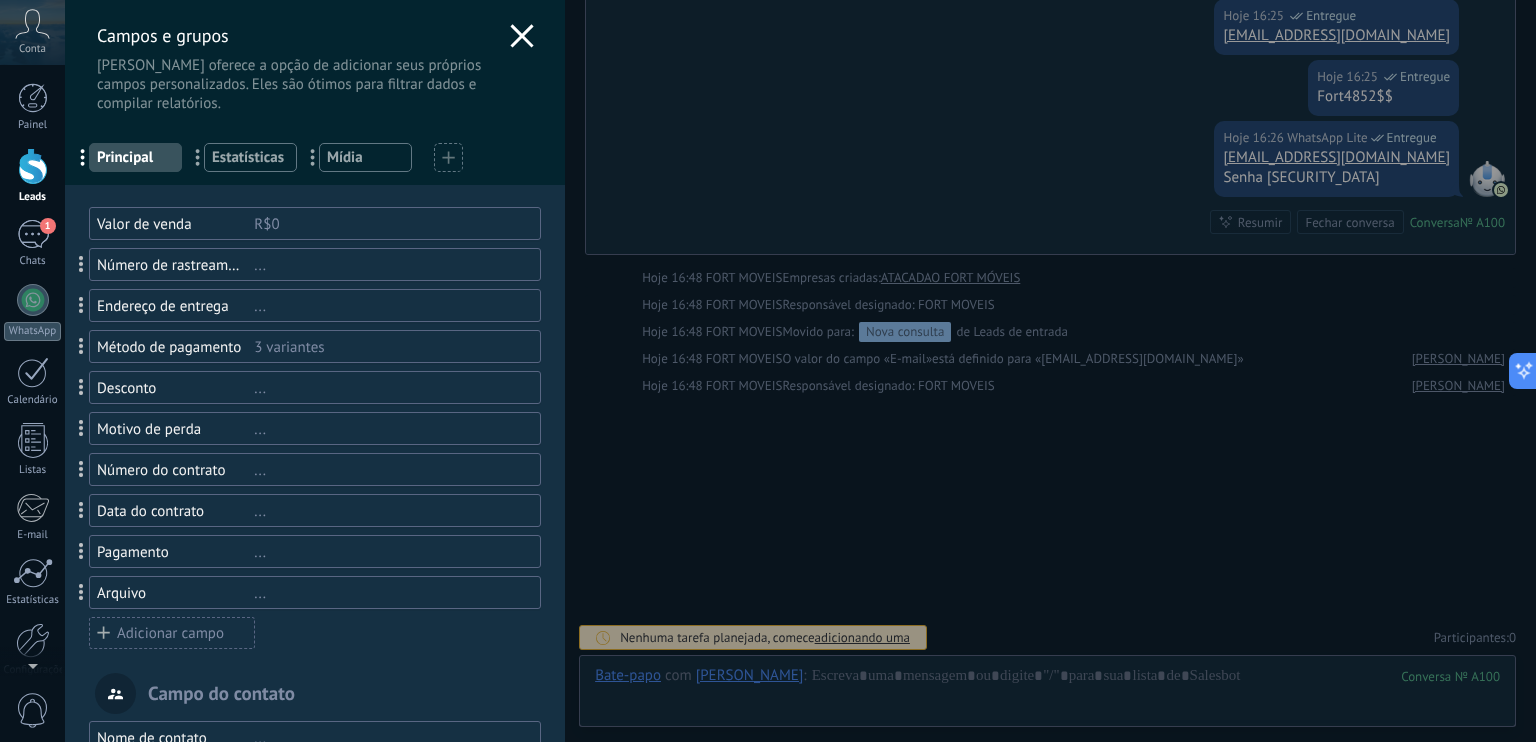 scroll, scrollTop: 100, scrollLeft: 0, axis: vertical 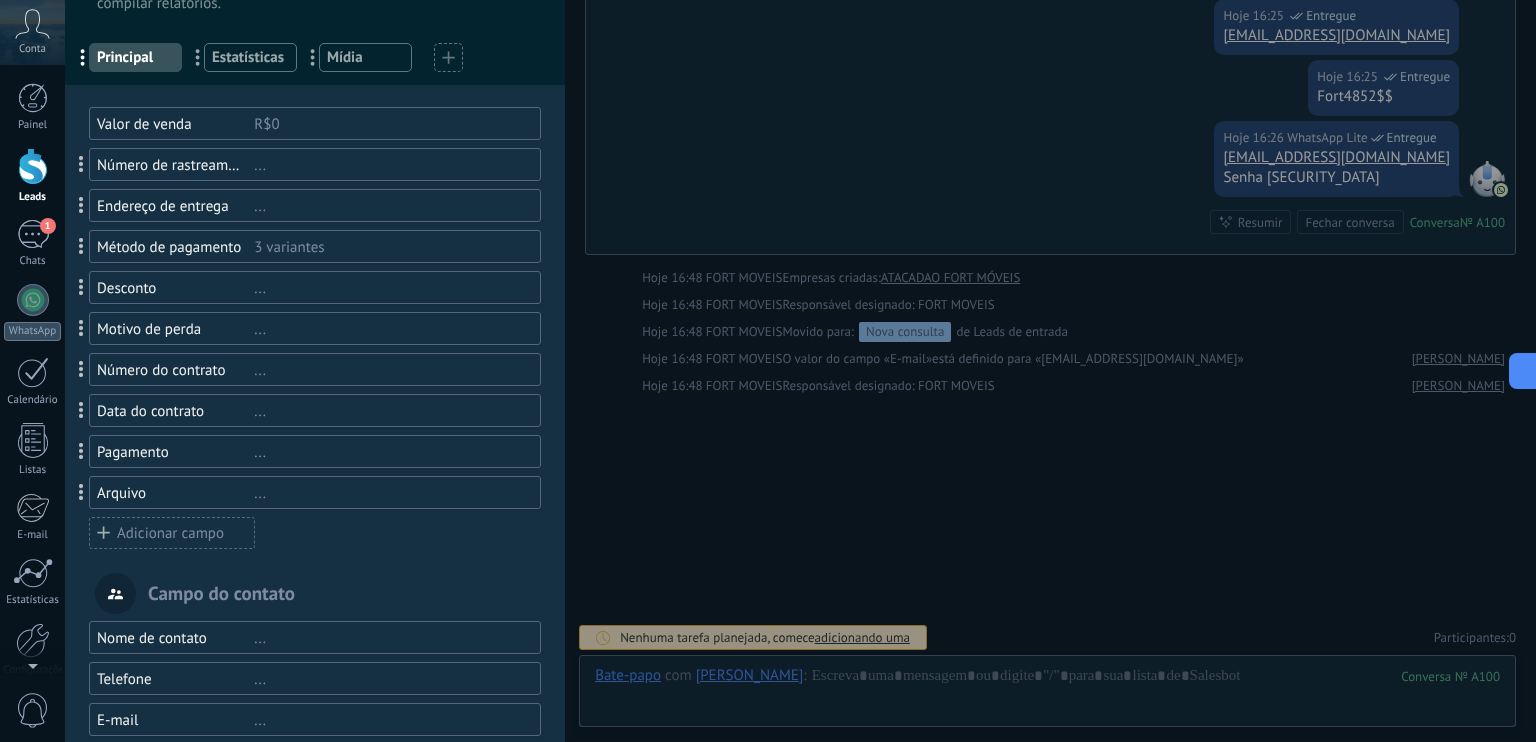 click on "Campos e grupos Kommo oferece a opção de adicionar seus próprios campos personalizados. Eles são ótimos para filtrar dados e compilar relatórios. ... Principal ... Estatísticas ... Mídia Você atingiu o limite de campos personalizados no plano Período de teste. Valor de venda R$0 Número de rastreamento ... Endereço de entrega ... Método de pagamento 3  variantes Desconto ... Motivo de perda ... Número do contrato ... Data do contrato ... Pagamento ... Arquivo ... Adicionar campo utm_content ... utm_medium ... utm_campaign ... utm_source ... utm_term ... utm_referrer ... referrer ... gclientid ... gclid ... fbclid ... Add meta Campo do contato Nome de contato ... Telefone ... E-mail ... Posição ... Adicionar campo Campos da empresa Nome da empresa ... Telefone ... E-mail ... Site ... Endereço ... Adicionar campo" at bounding box center (800, 371) 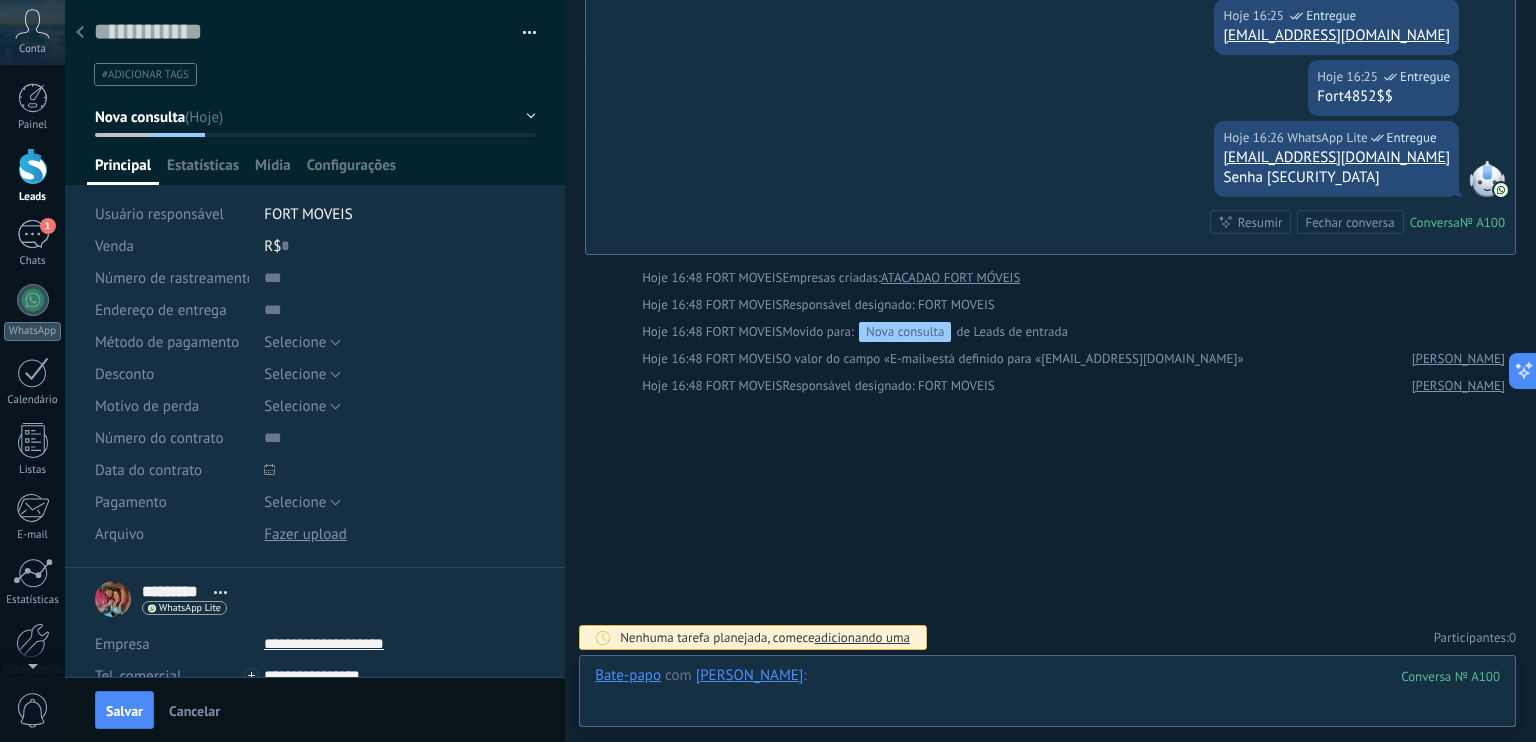 click at bounding box center (1047, 696) 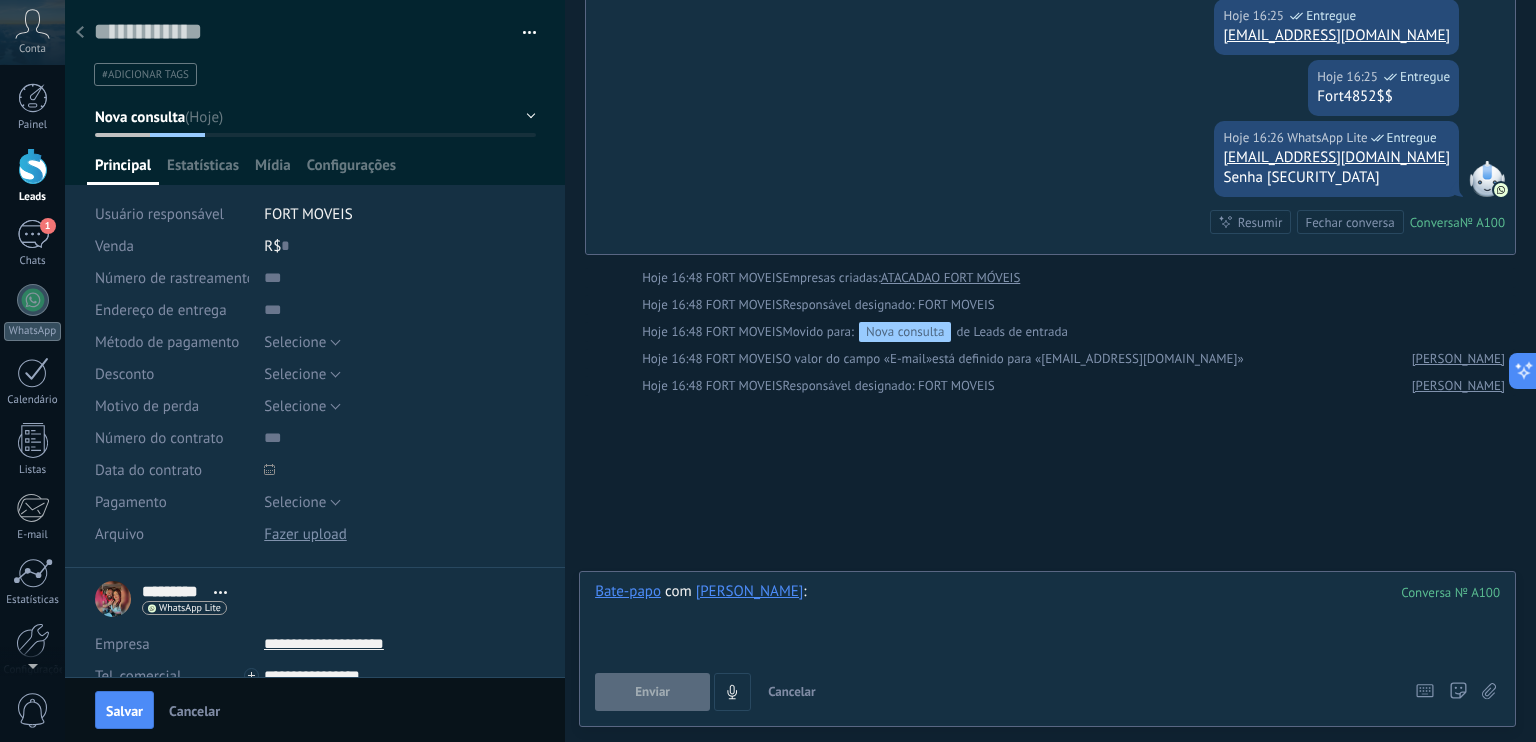 type 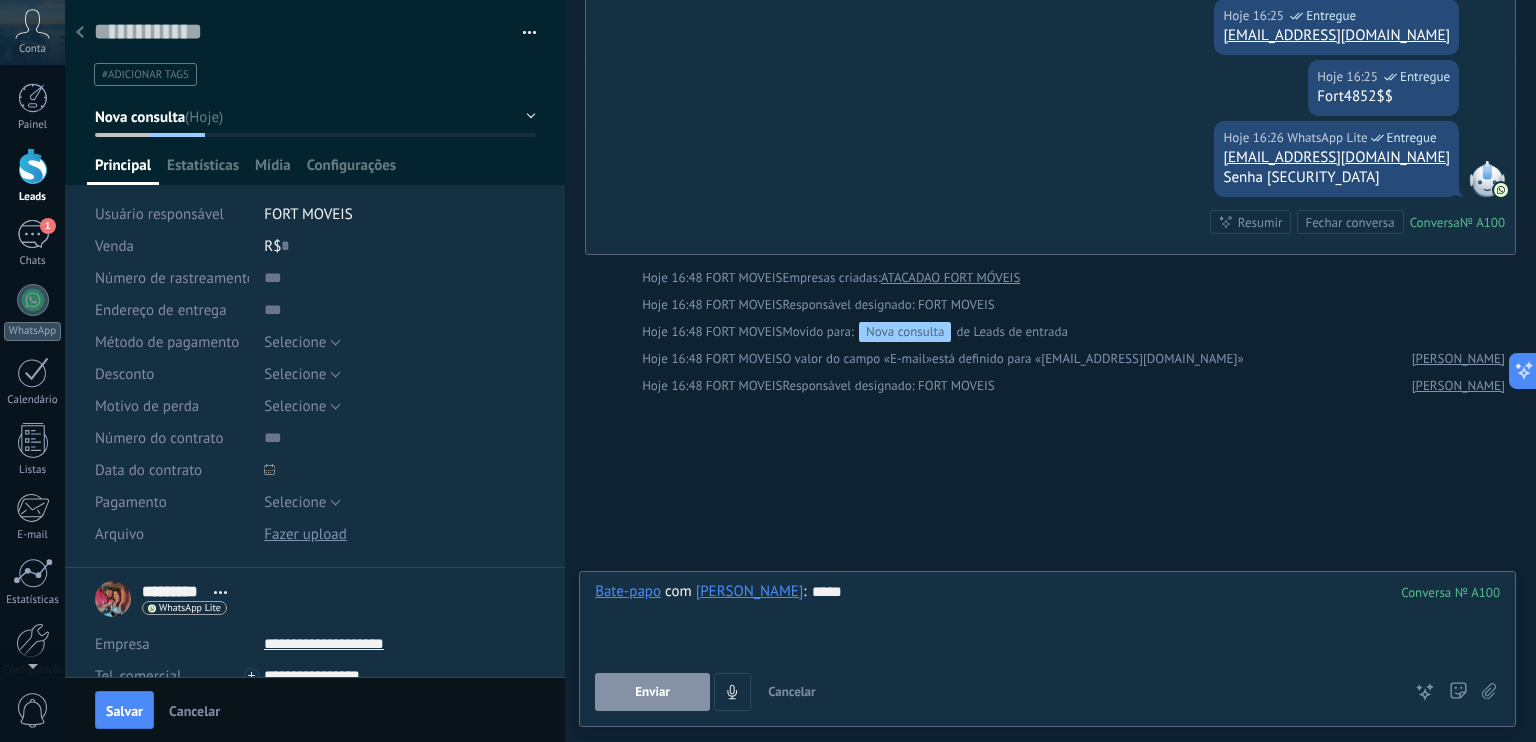 click on "Enviar" at bounding box center (652, 692) 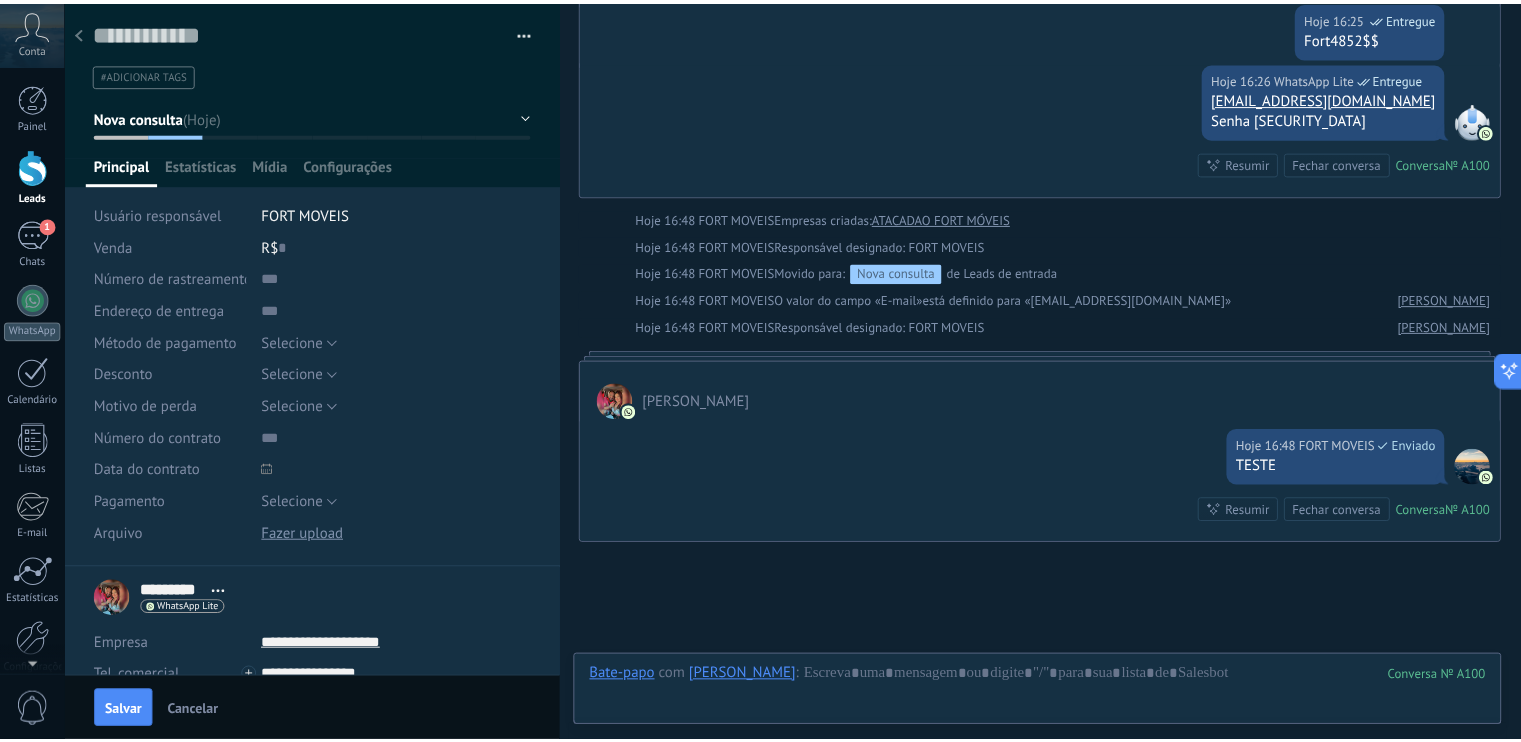 scroll, scrollTop: 647, scrollLeft: 0, axis: vertical 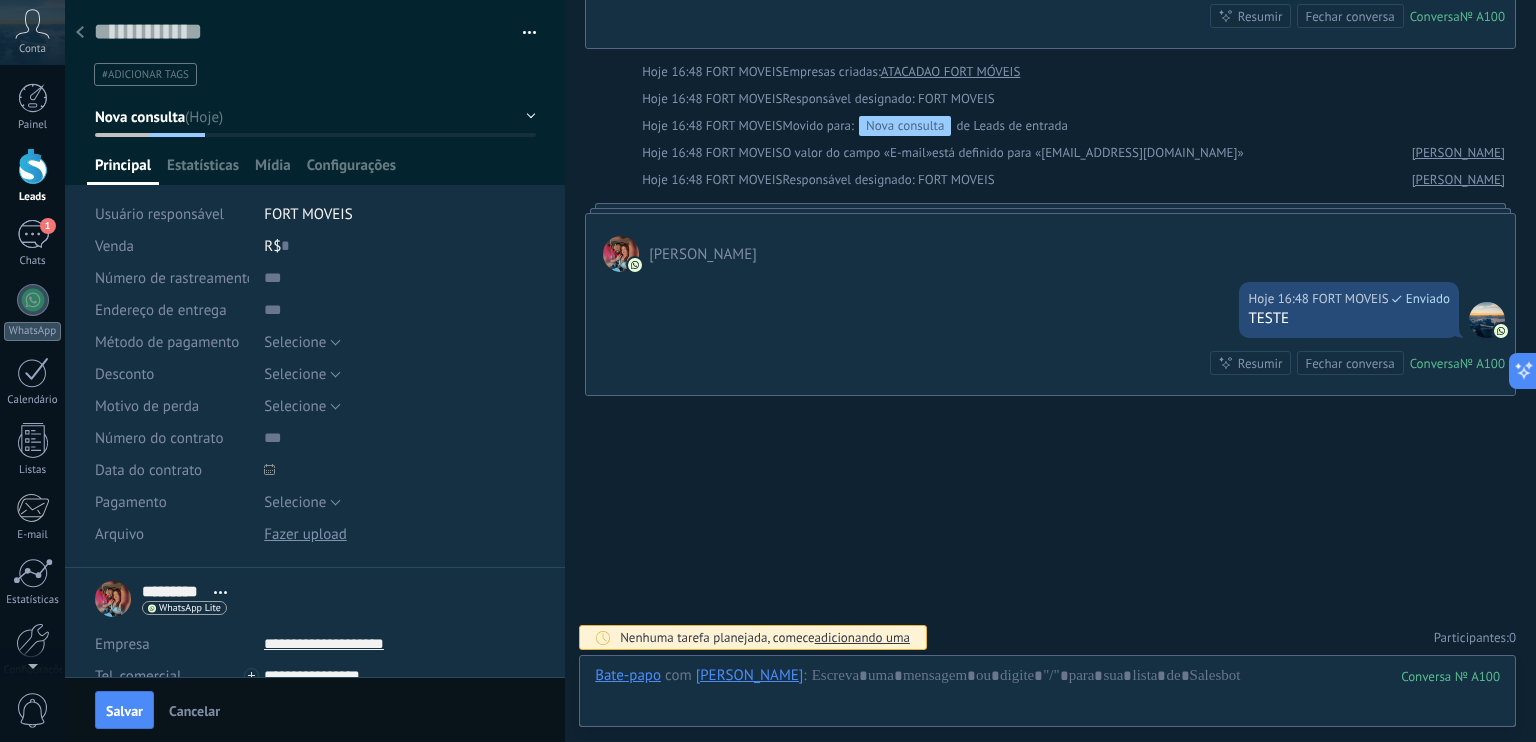 click 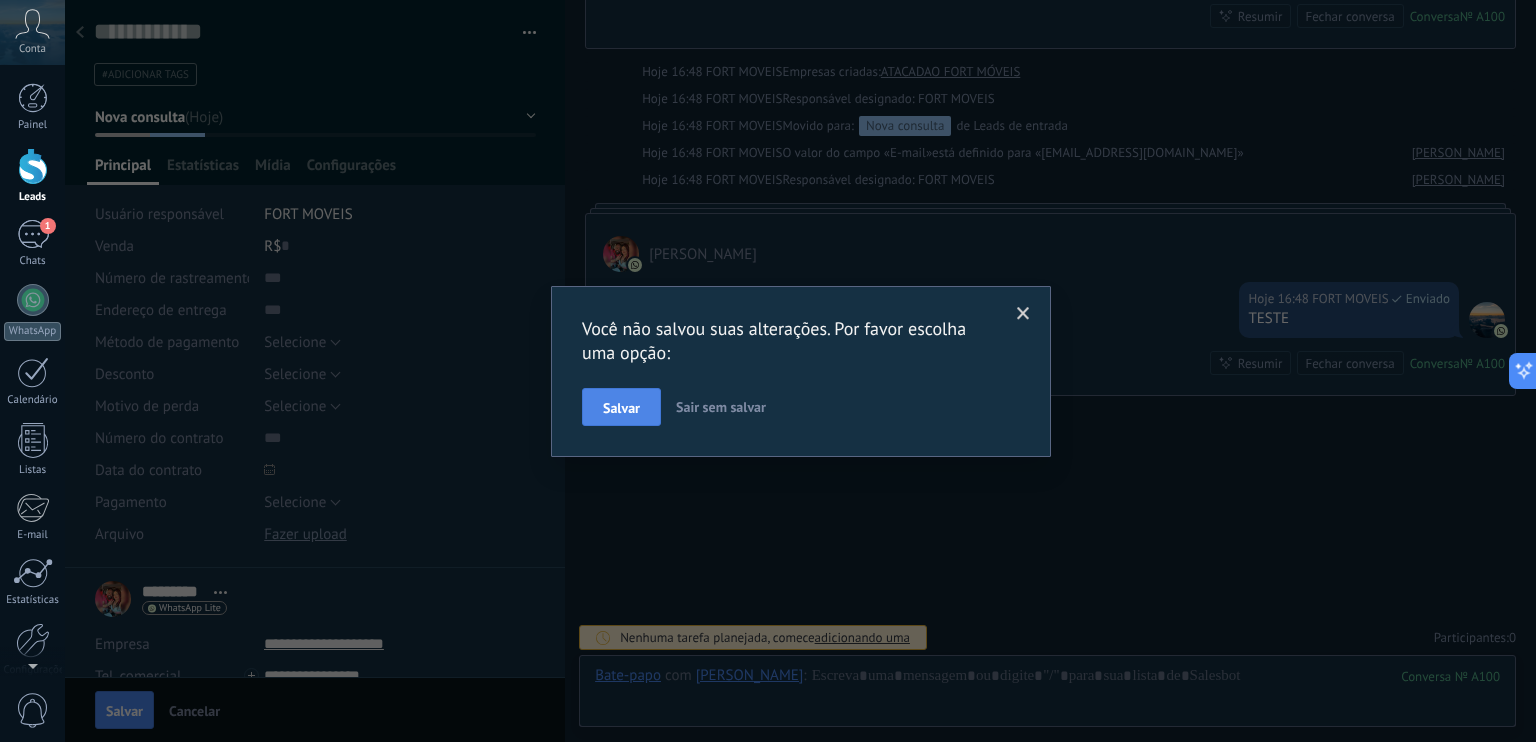 click on "Salvar" at bounding box center (621, 407) 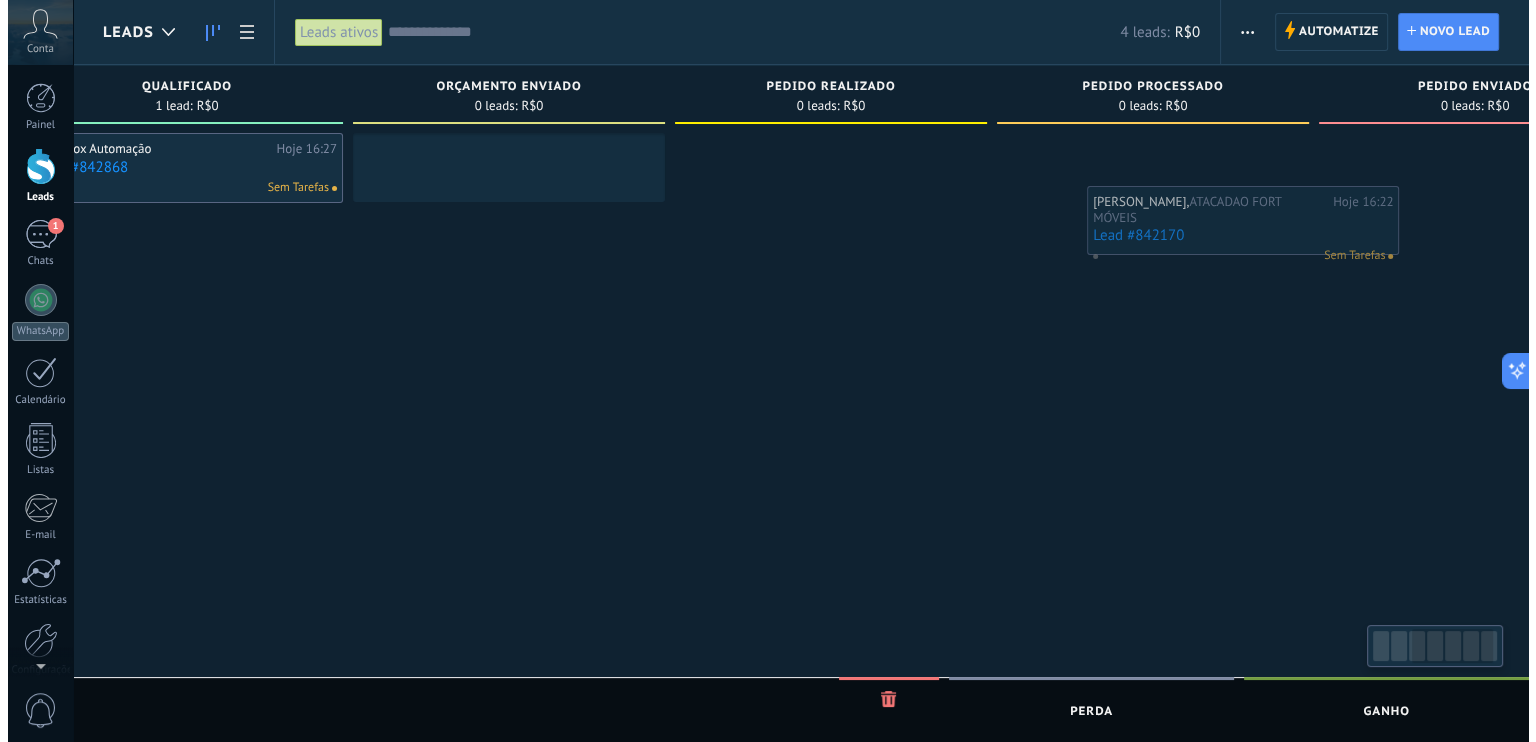 scroll, scrollTop: 0, scrollLeft: 737, axis: horizontal 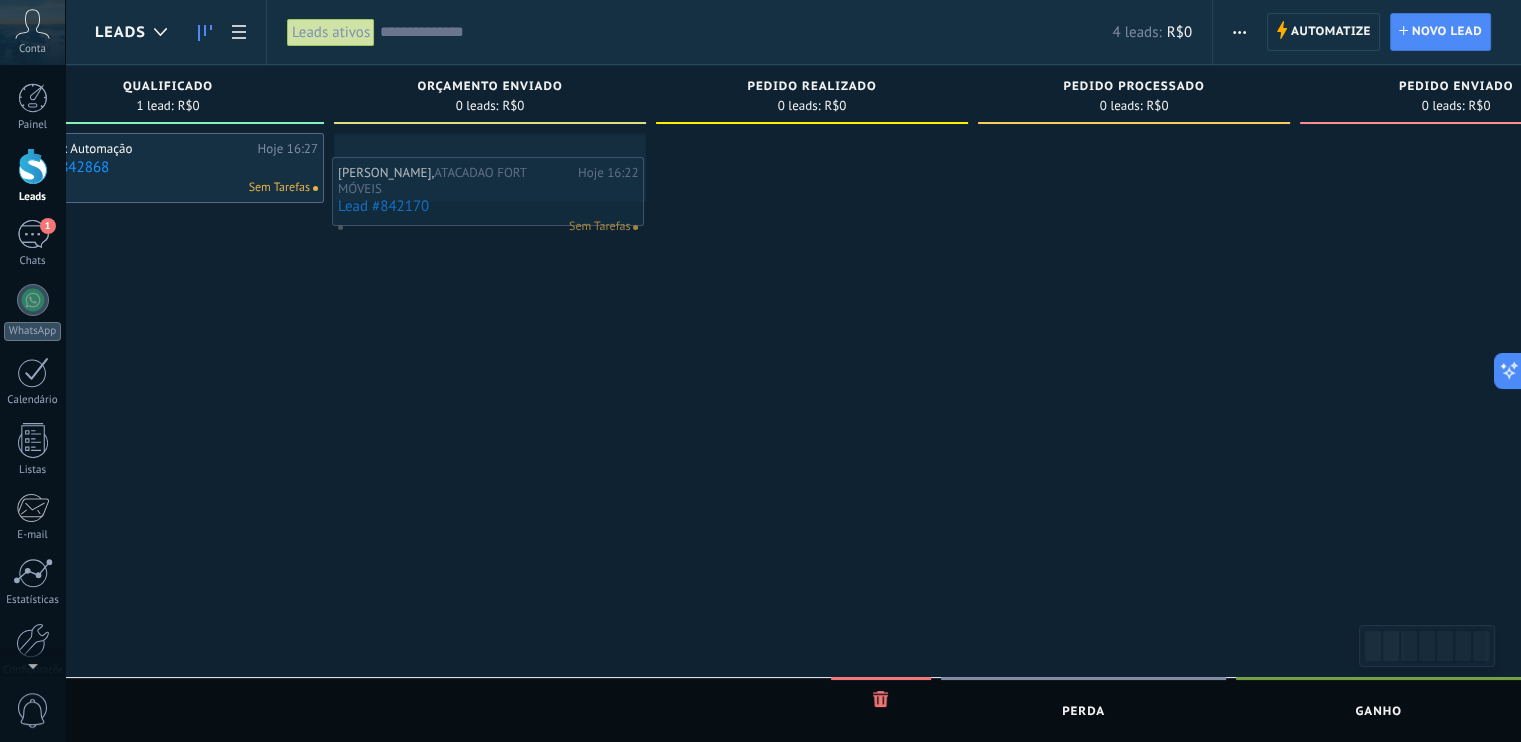 drag, startPoint x: 555, startPoint y: 213, endPoint x: 460, endPoint y: 182, distance: 99.92998 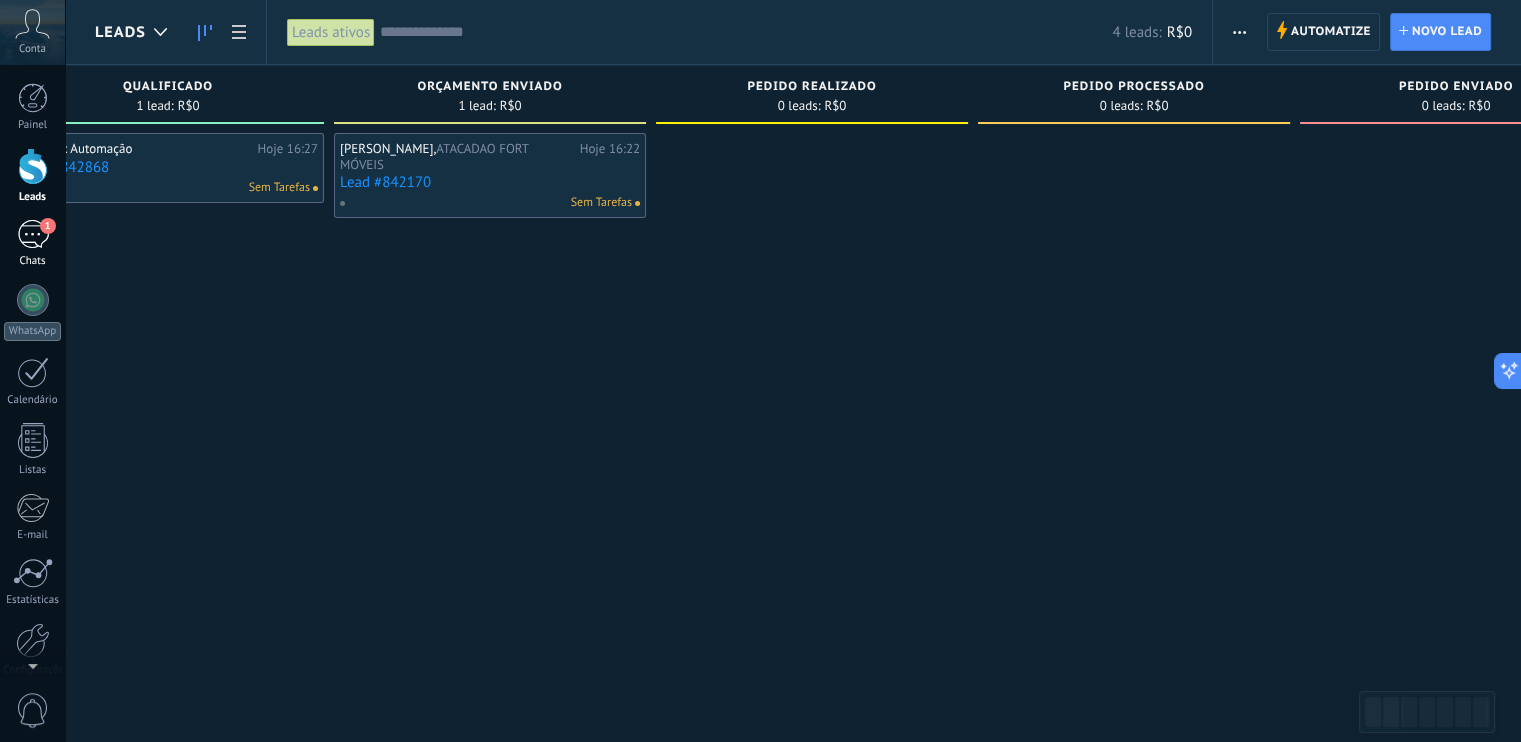 click on "1
Chats" at bounding box center [32, 244] 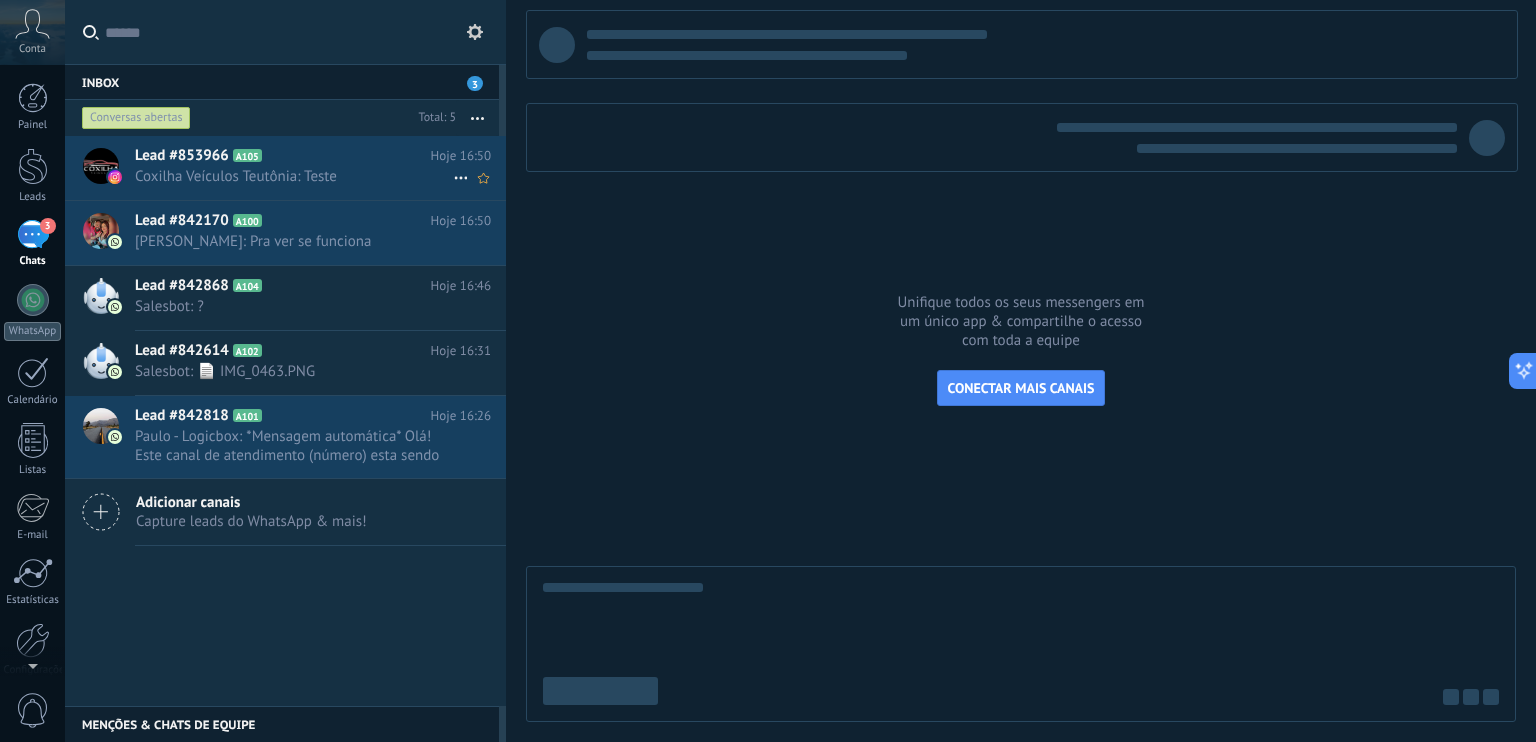 click on "Coxilha Veículos Teutônia: Teste" at bounding box center [294, 176] 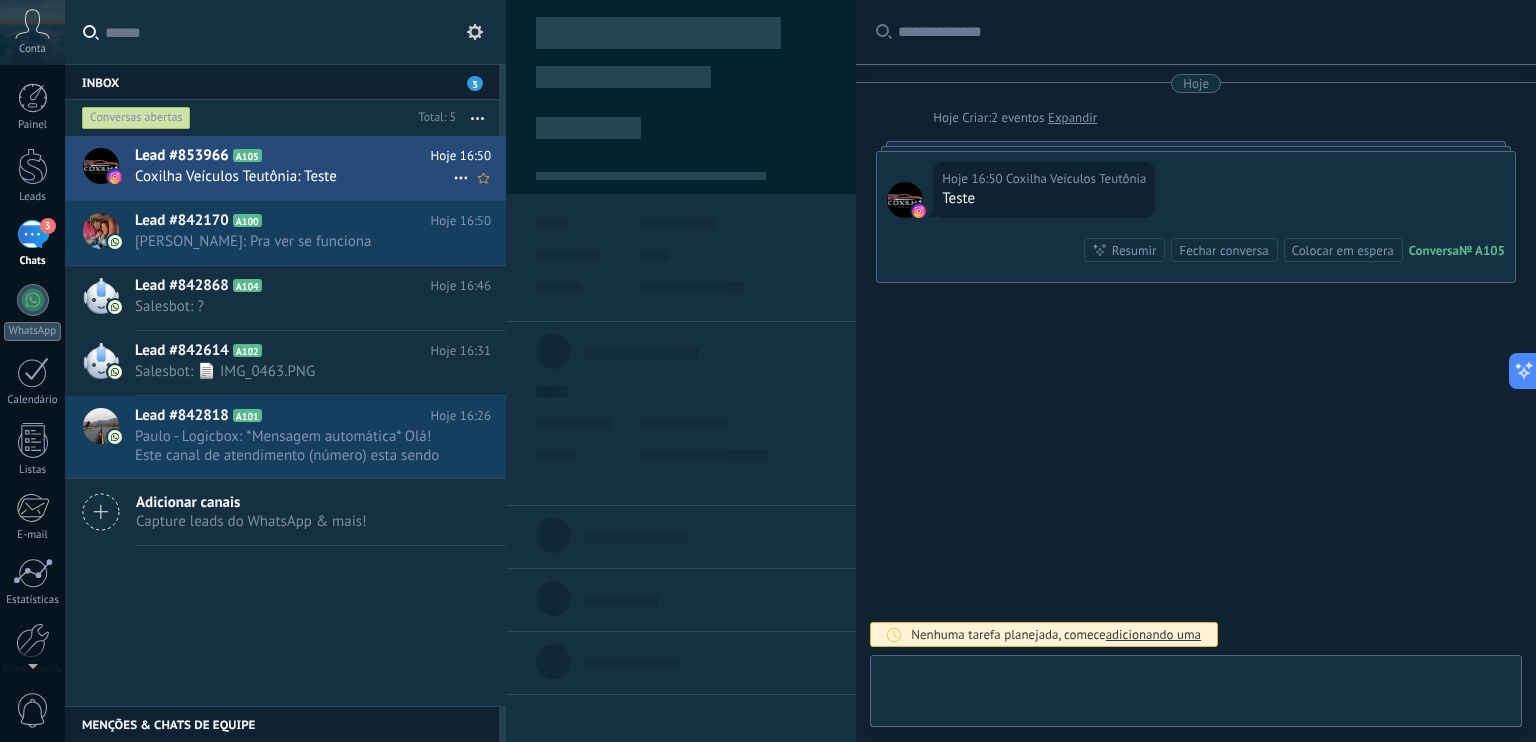 type on "**********" 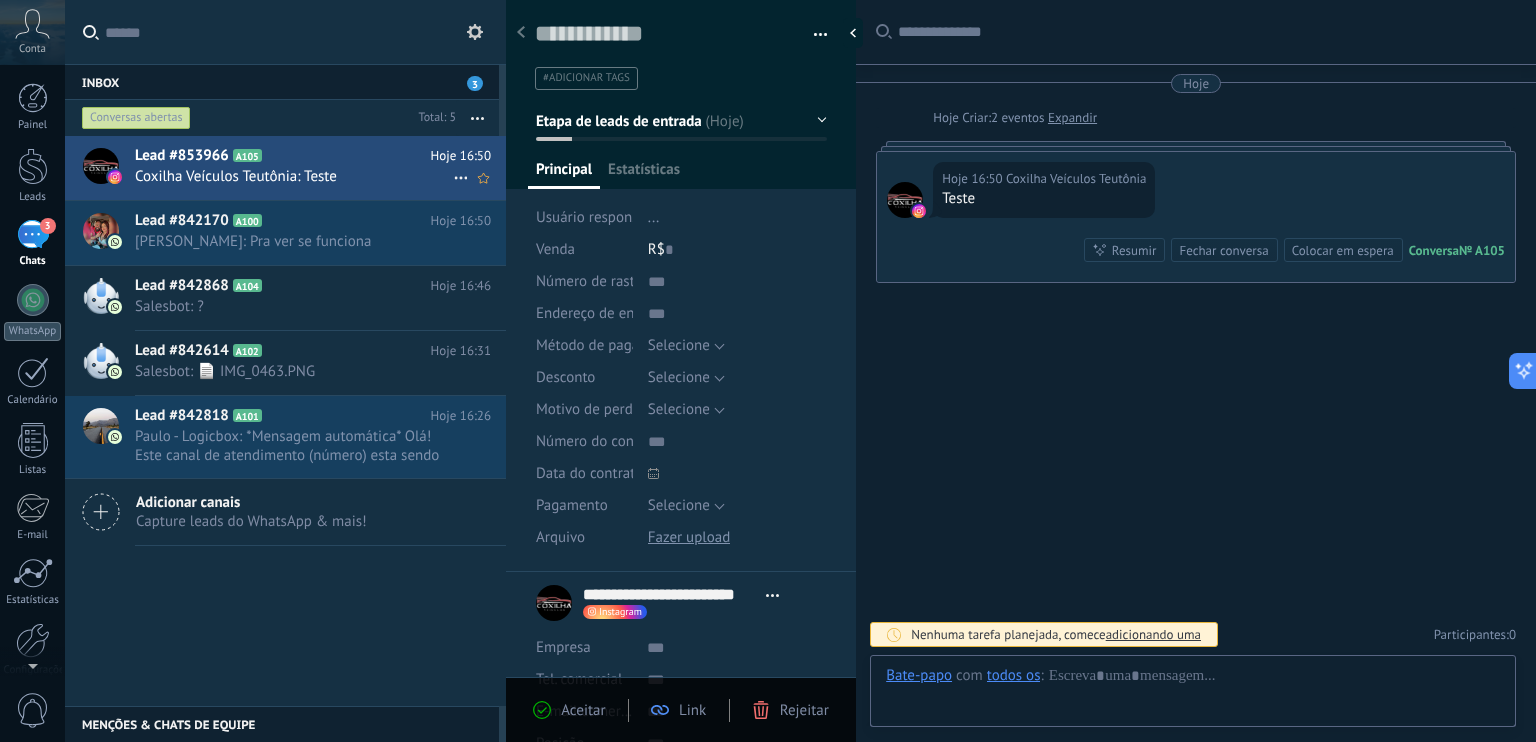 scroll, scrollTop: 29, scrollLeft: 0, axis: vertical 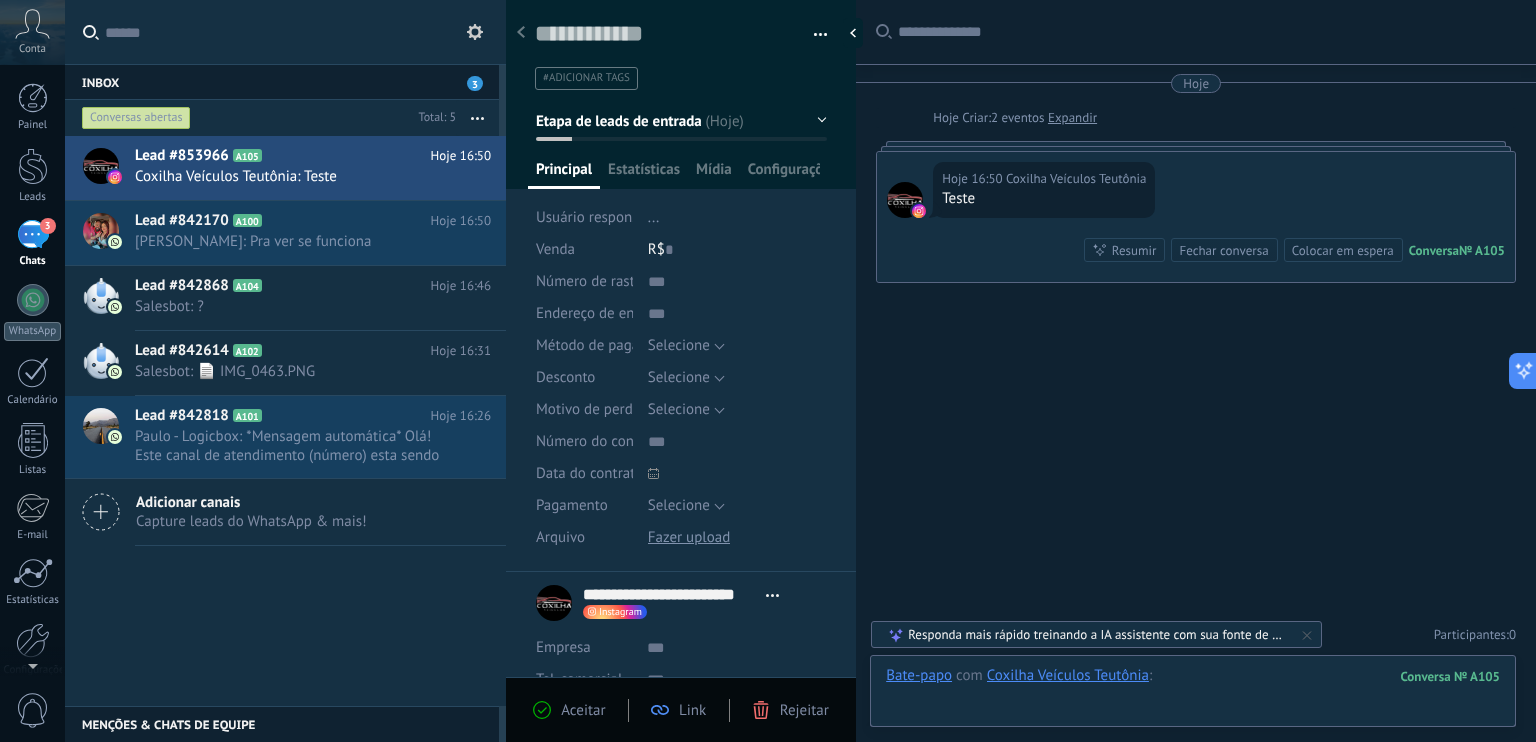 click at bounding box center (1193, 696) 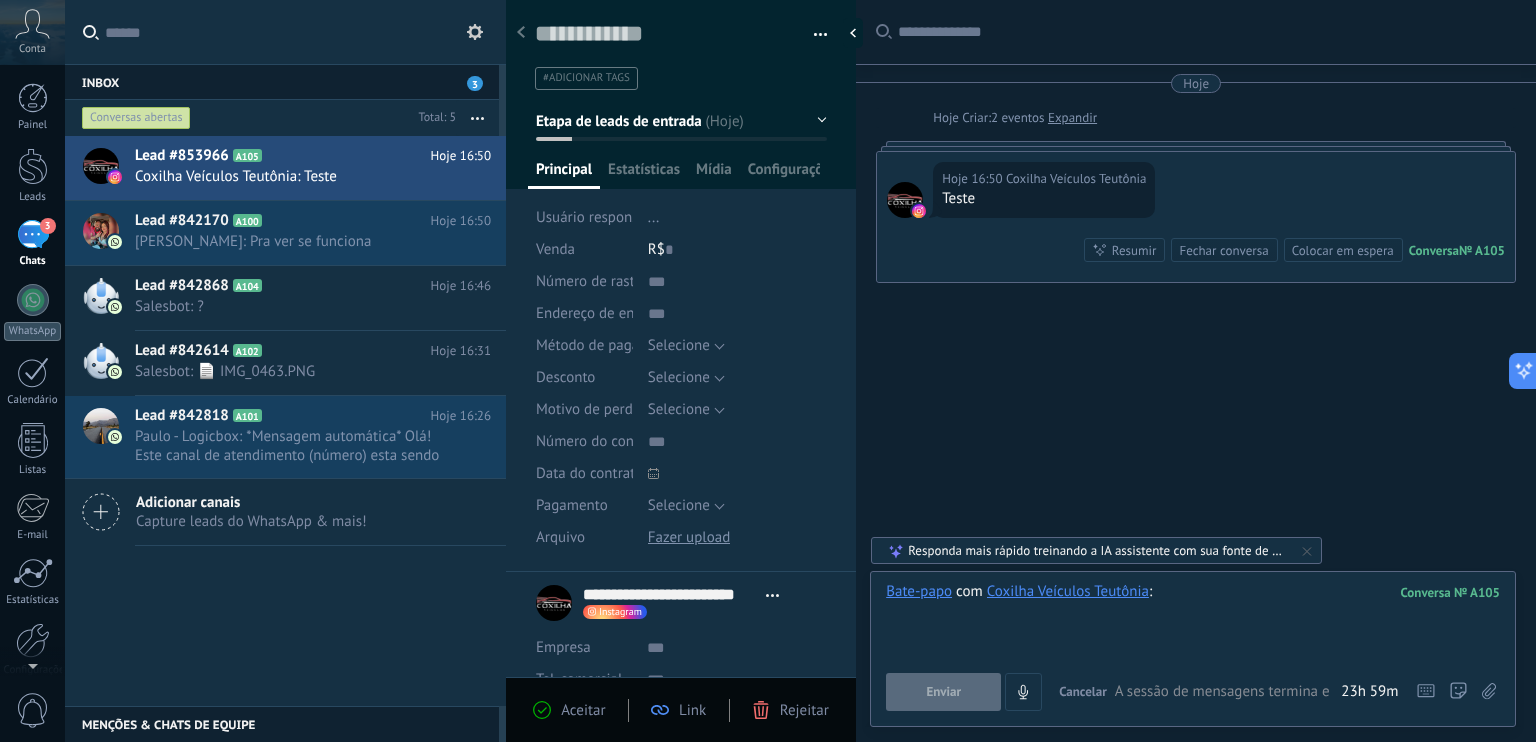 click at bounding box center [1193, 620] 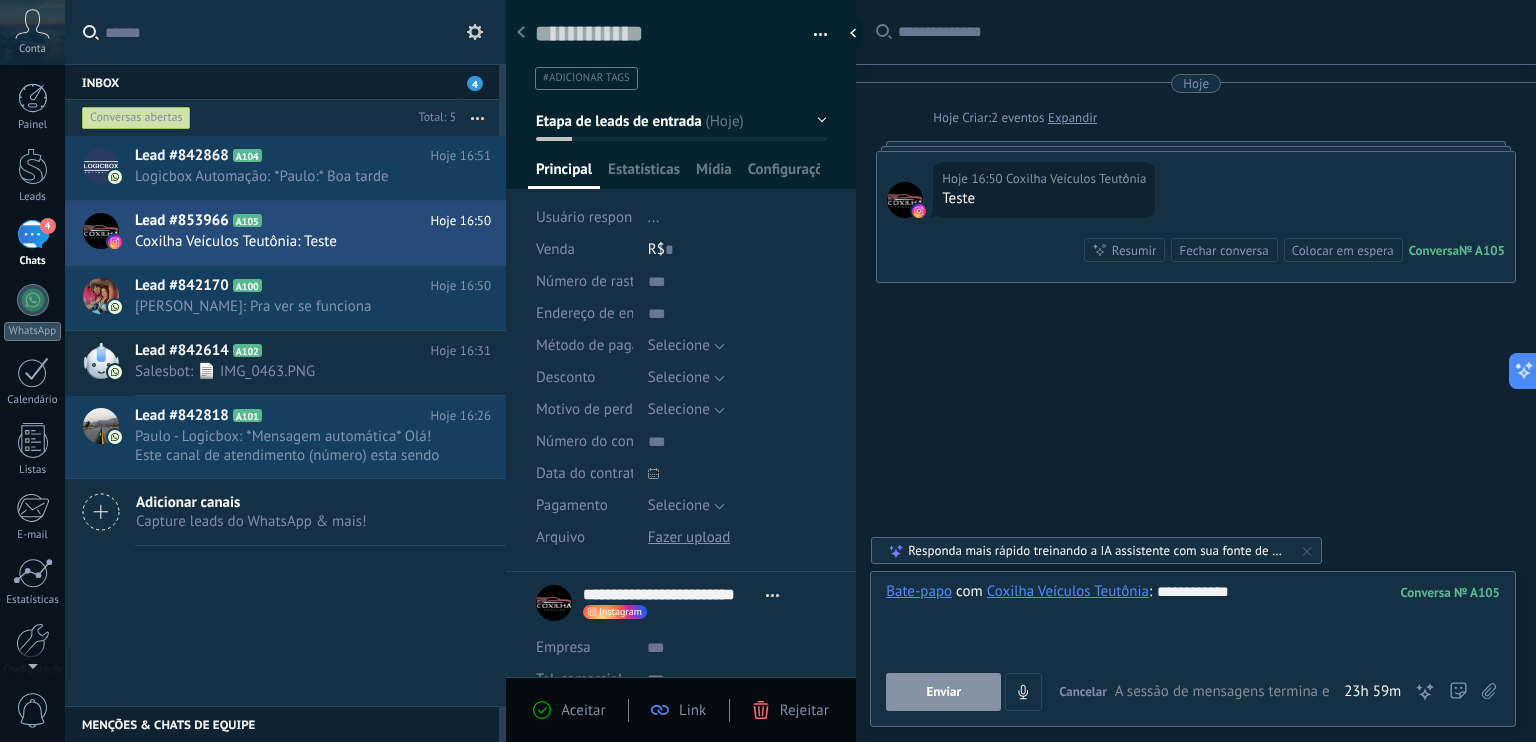 click on "Enviar" at bounding box center (943, 692) 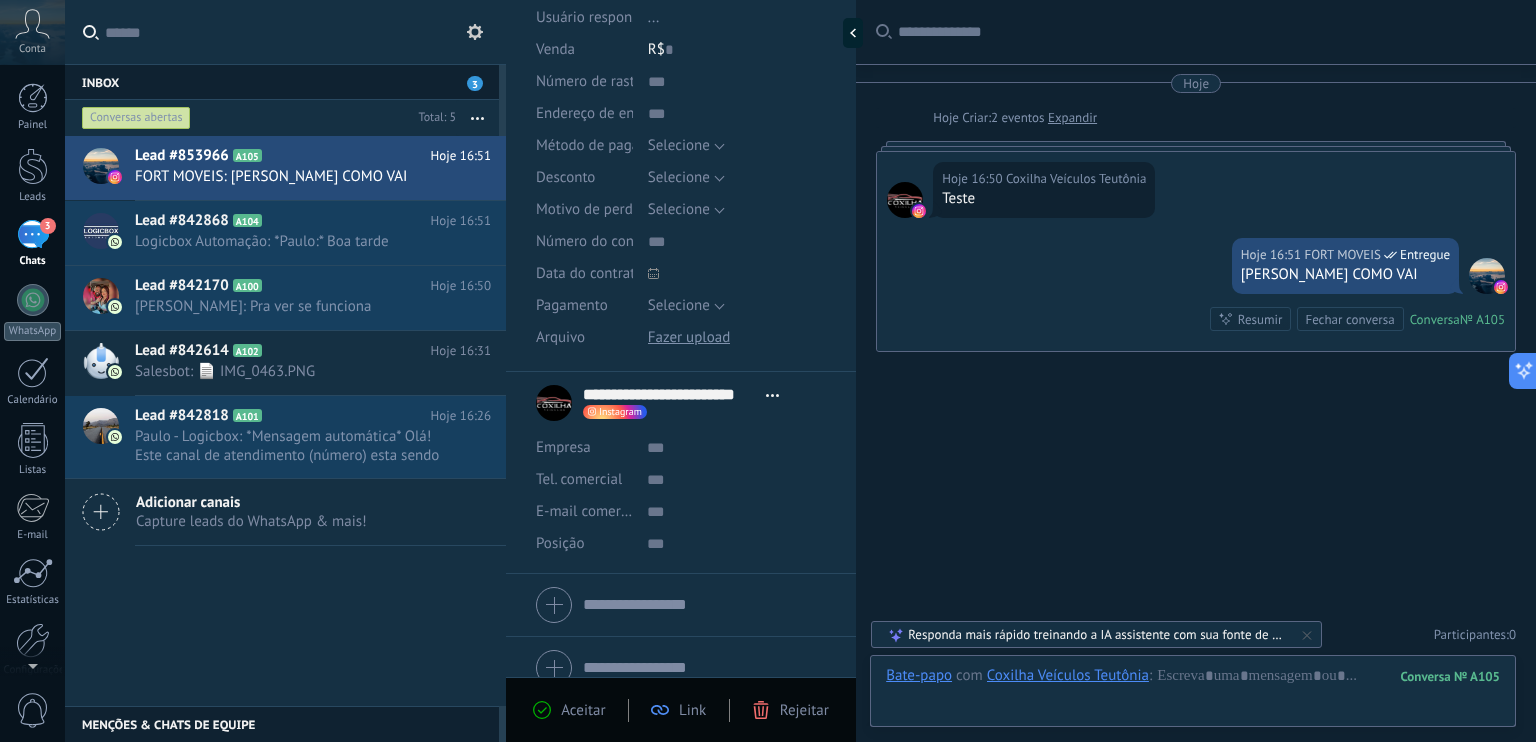 scroll, scrollTop: 220, scrollLeft: 0, axis: vertical 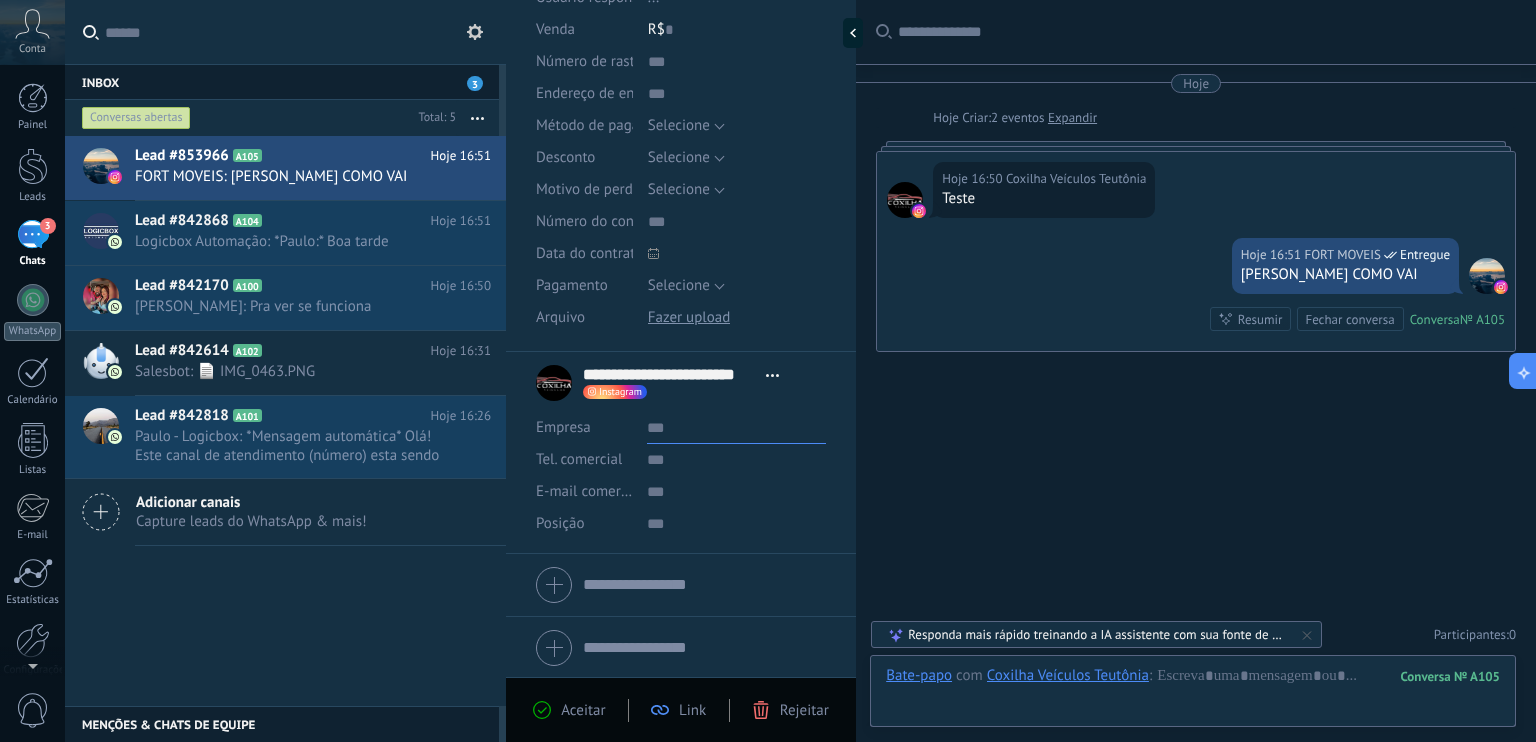 click at bounding box center (736, 428) 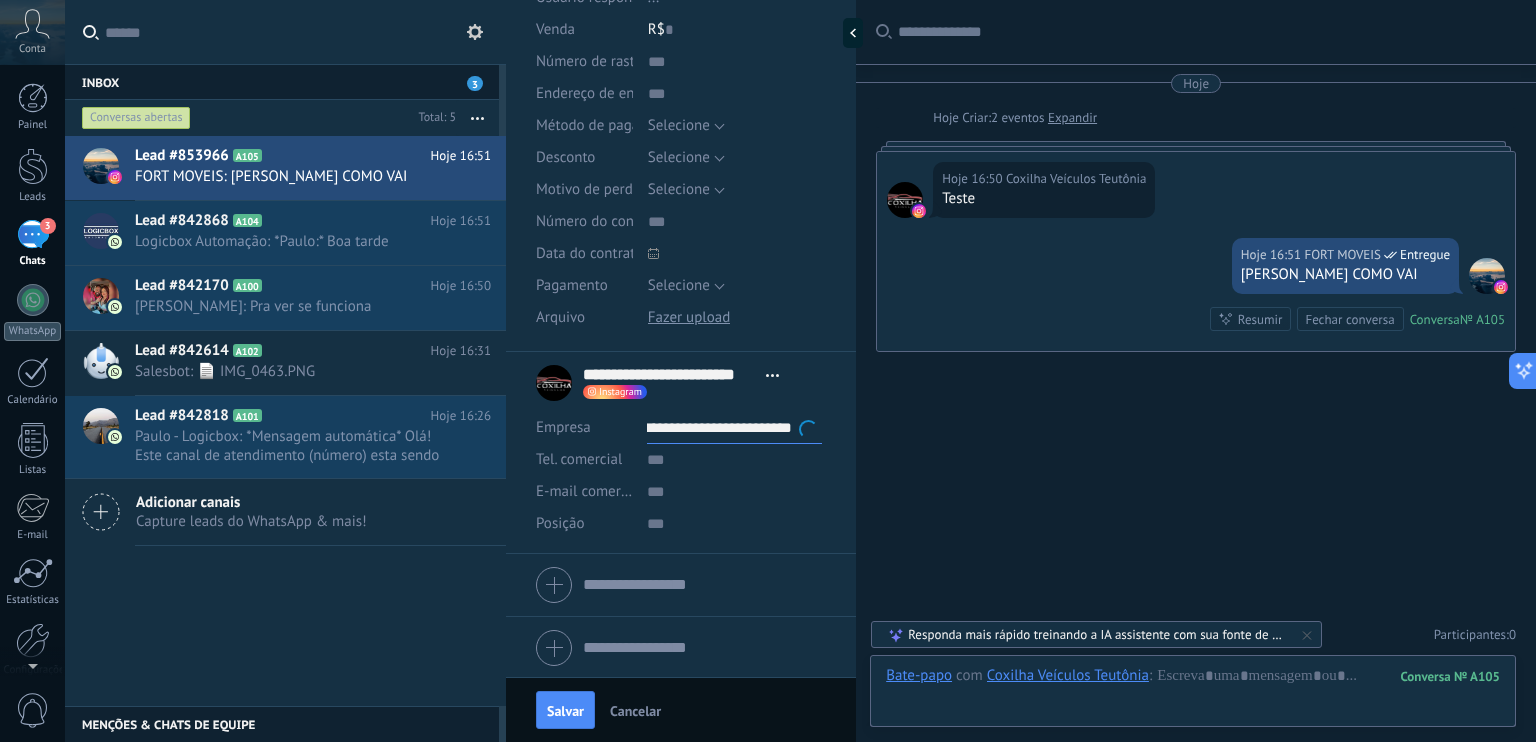 scroll, scrollTop: 0, scrollLeft: 20, axis: horizontal 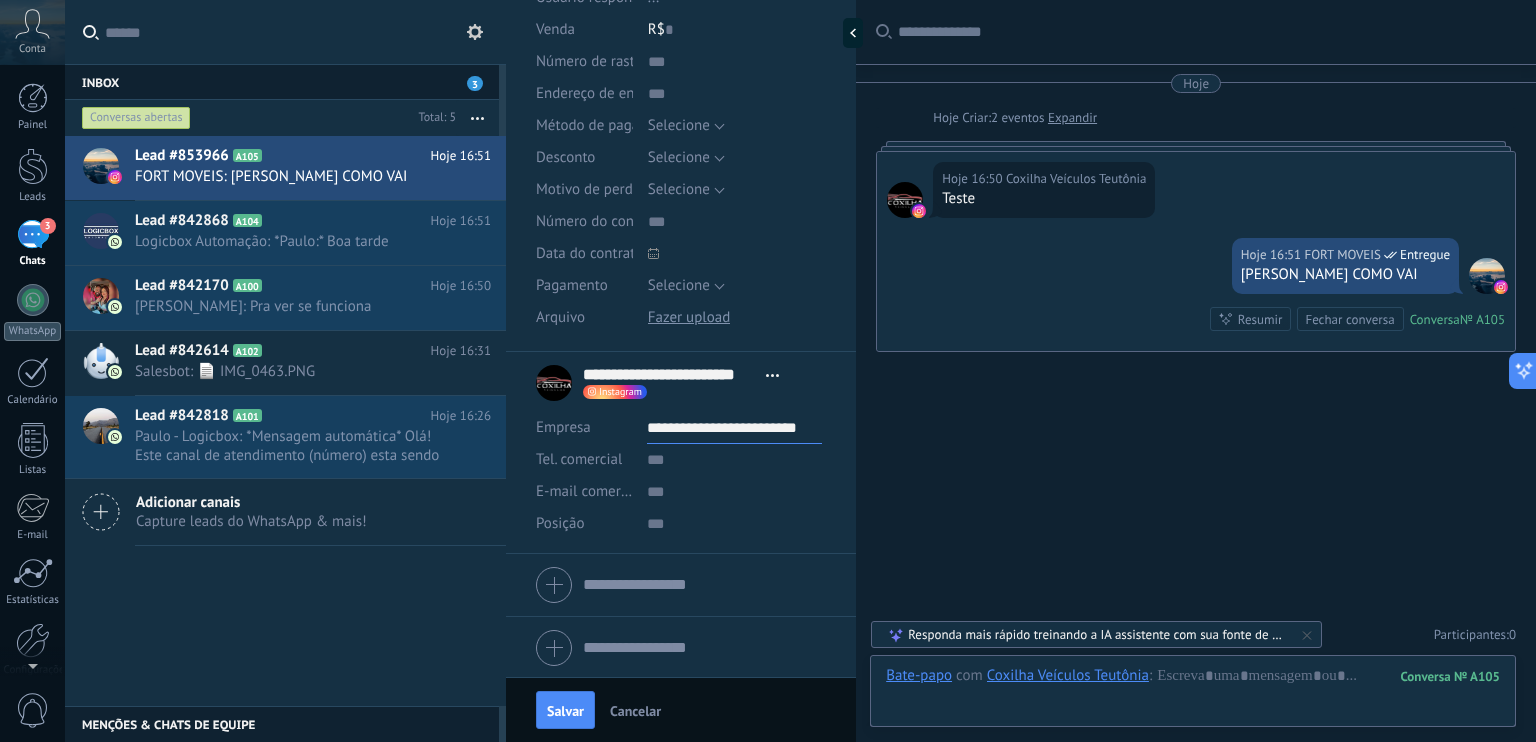 type on "**********" 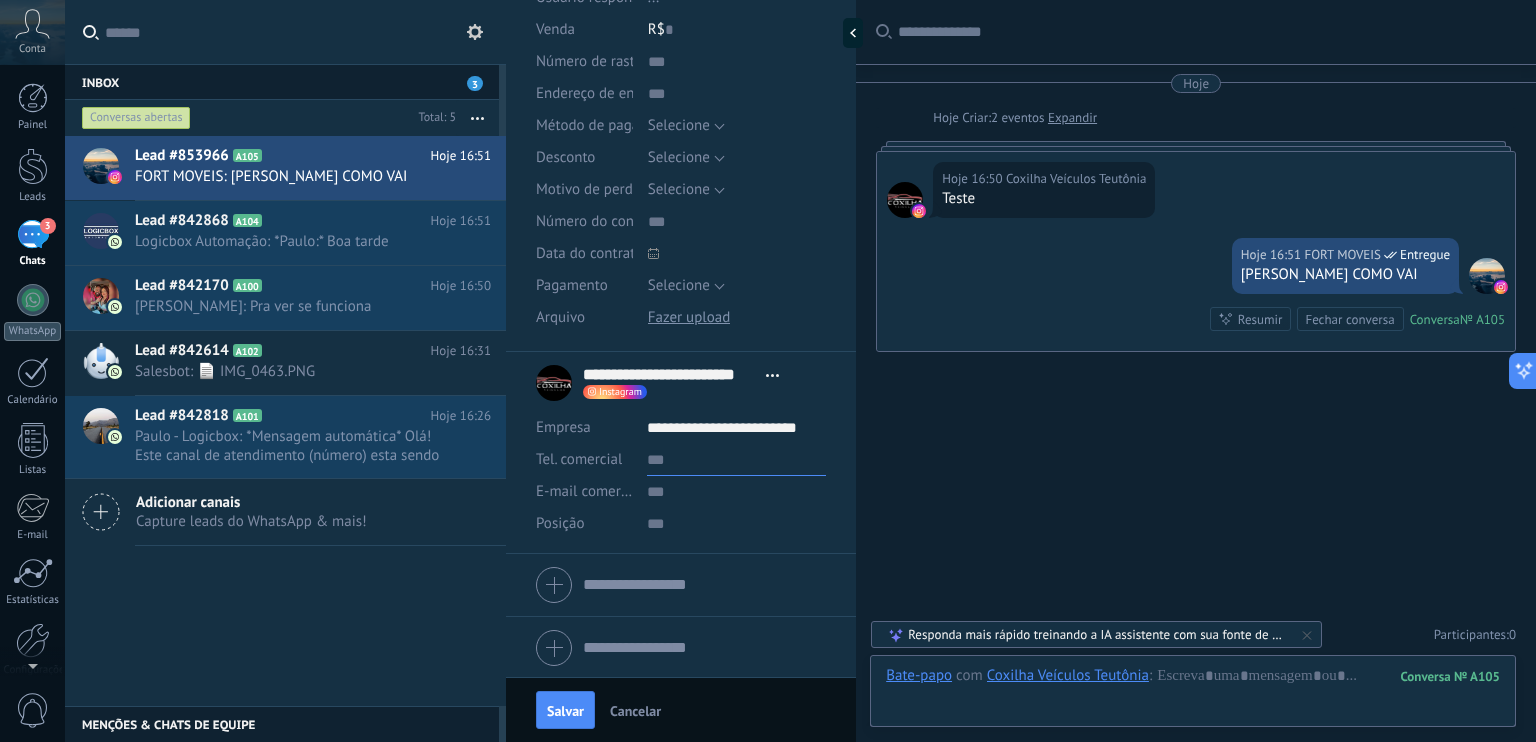 click at bounding box center [736, 460] 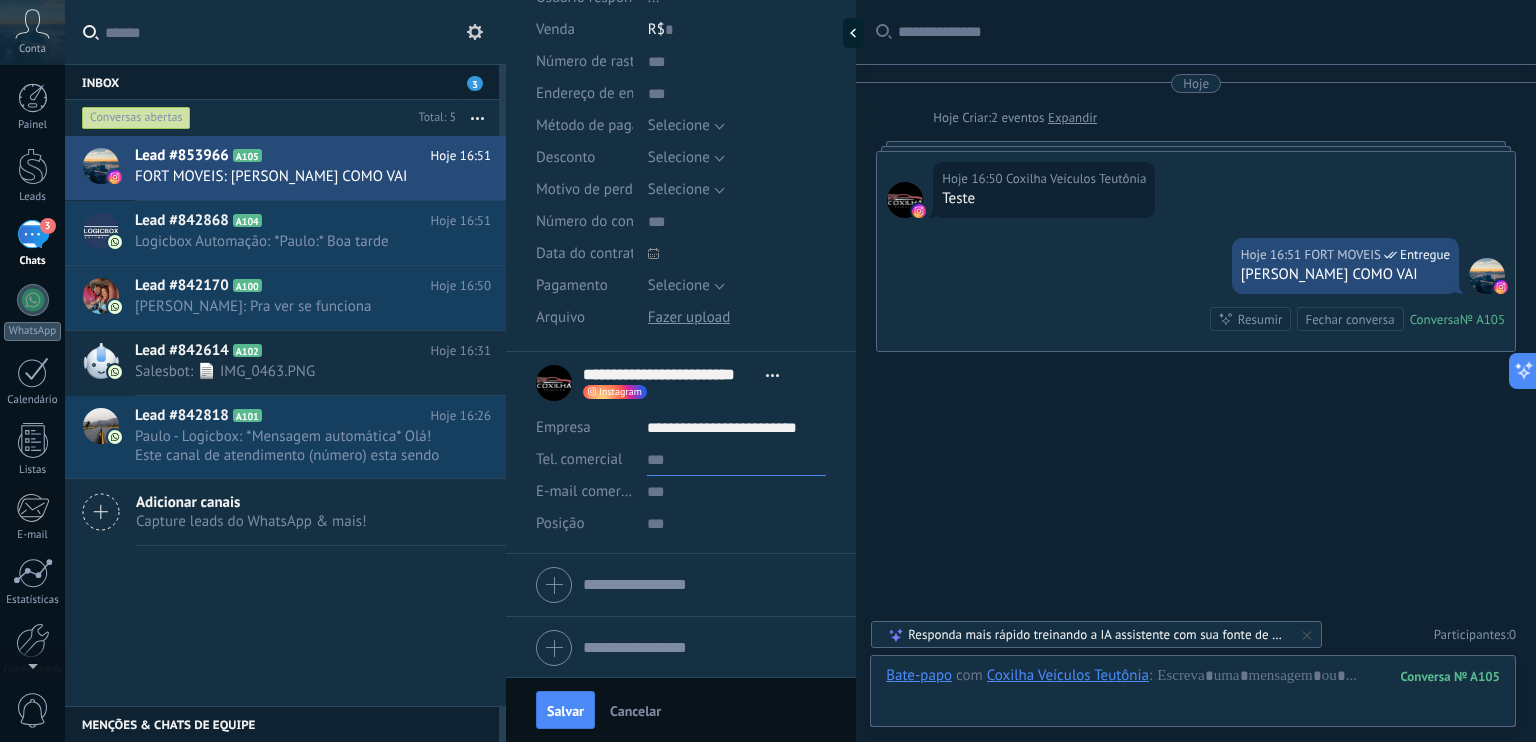scroll, scrollTop: 0, scrollLeft: 0, axis: both 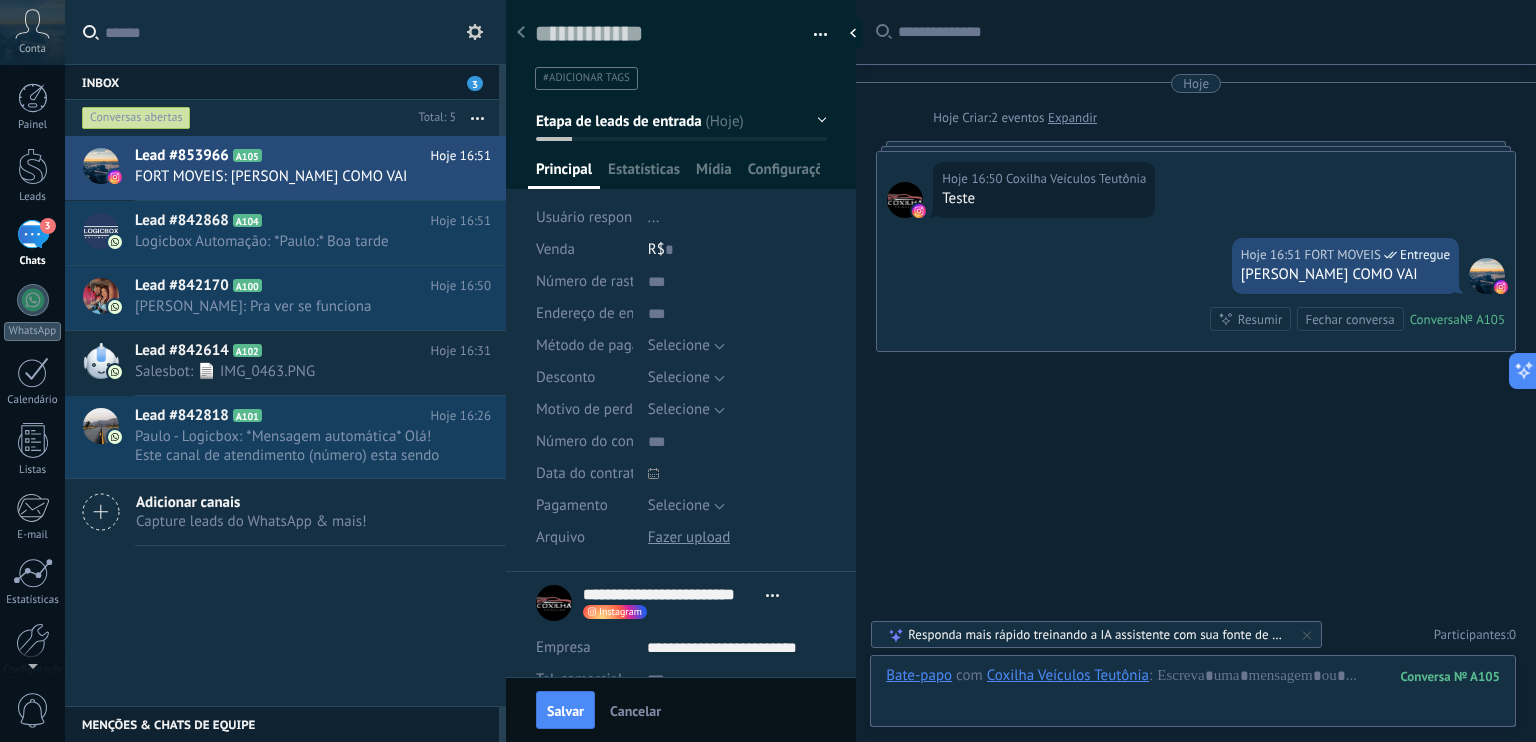 click on "Buscar Carregar mais Hoje Hoje Criar:  2  eventos   Expandir Hoje 16:50 Coxilha Veículos Teutônia  Teste Hoje 16:51 FORT MOVEIS  Entregue OLA COMO VAI Conversa  № A105 Conversa № A105 Resumir Resumir Fechar conversa Hoje 16:51 FORT MOVEIS: OLA COMO VAI Conversa № A105 Nenhuma tarefa planejada, comece   adicionando uma  Participantes:  0 Adicionar membro Bots:  0" at bounding box center [1196, 371] 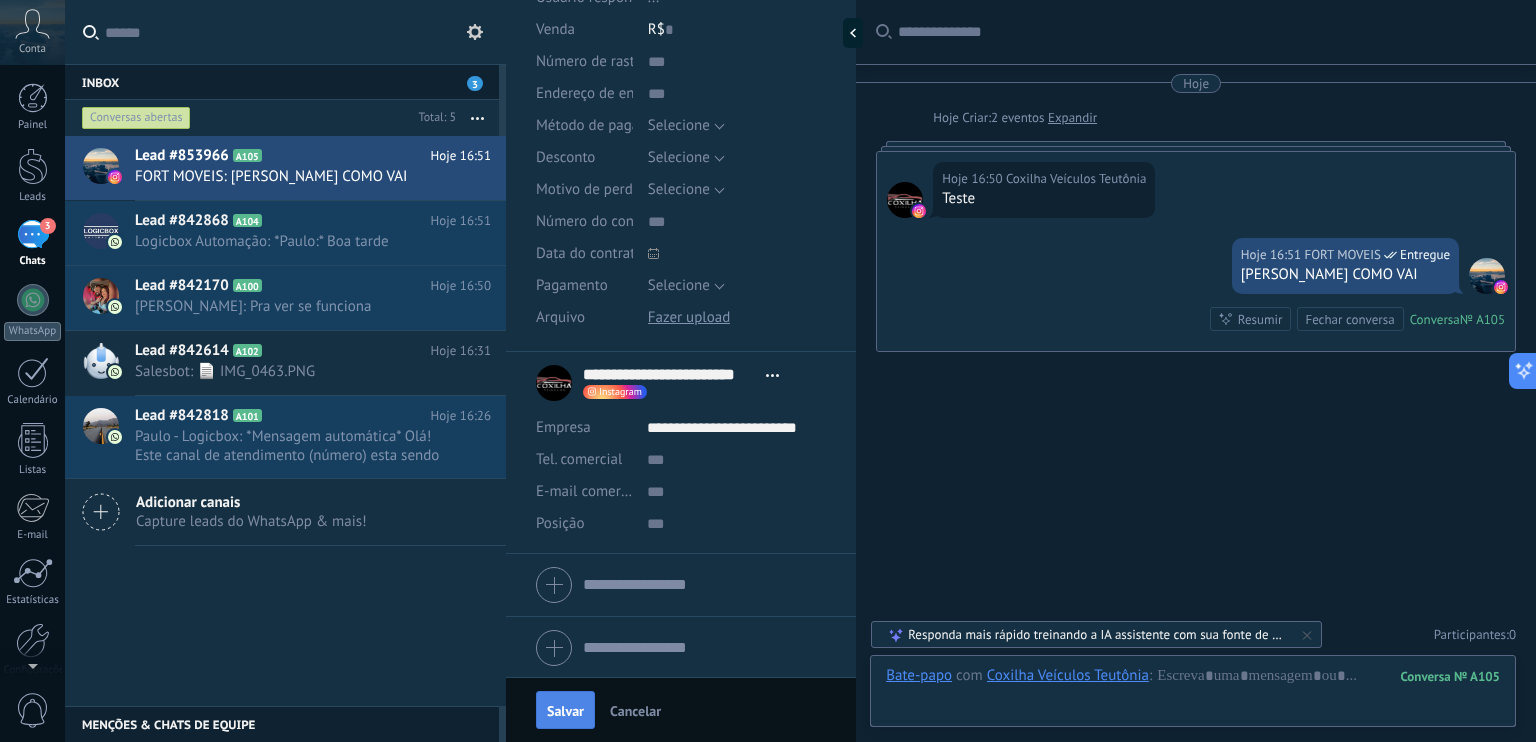 click on "Salvar" at bounding box center [565, 711] 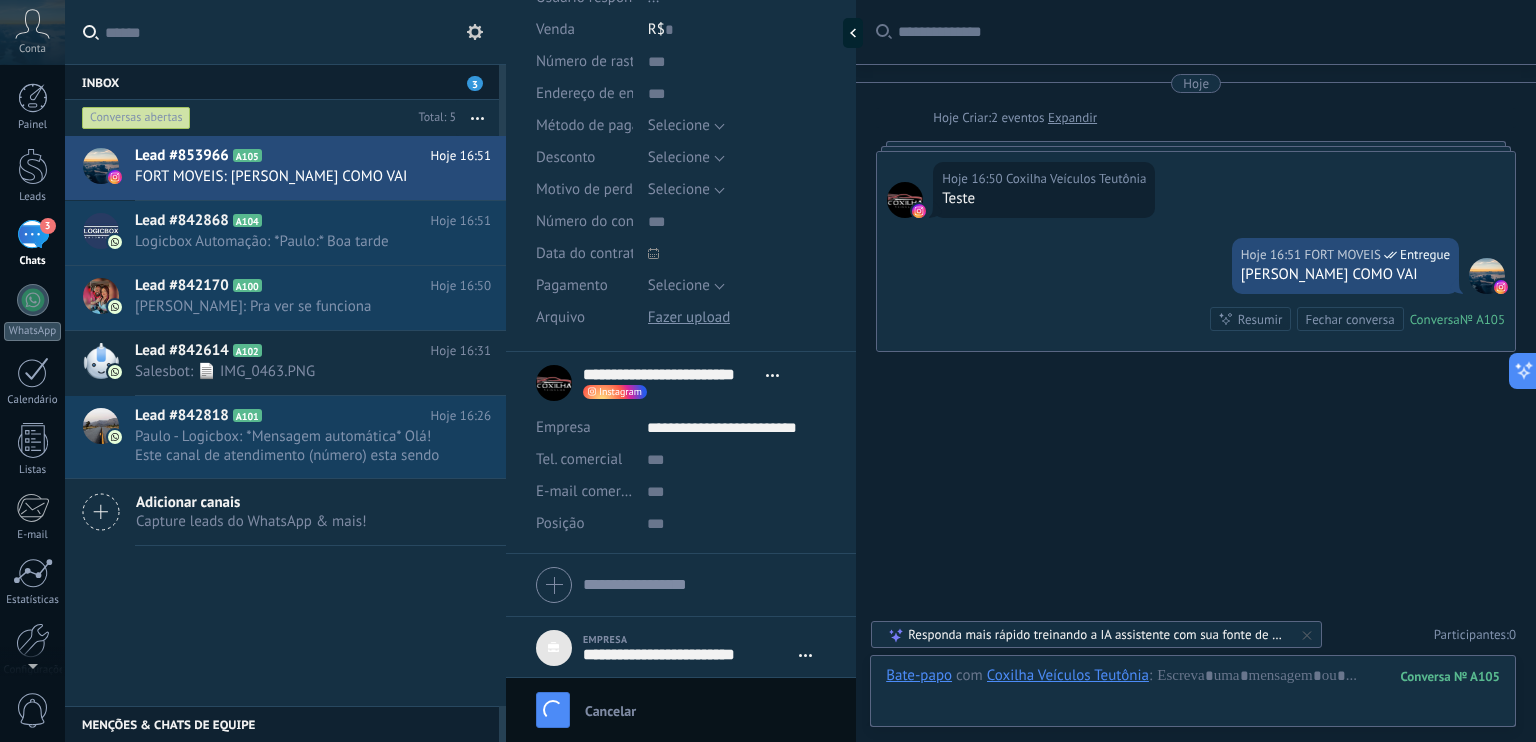 scroll, scrollTop: 20, scrollLeft: 0, axis: vertical 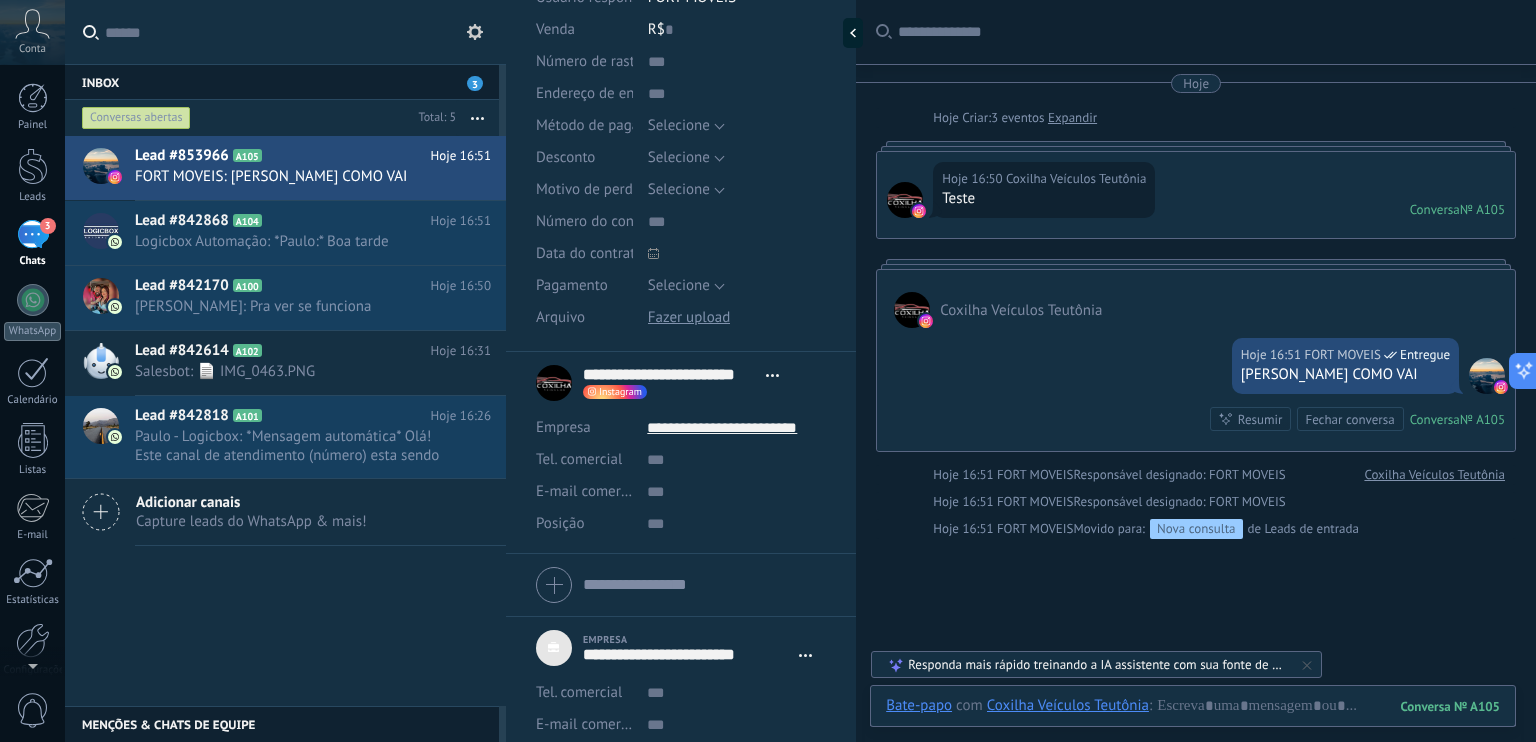 click on "Hoje 16:50 Coxilha Veículos Teutônia  Teste Conversa  № A105 Conversa № A105" at bounding box center (1196, 195) 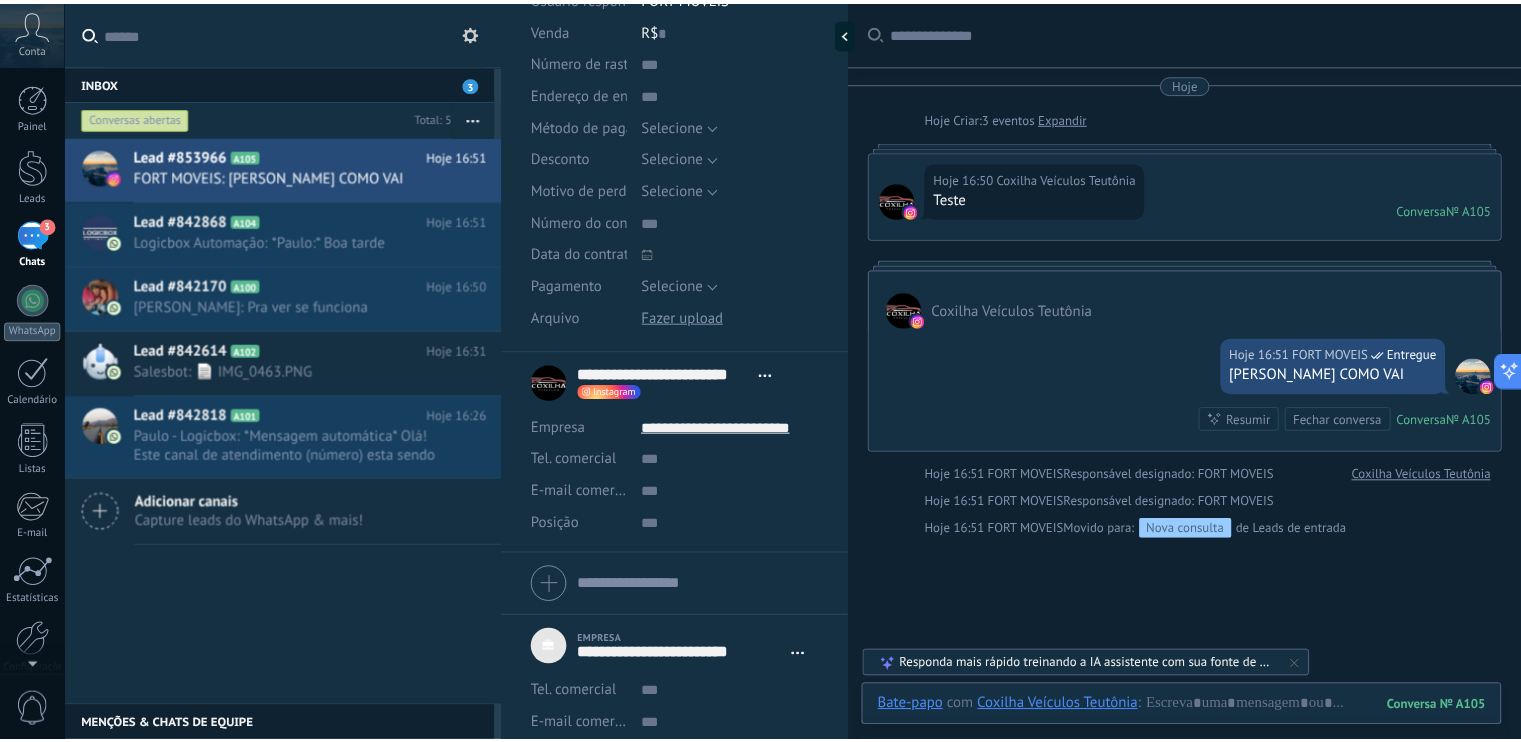 scroll, scrollTop: 144, scrollLeft: 0, axis: vertical 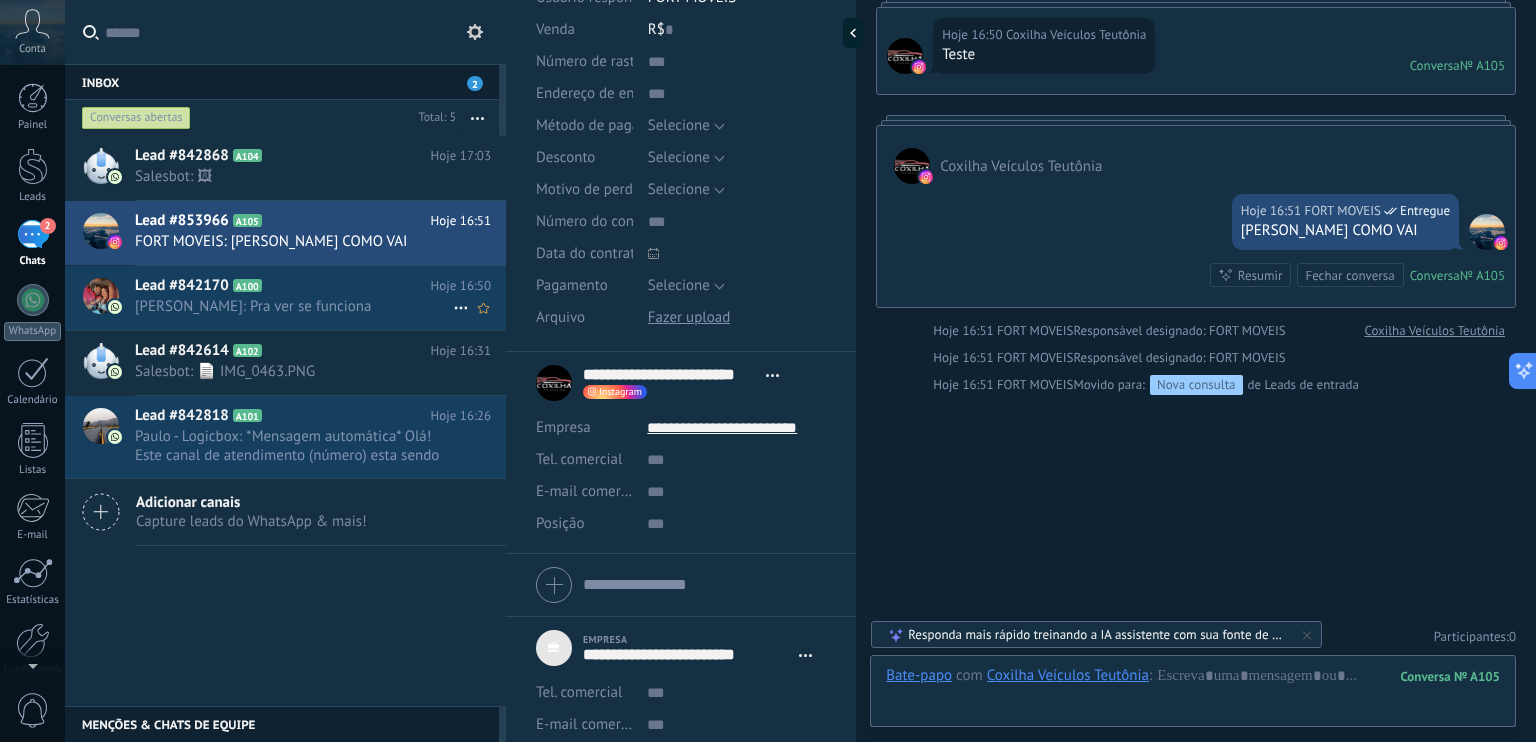 drag, startPoint x: 187, startPoint y: 224, endPoint x: 304, endPoint y: 310, distance: 145.20676 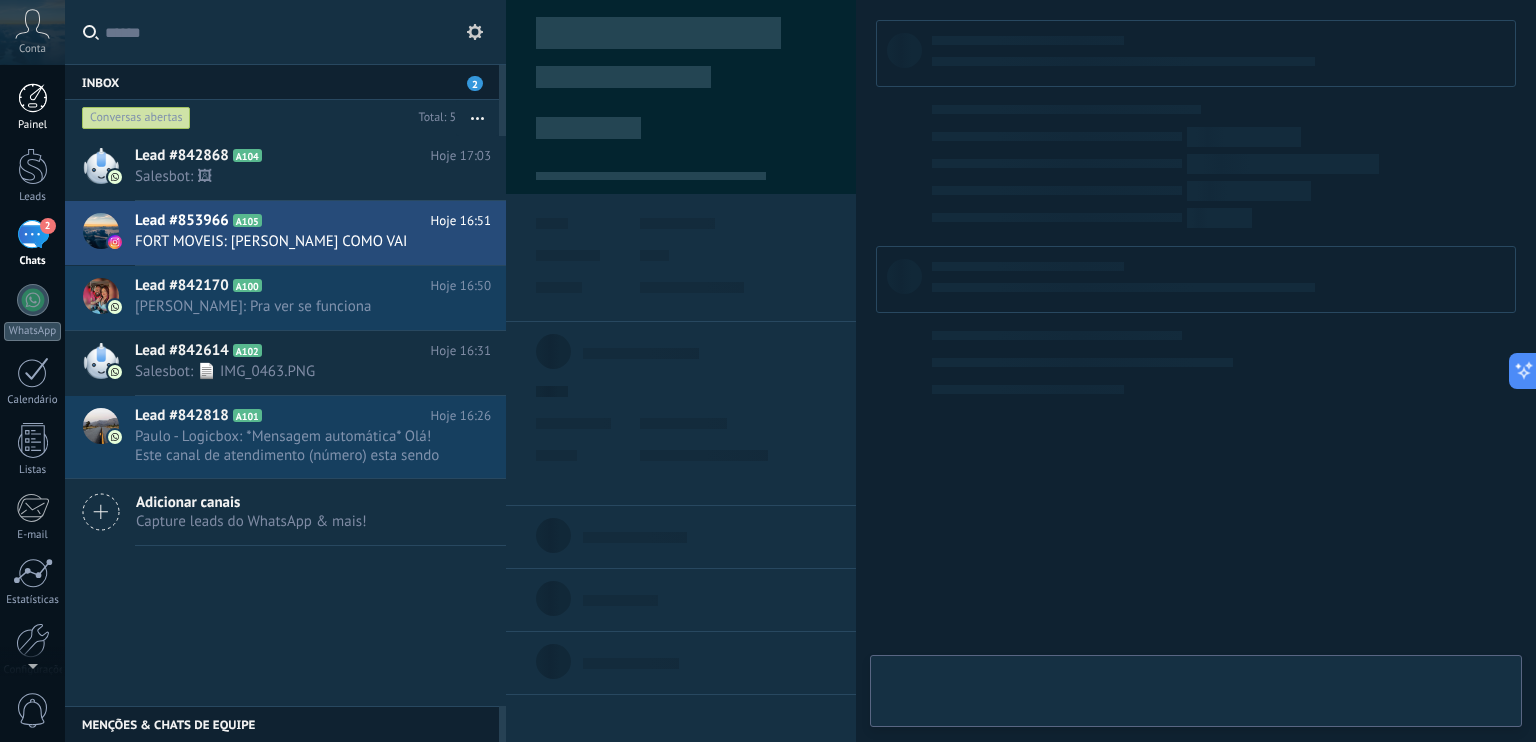 click on "Painel" at bounding box center [32, 107] 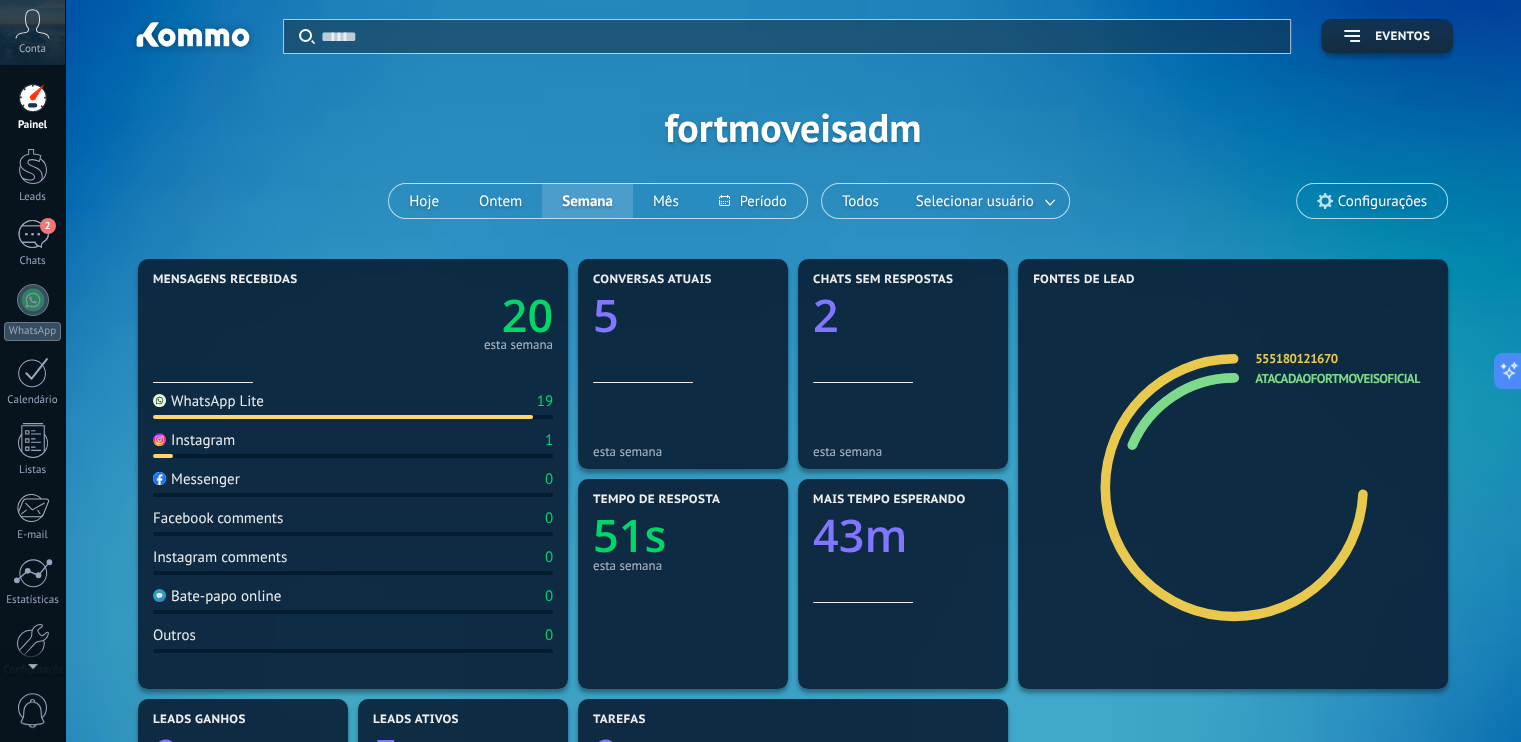 scroll, scrollTop: 100, scrollLeft: 0, axis: vertical 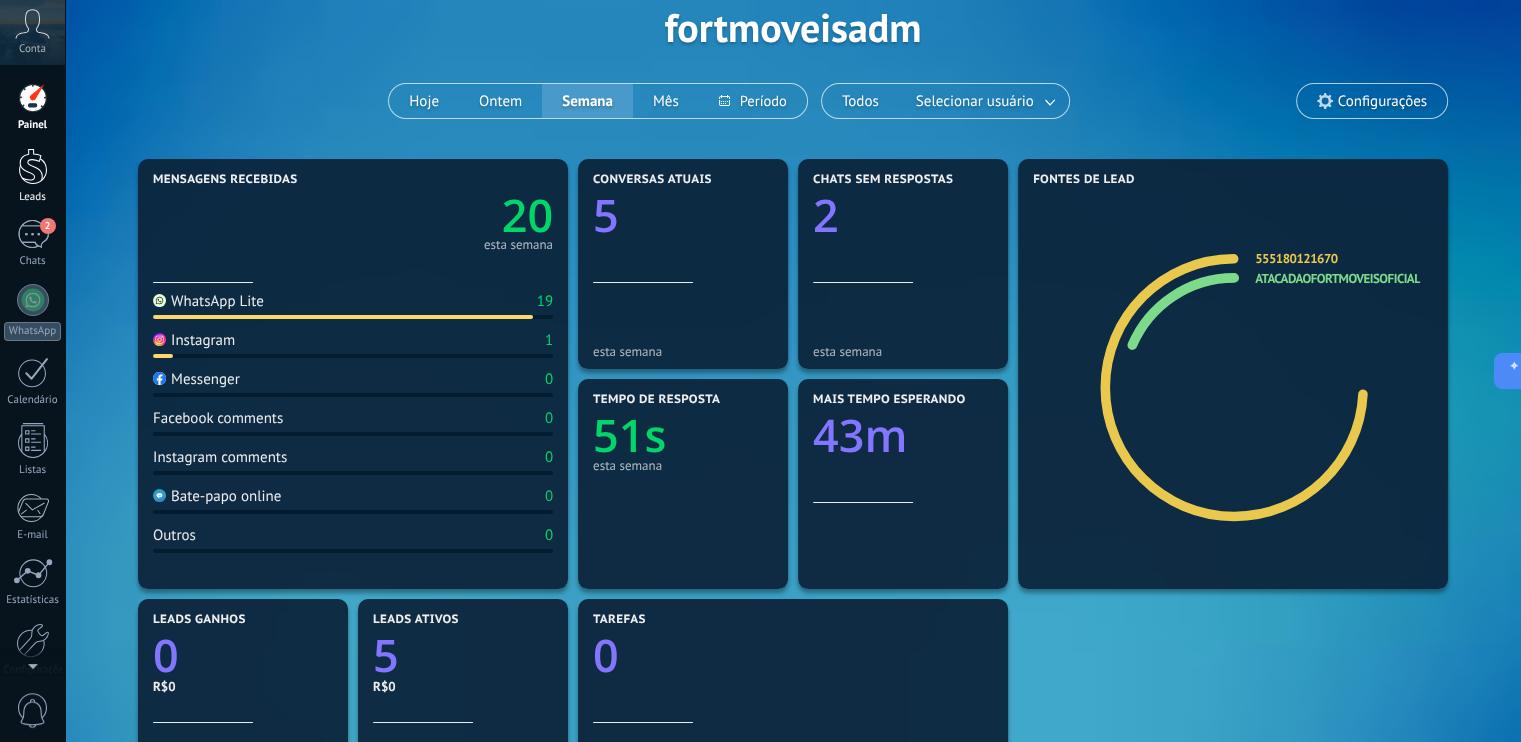 click at bounding box center (33, 166) 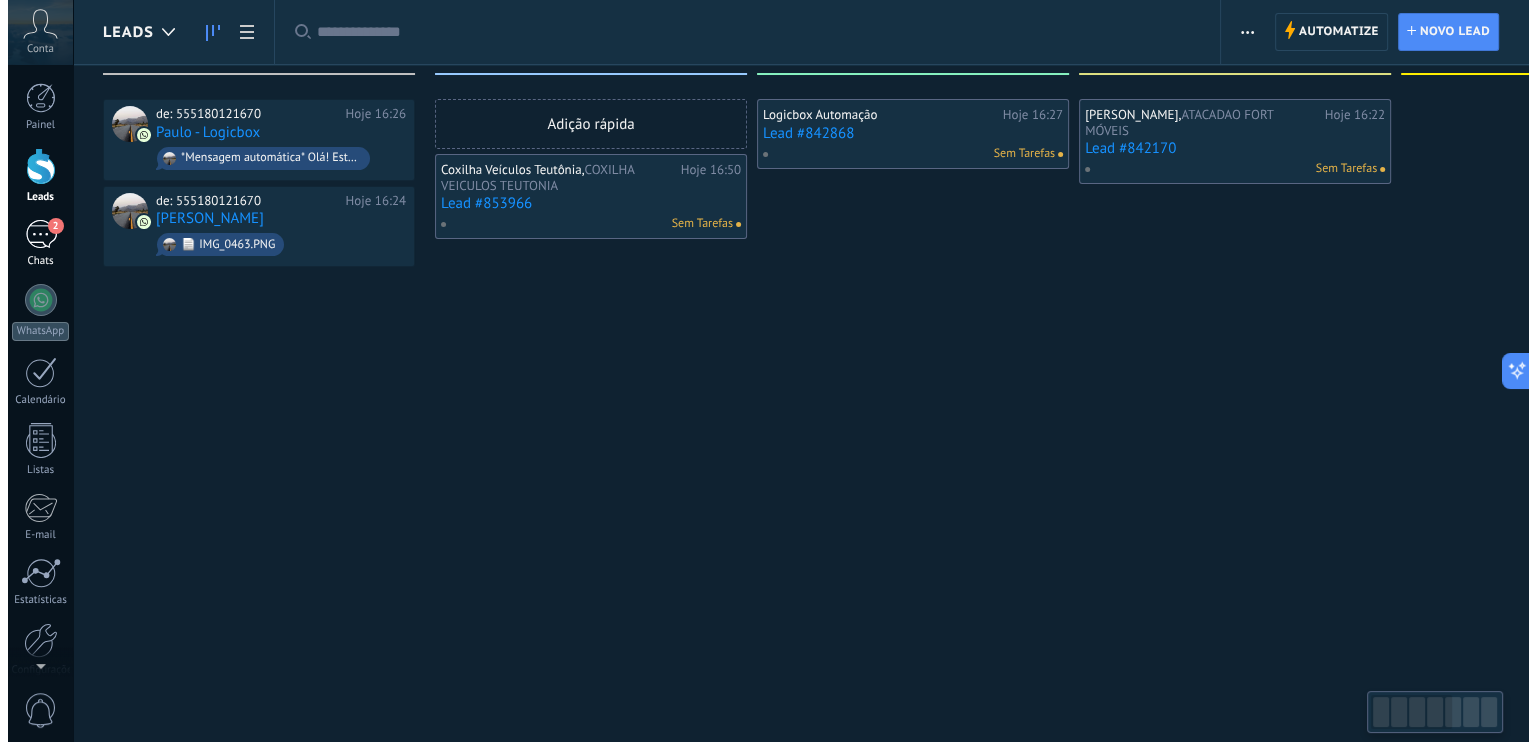 scroll, scrollTop: 0, scrollLeft: 0, axis: both 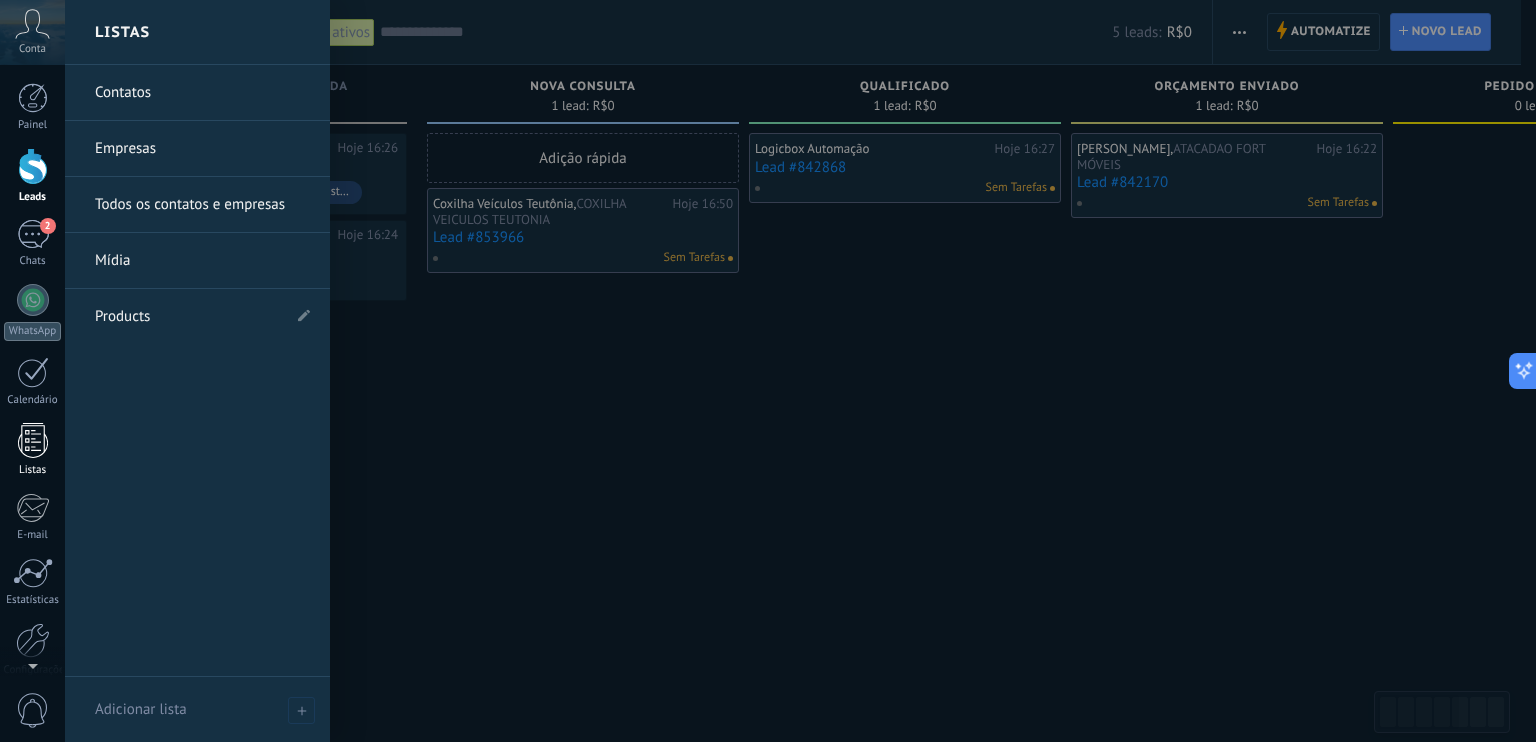 click at bounding box center (33, 440) 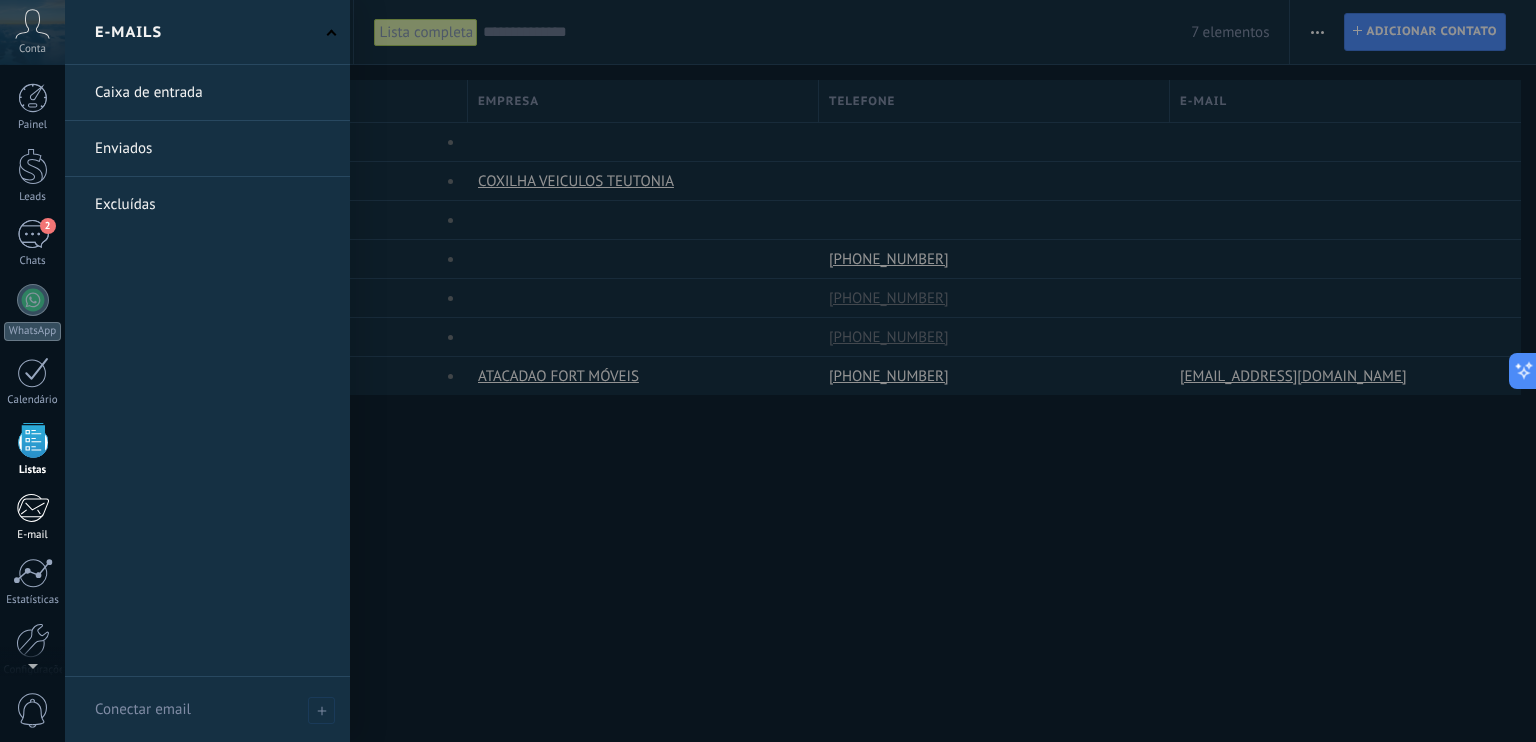 click at bounding box center [32, 508] 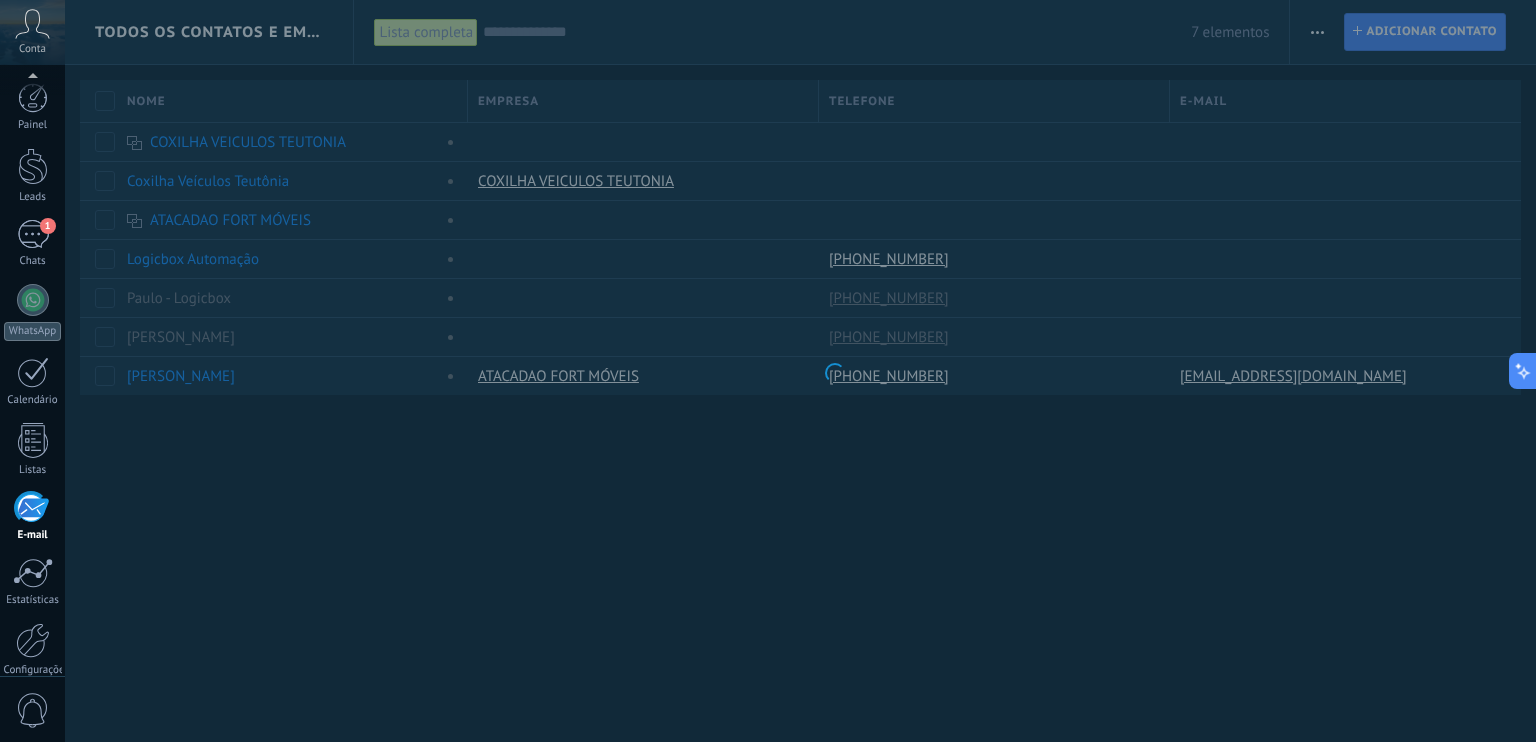 scroll, scrollTop: 88, scrollLeft: 0, axis: vertical 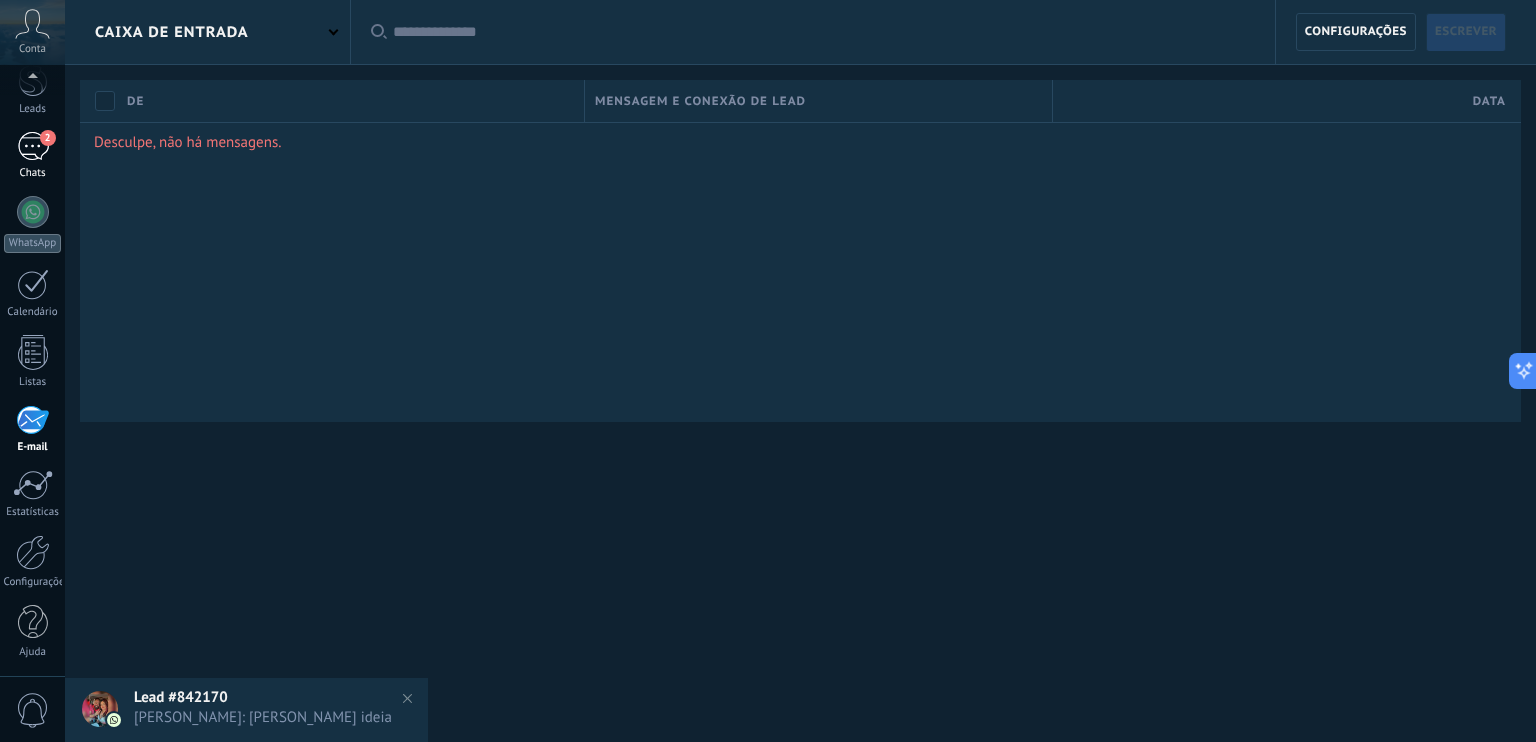 click on "2
Chats" at bounding box center [32, 156] 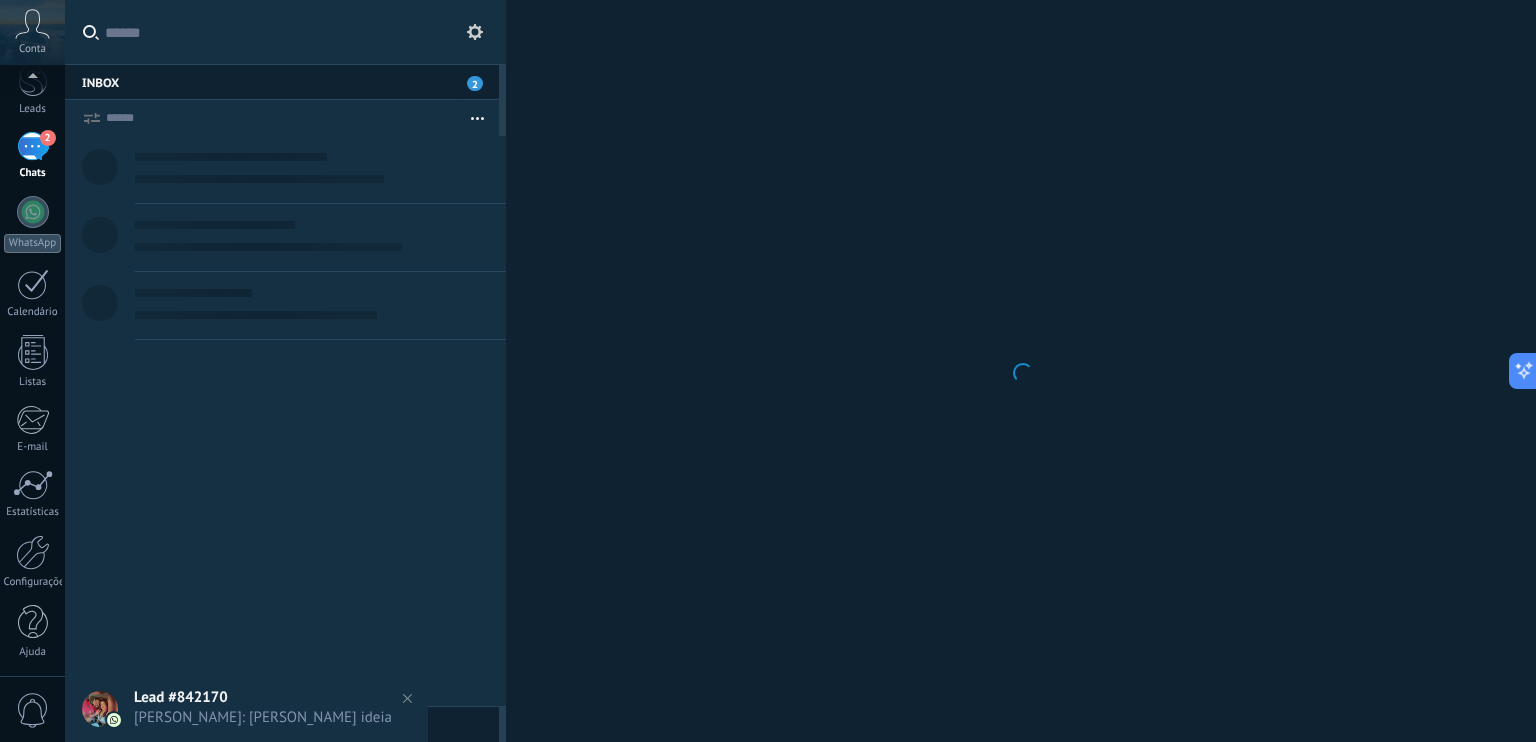 scroll, scrollTop: 0, scrollLeft: 0, axis: both 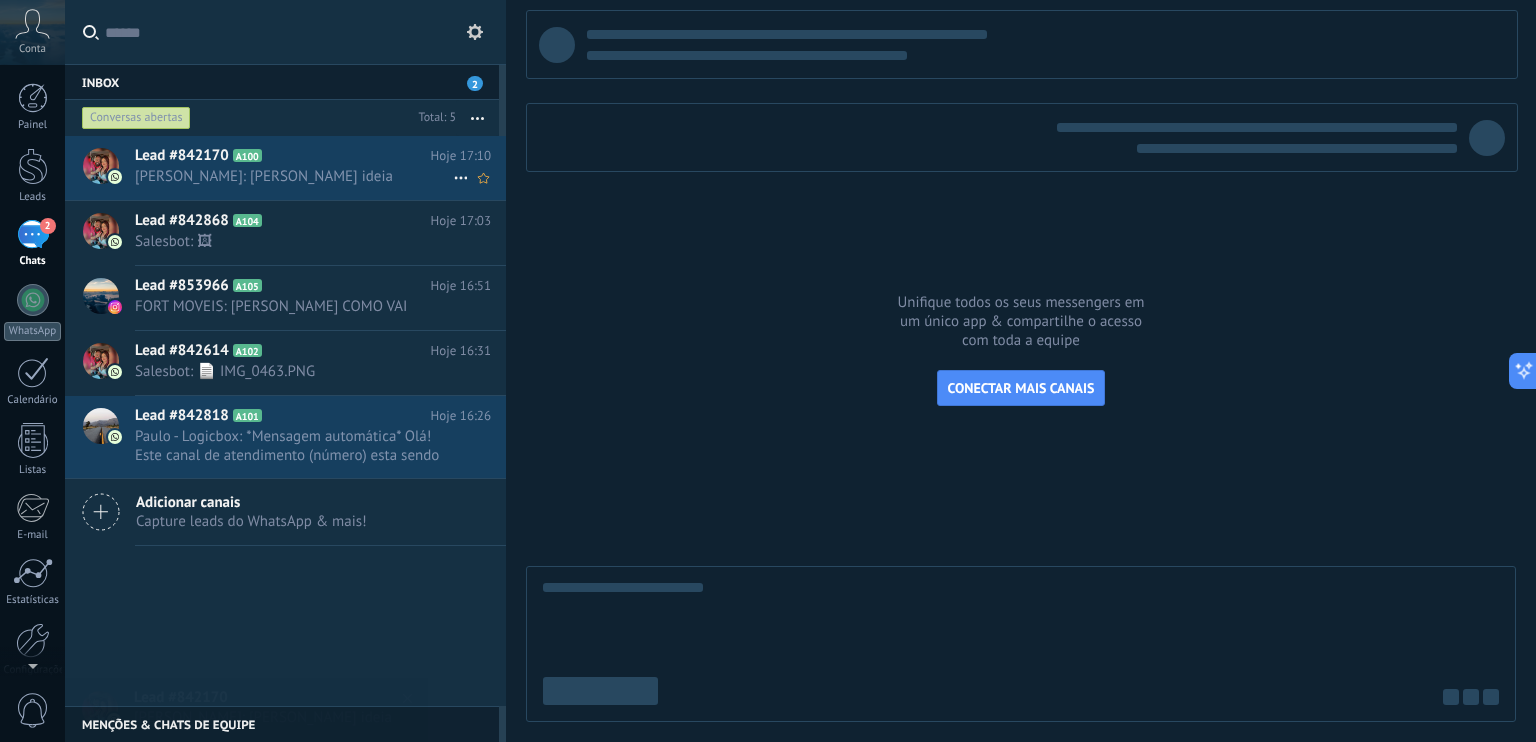 click on "Lead #842170" at bounding box center [182, 156] 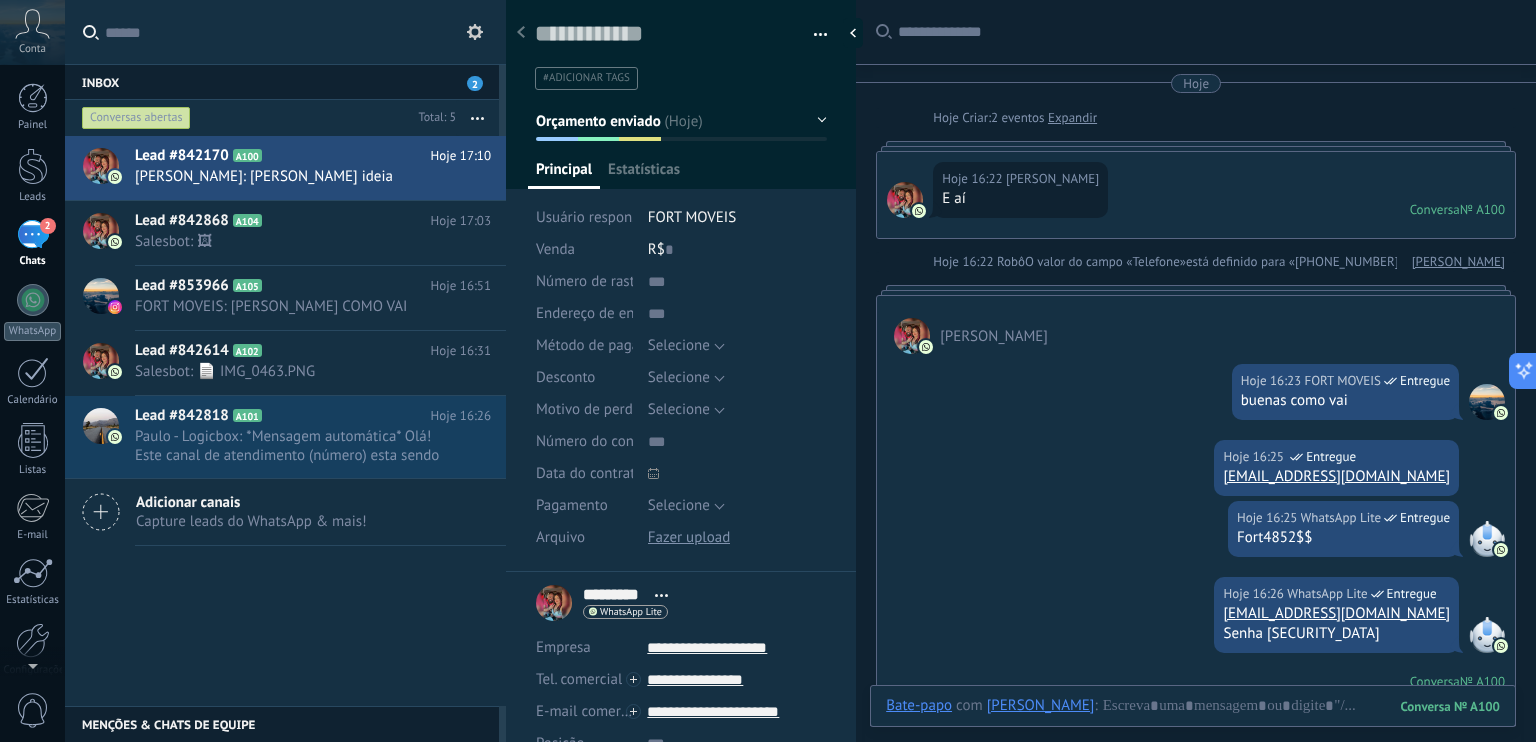scroll, scrollTop: 20, scrollLeft: 0, axis: vertical 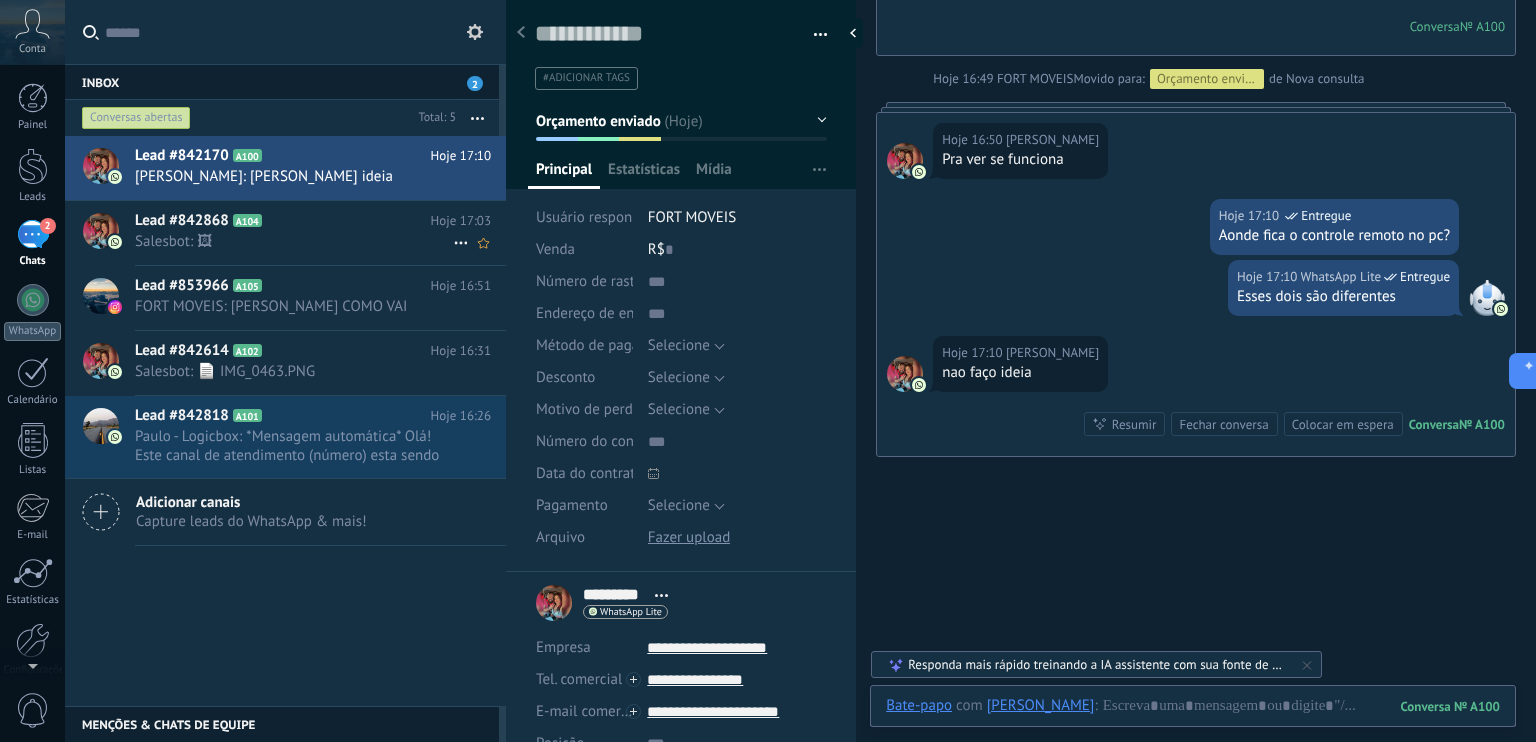 click on "Lead #842868" at bounding box center [182, 221] 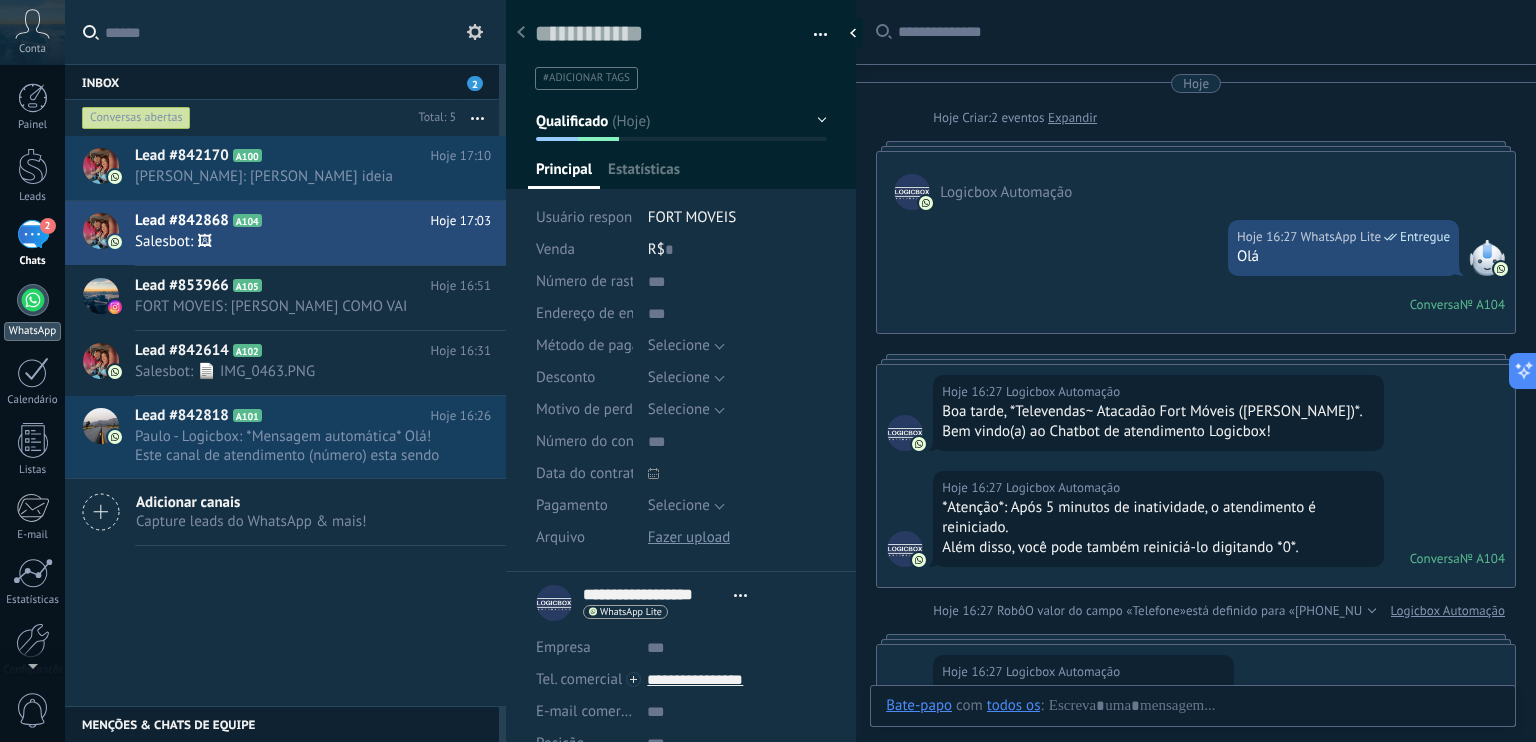 scroll, scrollTop: 29, scrollLeft: 0, axis: vertical 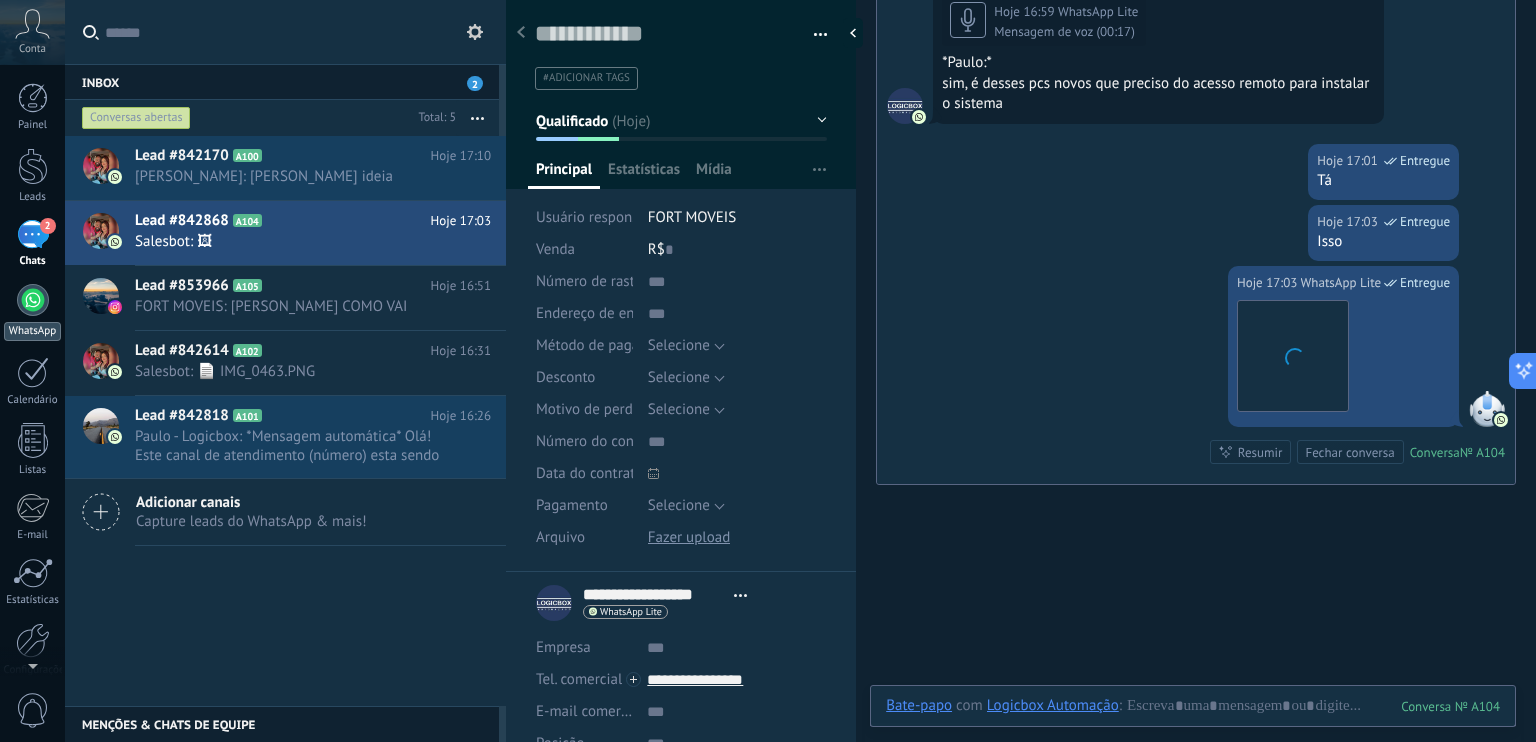 click at bounding box center (33, 300) 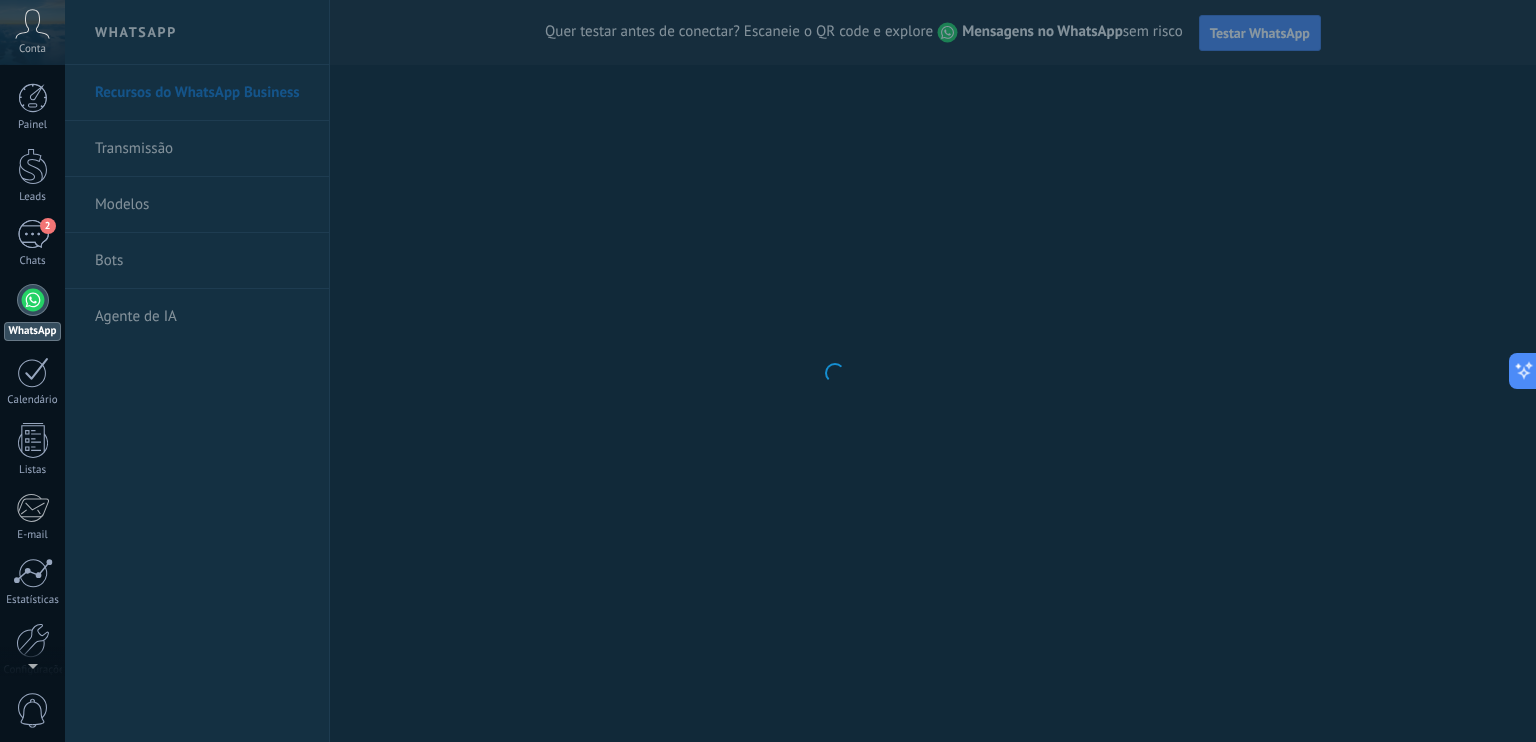click on ".abccls-1,.abccls-2{fill-rule:evenodd}.abccls-2{fill:#fff} .abfcls-1{fill:none}.abfcls-2{fill:#fff} .abncls-1{isolation:isolate}.abncls-2{opacity:.06}.abncls-2,.abncls-3,.abncls-6{mix-blend-mode:multiply}.abncls-3{opacity:.15}.abncls-4,.abncls-8{fill:#fff}.abncls-5{fill:url(#abnlinear-gradient)}.abncls-6{opacity:.04}.abncls-7{fill:url(#abnlinear-gradient-2)}.abncls-8{fill-rule:evenodd} .abqst0{fill:#ffa200} .abwcls-1{fill:#252525} .cls-1{isolation:isolate} .acicls-1{fill:none} .aclcls-1{fill:#232323} .acnst0{display:none} .addcls-1,.addcls-2{fill:none;stroke-miterlimit:10}.addcls-1{stroke:#dfe0e5}.addcls-2{stroke:#a1a7ab} .adecls-1,.adecls-2{fill:none;stroke-miterlimit:10}.adecls-1{stroke:#dfe0e5}.adecls-2{stroke:#a1a7ab} .adqcls-1{fill:#8591a5;fill-rule:evenodd} .aeccls-1{fill:#5c9f37} .aeecls-1{fill:#f86161} .aejcls-1{fill:#8591a5;fill-rule:evenodd} .aekcls-1{fill-rule:evenodd} .aelcls-1{fill-rule:evenodd;fill:currentColor} .aemcls-1{fill-rule:evenodd;fill:currentColor} .aencls-2{fill:#f86161;opacity:.3}" at bounding box center (768, 371) 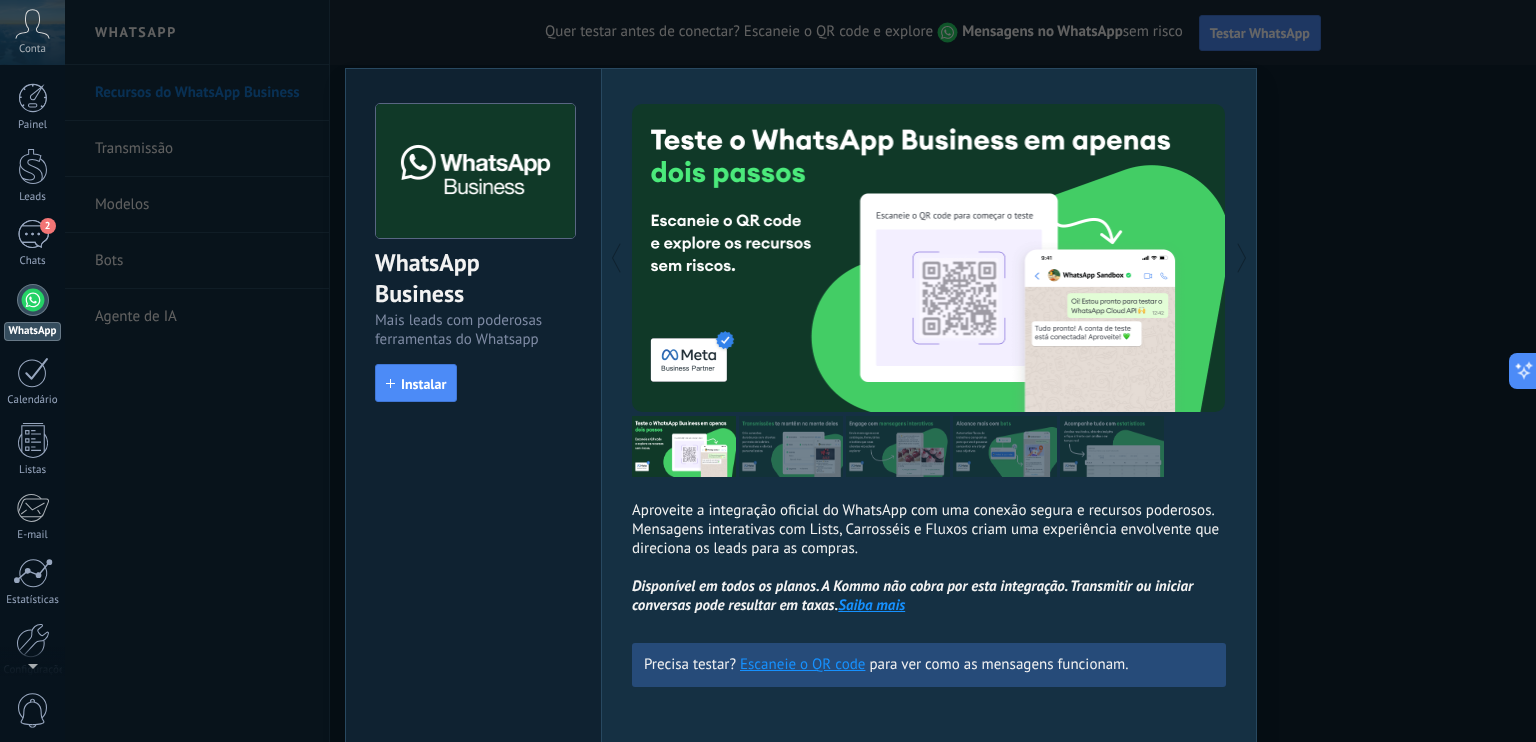 scroll, scrollTop: 4, scrollLeft: 0, axis: vertical 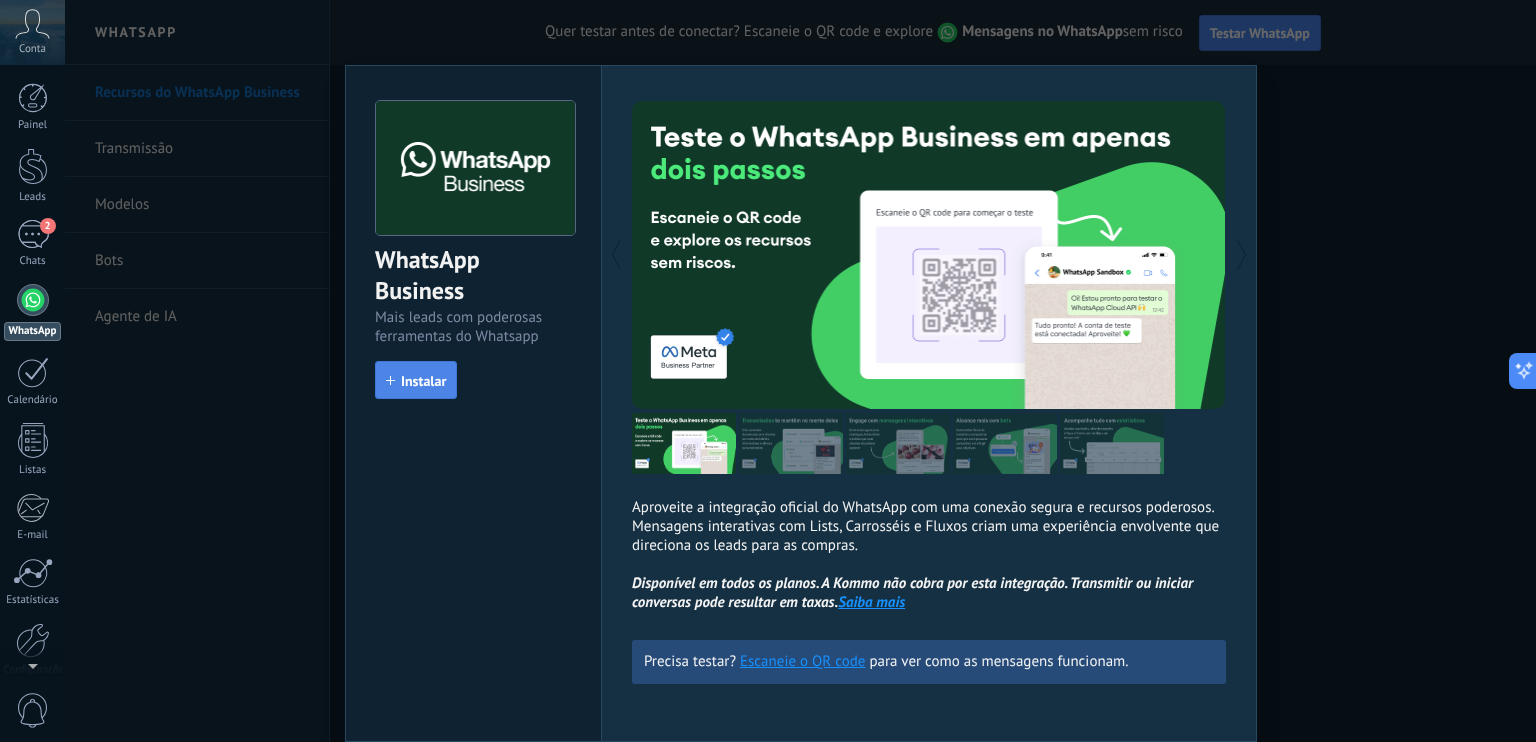 click on "Instalar" at bounding box center (423, 381) 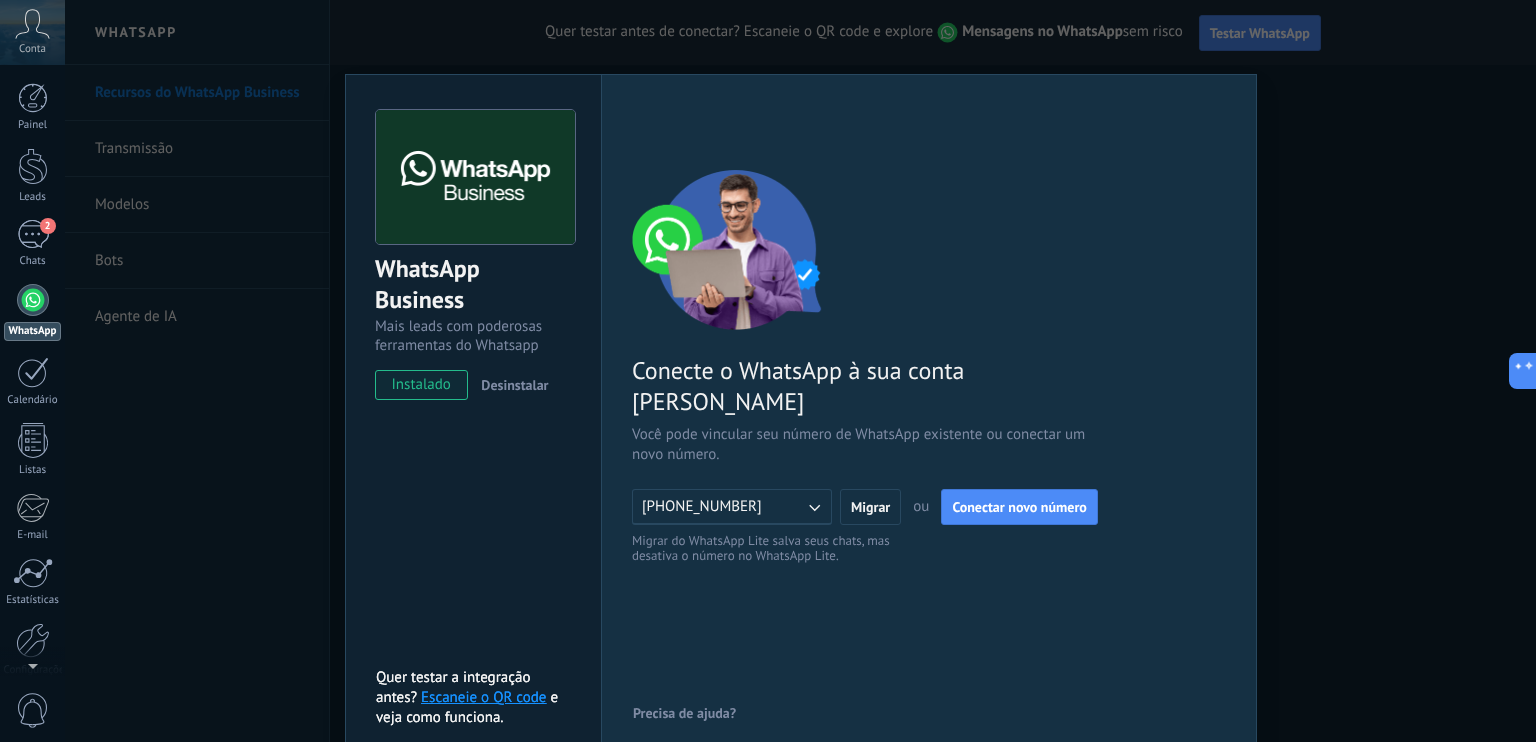 scroll, scrollTop: 22, scrollLeft: 0, axis: vertical 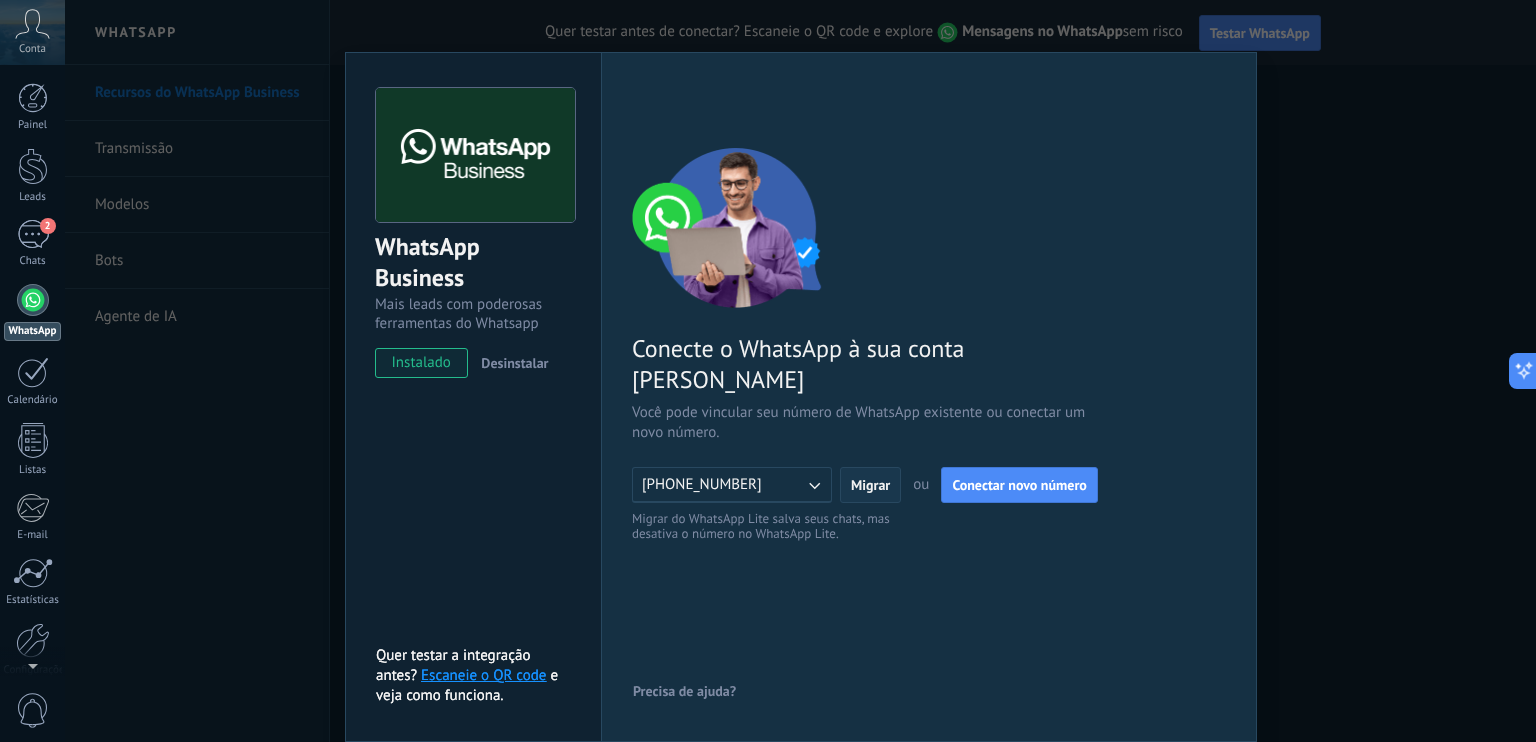 click on "Migrar" at bounding box center [870, 485] 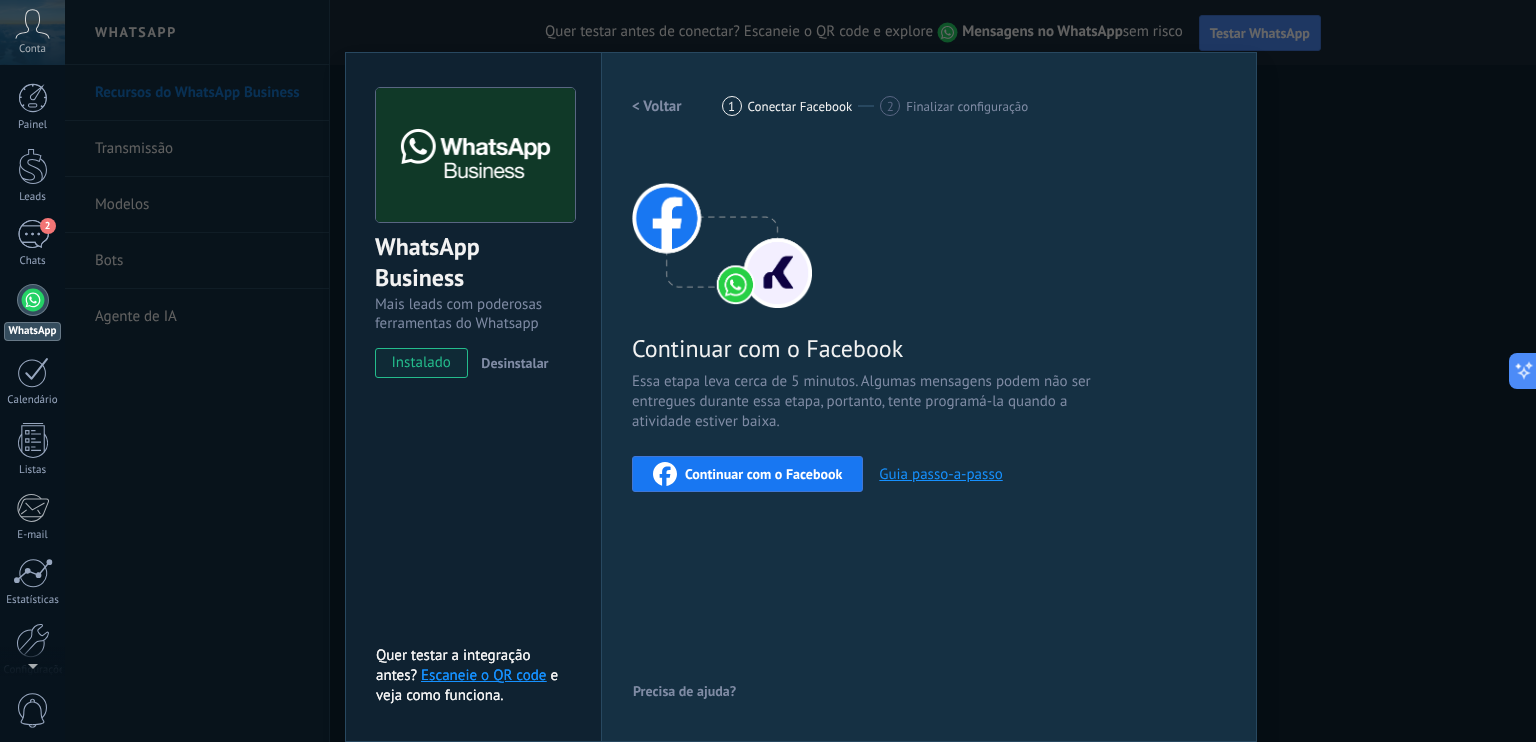 click on "Continuar com o Facebook" at bounding box center [763, 474] 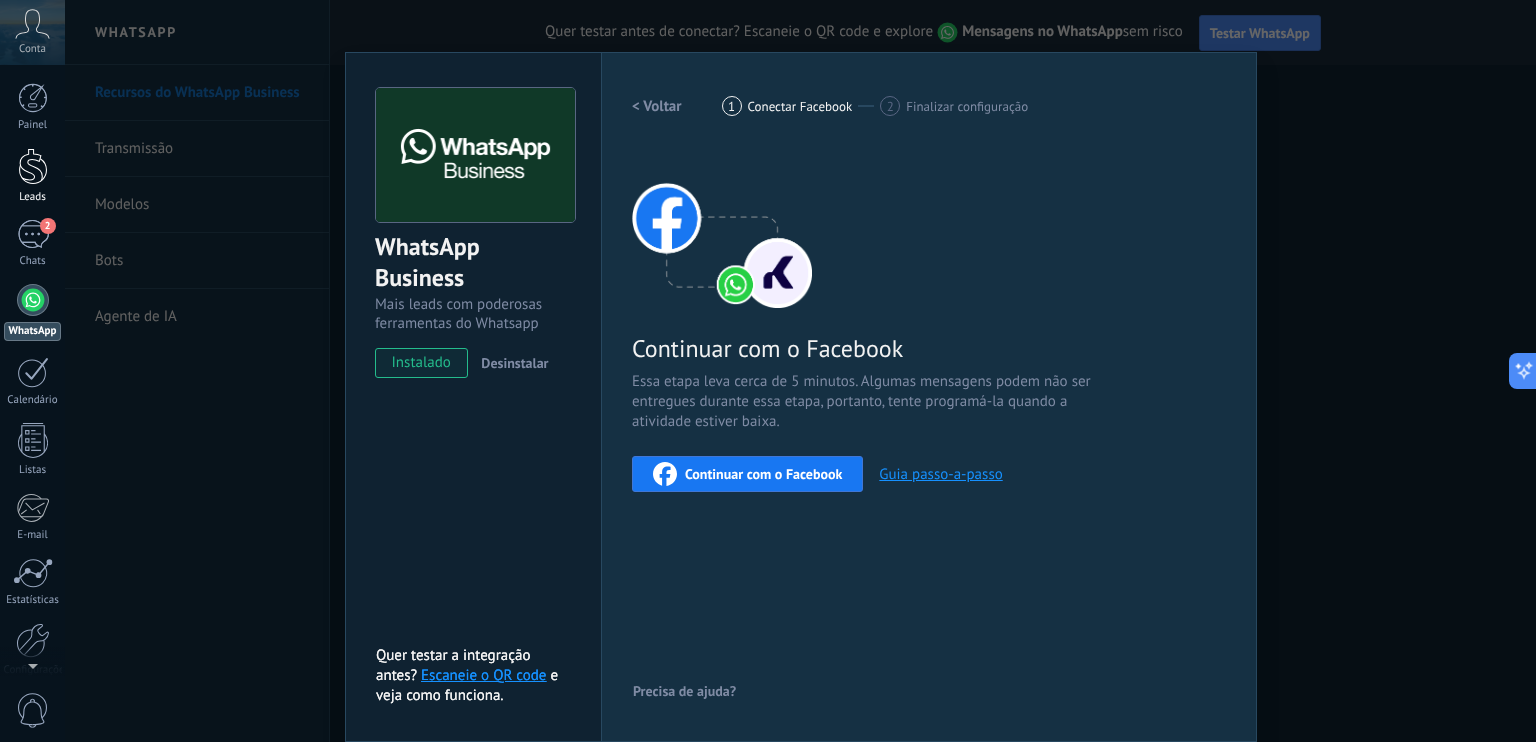 click at bounding box center [33, 166] 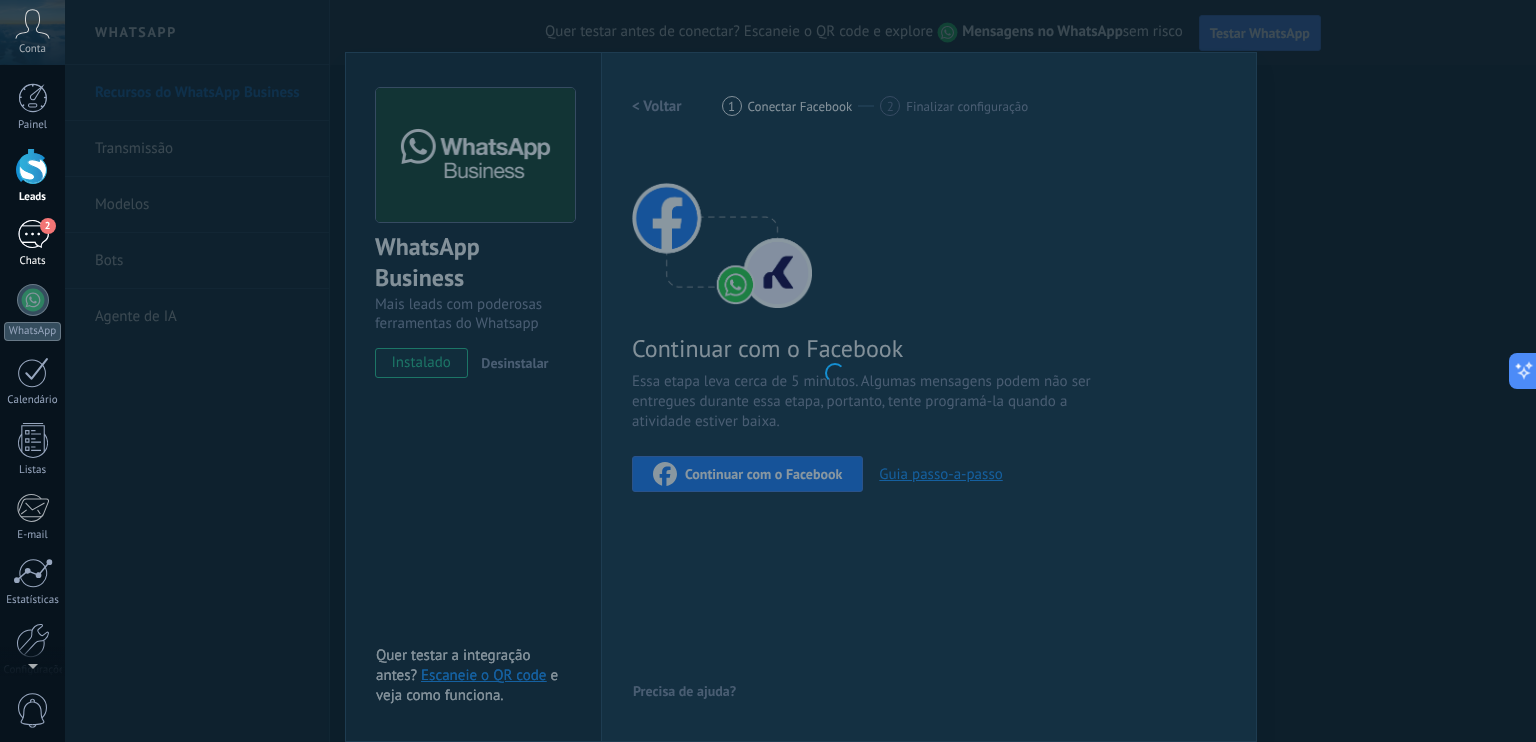 click on "2" at bounding box center (33, 234) 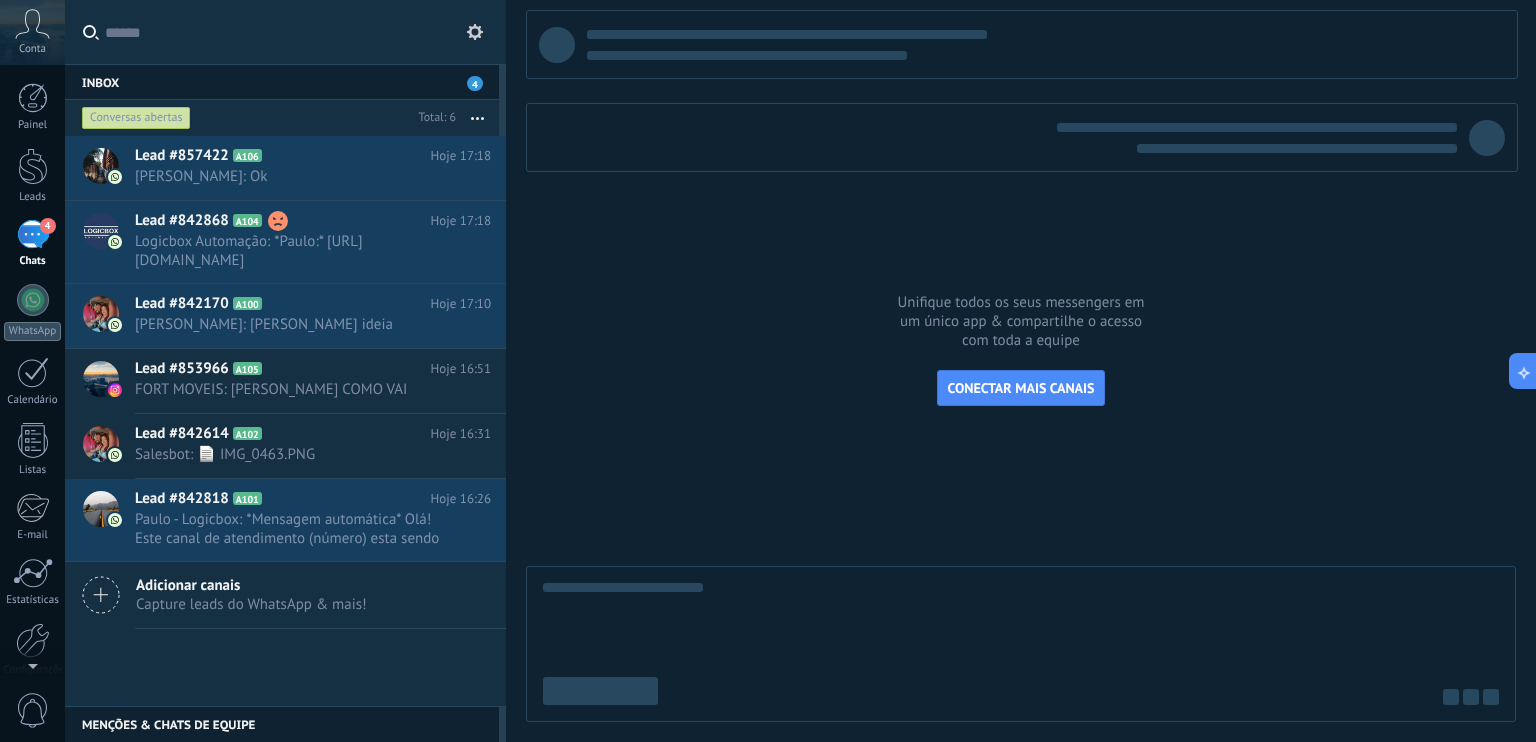 click on "Painel
Leads
4
Chats
WhatsApp
Clientes" at bounding box center (32, 425) 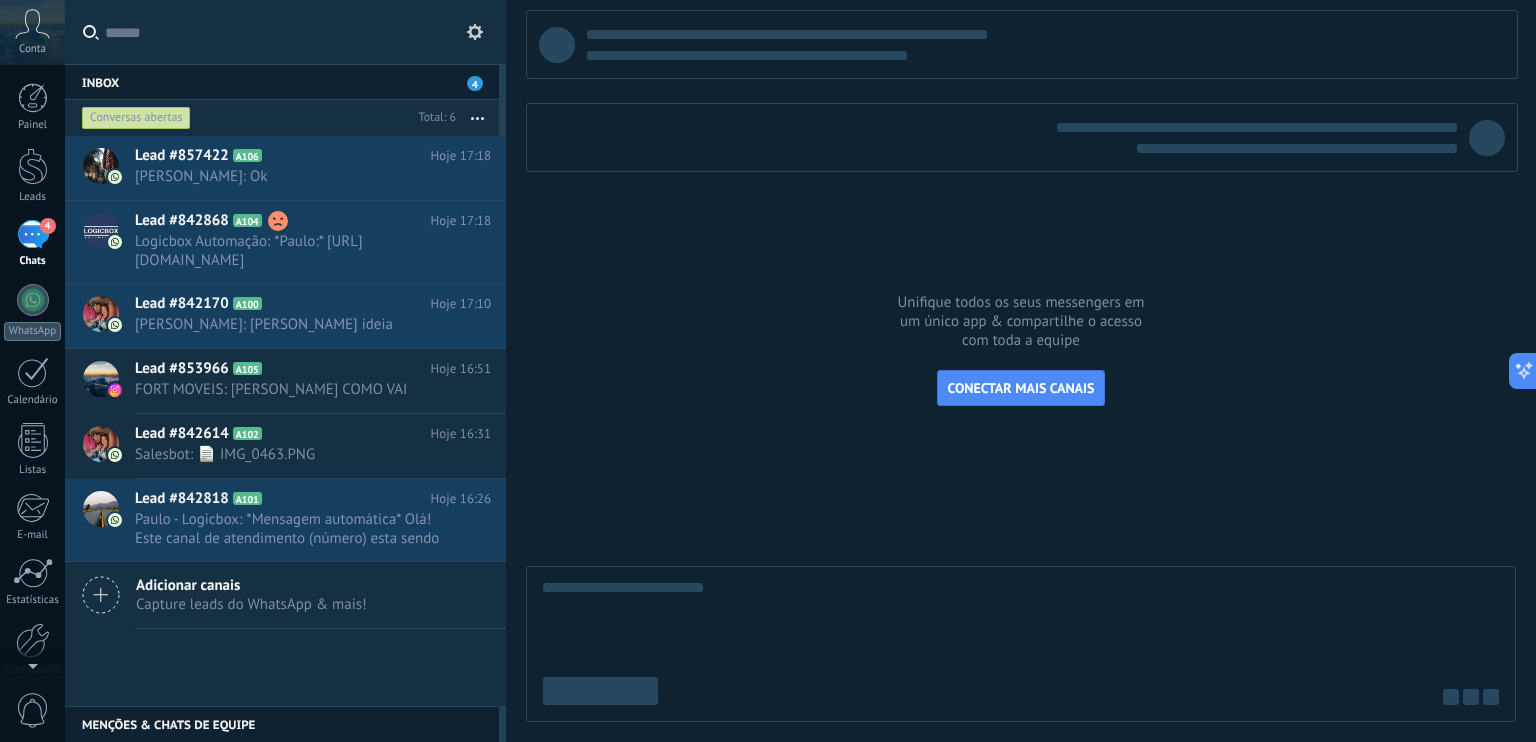 click on "4" at bounding box center [33, 234] 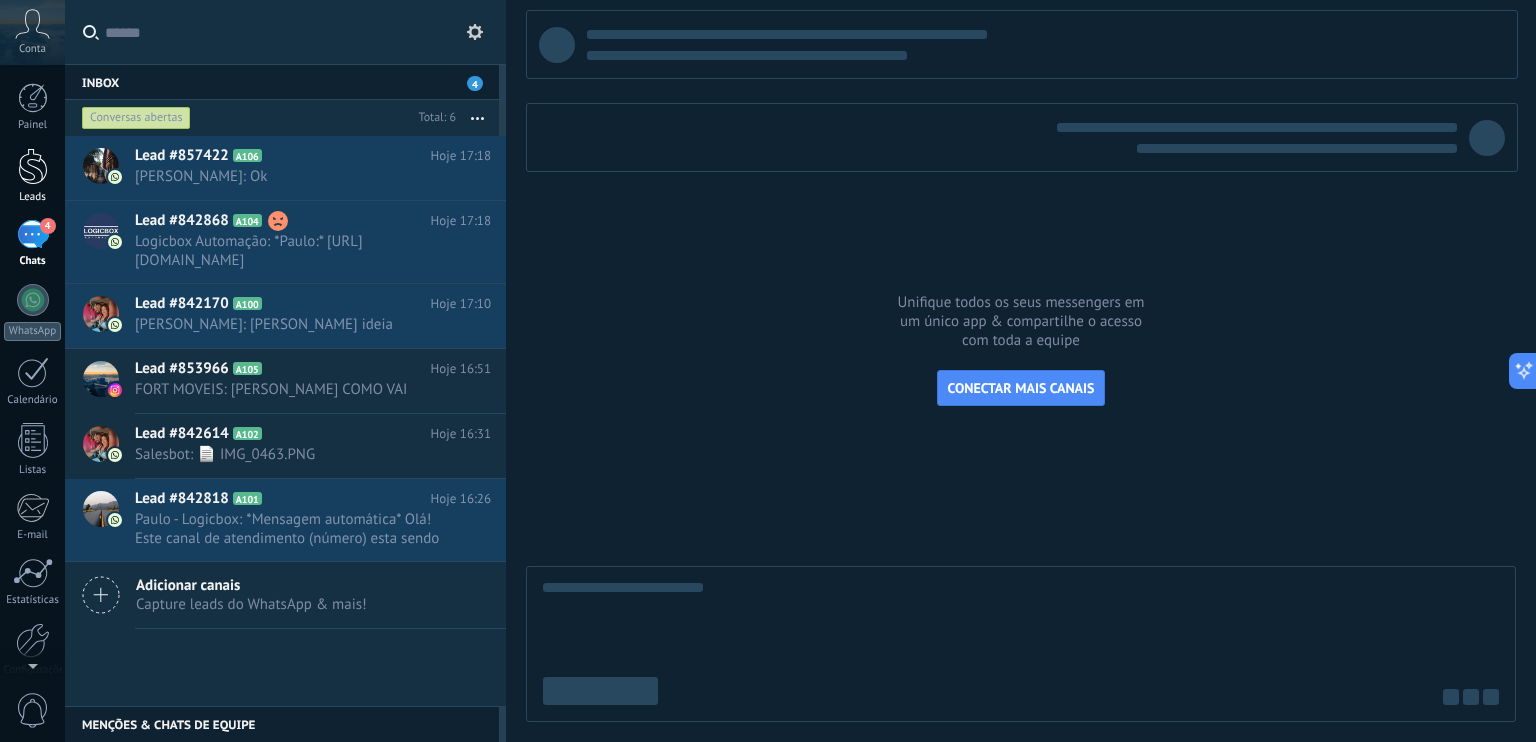 click at bounding box center (33, 166) 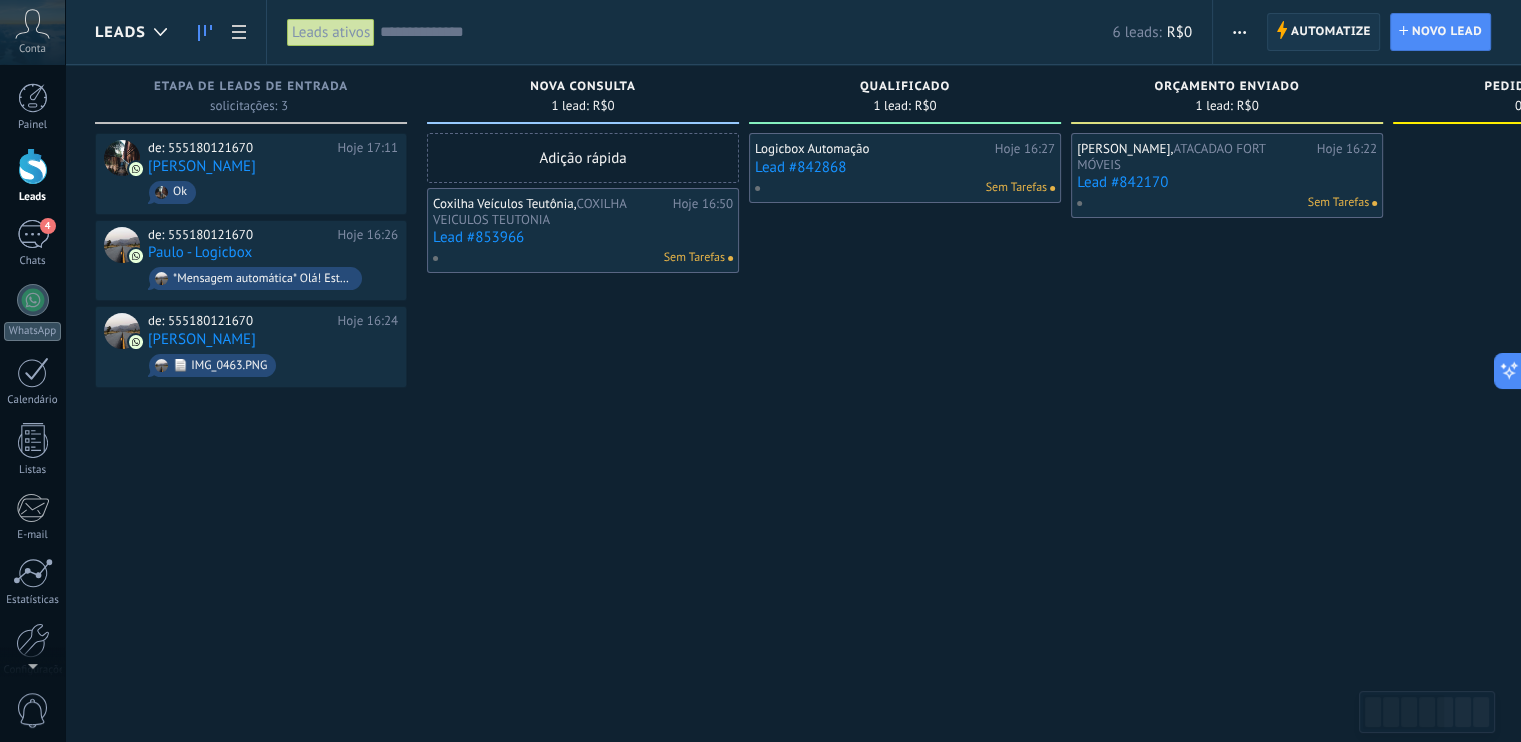click on "Automatize" at bounding box center (1331, 32) 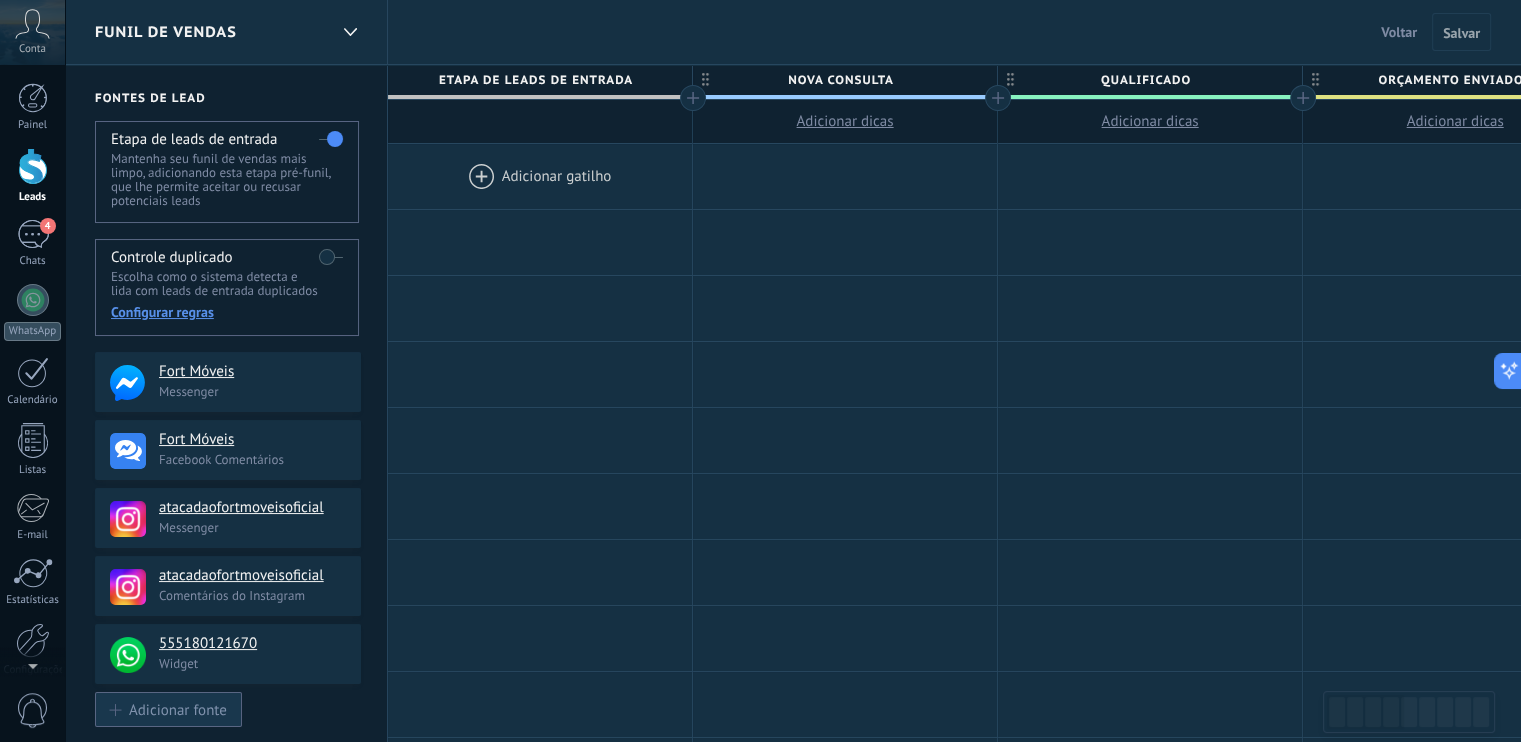 click on "Adicionar fonte" at bounding box center [168, 709] 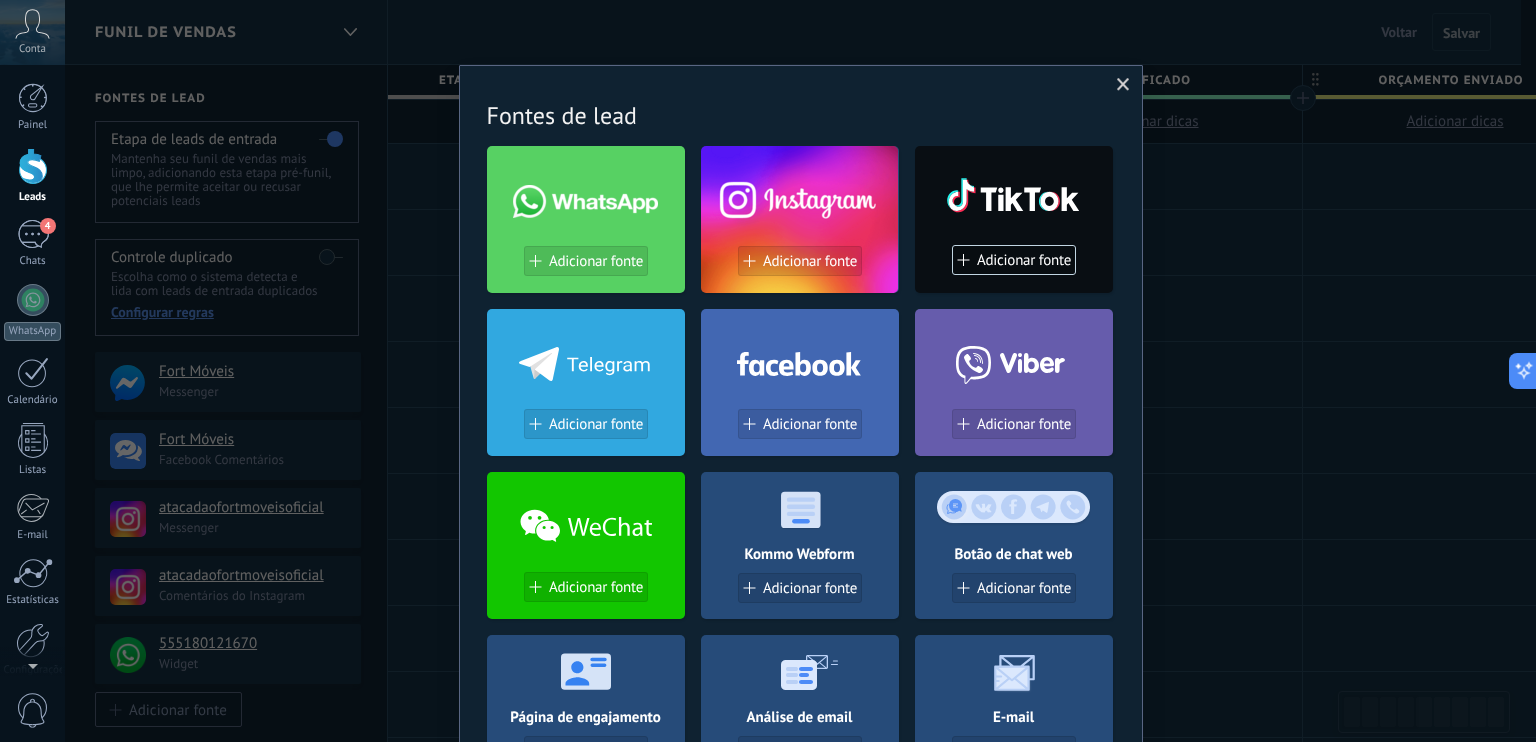 click at bounding box center [1123, 85] 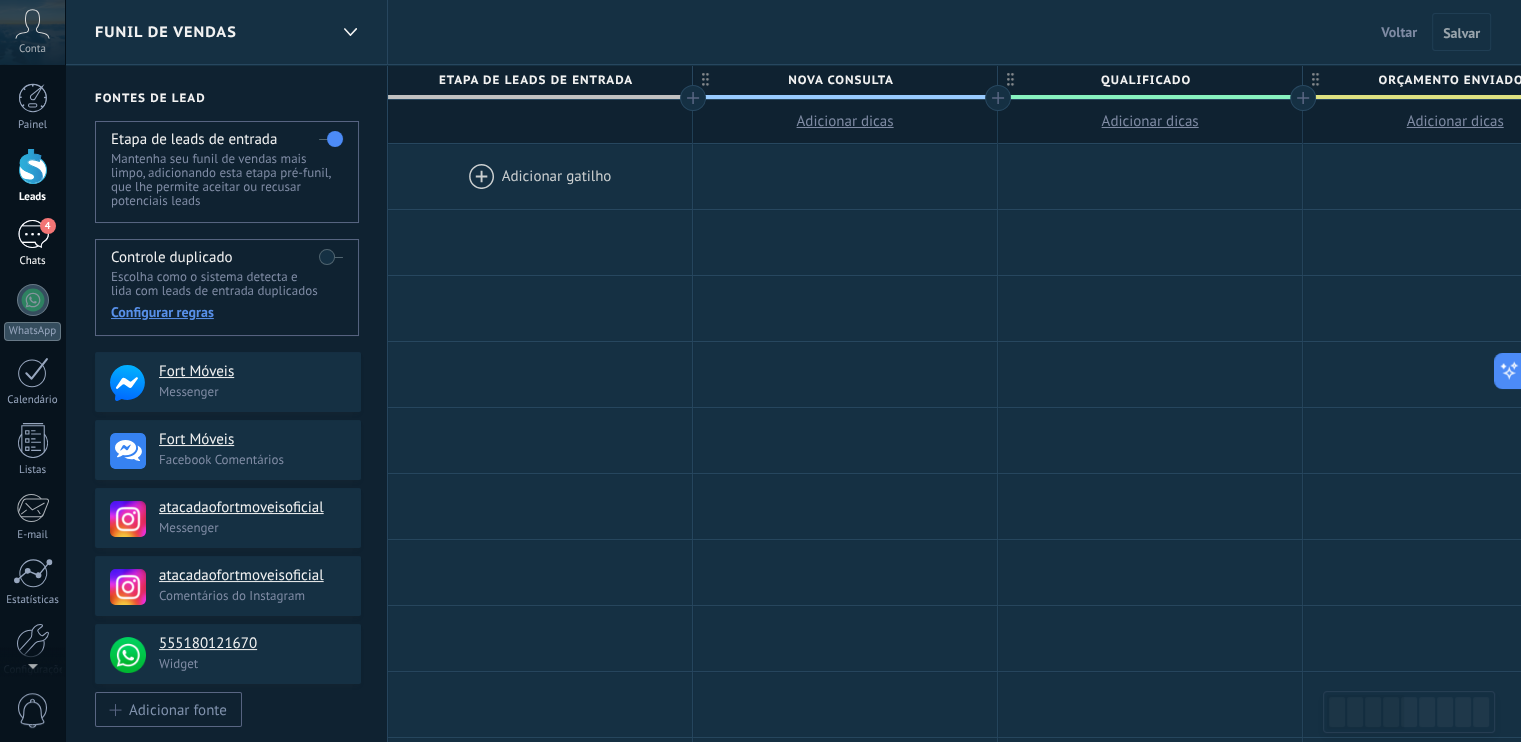 click on "Chats" at bounding box center [33, 261] 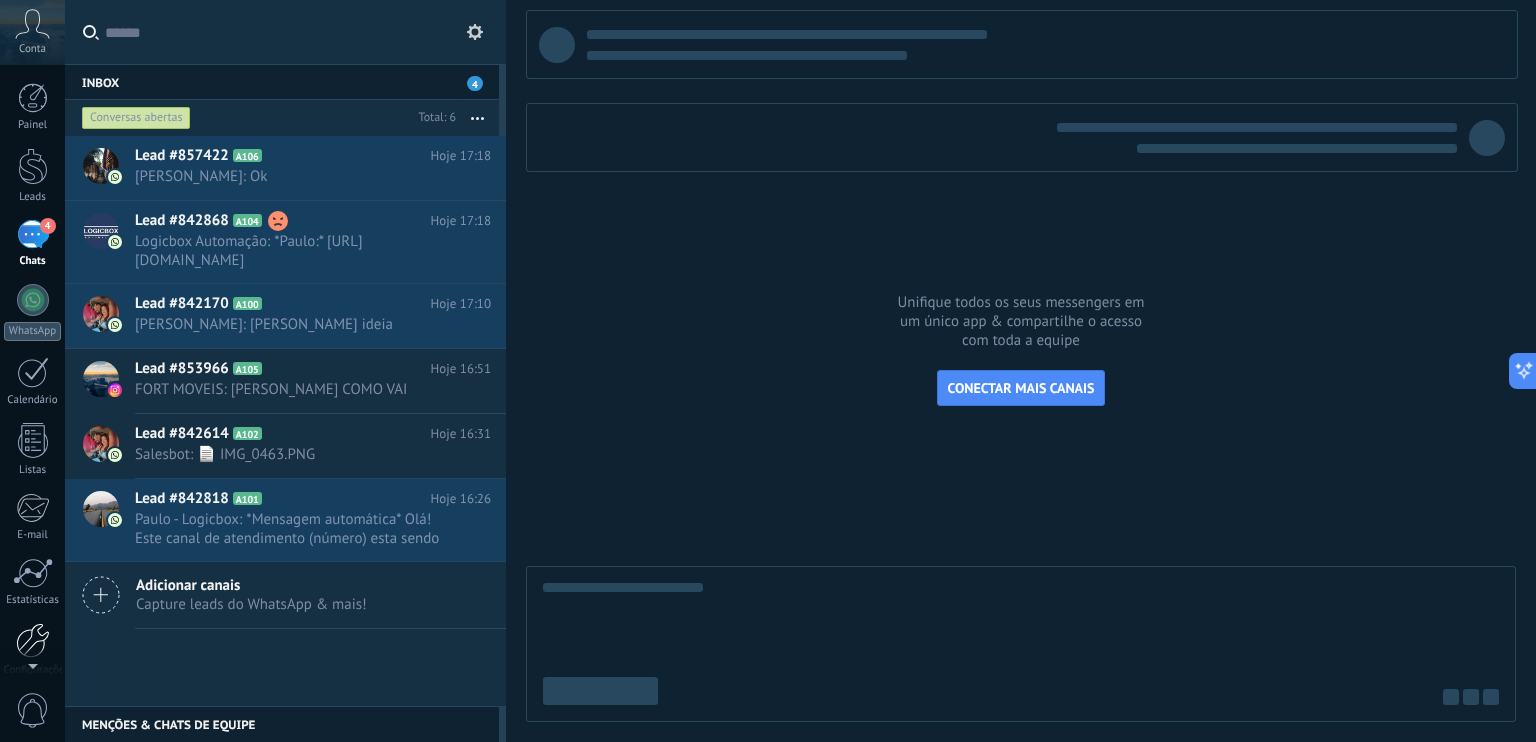 click at bounding box center (33, 640) 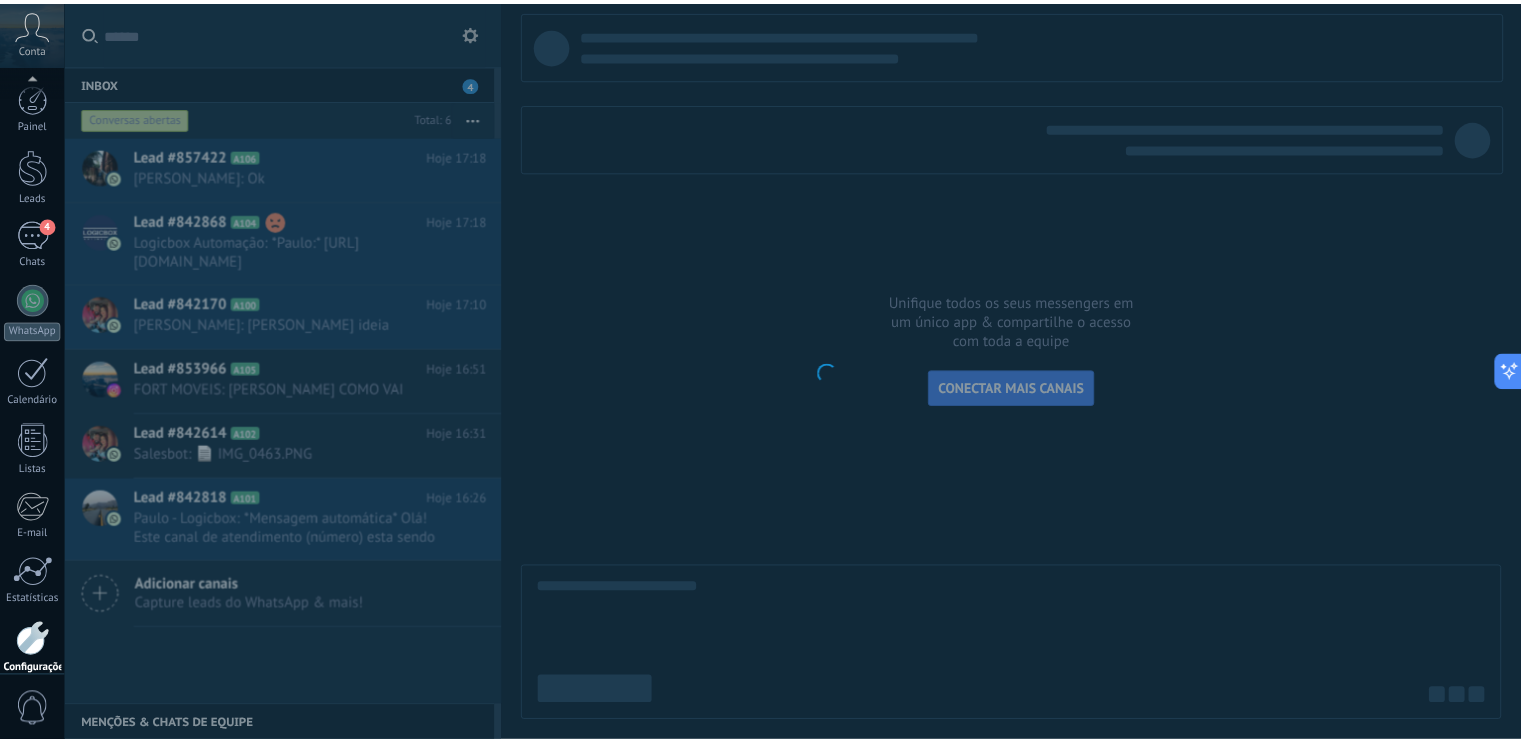 scroll, scrollTop: 88, scrollLeft: 0, axis: vertical 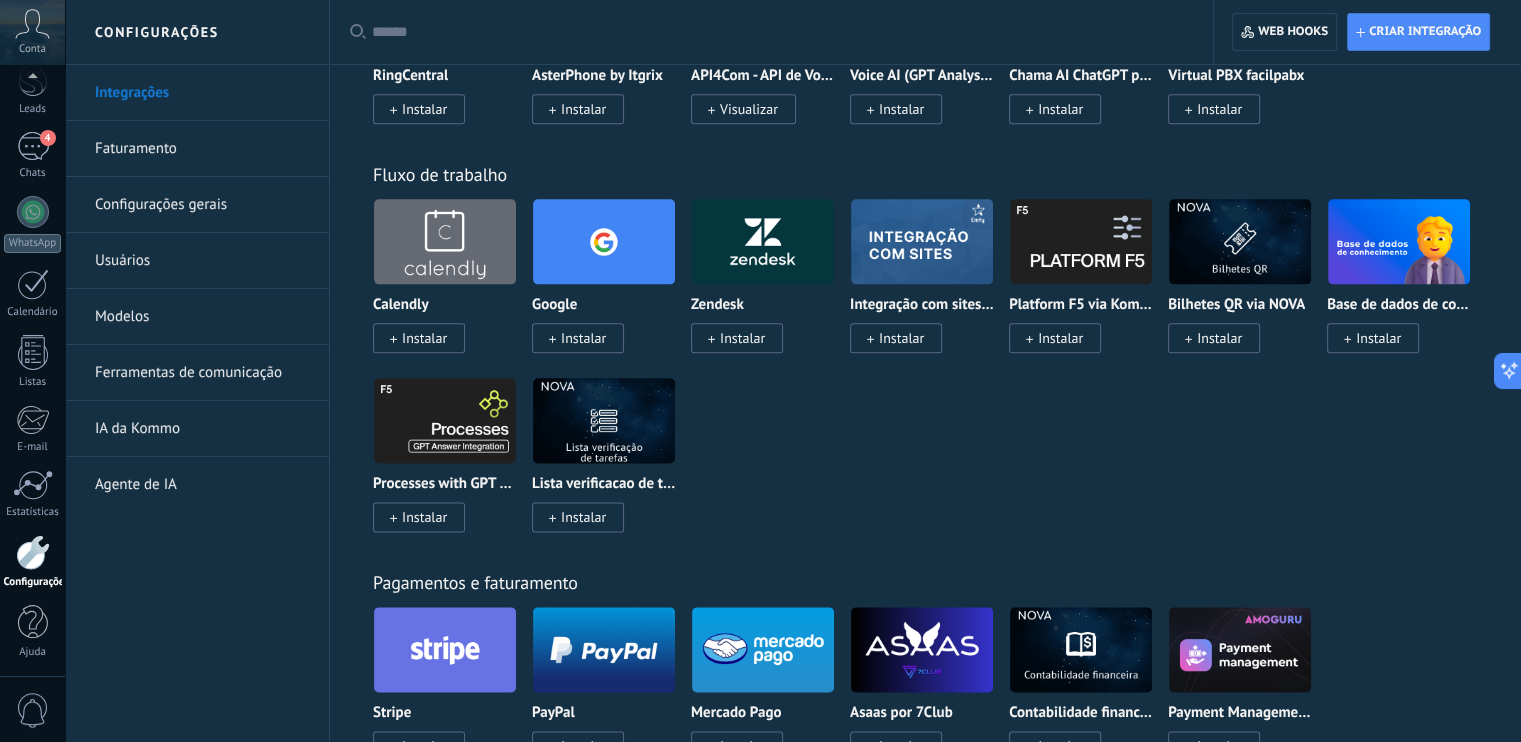 click at bounding box center (604, 241) 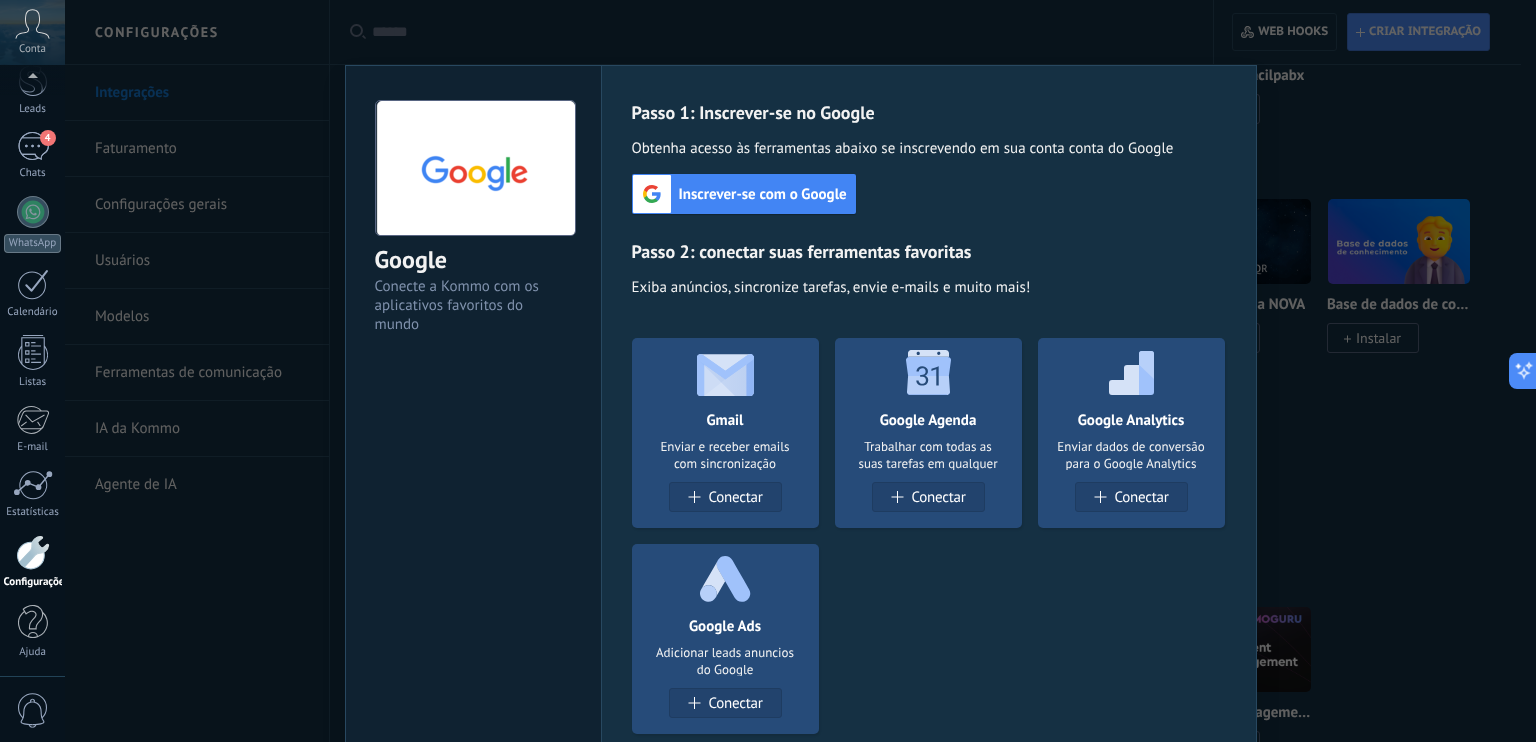 click on "Inscrever-se com o Google" at bounding box center (744, 194) 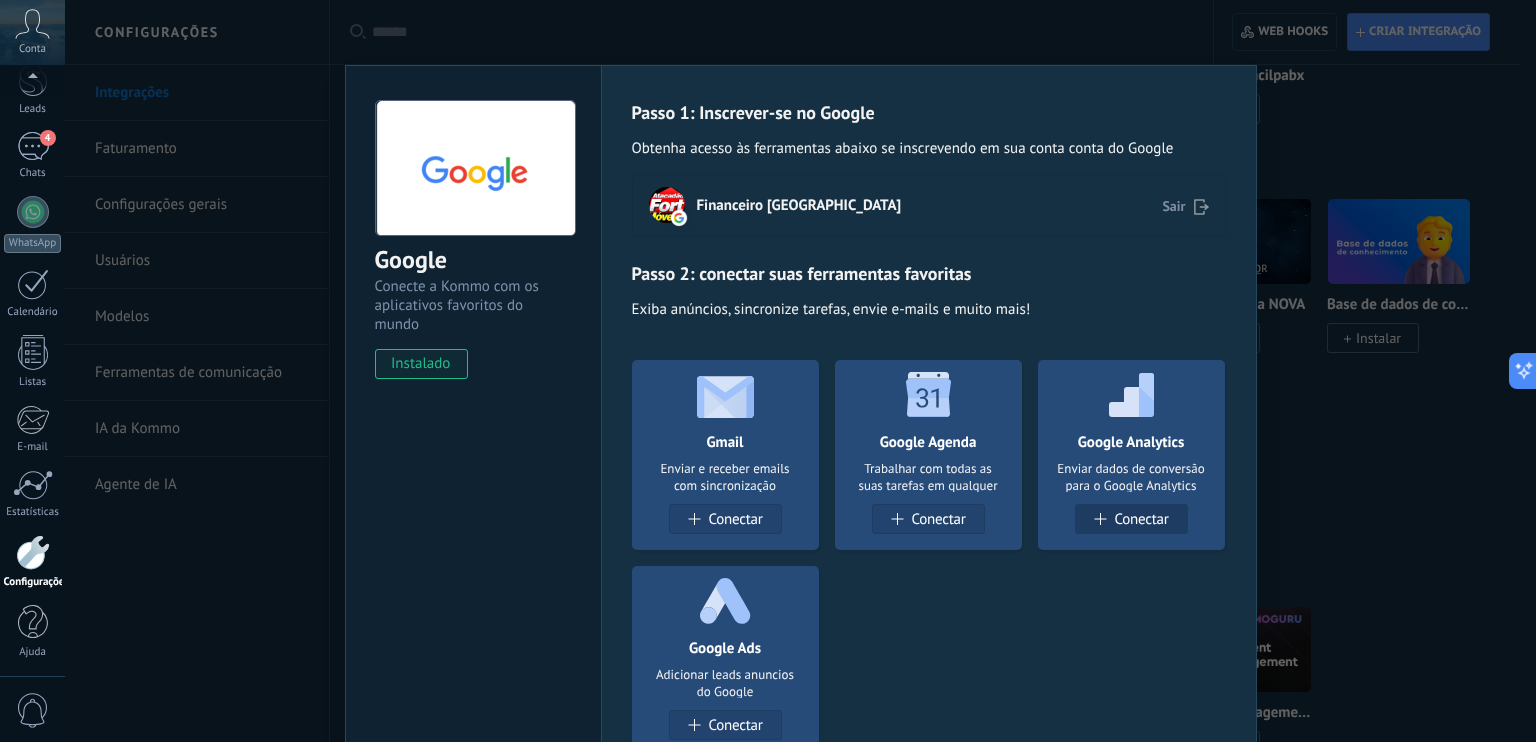 click on "Conectar" at bounding box center (1141, 519) 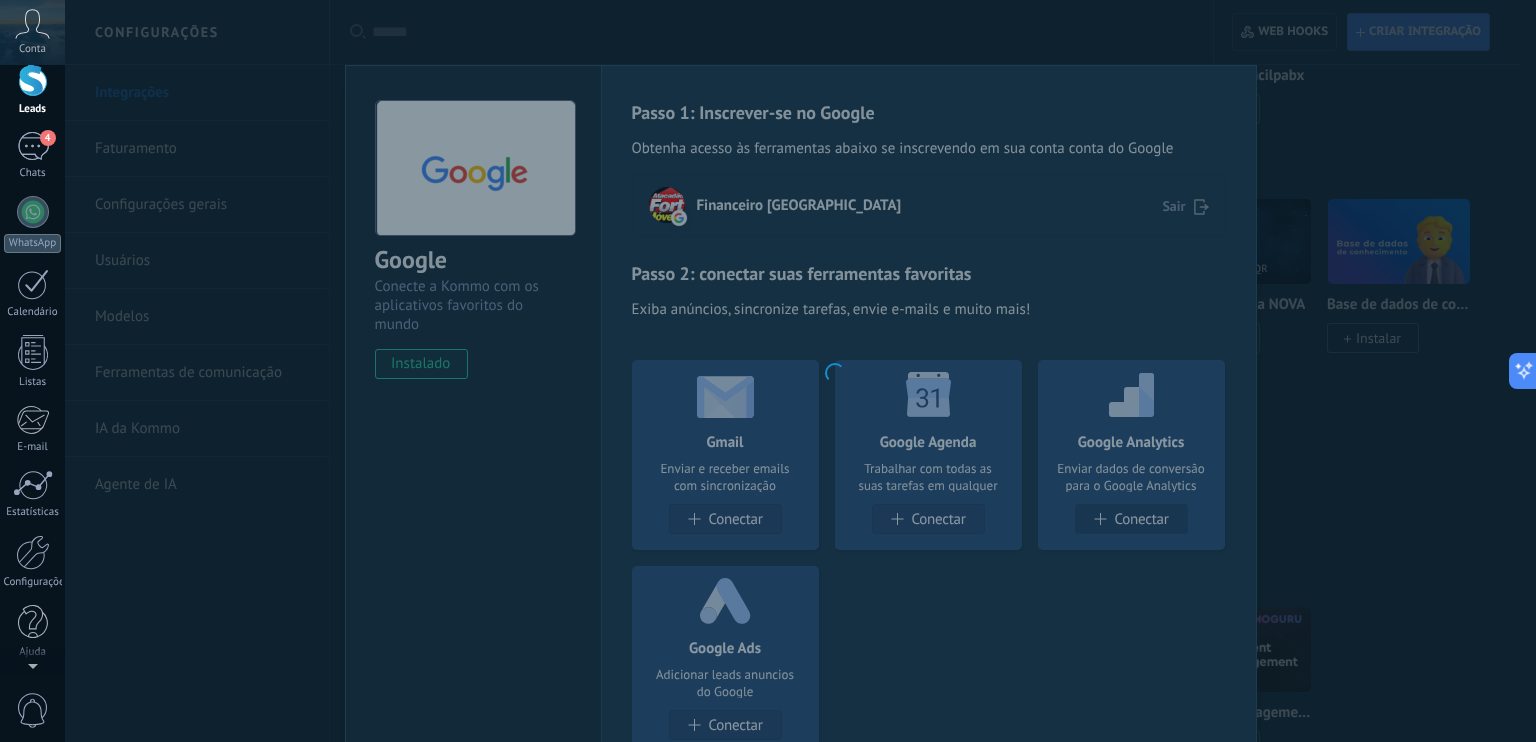 scroll, scrollTop: 0, scrollLeft: 0, axis: both 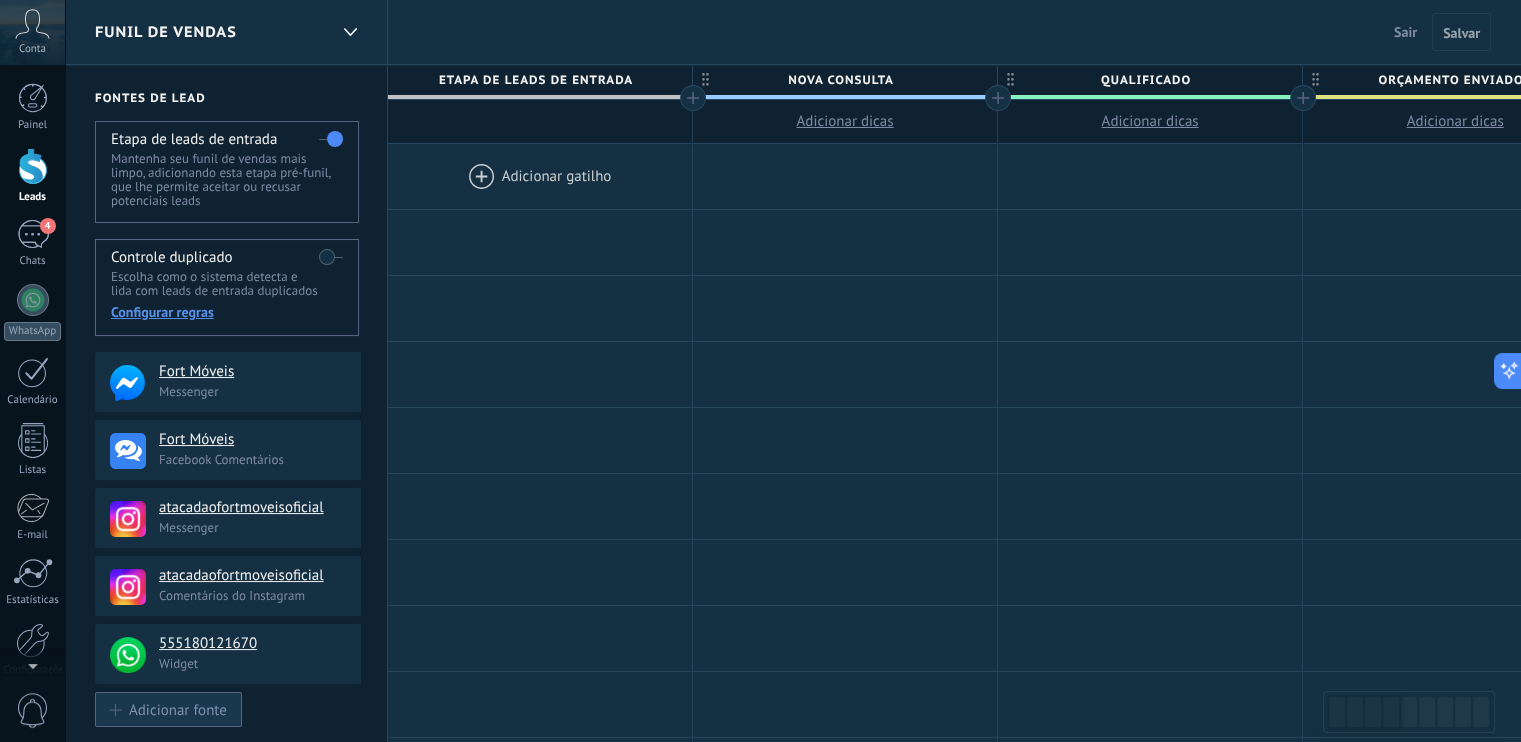 click on "Adicionar fonte" at bounding box center (178, 709) 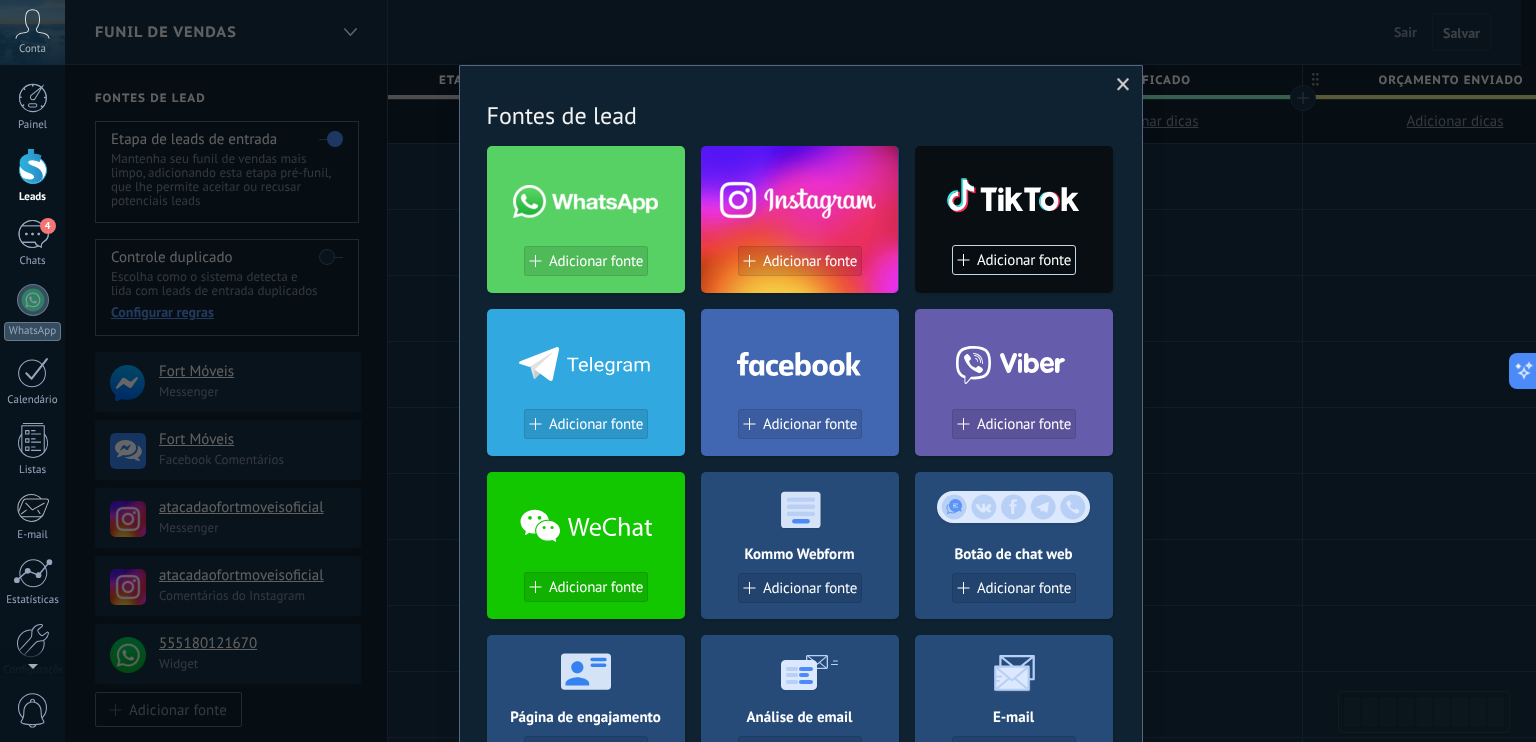click at bounding box center (1123, 85) 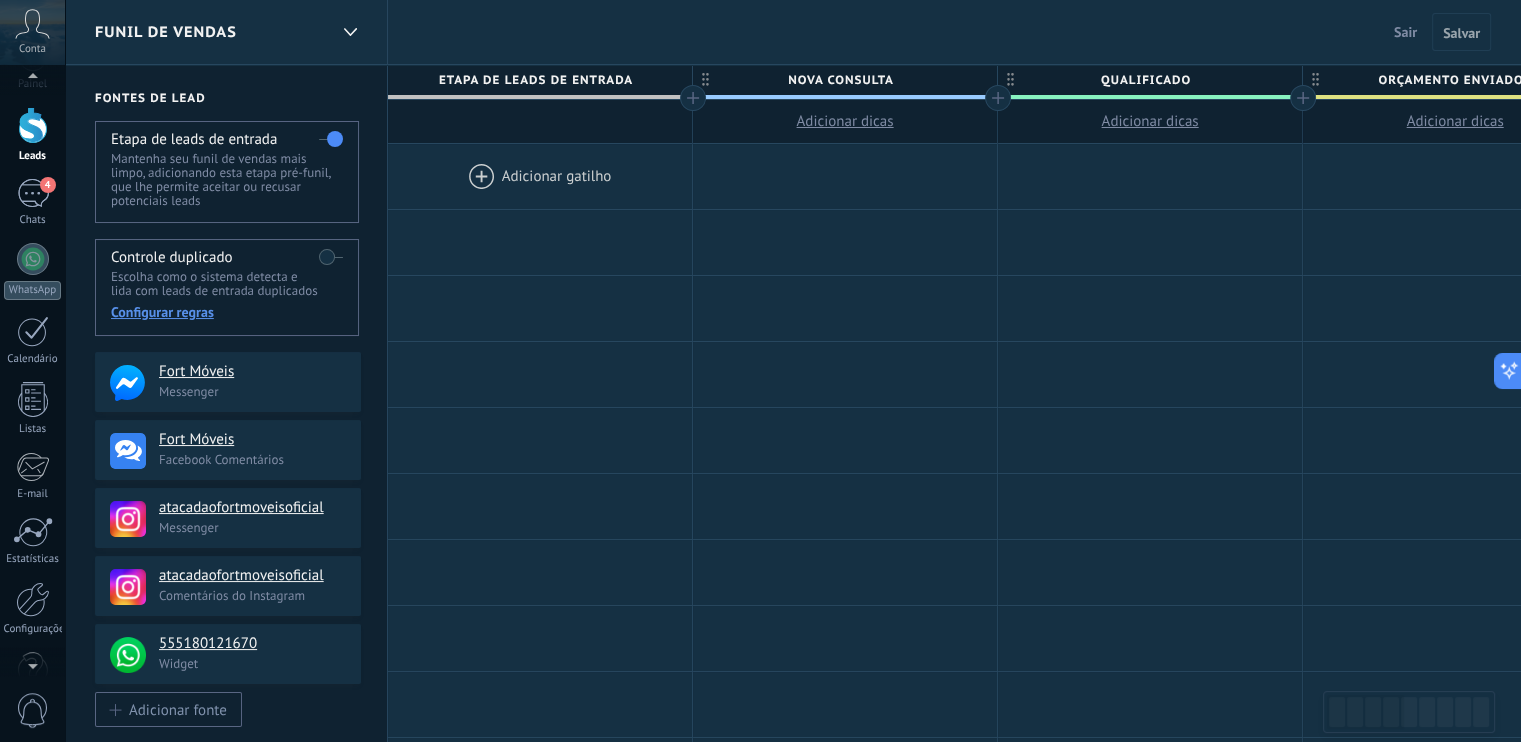 scroll, scrollTop: 88, scrollLeft: 0, axis: vertical 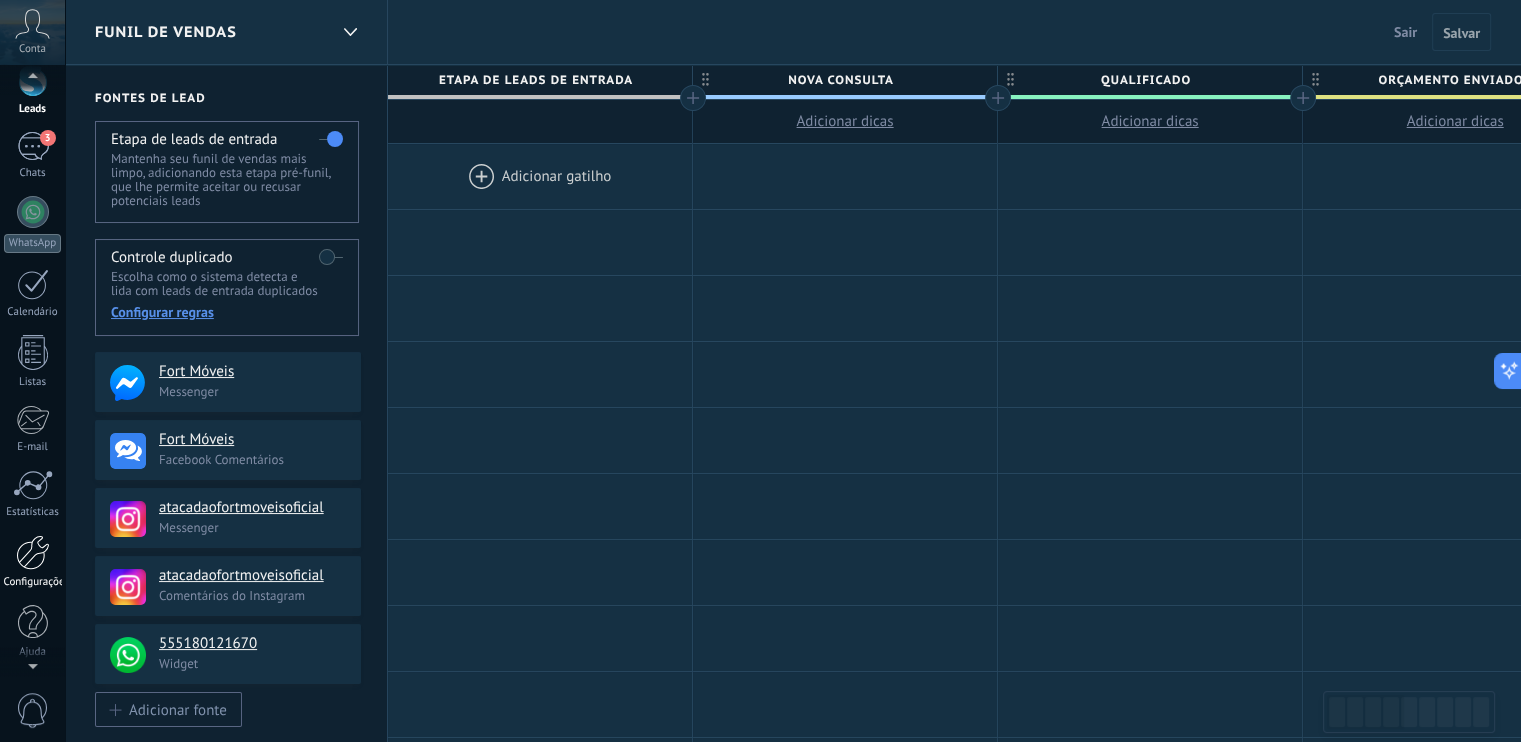 click at bounding box center (33, 552) 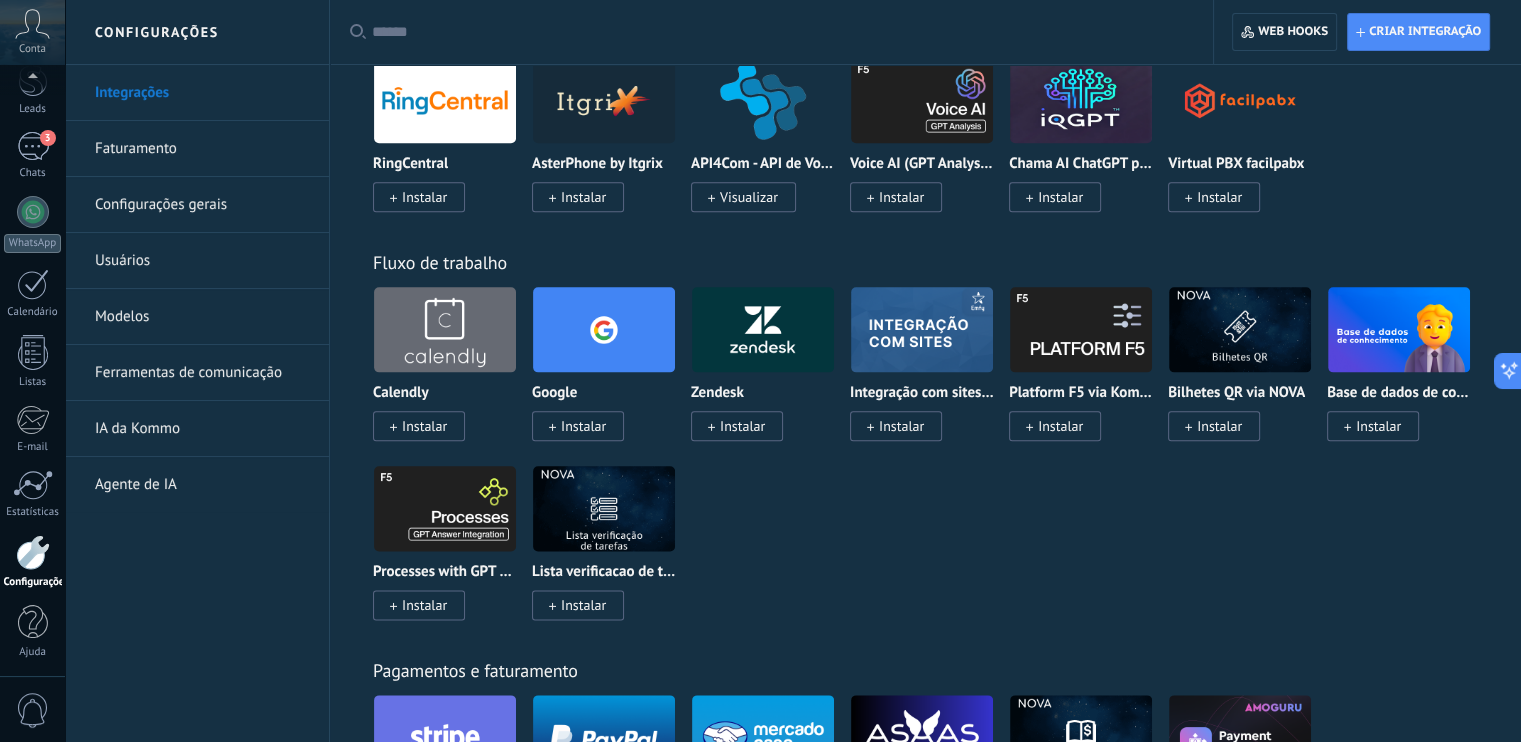 scroll, scrollTop: 2486, scrollLeft: 0, axis: vertical 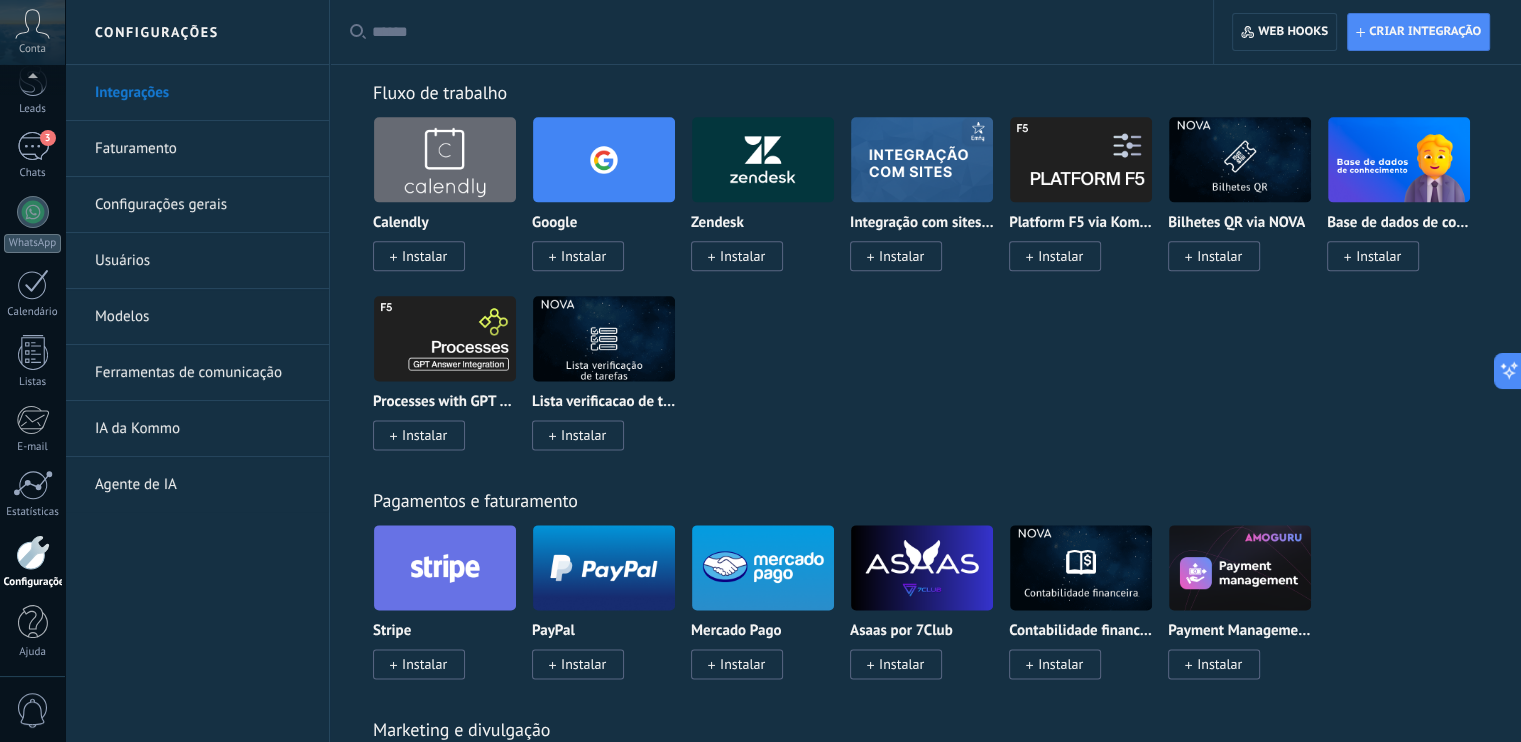 click at bounding box center [604, 159] 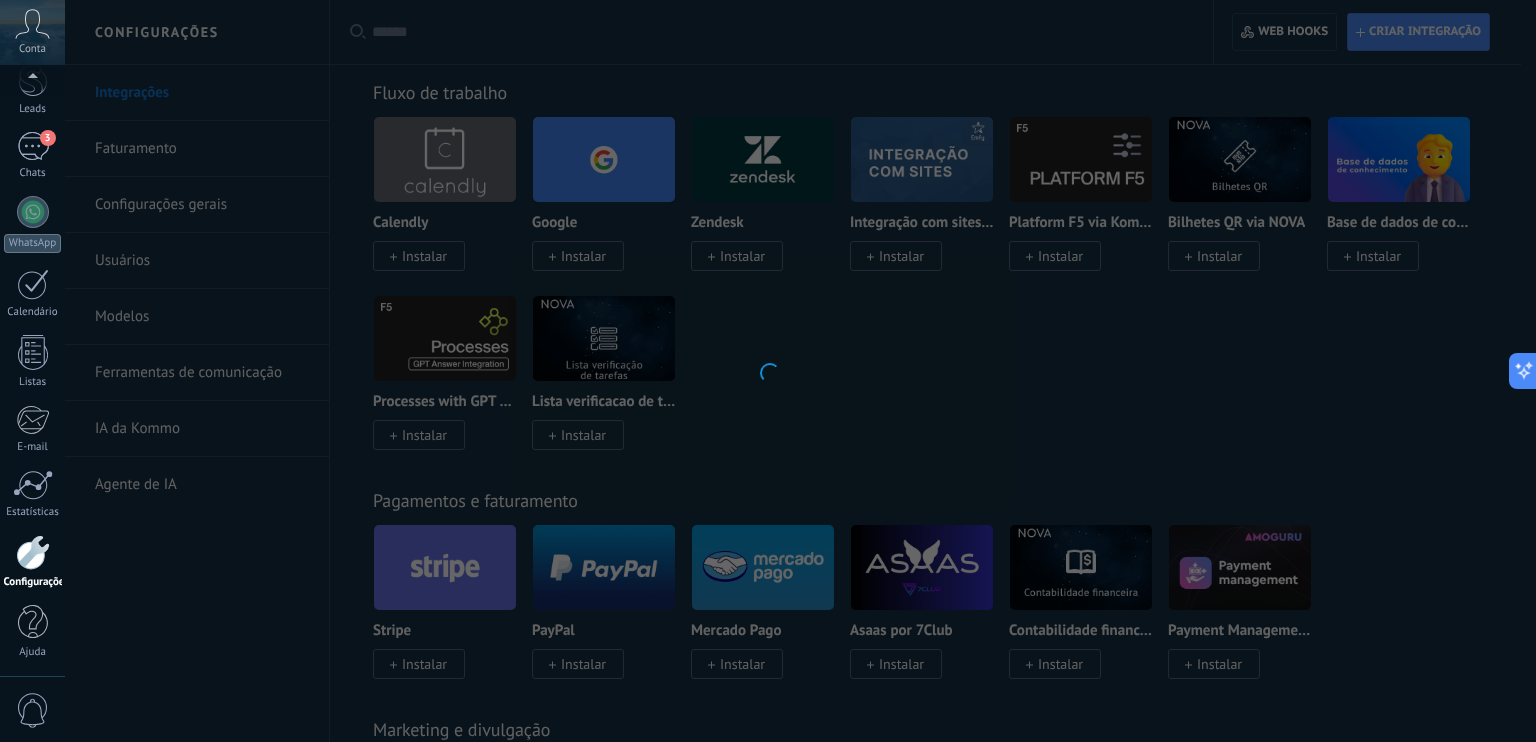 click at bounding box center (768, 371) 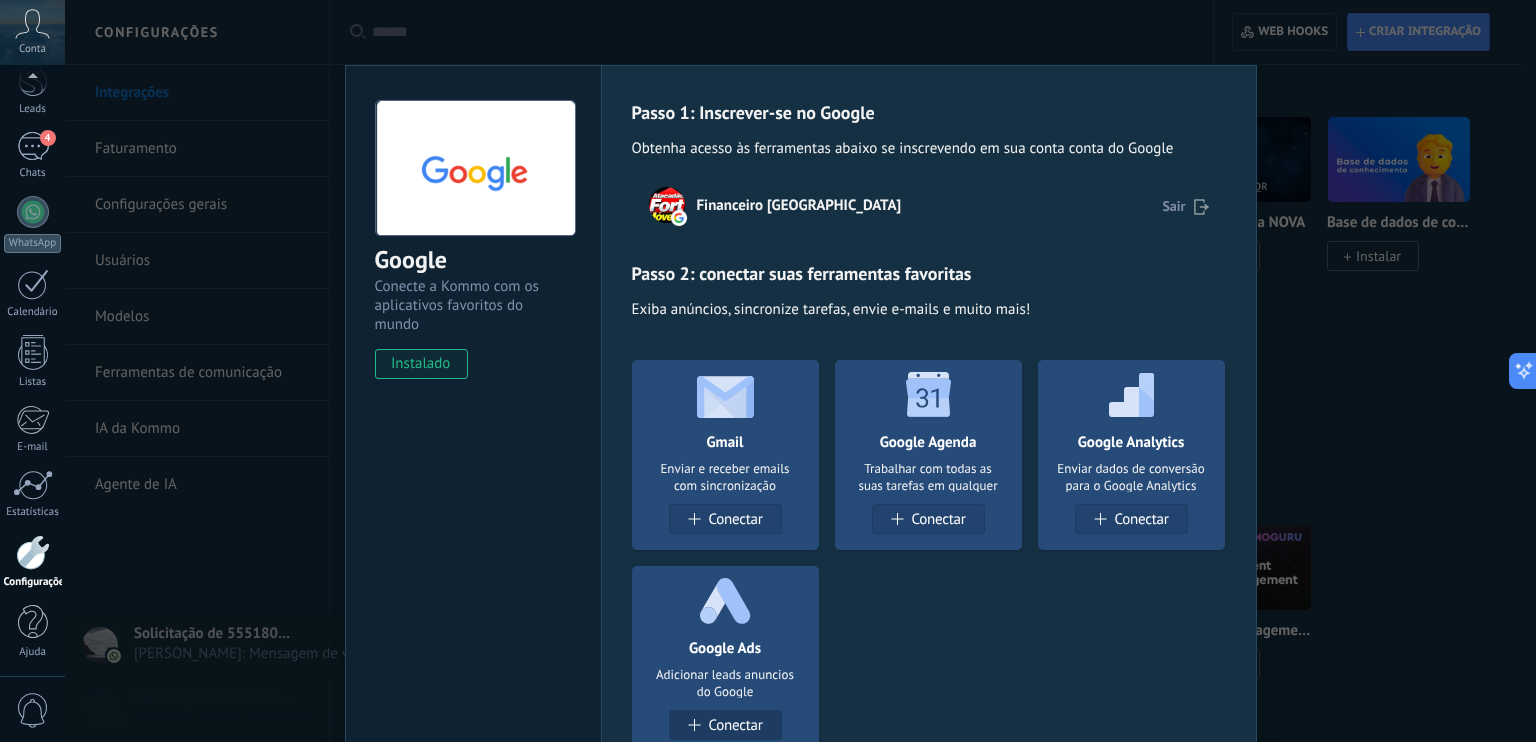 click on "Conectar" at bounding box center (735, 725) 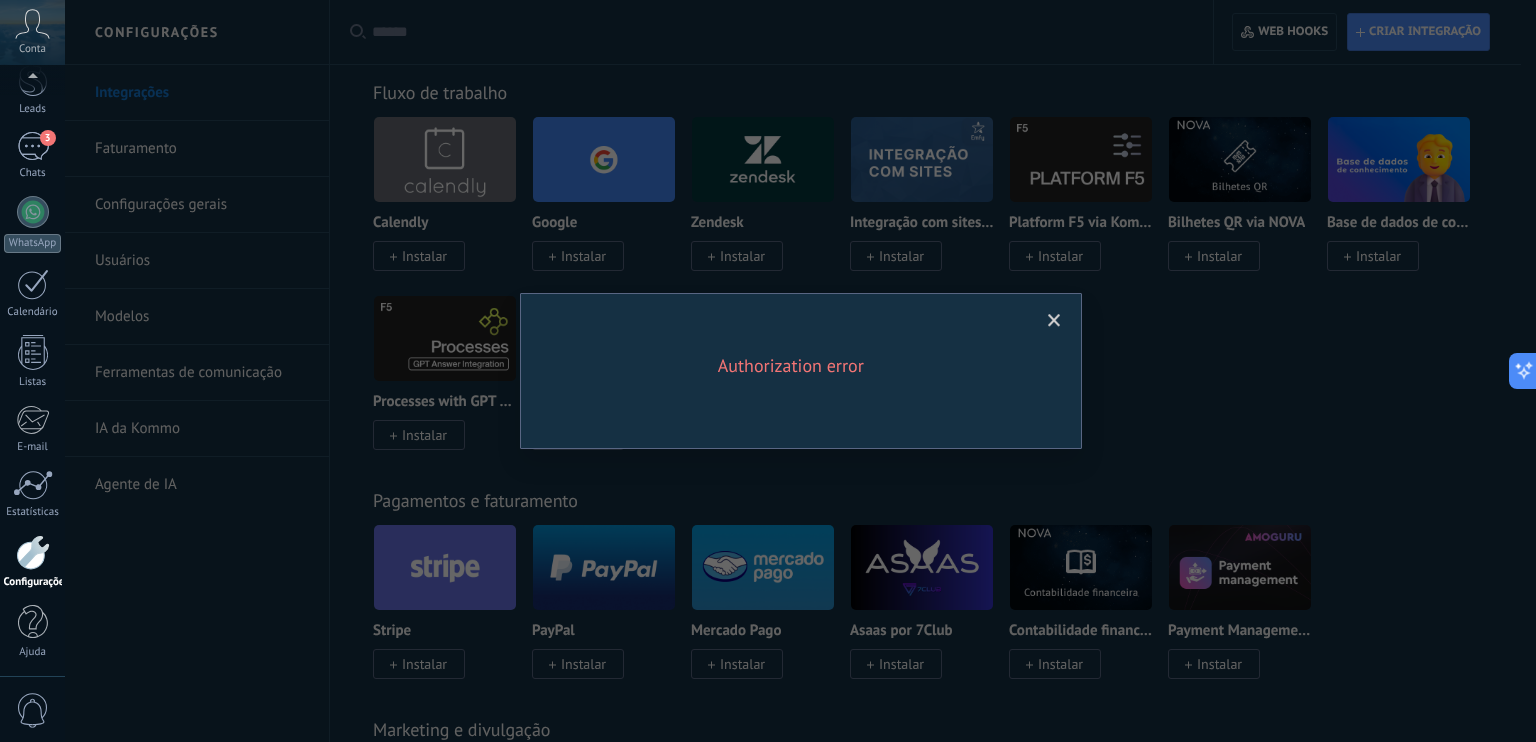 click at bounding box center [1054, 321] 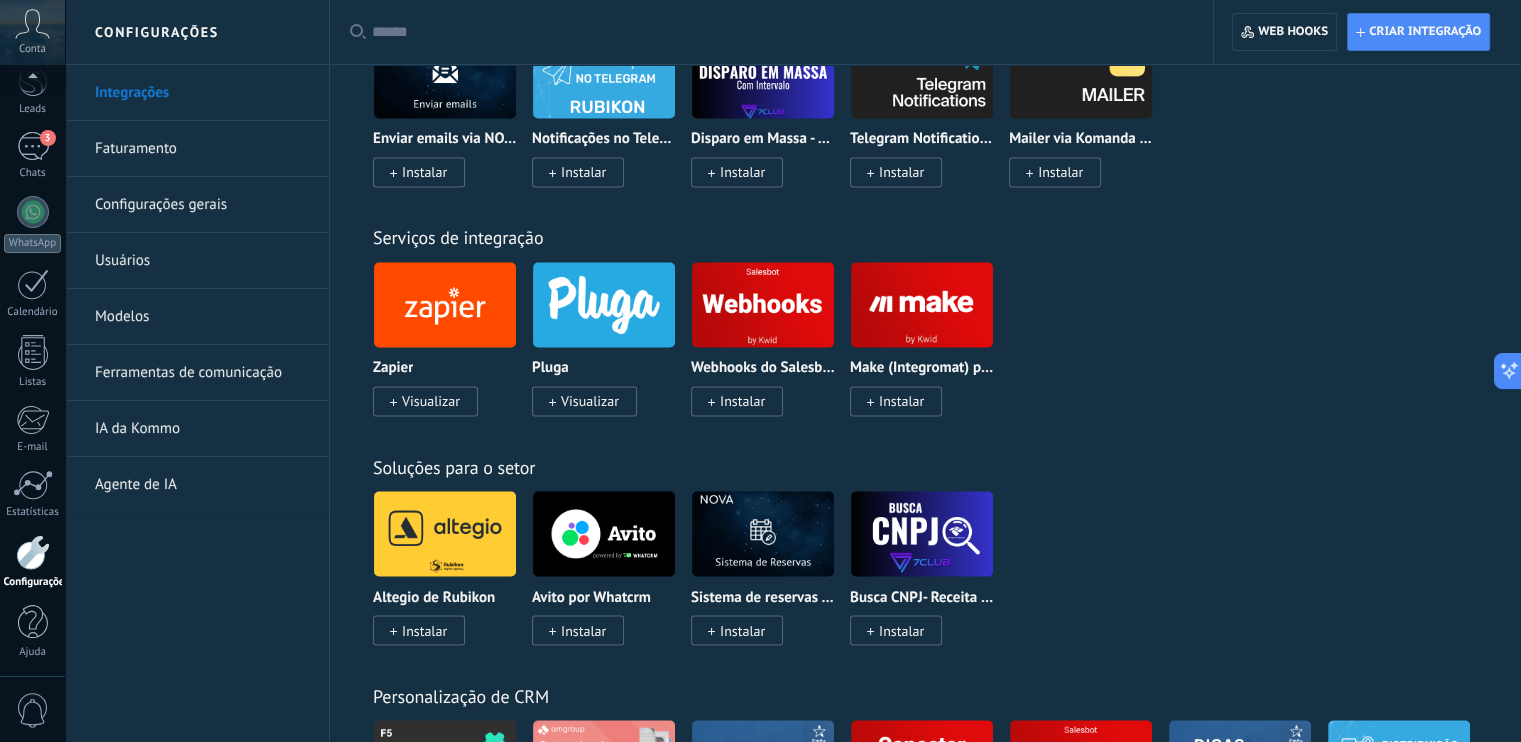 scroll, scrollTop: 3486, scrollLeft: 0, axis: vertical 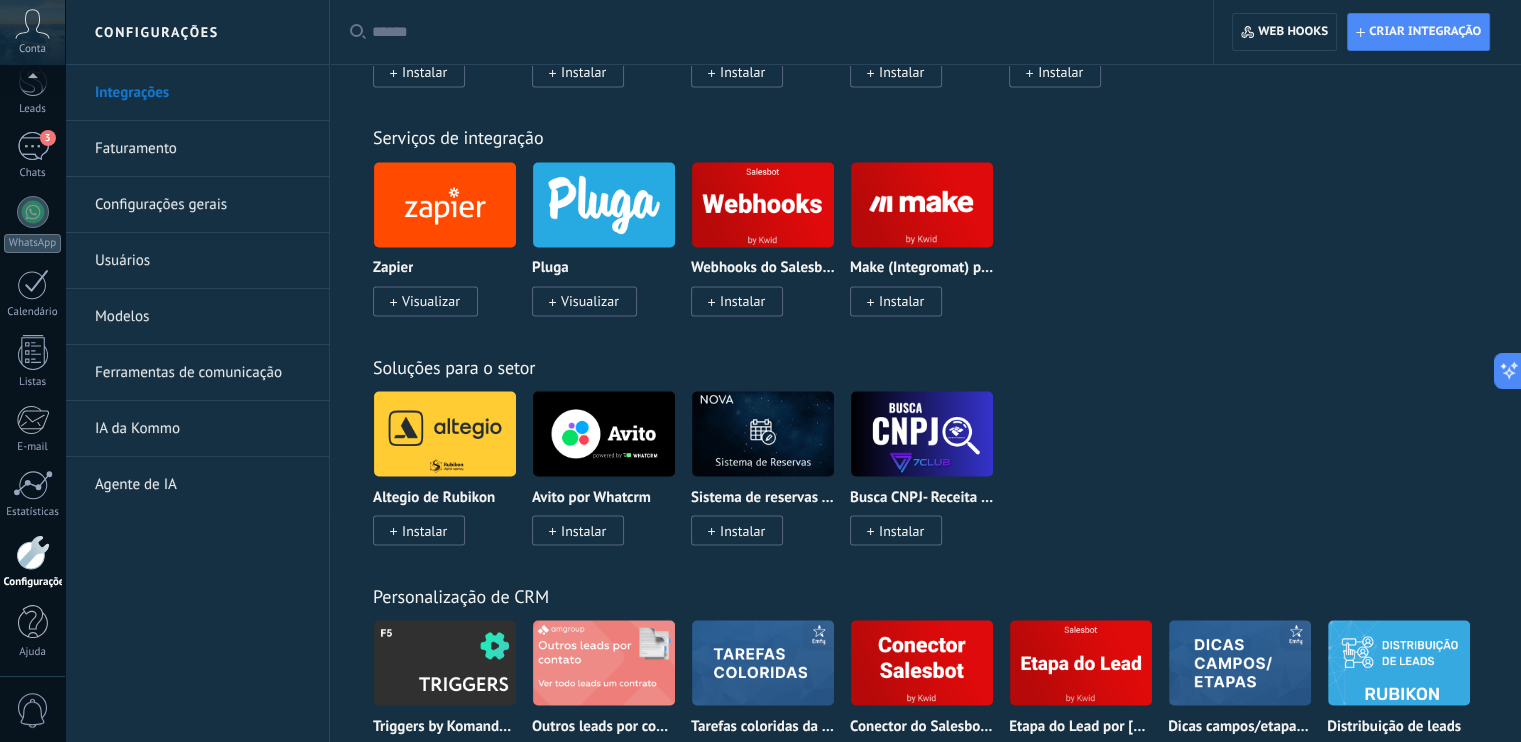 click at bounding box center (33, 552) 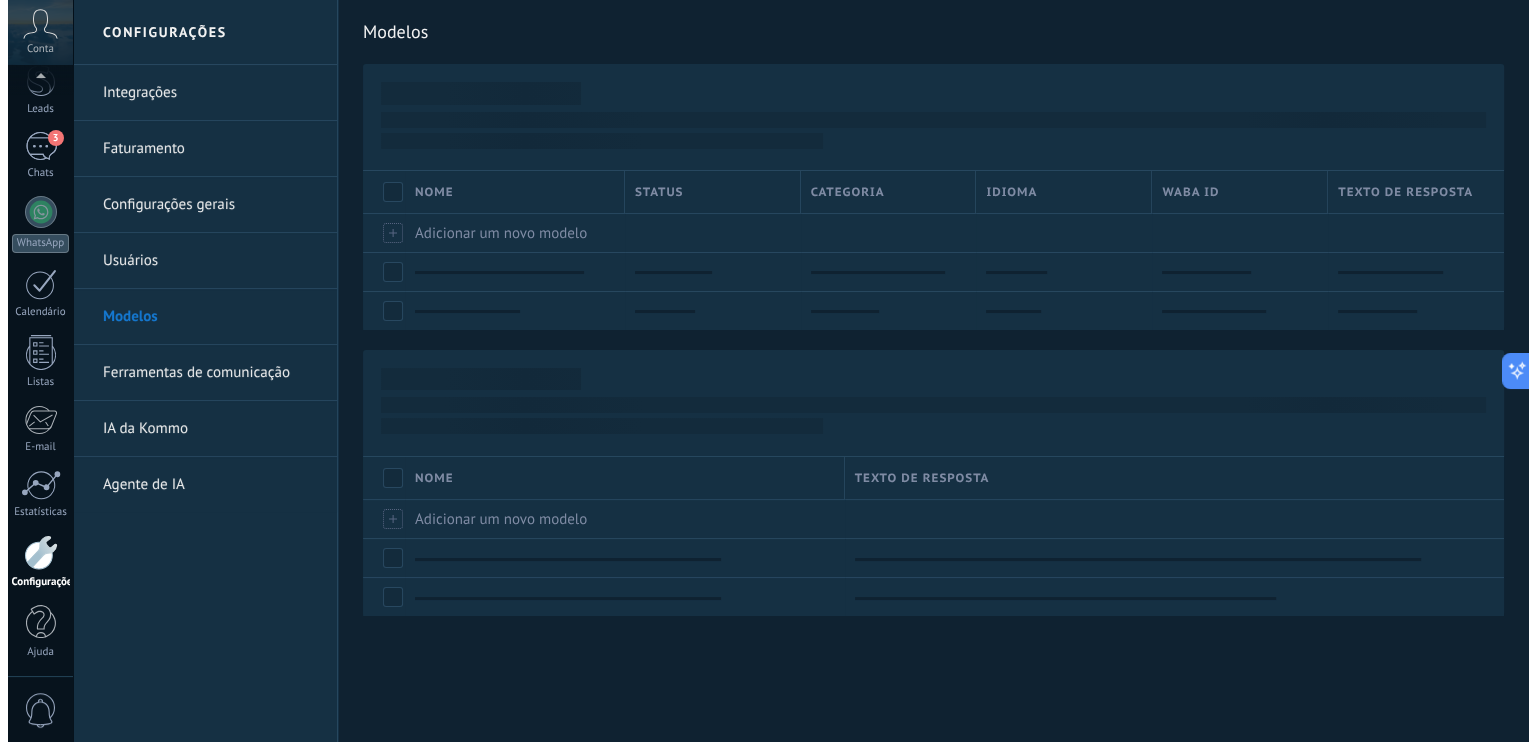 scroll, scrollTop: 0, scrollLeft: 0, axis: both 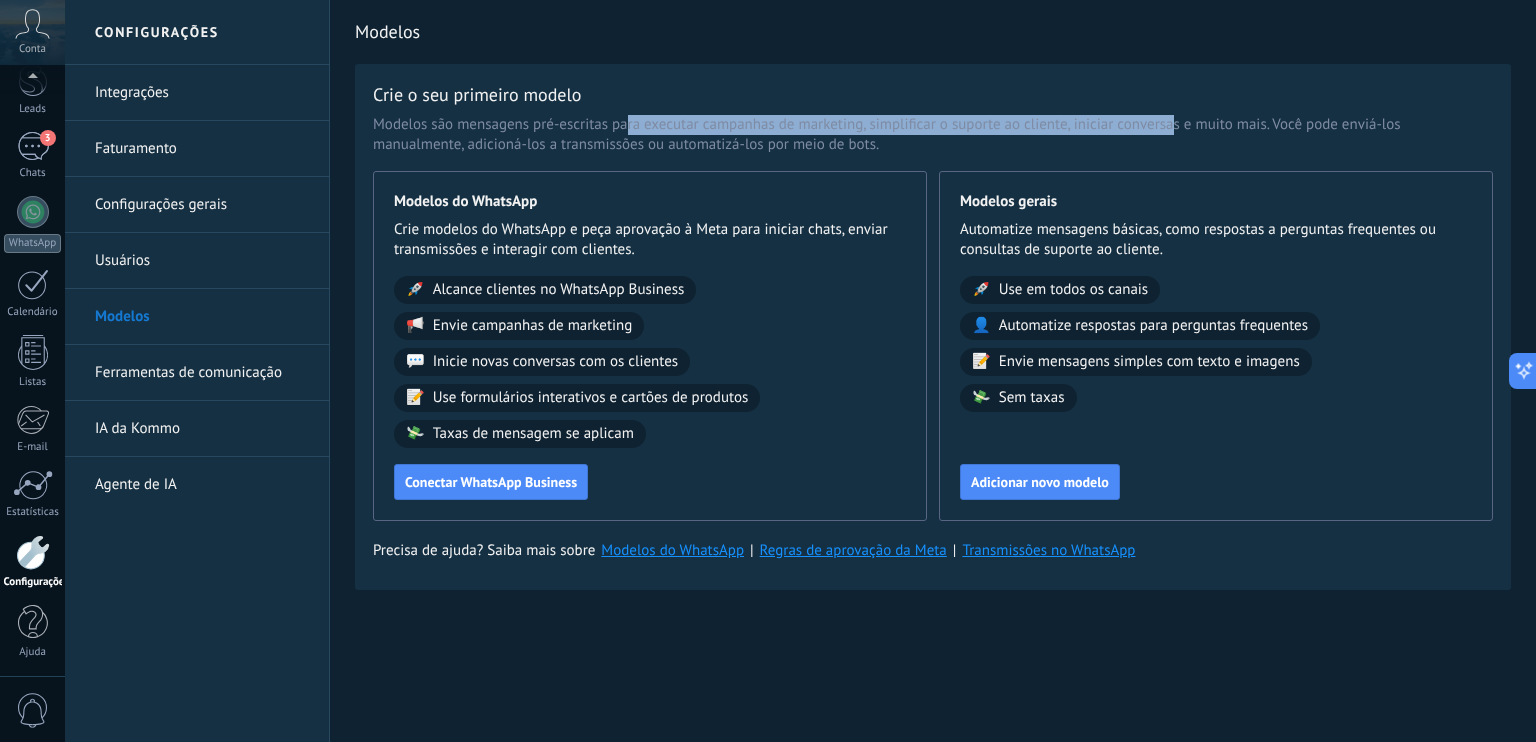drag, startPoint x: 625, startPoint y: 125, endPoint x: 1173, endPoint y: 126, distance: 548.0009 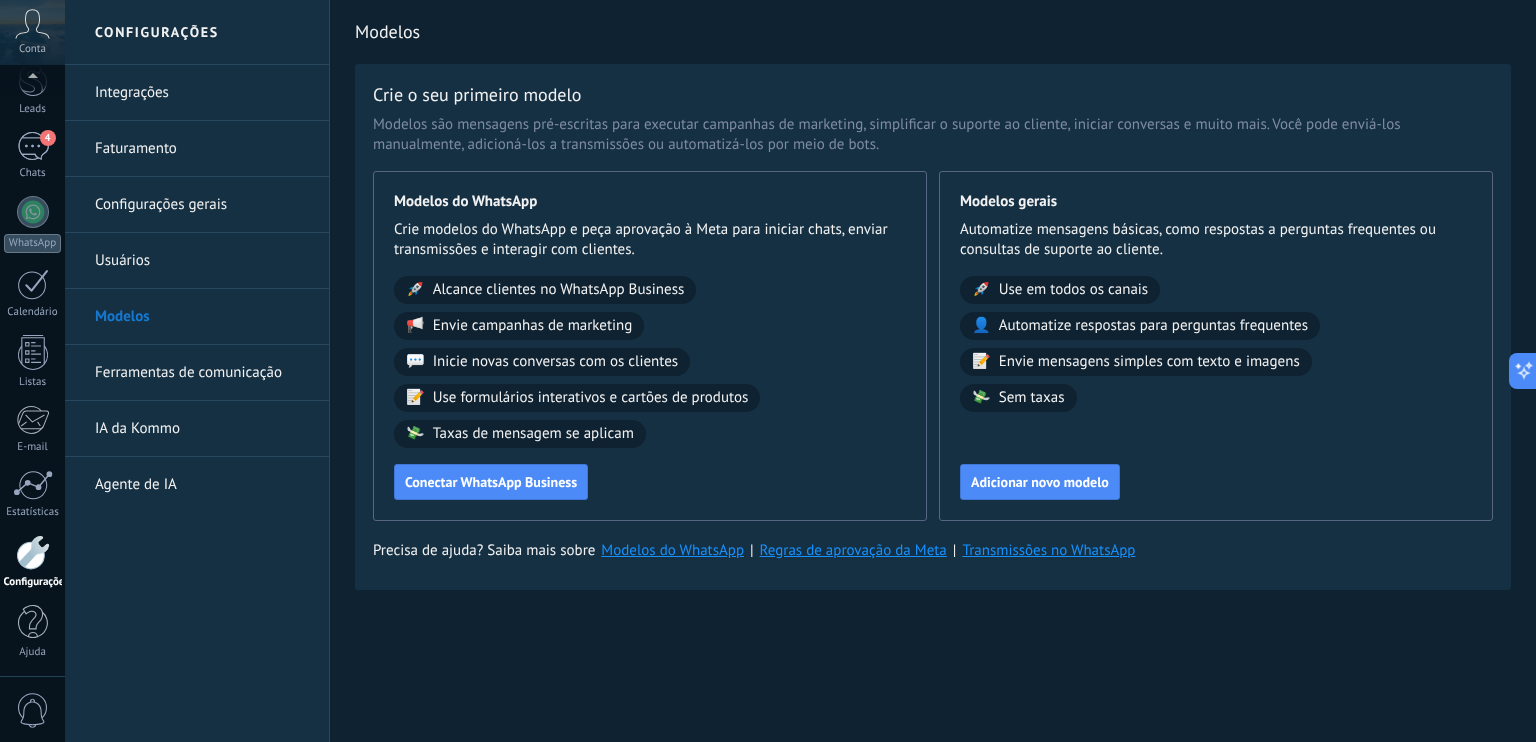 click on "Automatize respostas para perguntas frequentes" at bounding box center (1153, 326) 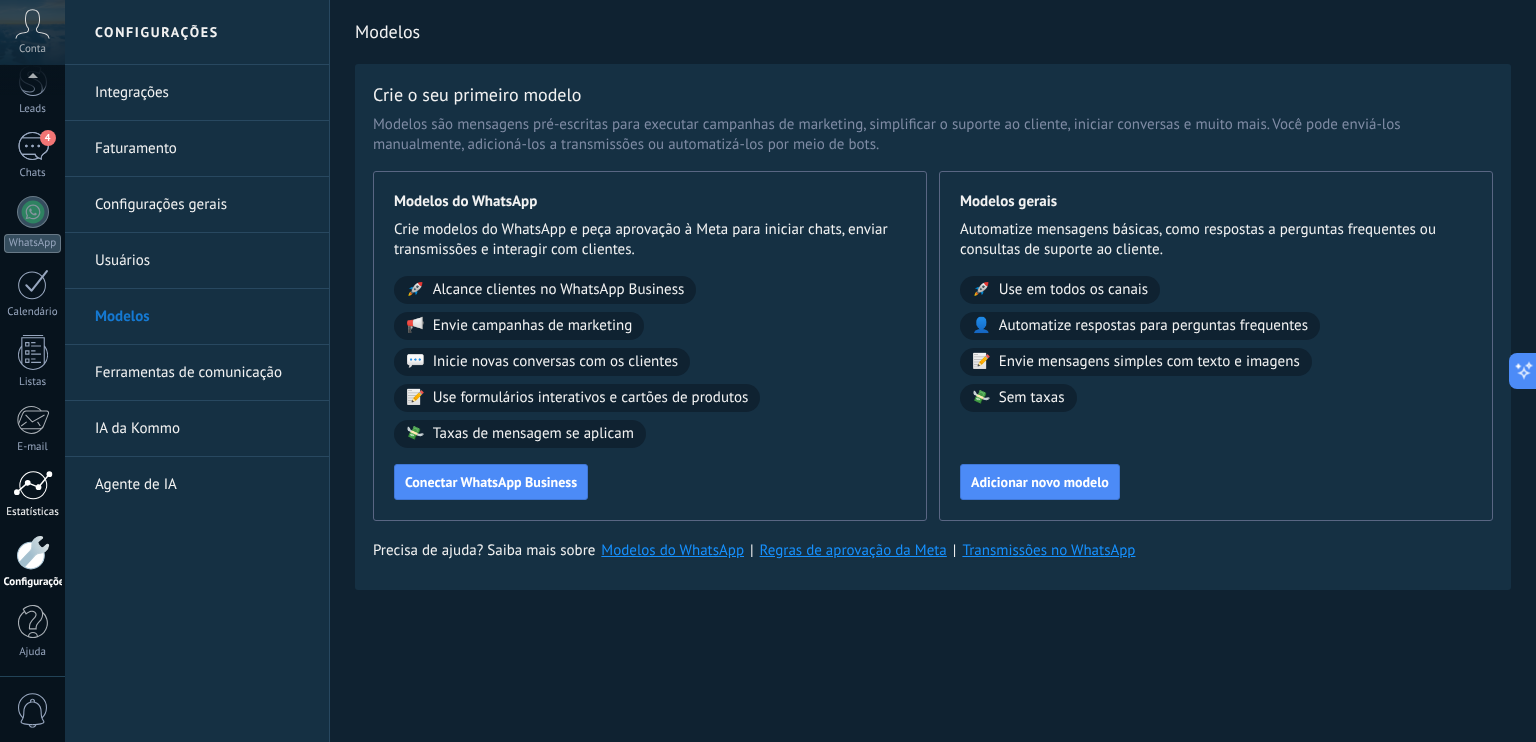 click at bounding box center [33, 485] 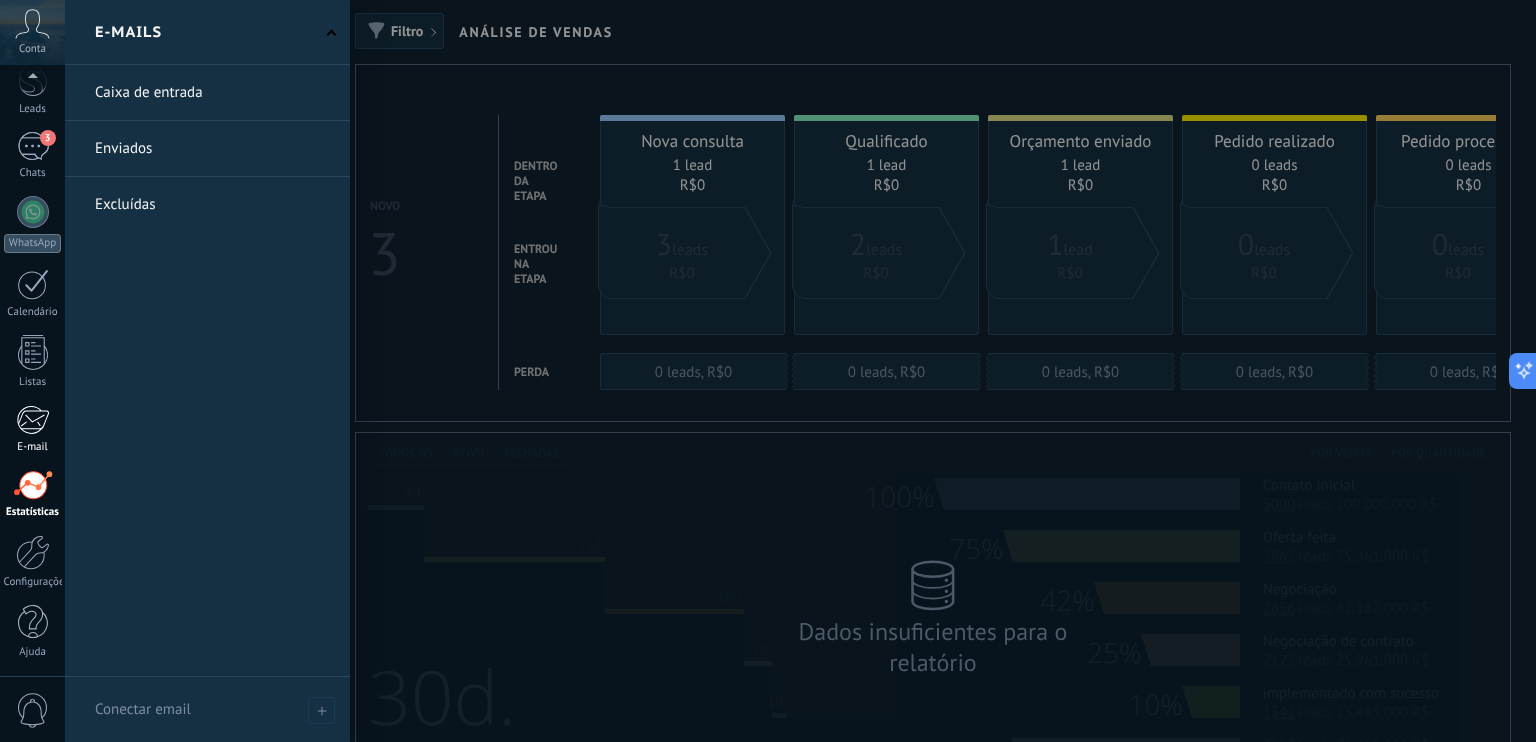 click on "E-mail" at bounding box center [33, 447] 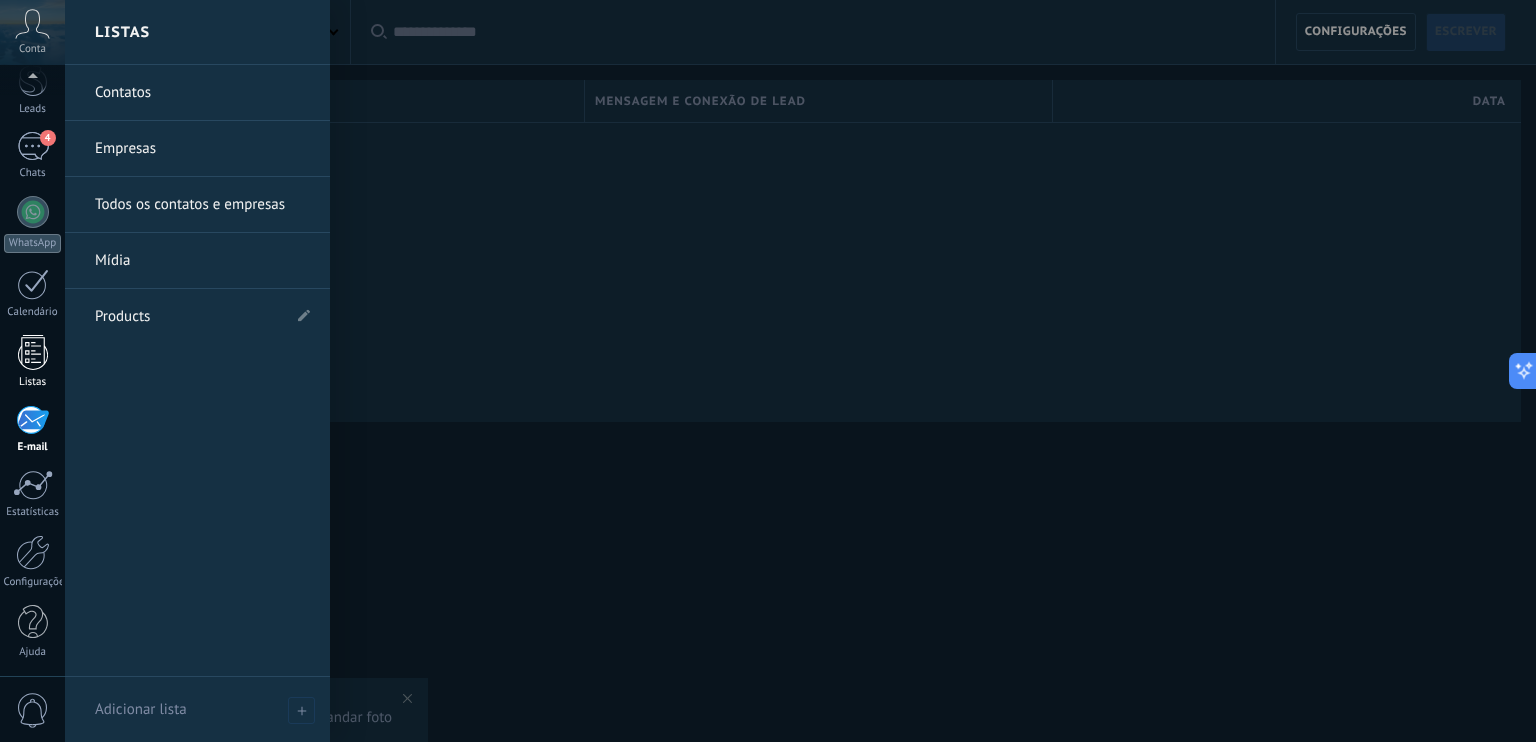 click at bounding box center (33, 352) 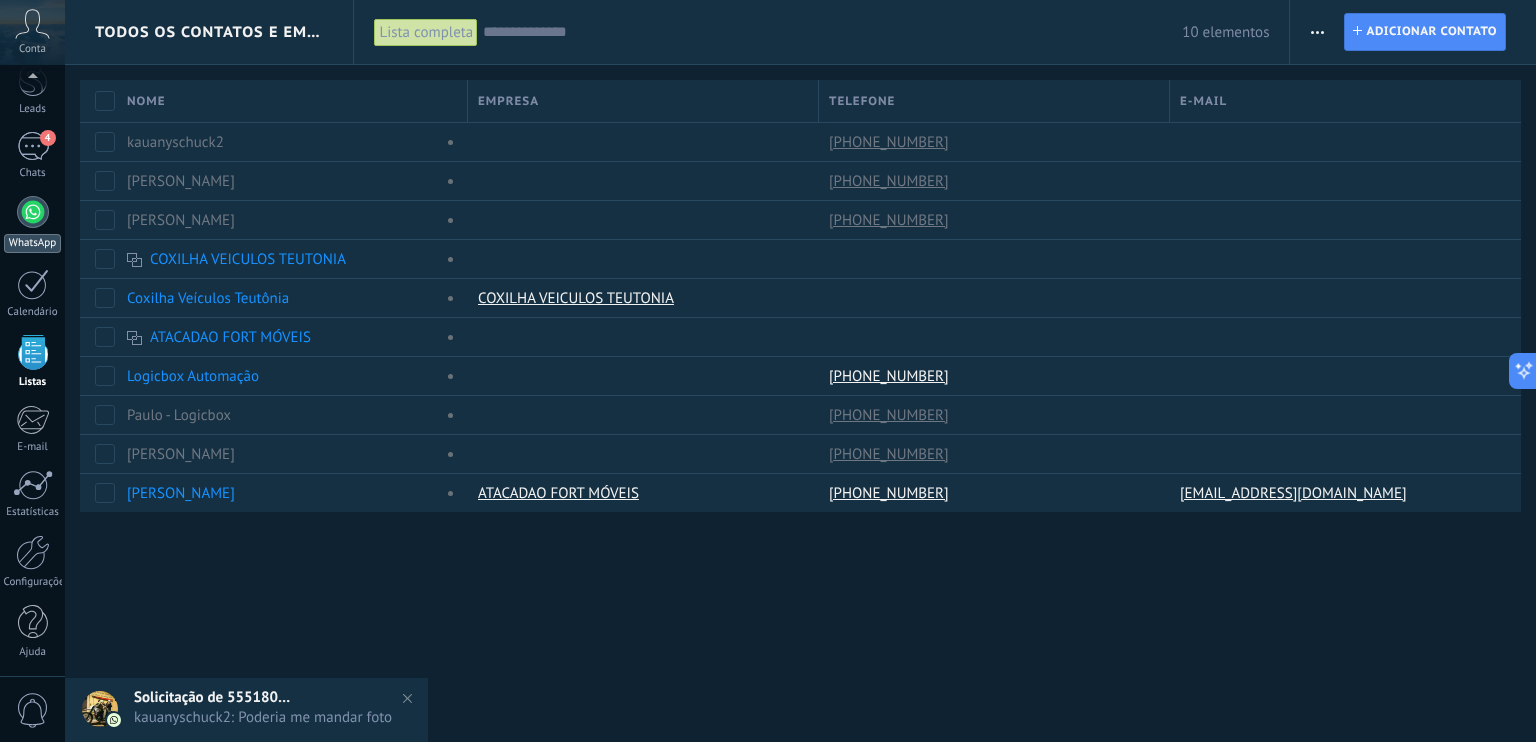 click at bounding box center (33, 212) 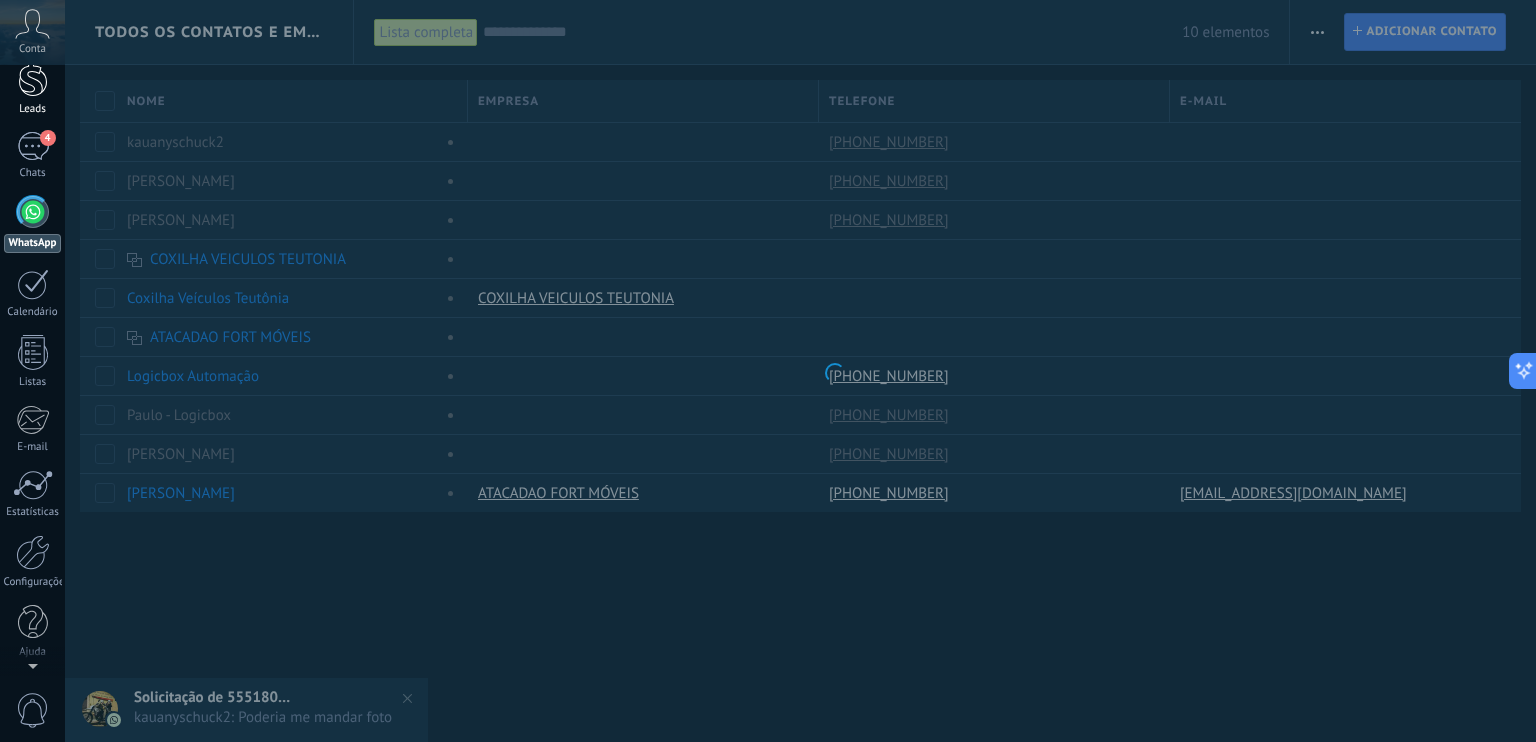 scroll, scrollTop: 0, scrollLeft: 0, axis: both 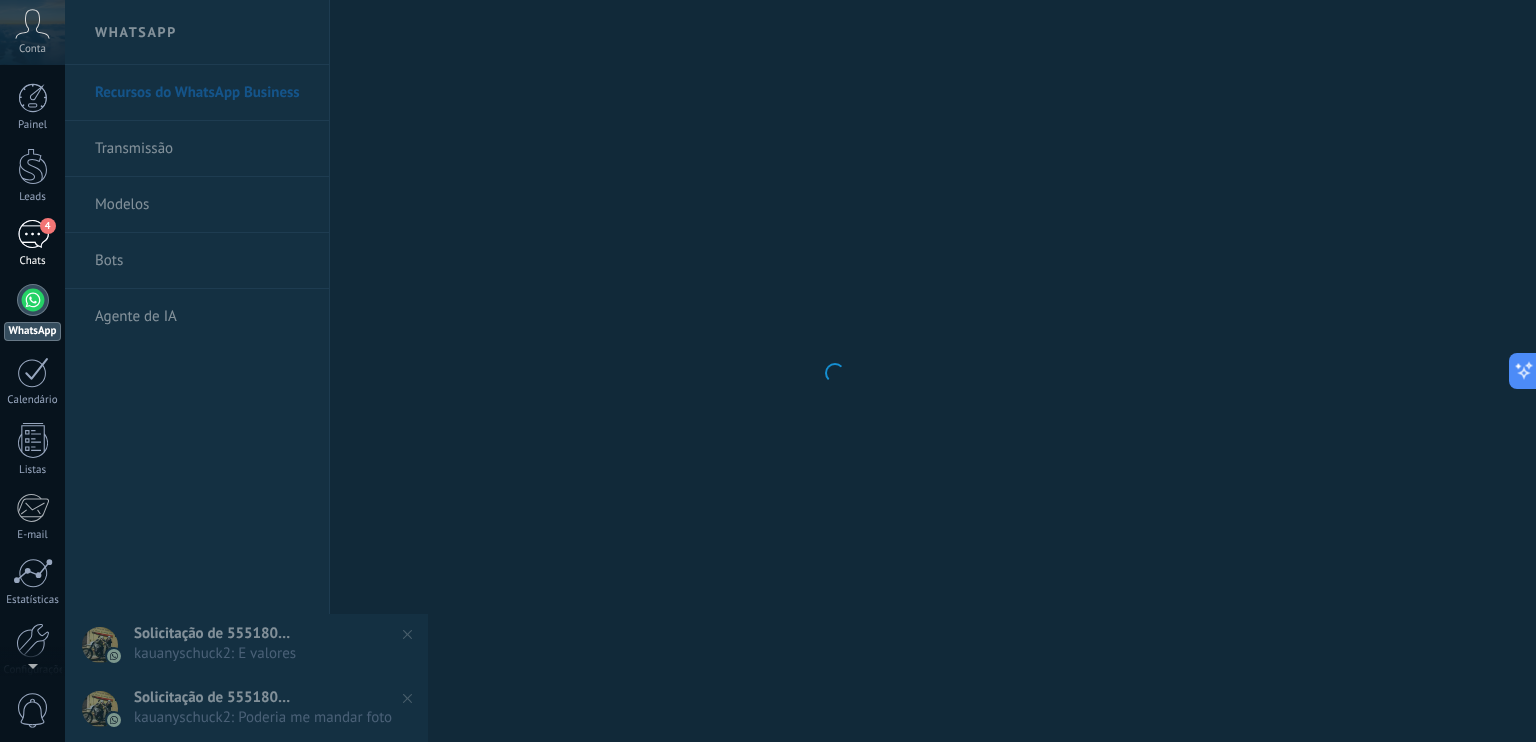 click on "4" at bounding box center (33, 234) 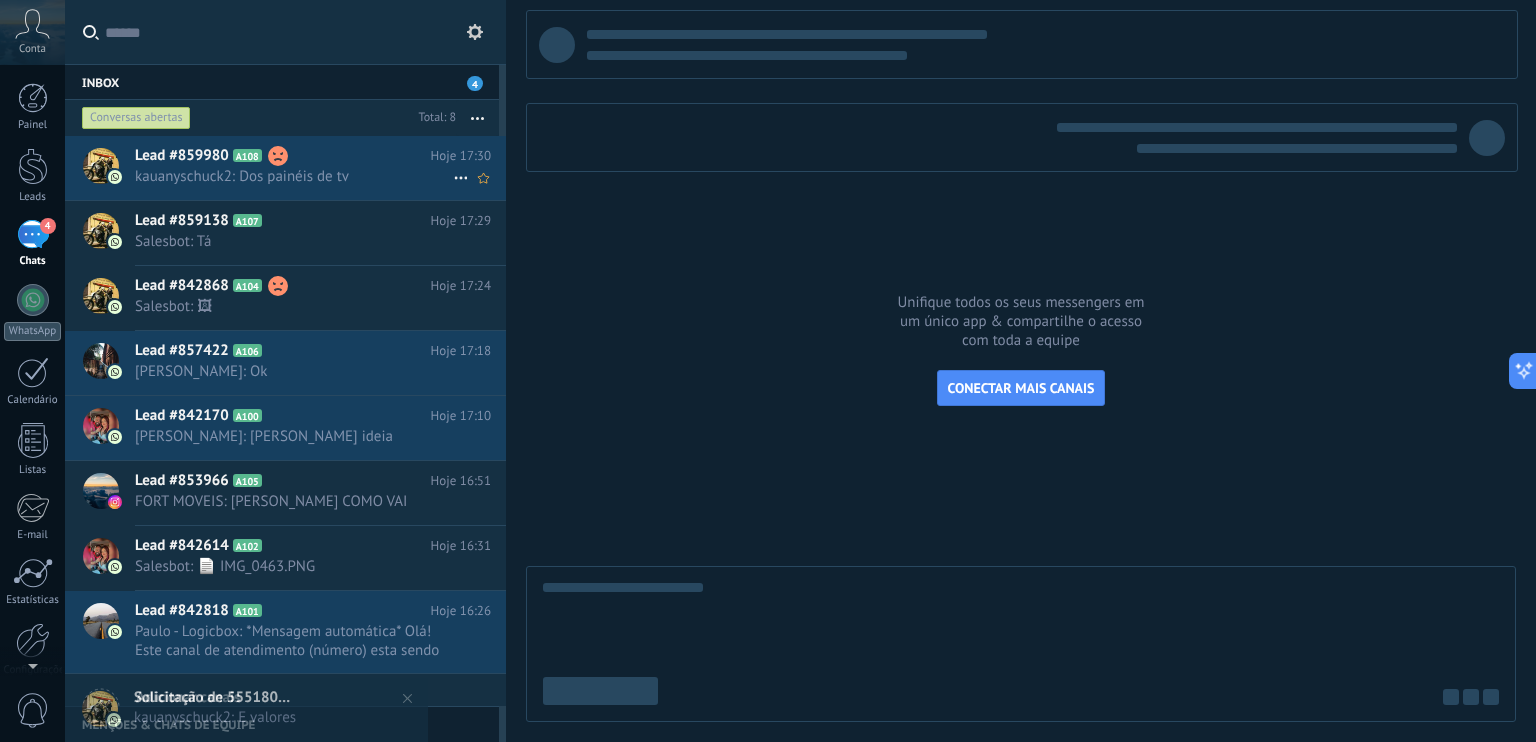 click on "kauanyschuck2: Dos painéis de tv" at bounding box center (294, 176) 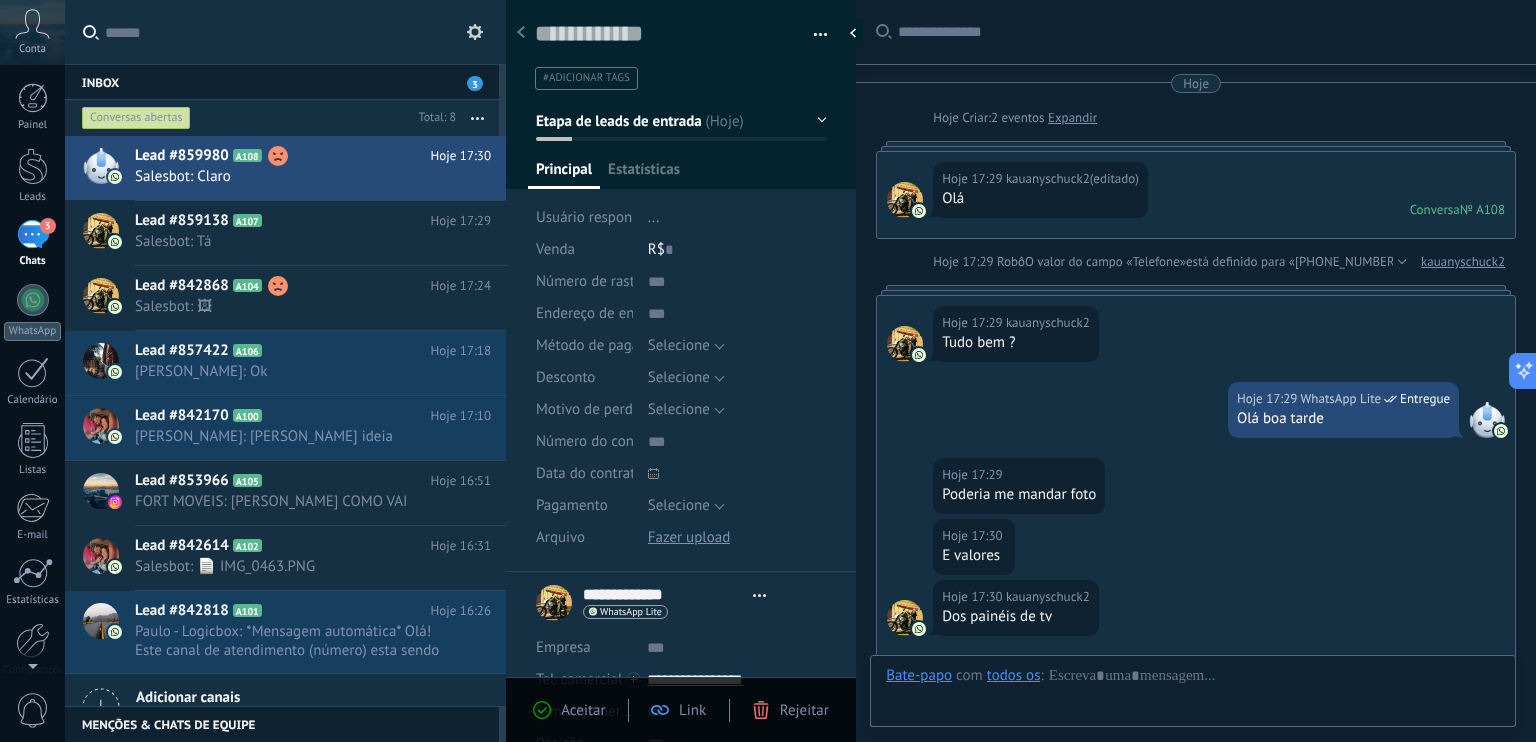 scroll, scrollTop: 340, scrollLeft: 0, axis: vertical 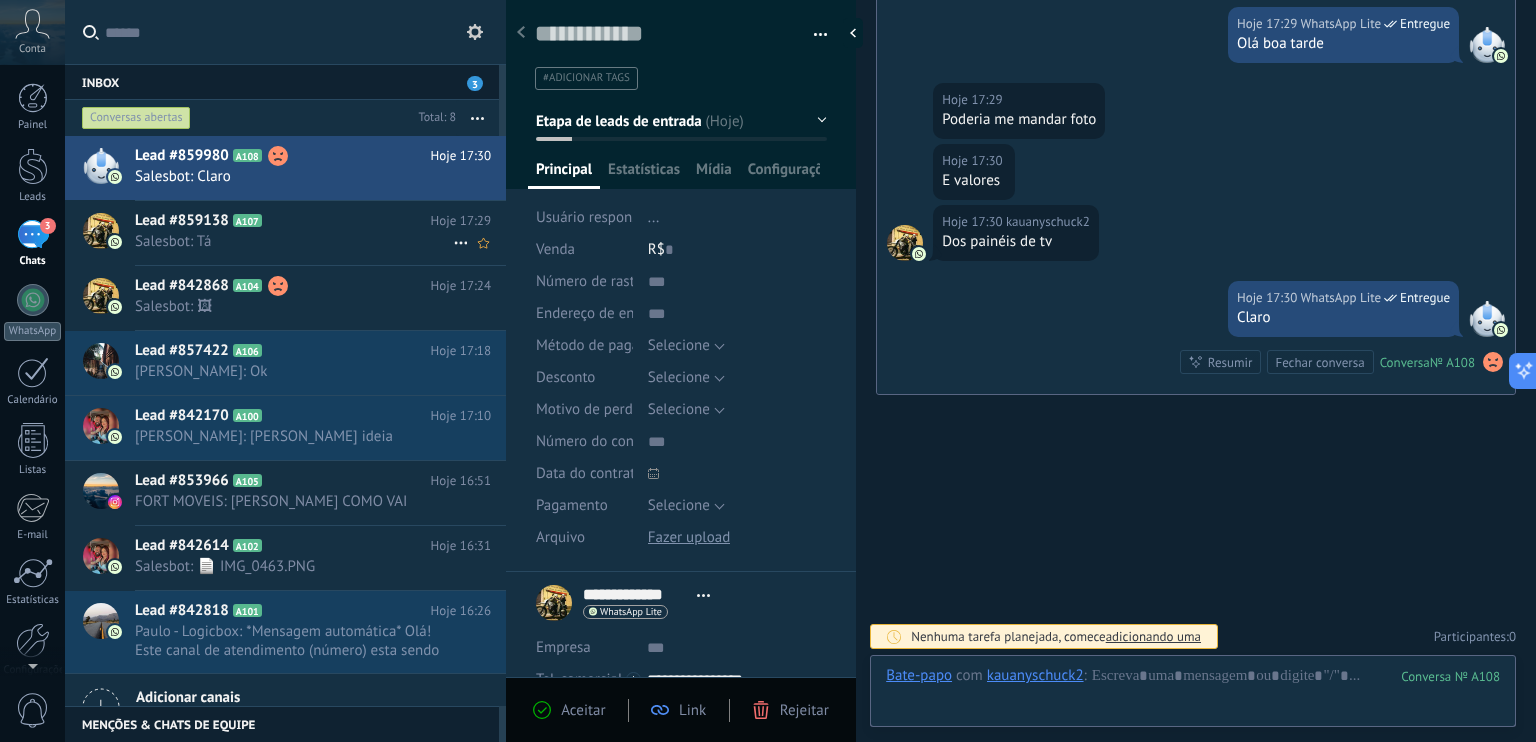 click on "Lead #859138" at bounding box center [182, 221] 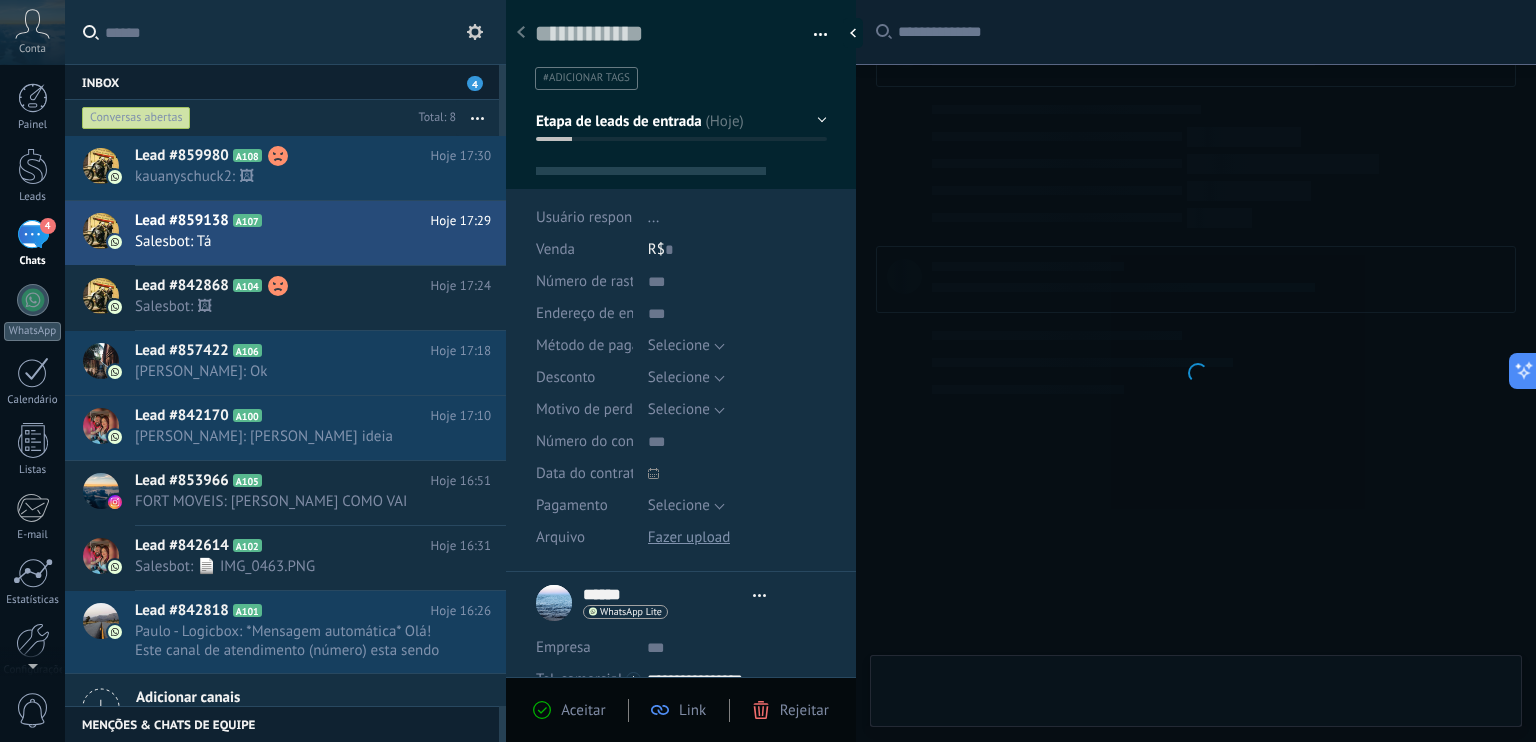 scroll, scrollTop: 633, scrollLeft: 0, axis: vertical 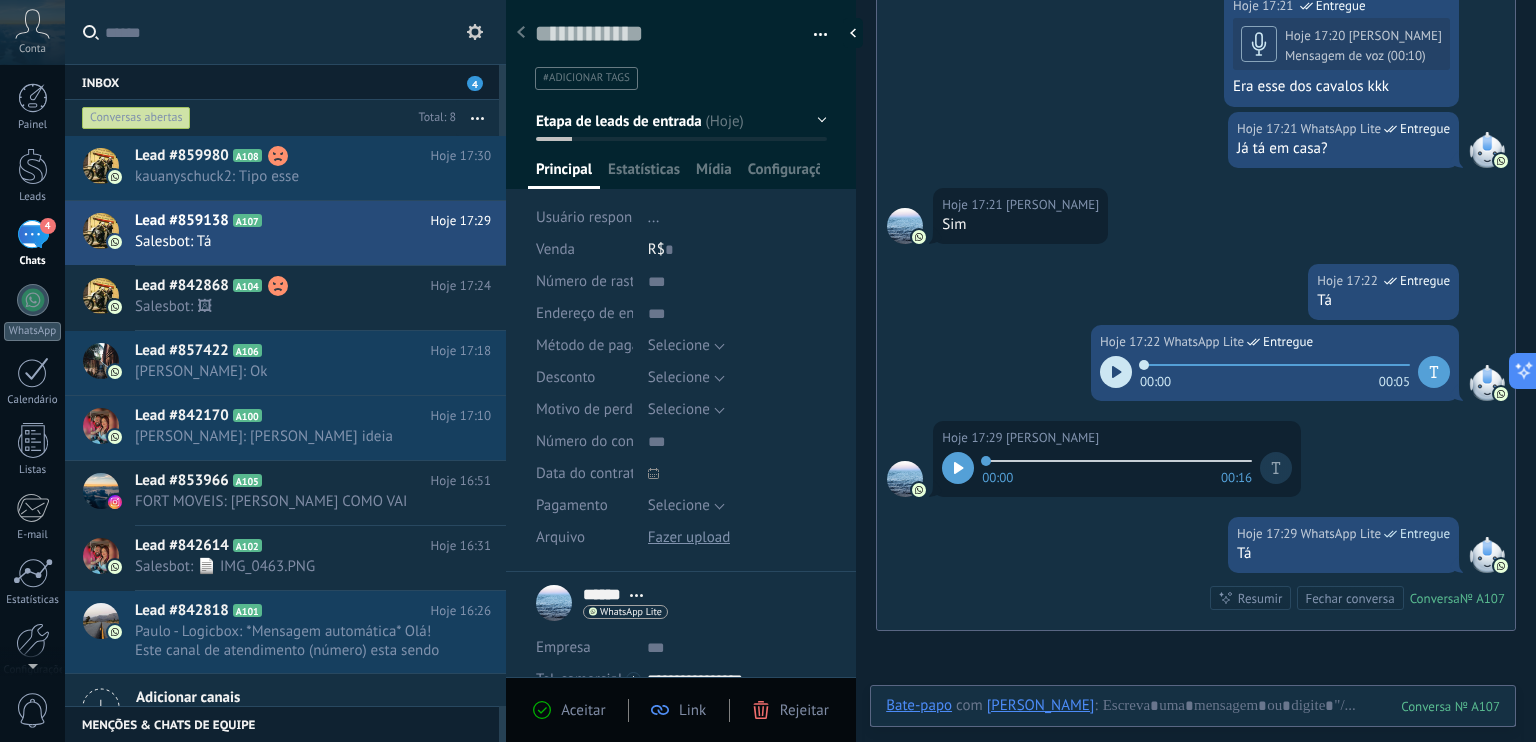 click 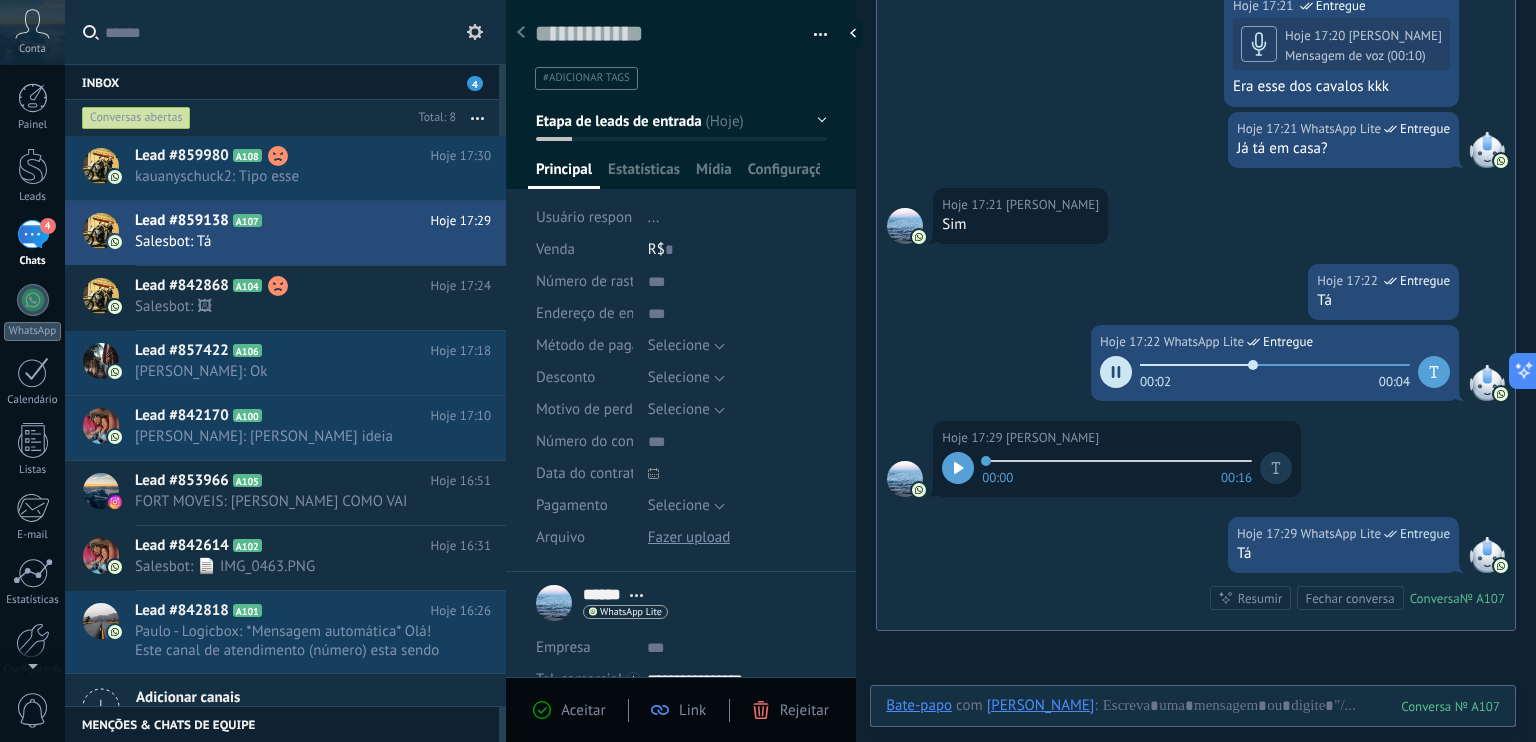 click 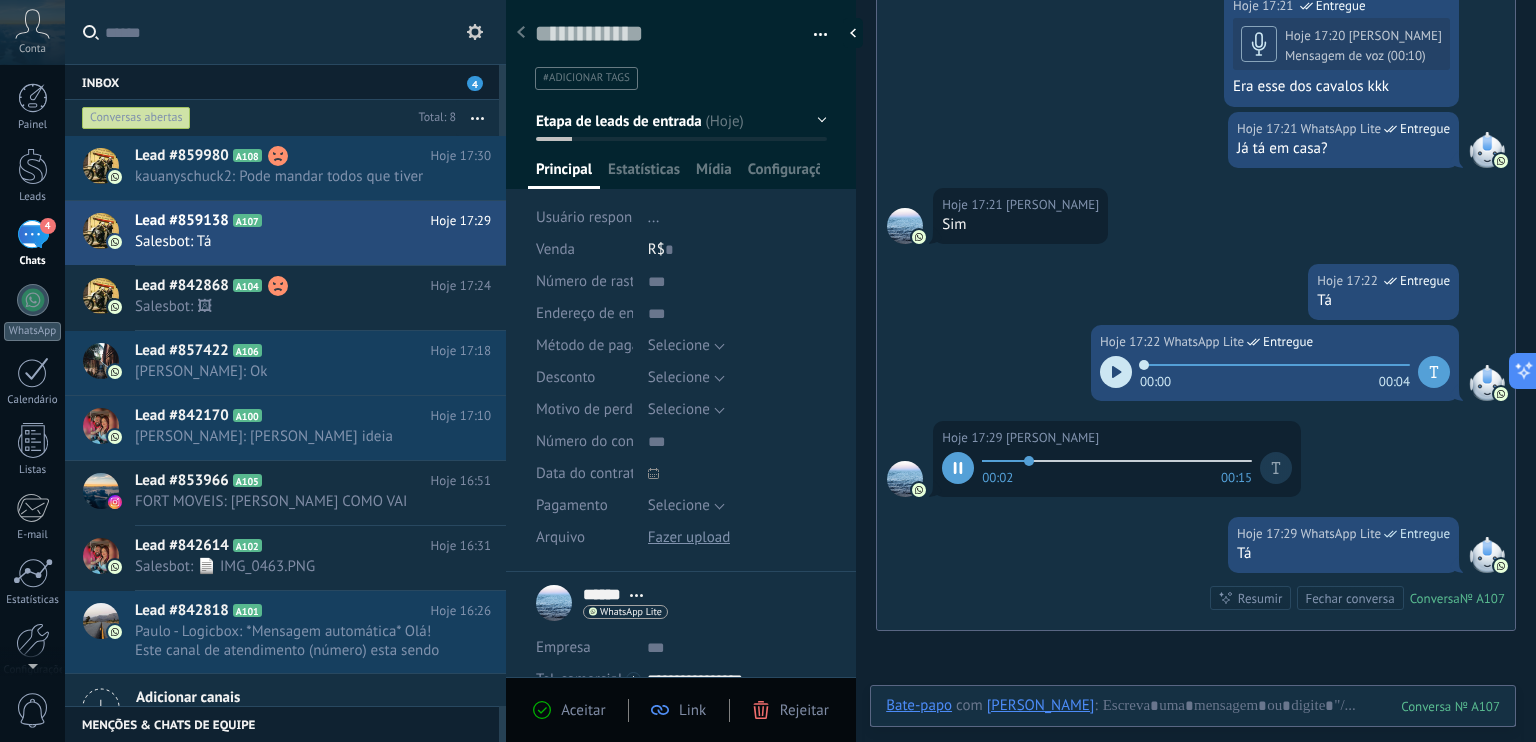 scroll, scrollTop: 633, scrollLeft: 0, axis: vertical 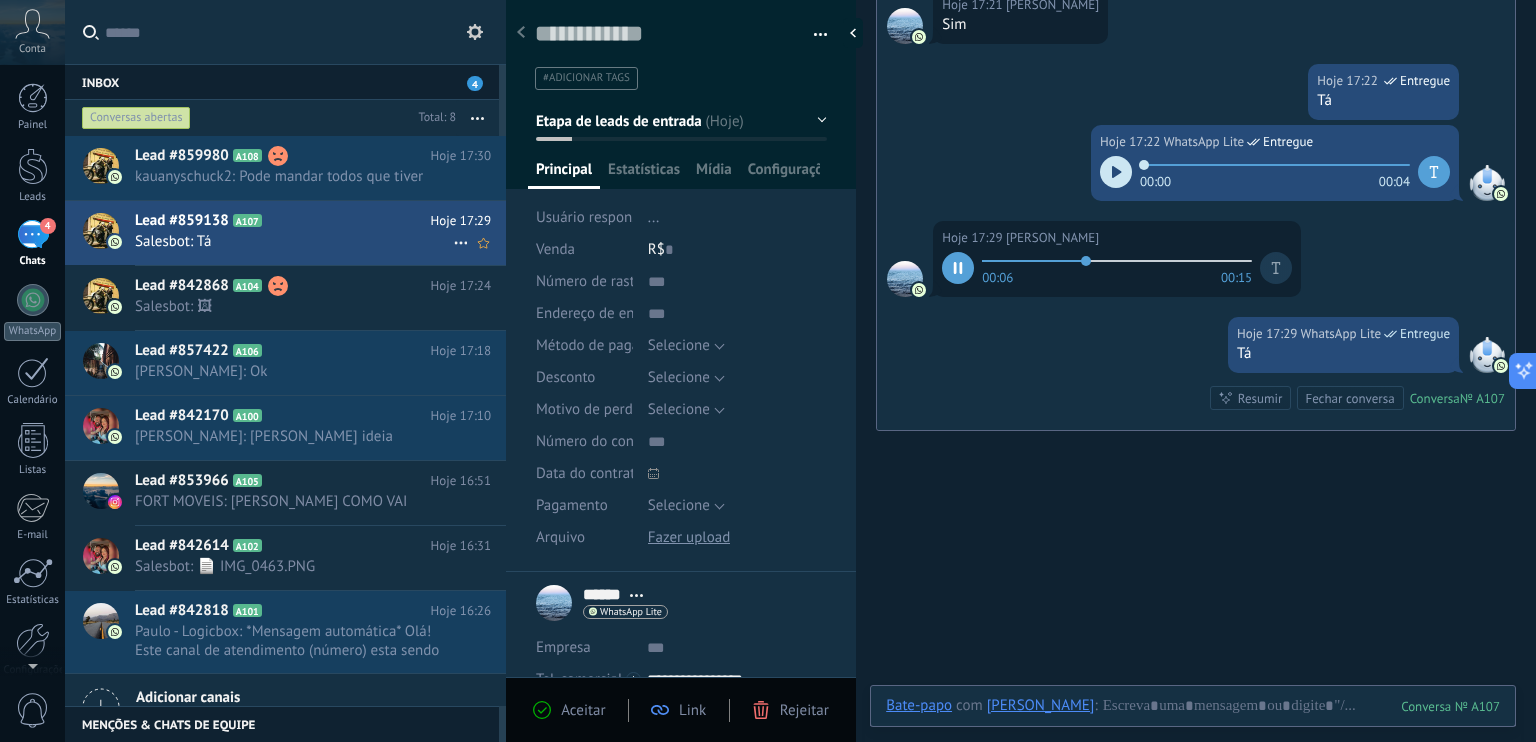 click on "Salesbot: Tá" at bounding box center [294, 241] 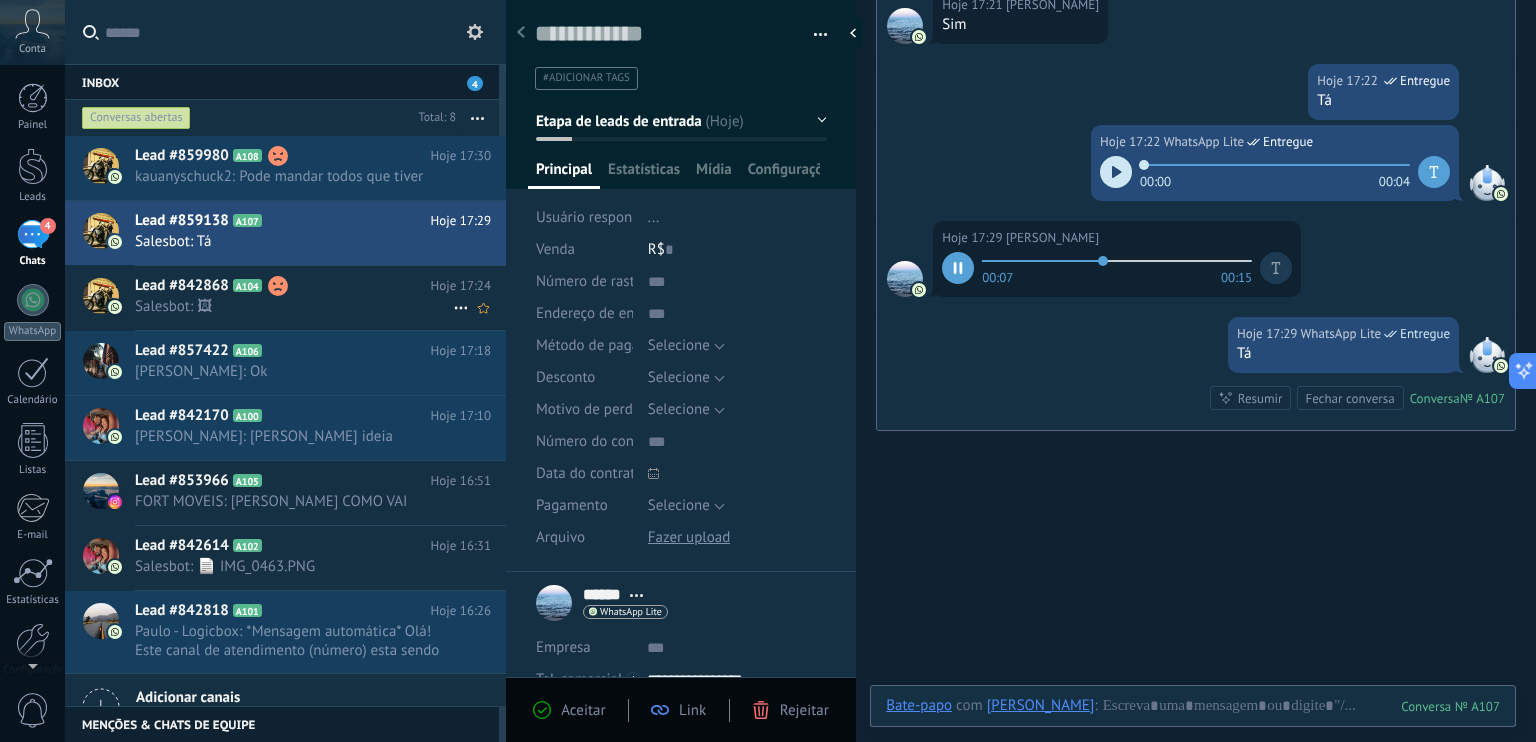 click on "Lead #842868" at bounding box center [182, 286] 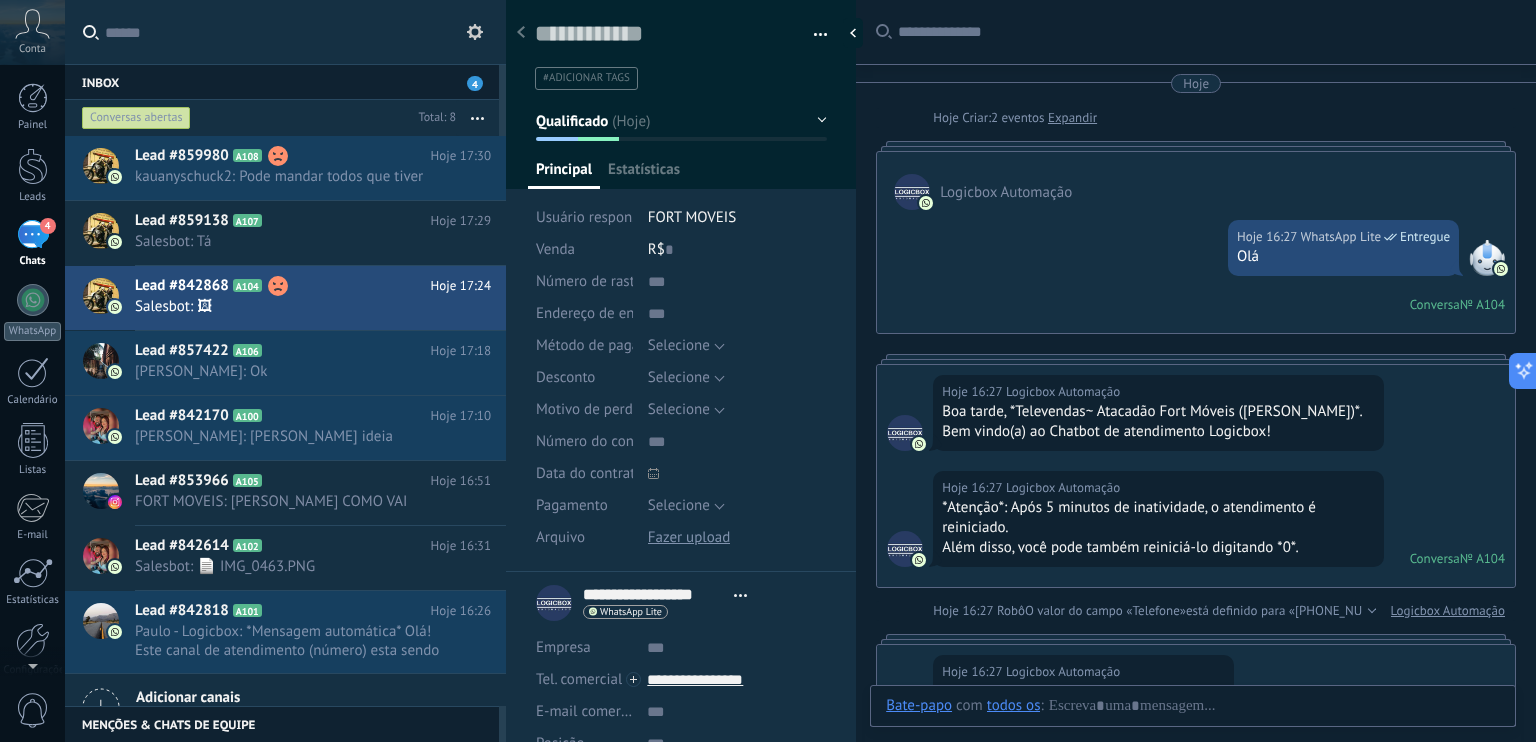 scroll, scrollTop: 29, scrollLeft: 0, axis: vertical 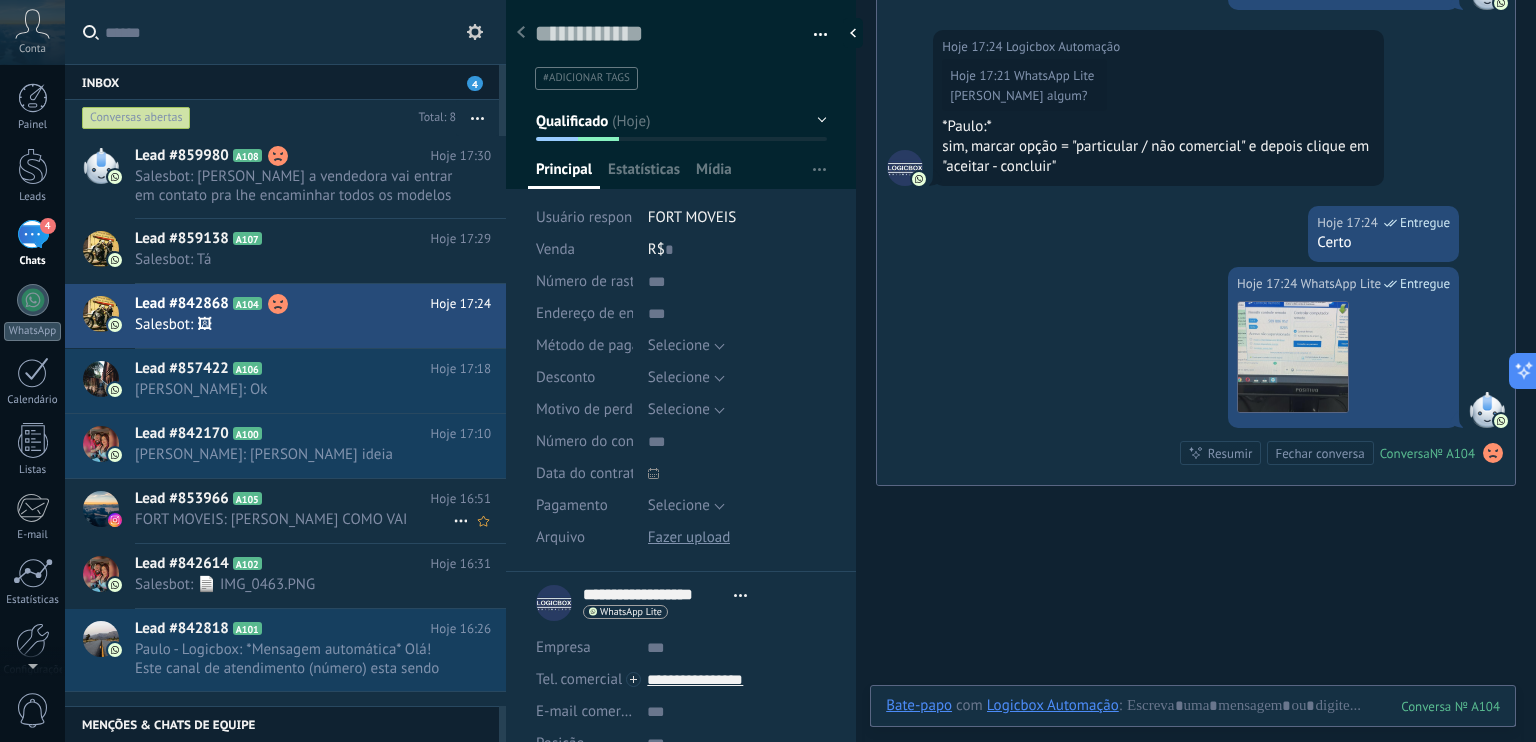 click on "Lead #853966" at bounding box center (182, 499) 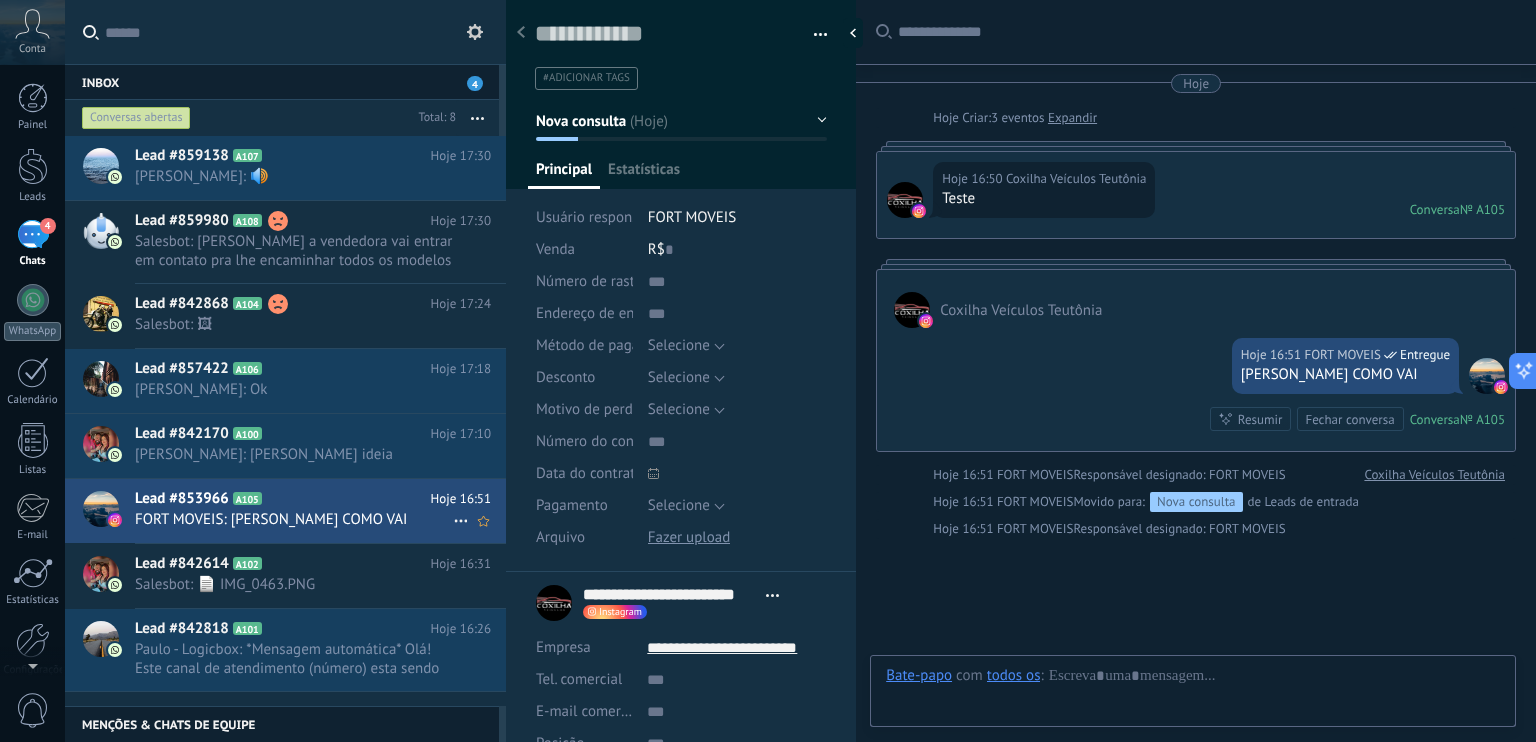 scroll, scrollTop: 144, scrollLeft: 0, axis: vertical 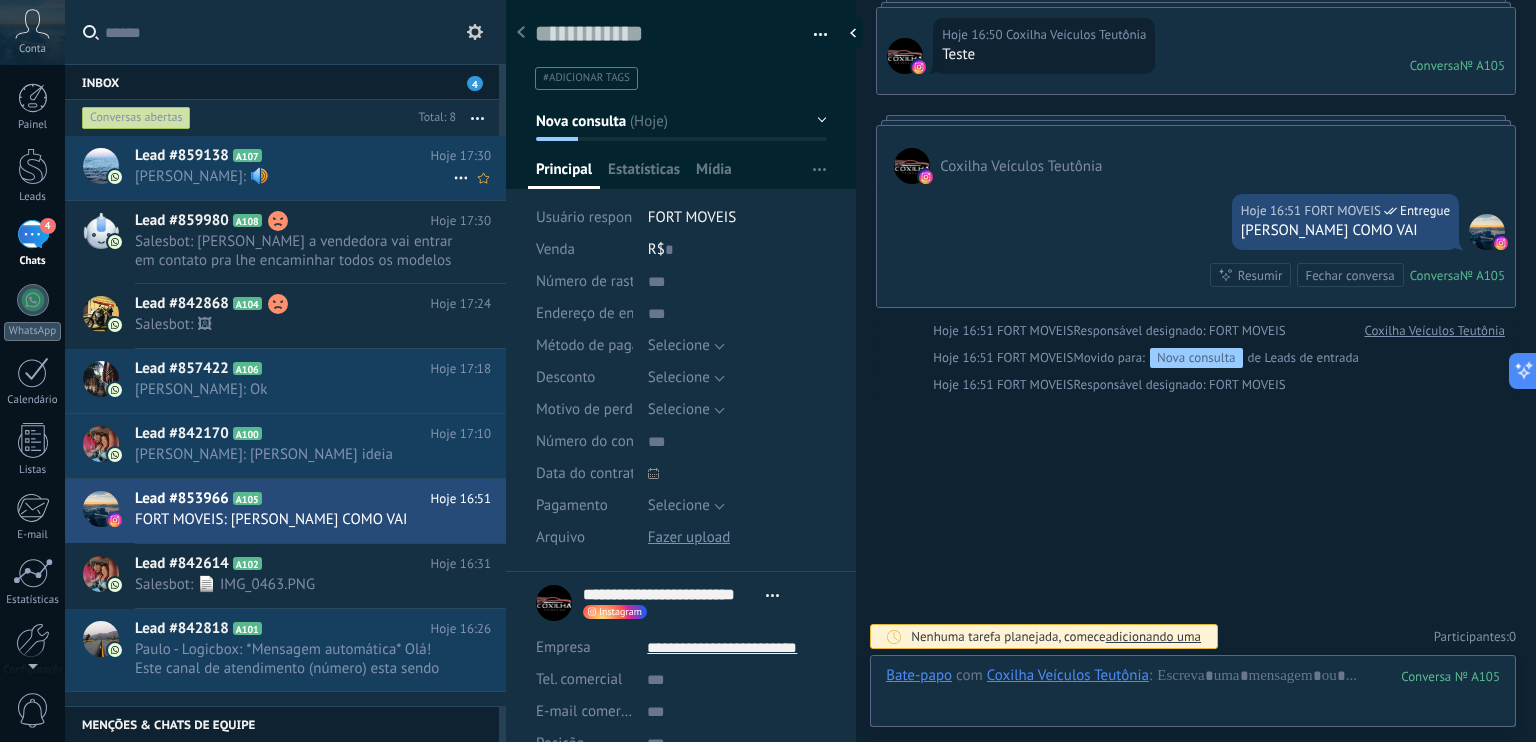 click on "Lead #859138" at bounding box center [182, 156] 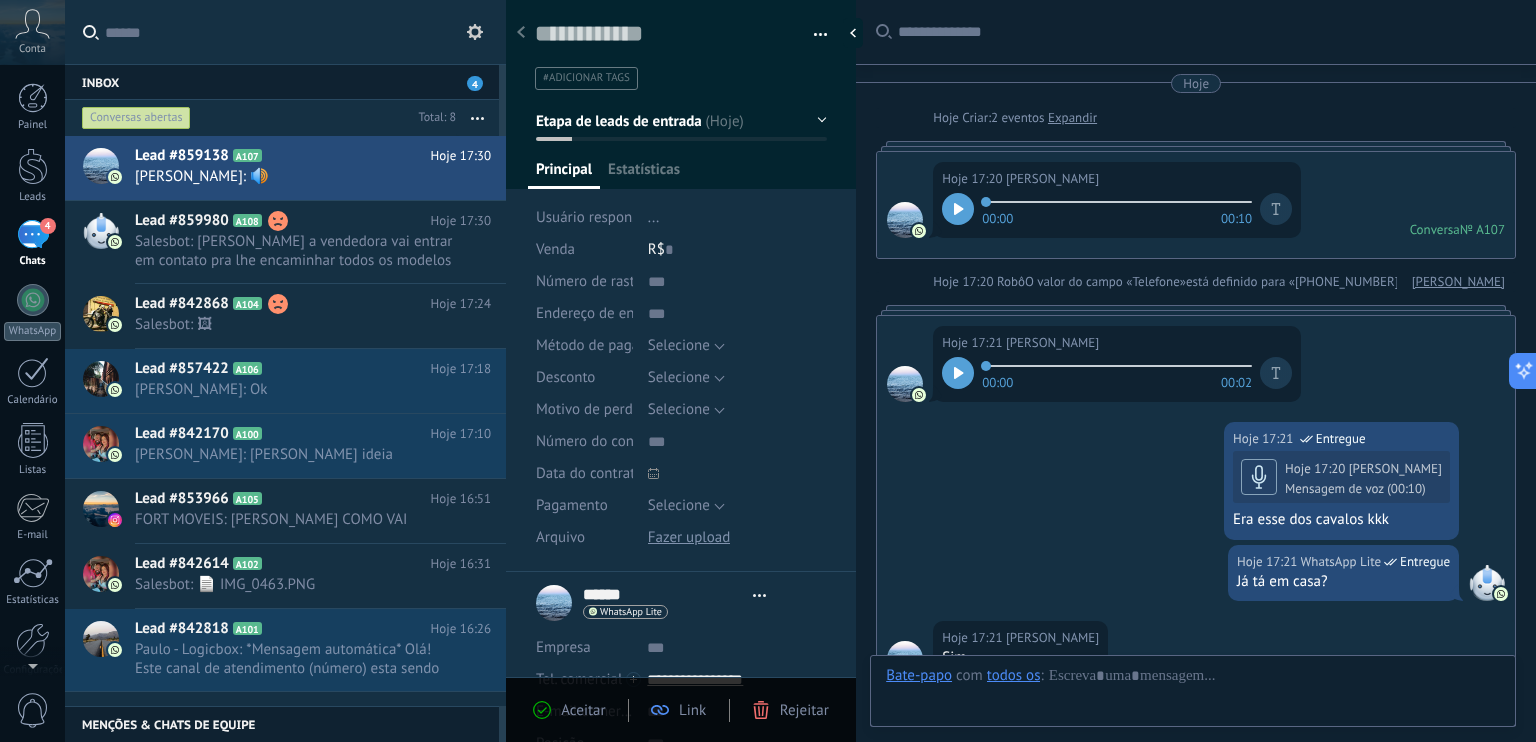 type on "**********" 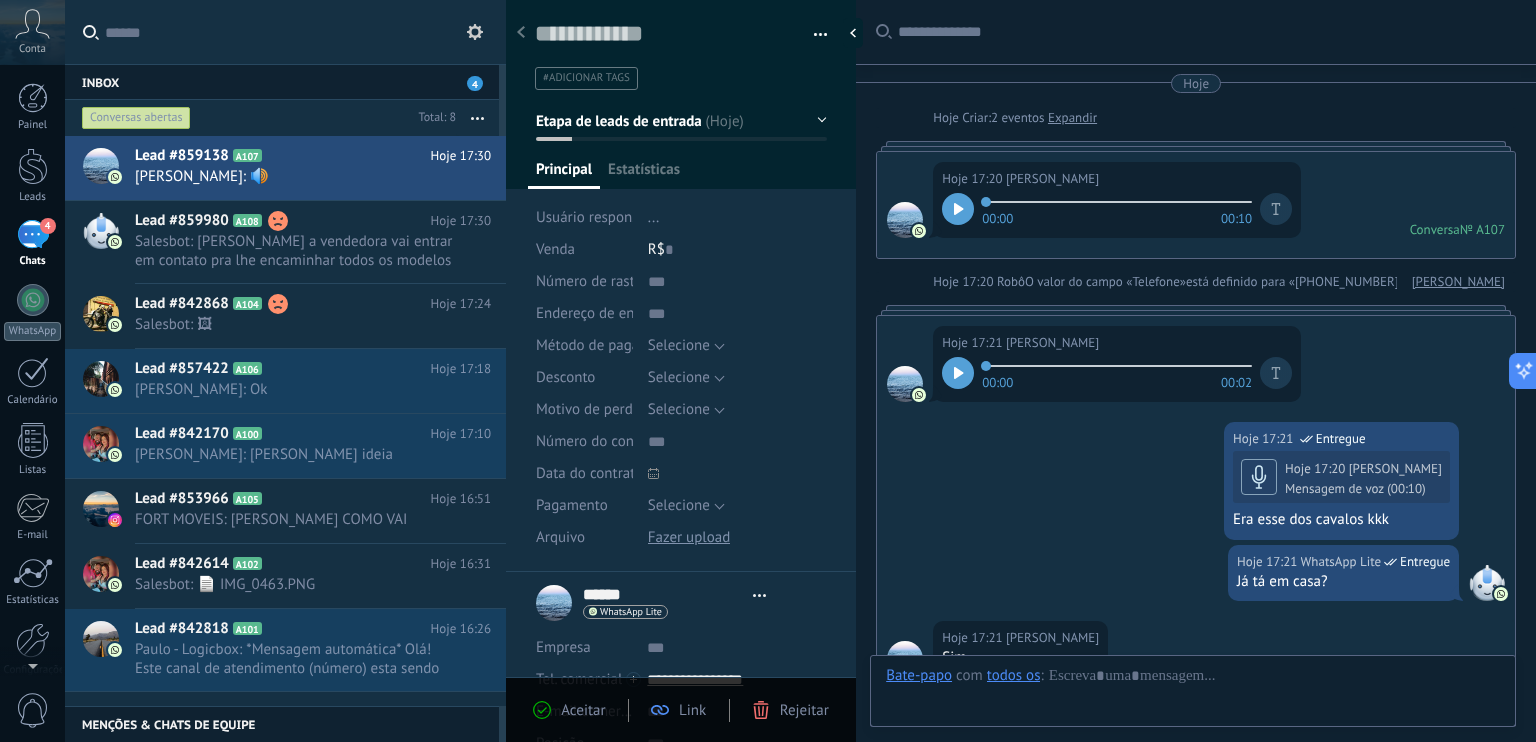 scroll, scrollTop: 29, scrollLeft: 0, axis: vertical 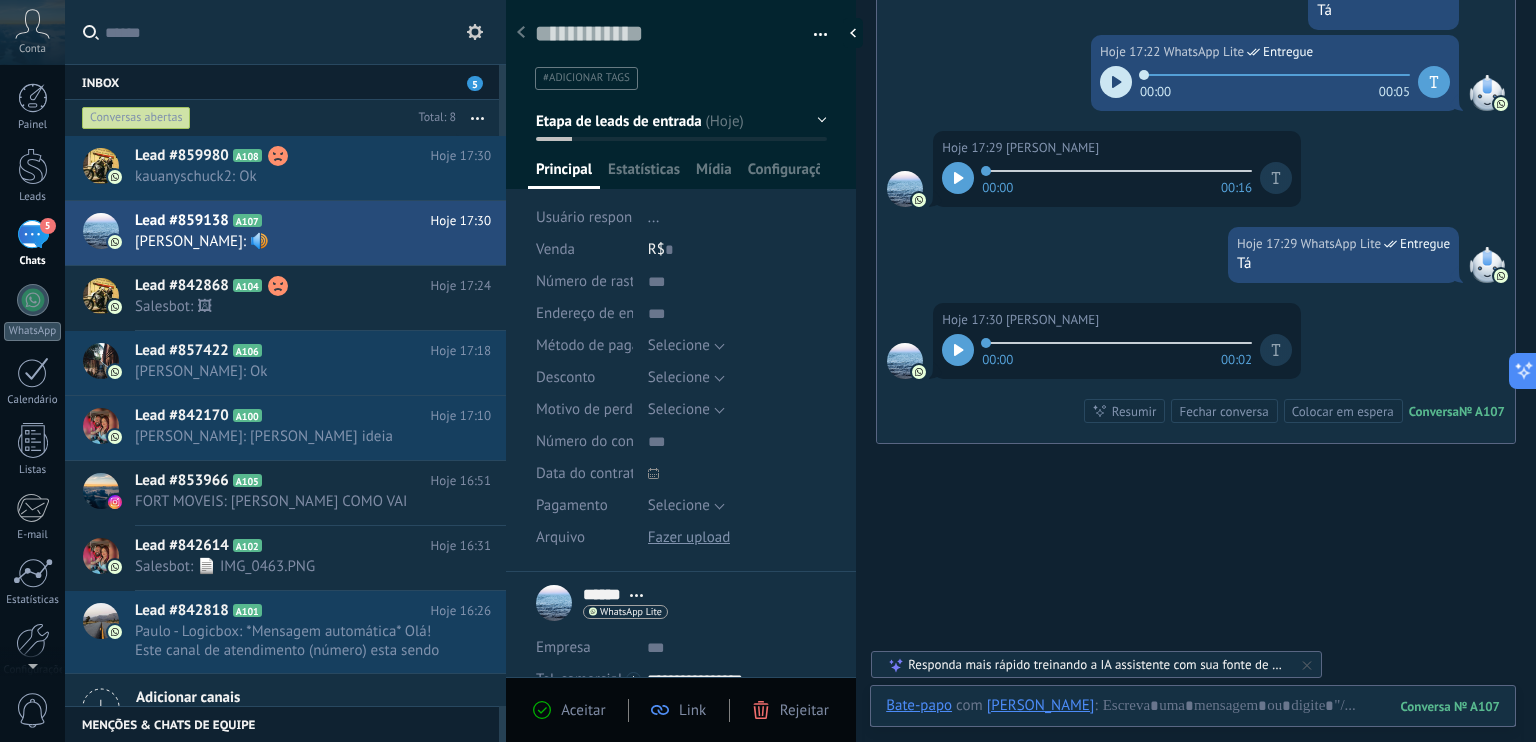 click 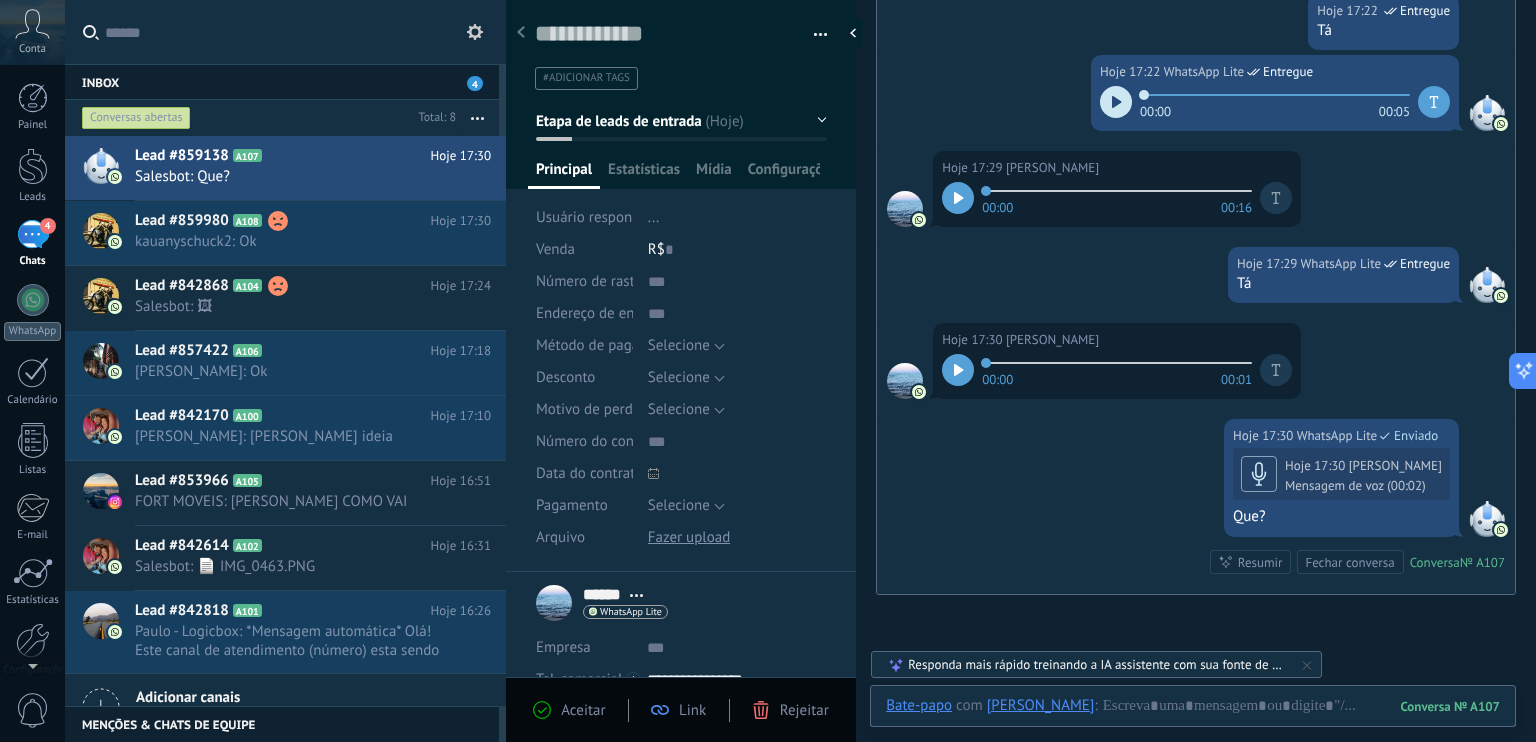 scroll, scrollTop: 903, scrollLeft: 0, axis: vertical 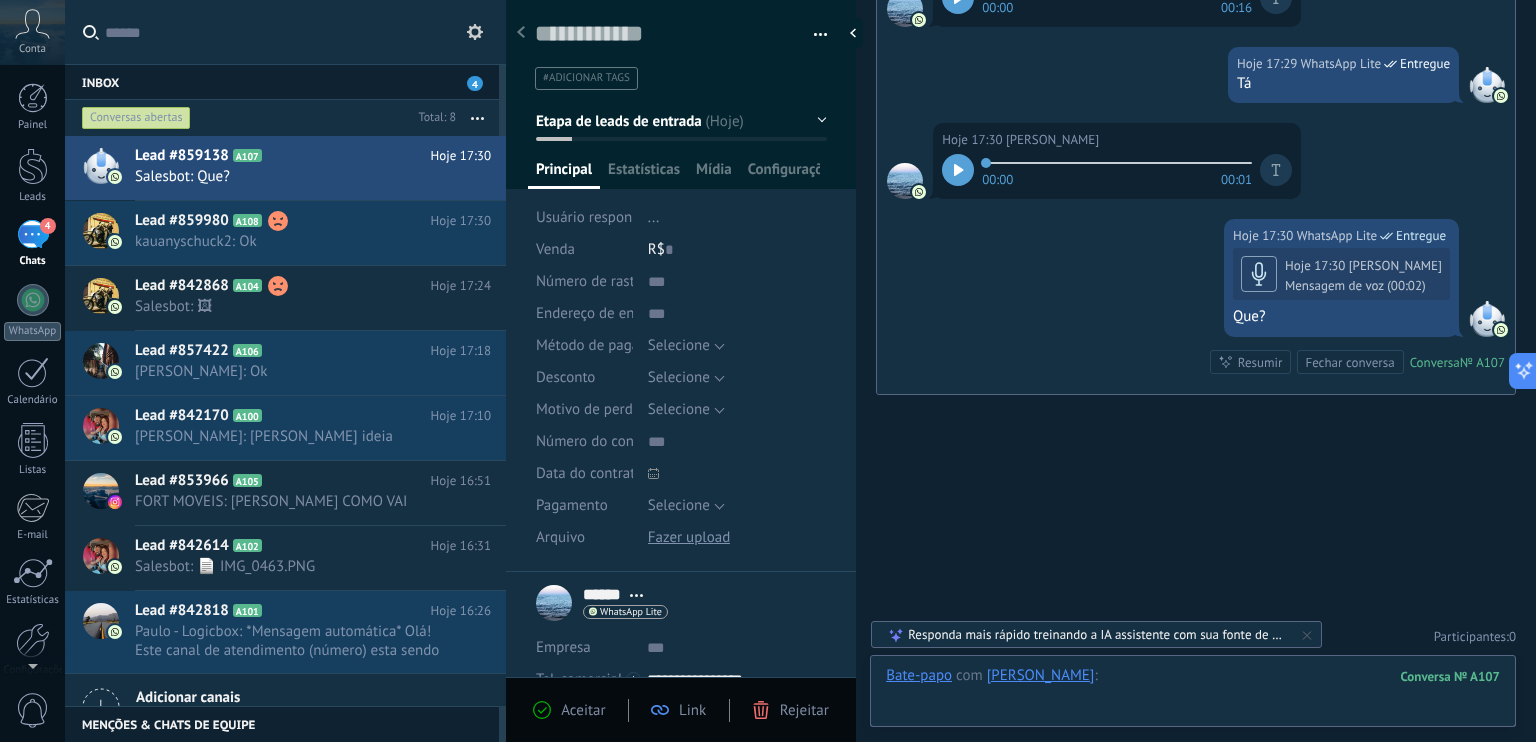 click at bounding box center (1193, 696) 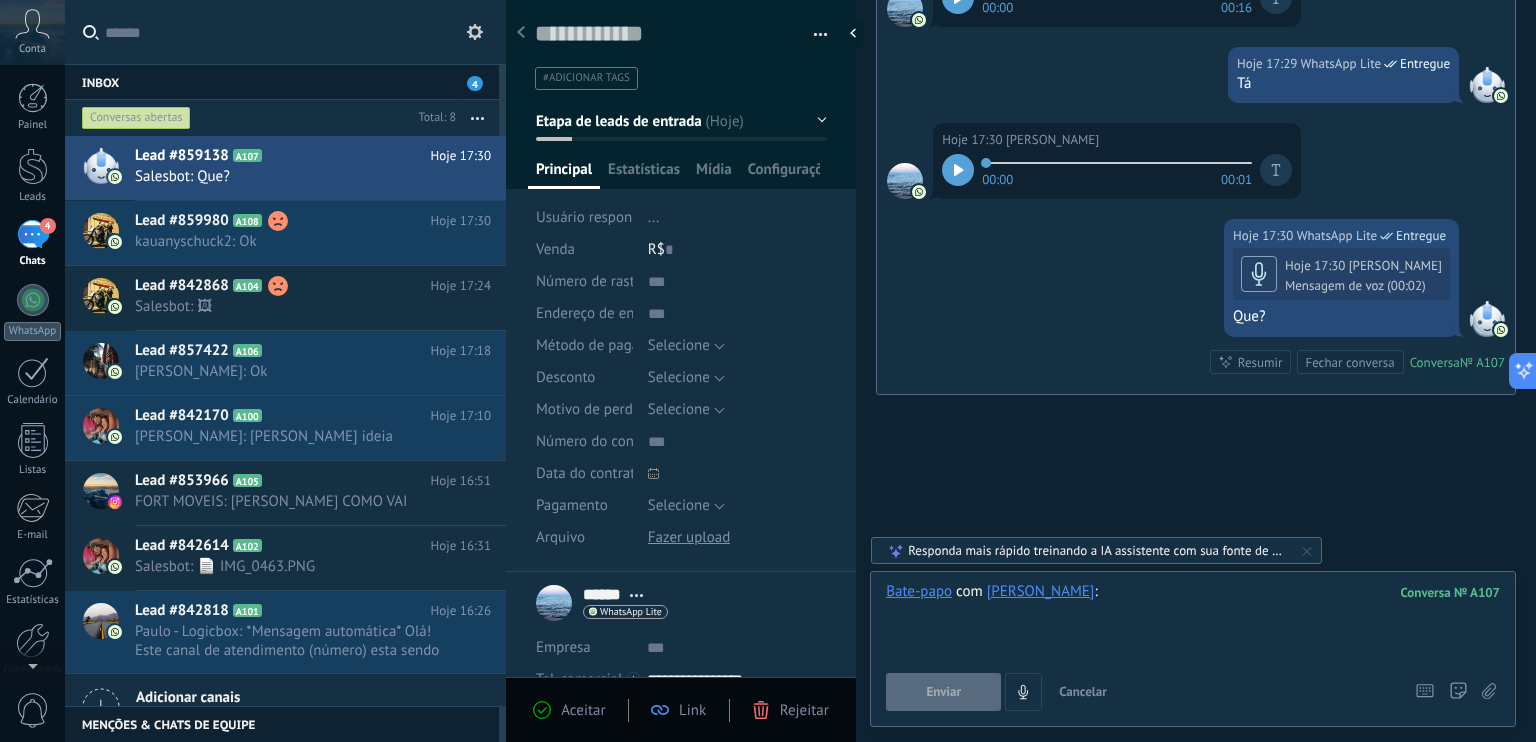 type 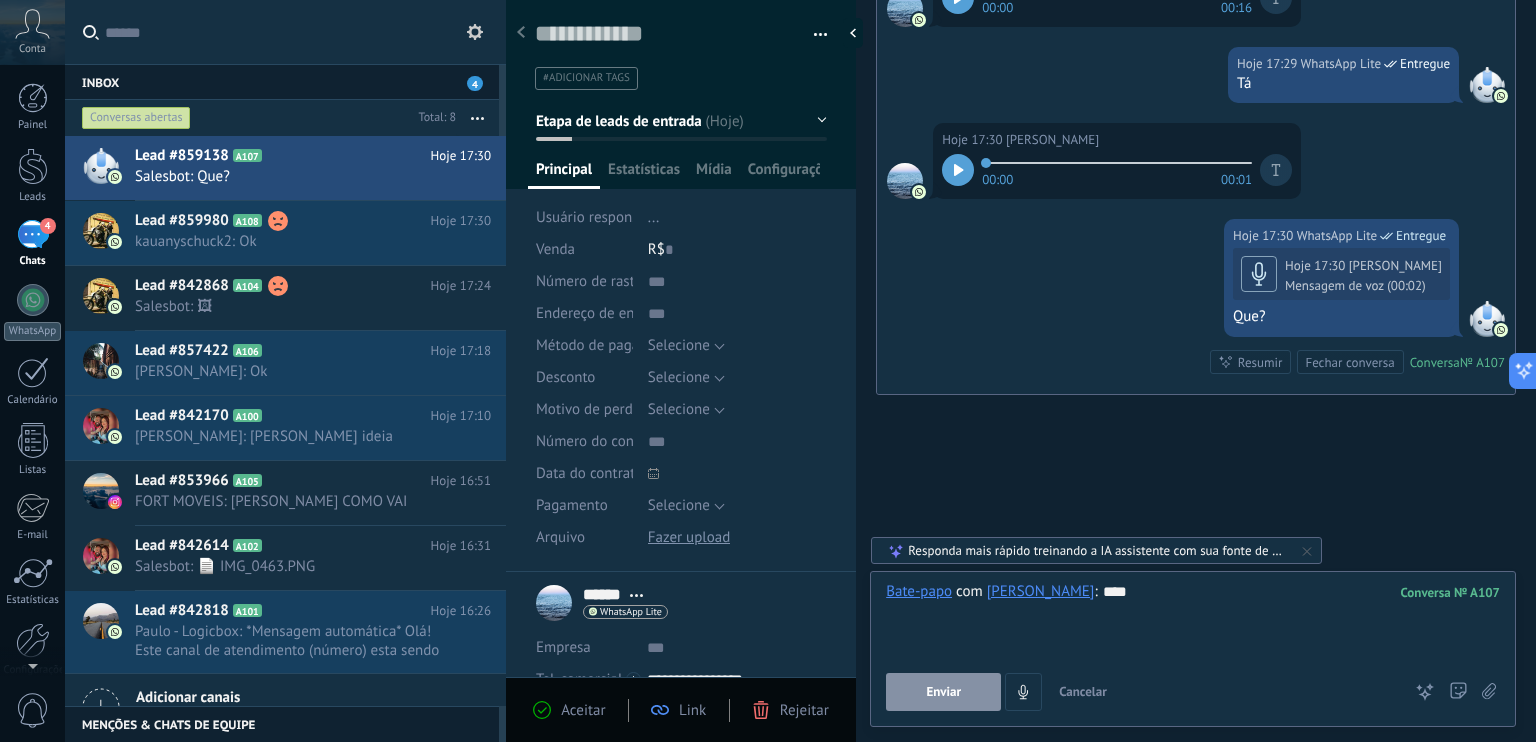 click on "Enviar" at bounding box center [943, 692] 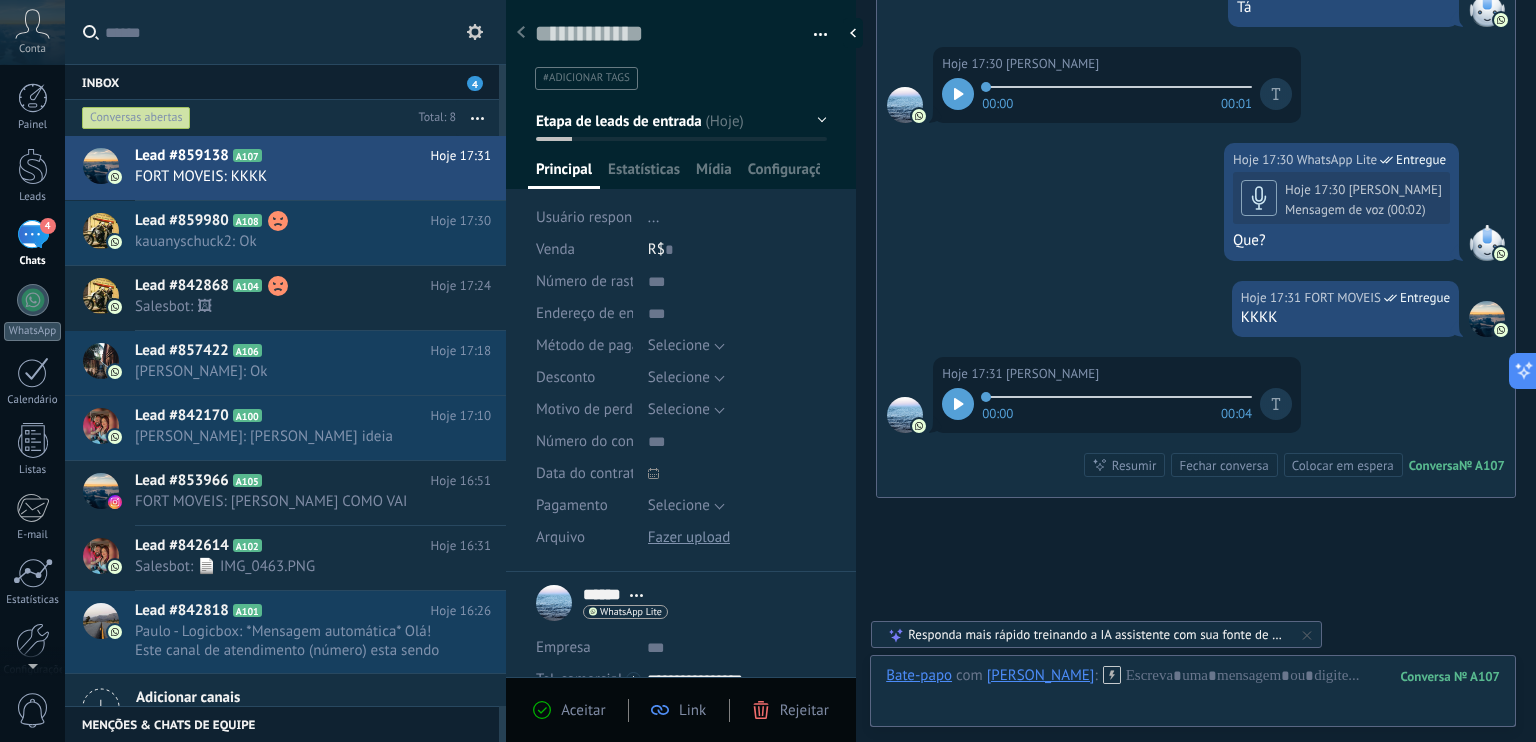 scroll, scrollTop: 1081, scrollLeft: 0, axis: vertical 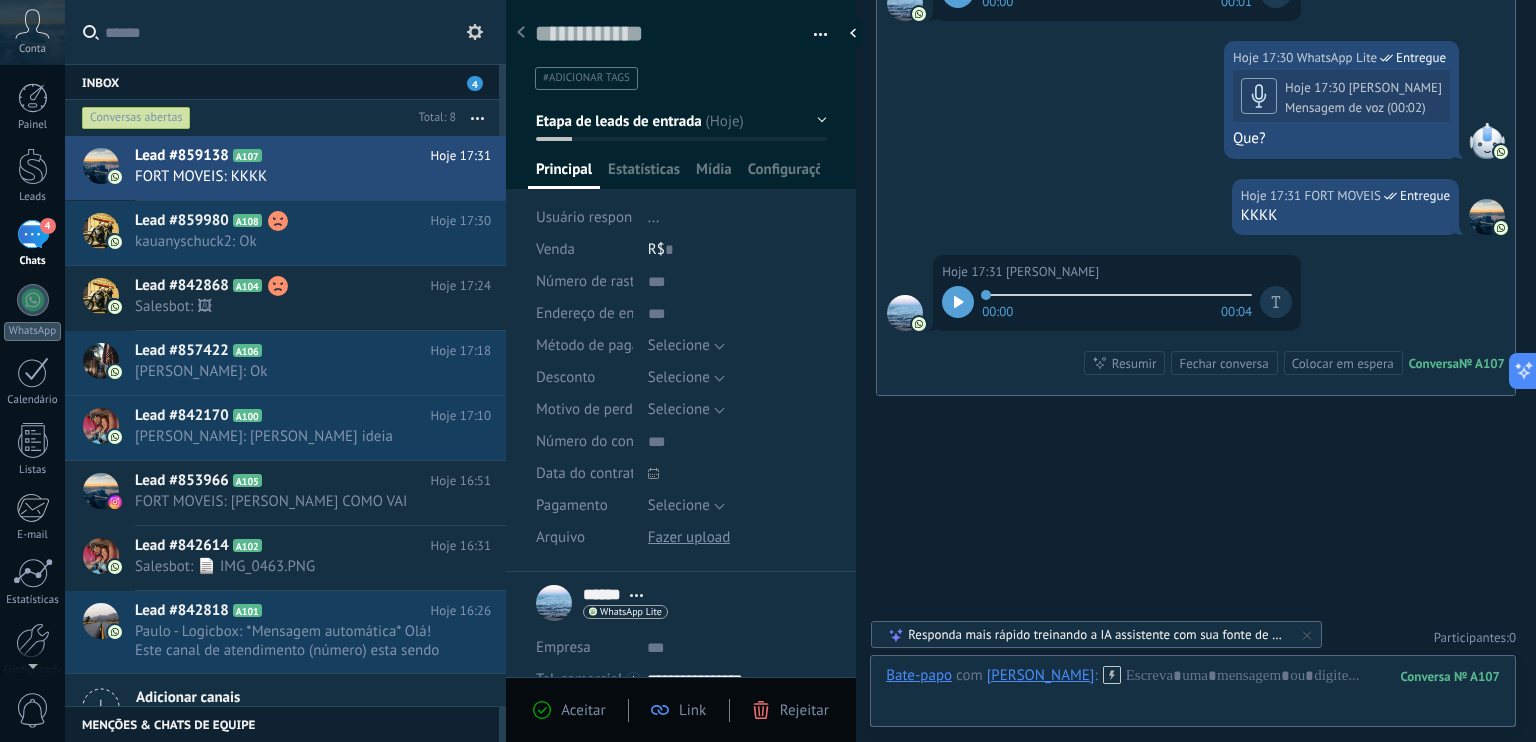 click at bounding box center [1193, 696] 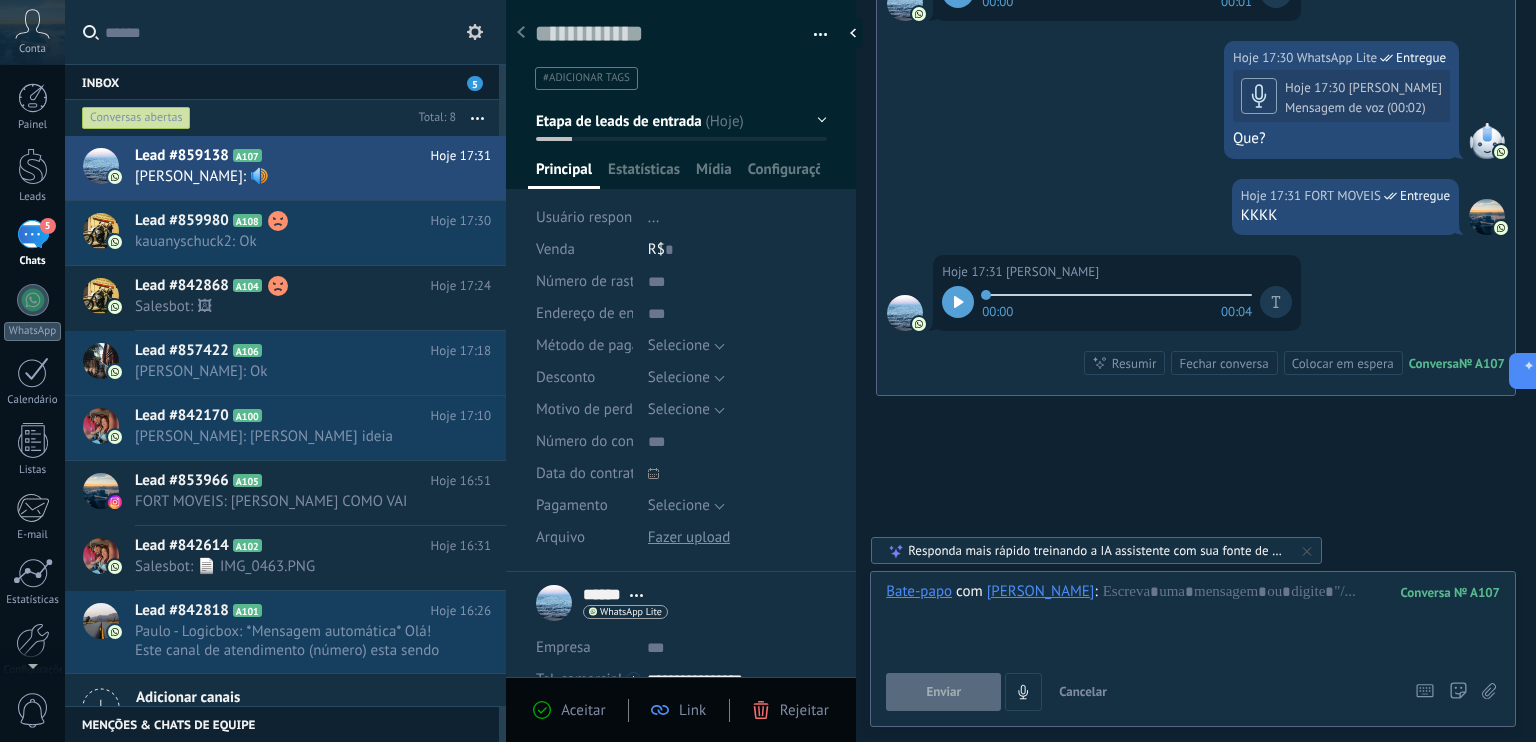 type 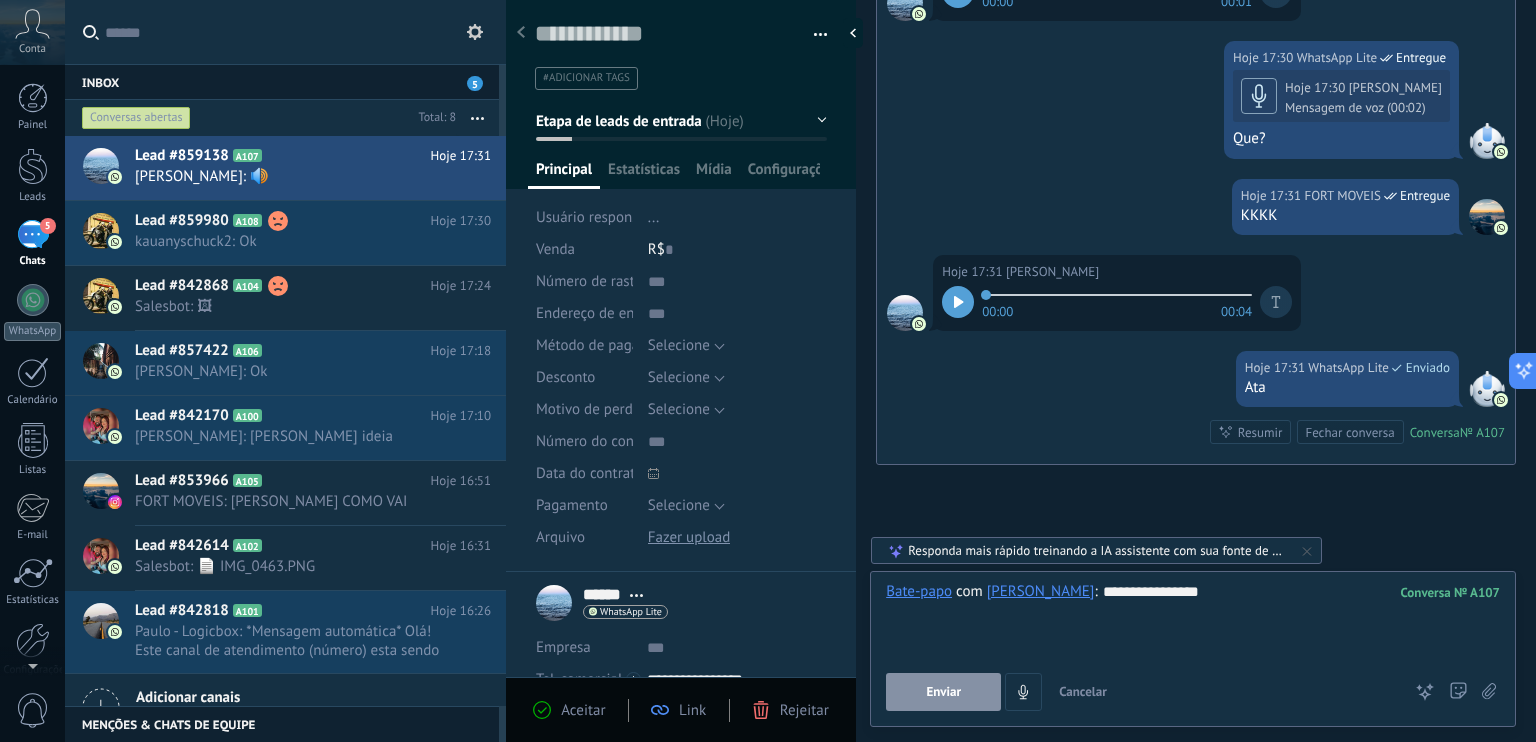 scroll, scrollTop: 1151, scrollLeft: 0, axis: vertical 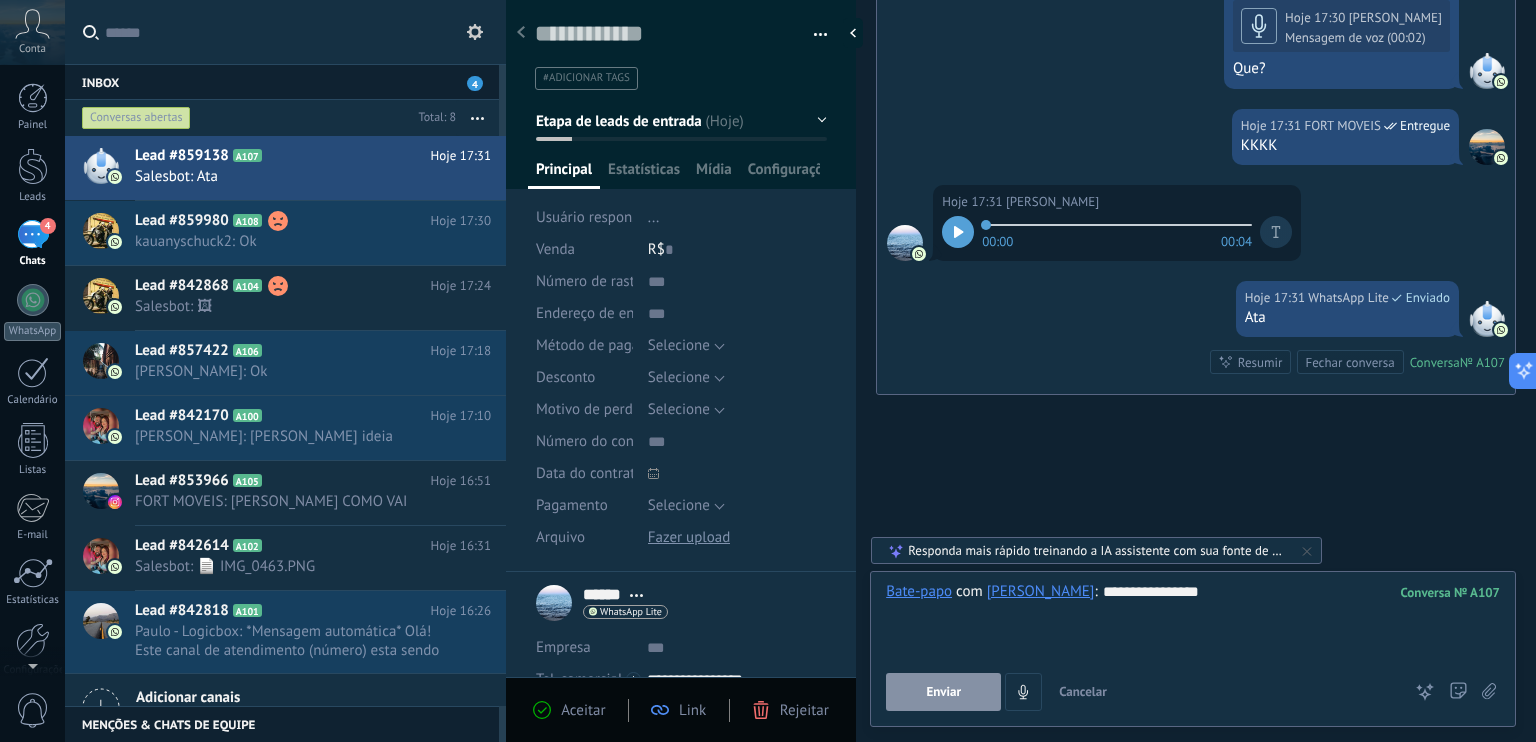 click on "Enviar" at bounding box center [943, 692] 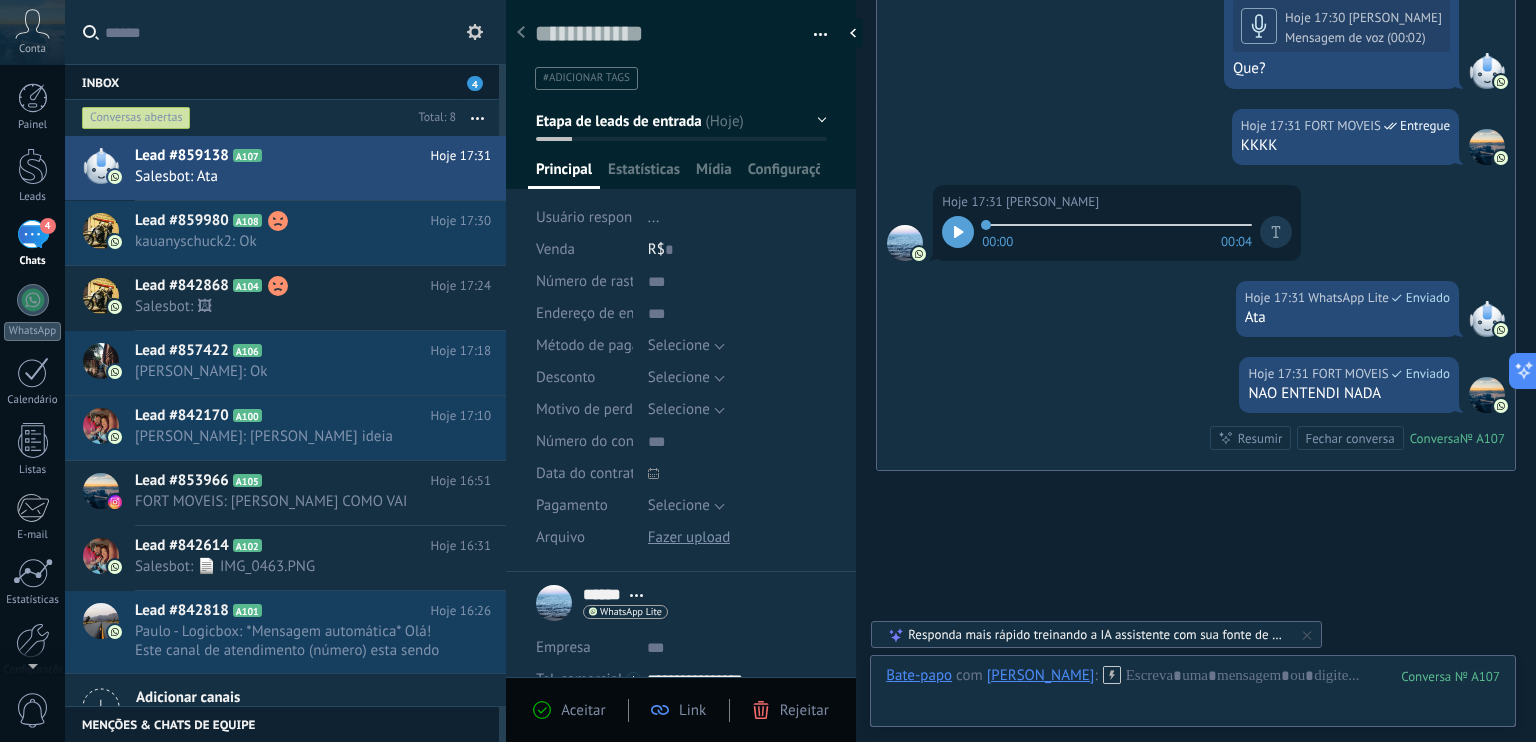 scroll, scrollTop: 1227, scrollLeft: 0, axis: vertical 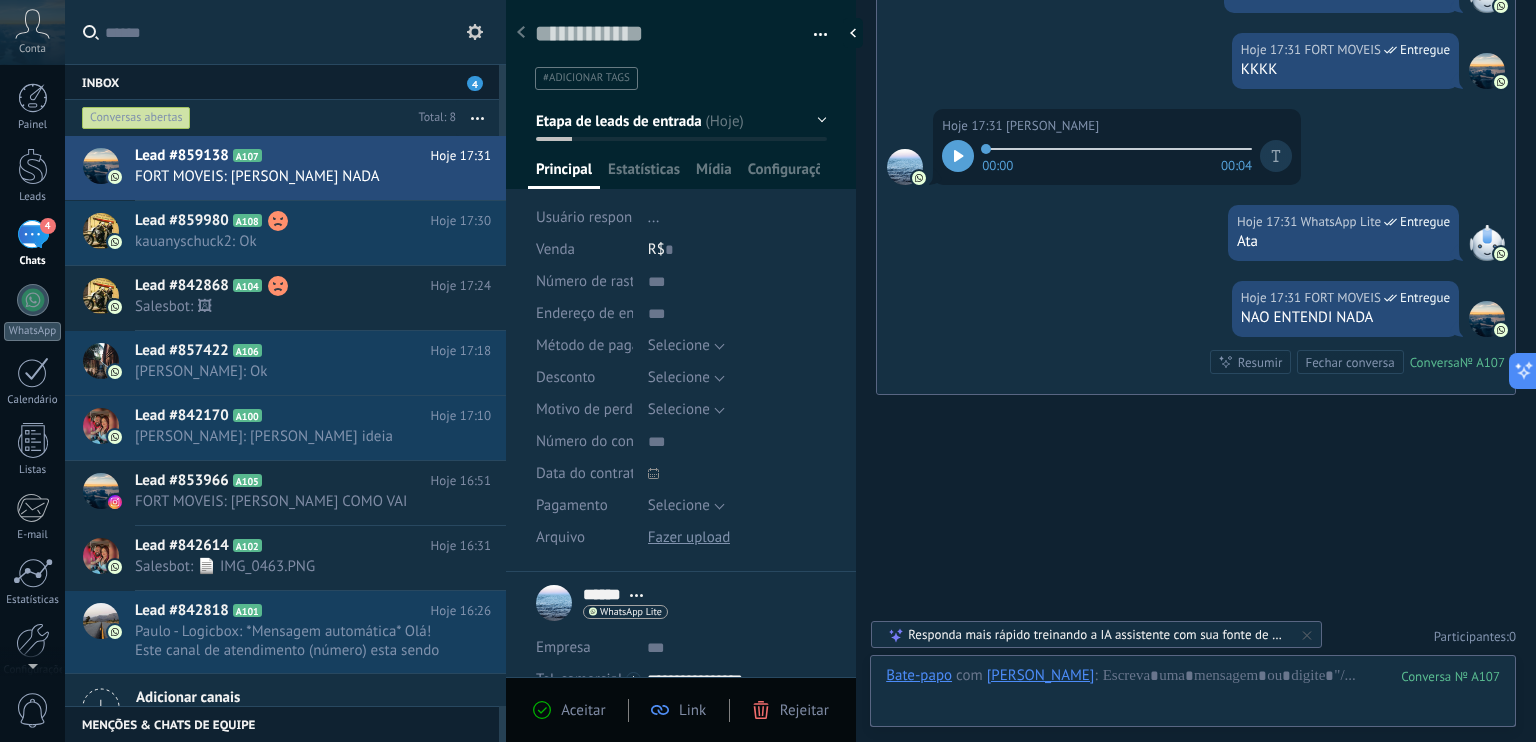click 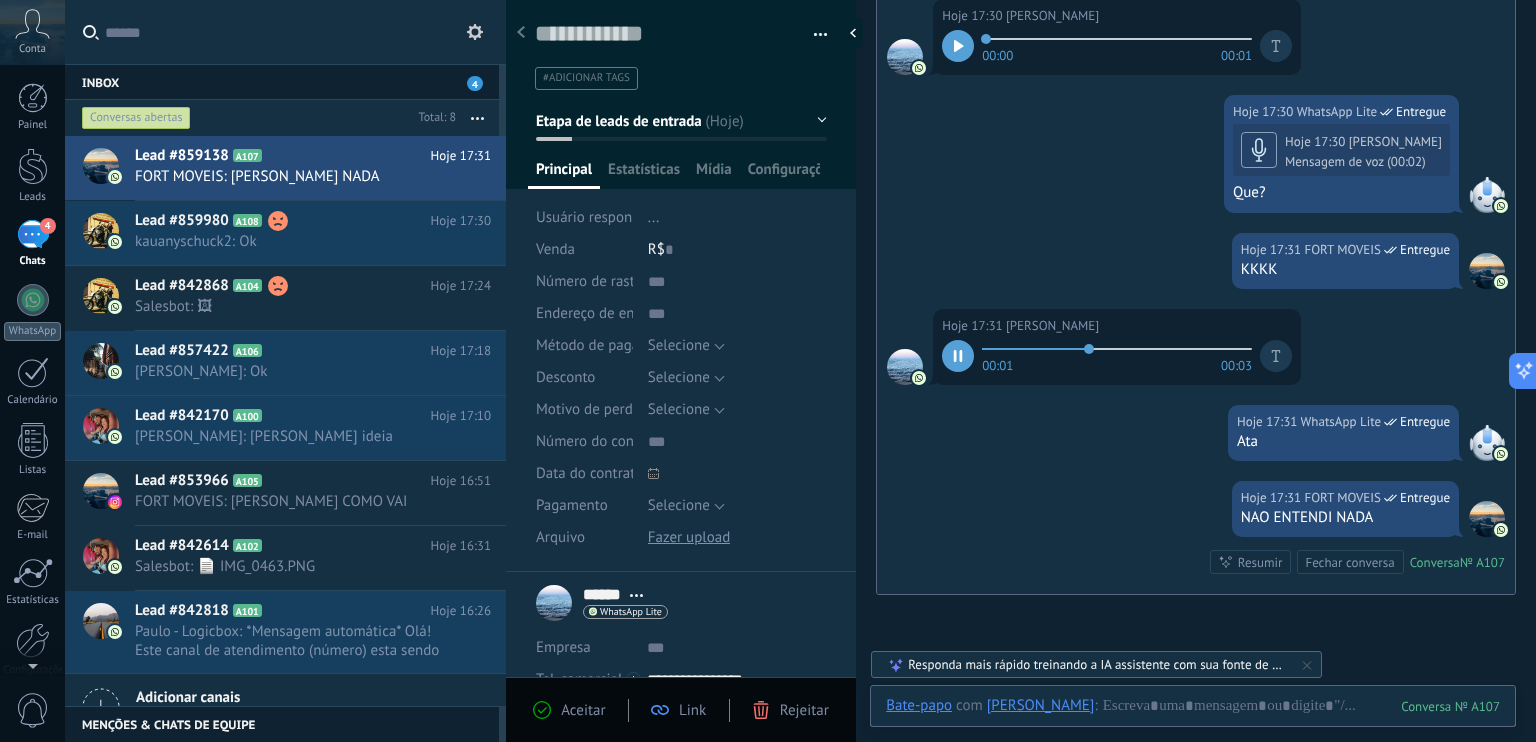 scroll, scrollTop: 1227, scrollLeft: 0, axis: vertical 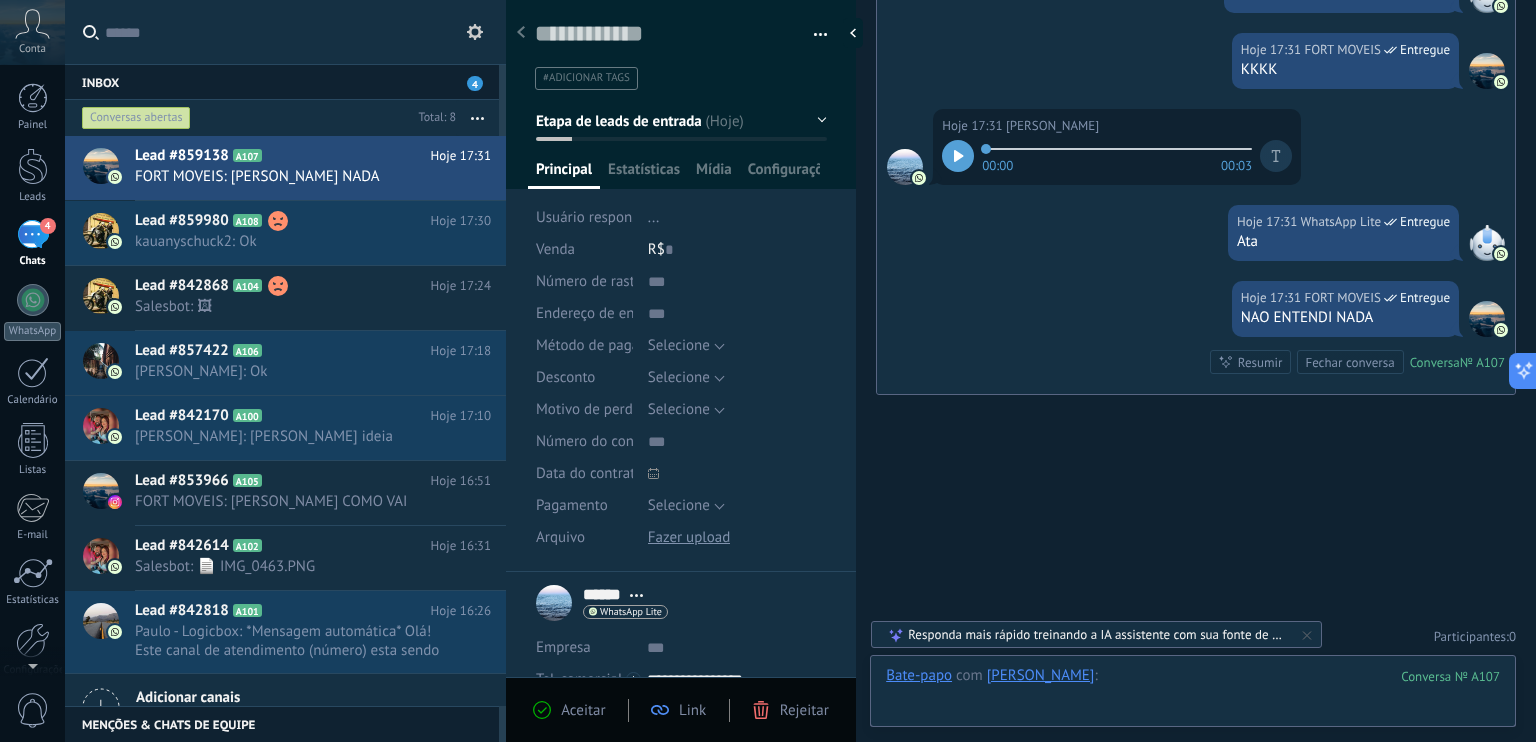click at bounding box center (1193, 696) 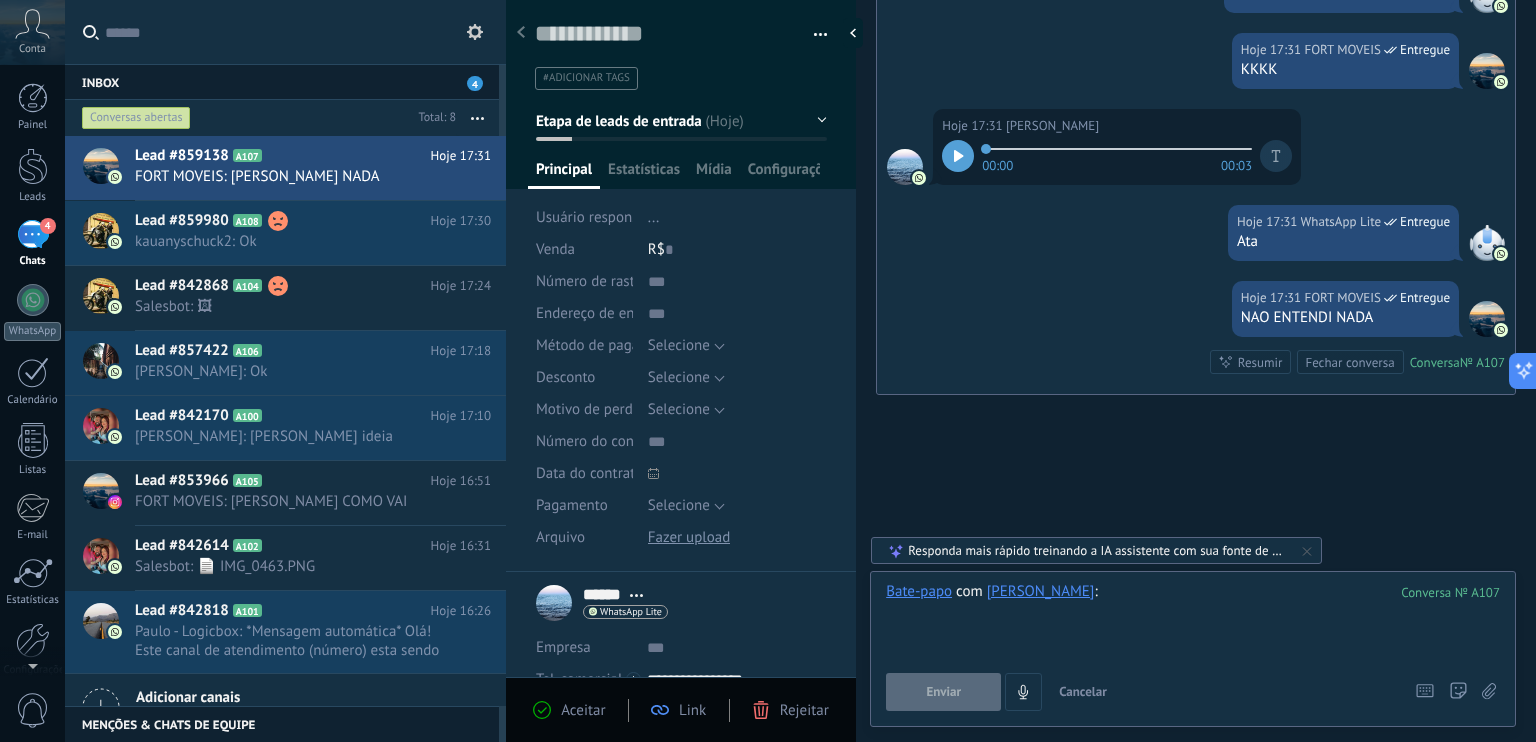 type 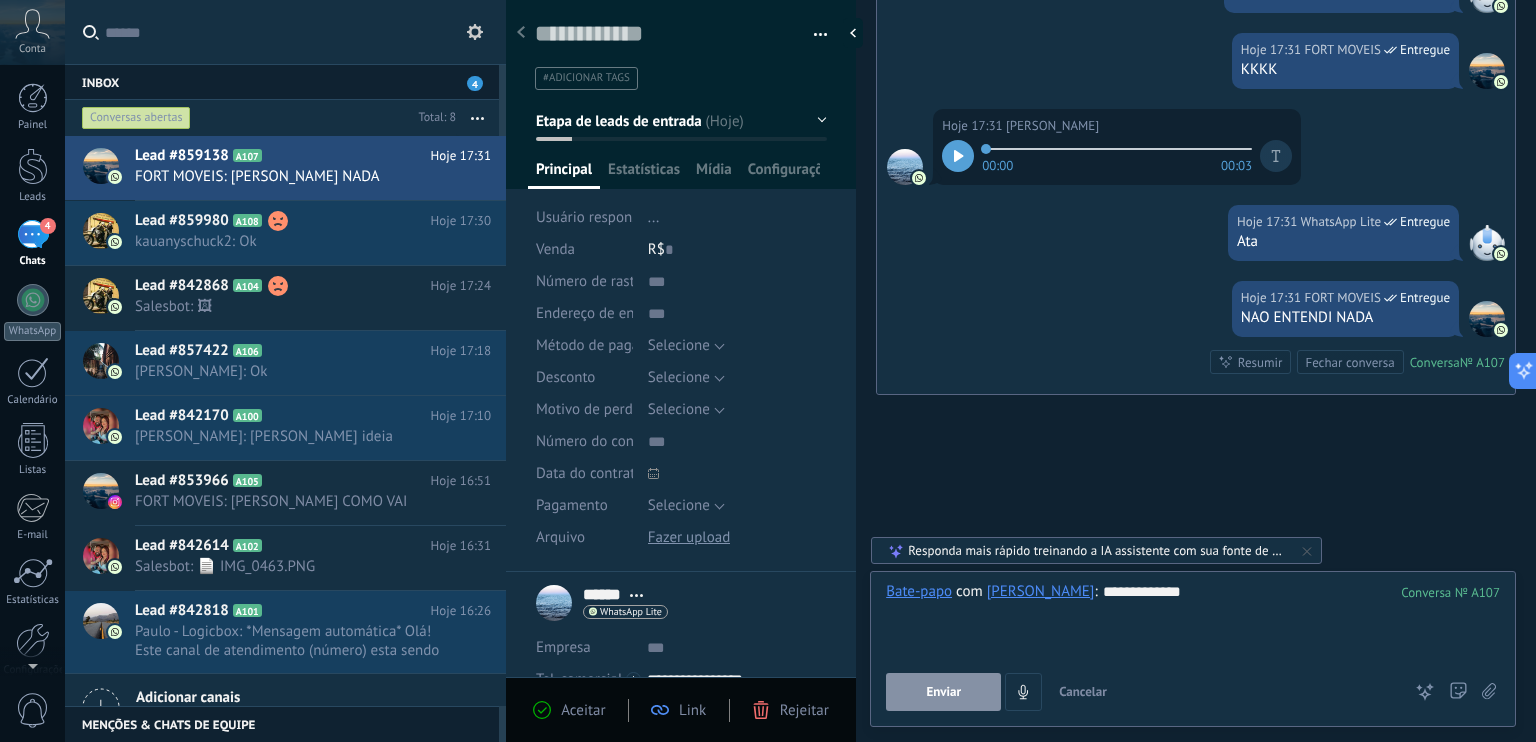 click on "Enviar" at bounding box center (943, 692) 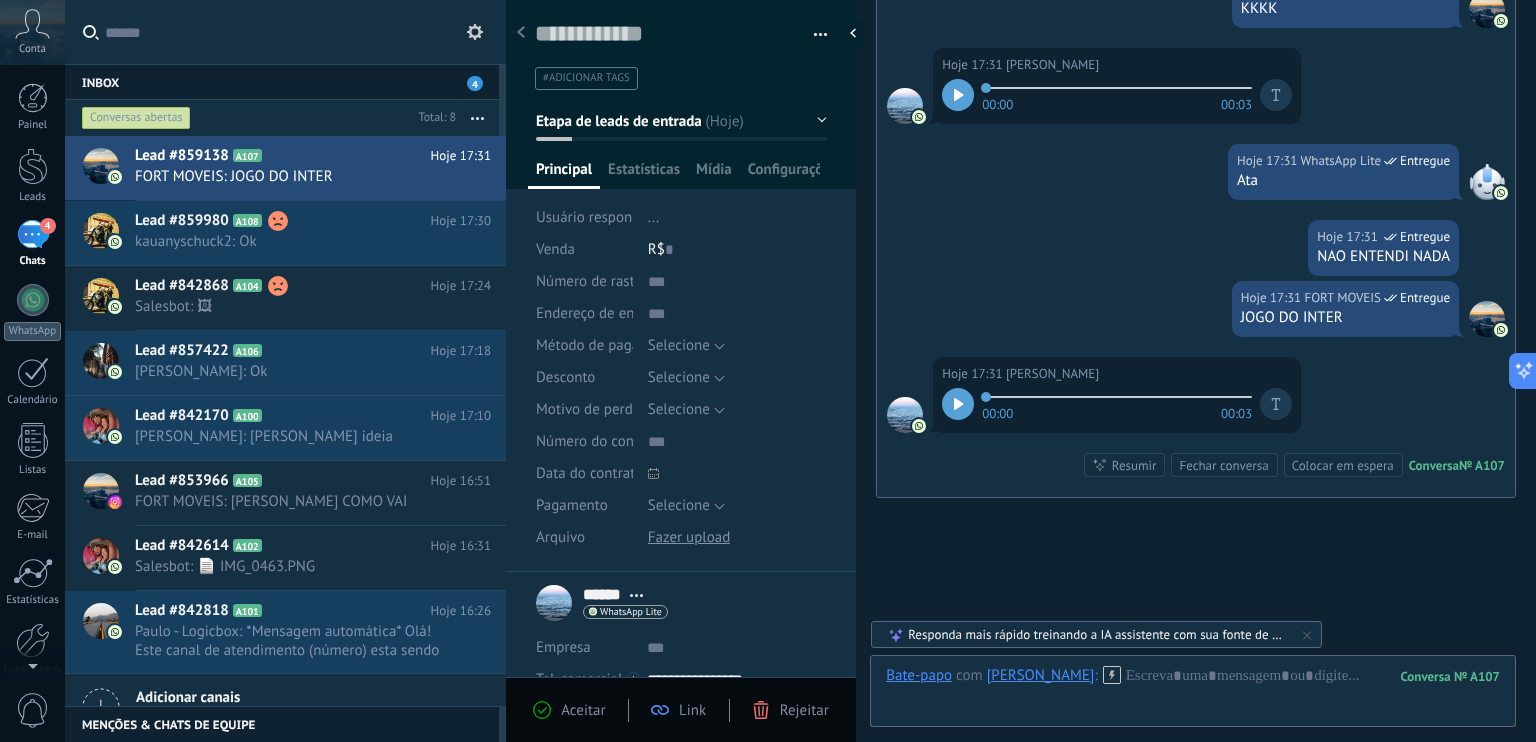 scroll, scrollTop: 1391, scrollLeft: 0, axis: vertical 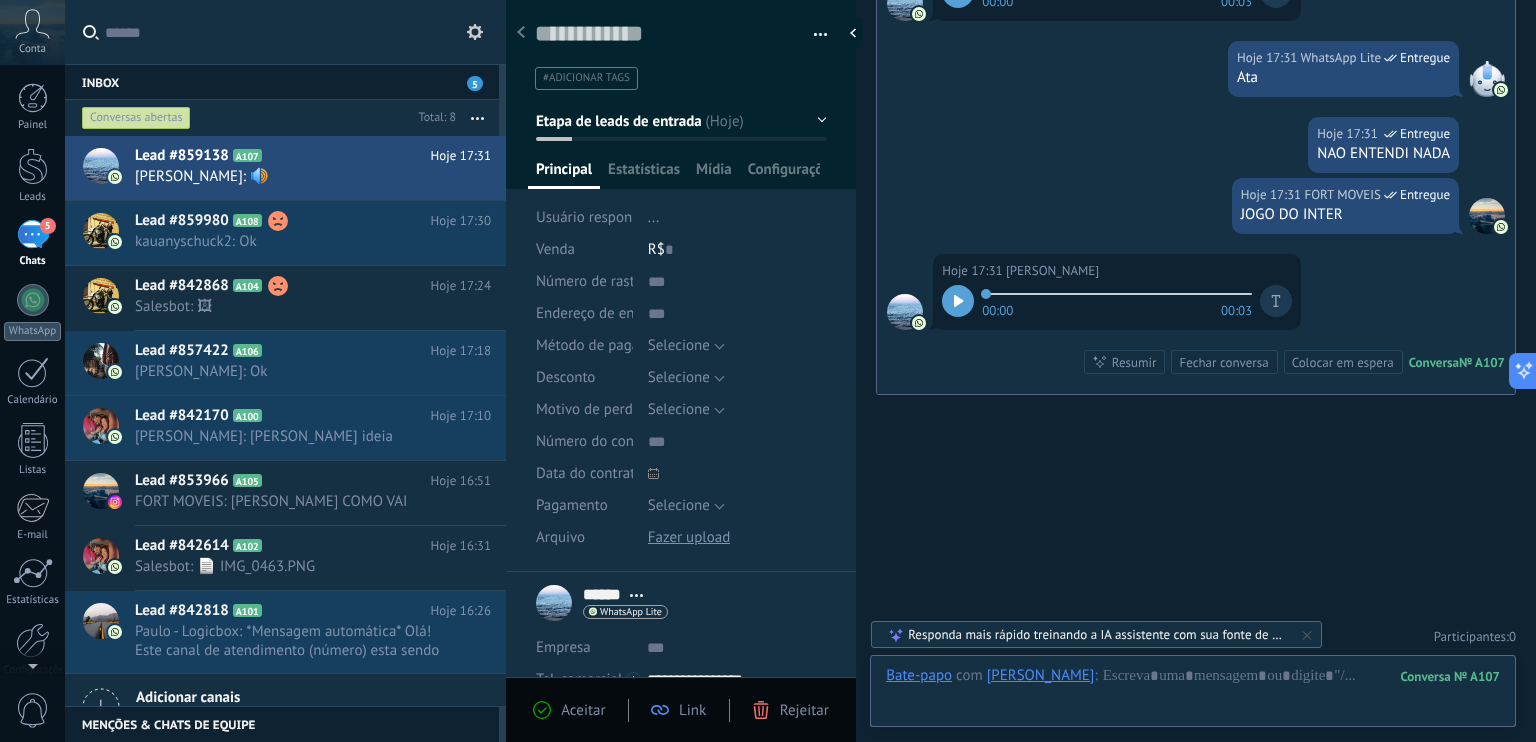 click at bounding box center (958, 301) 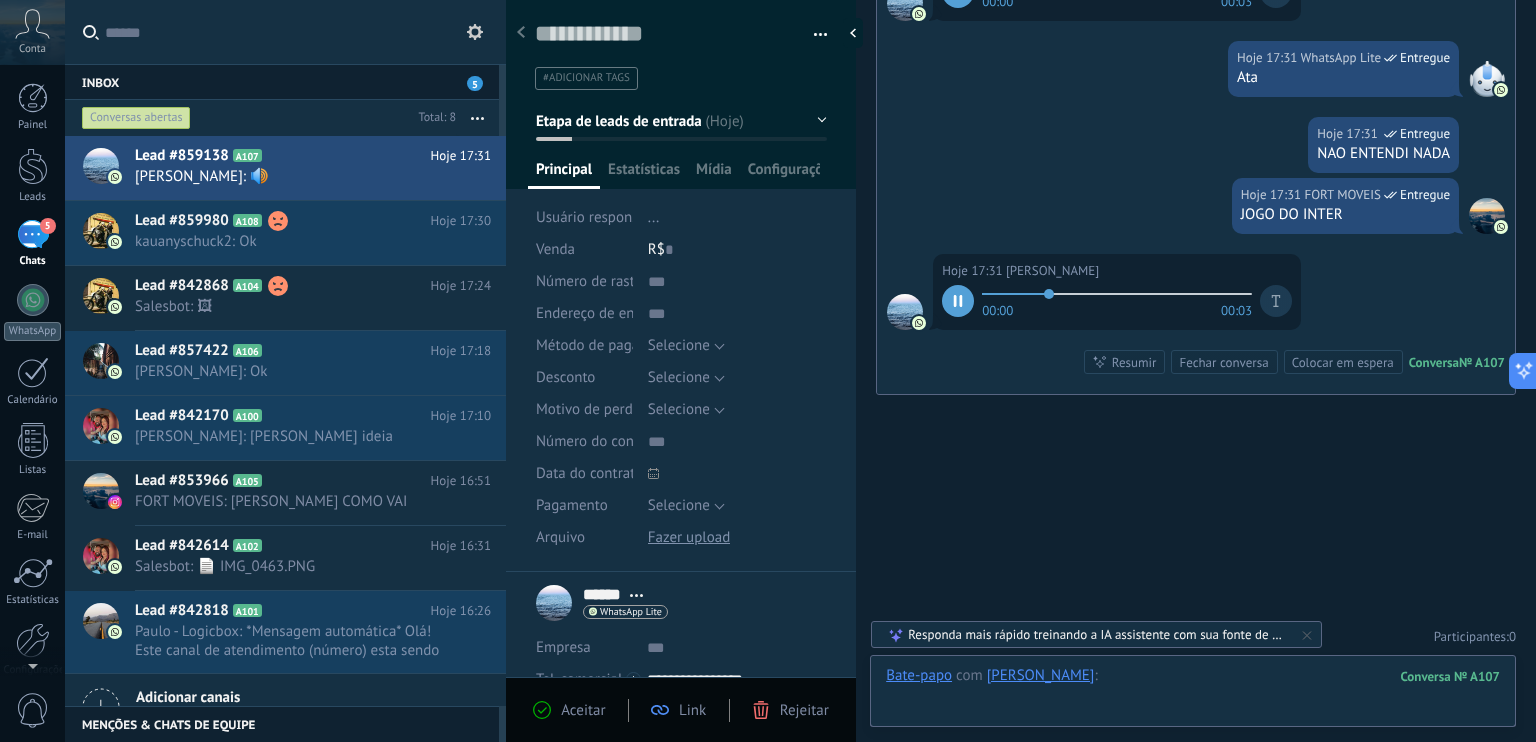 click at bounding box center [1193, 696] 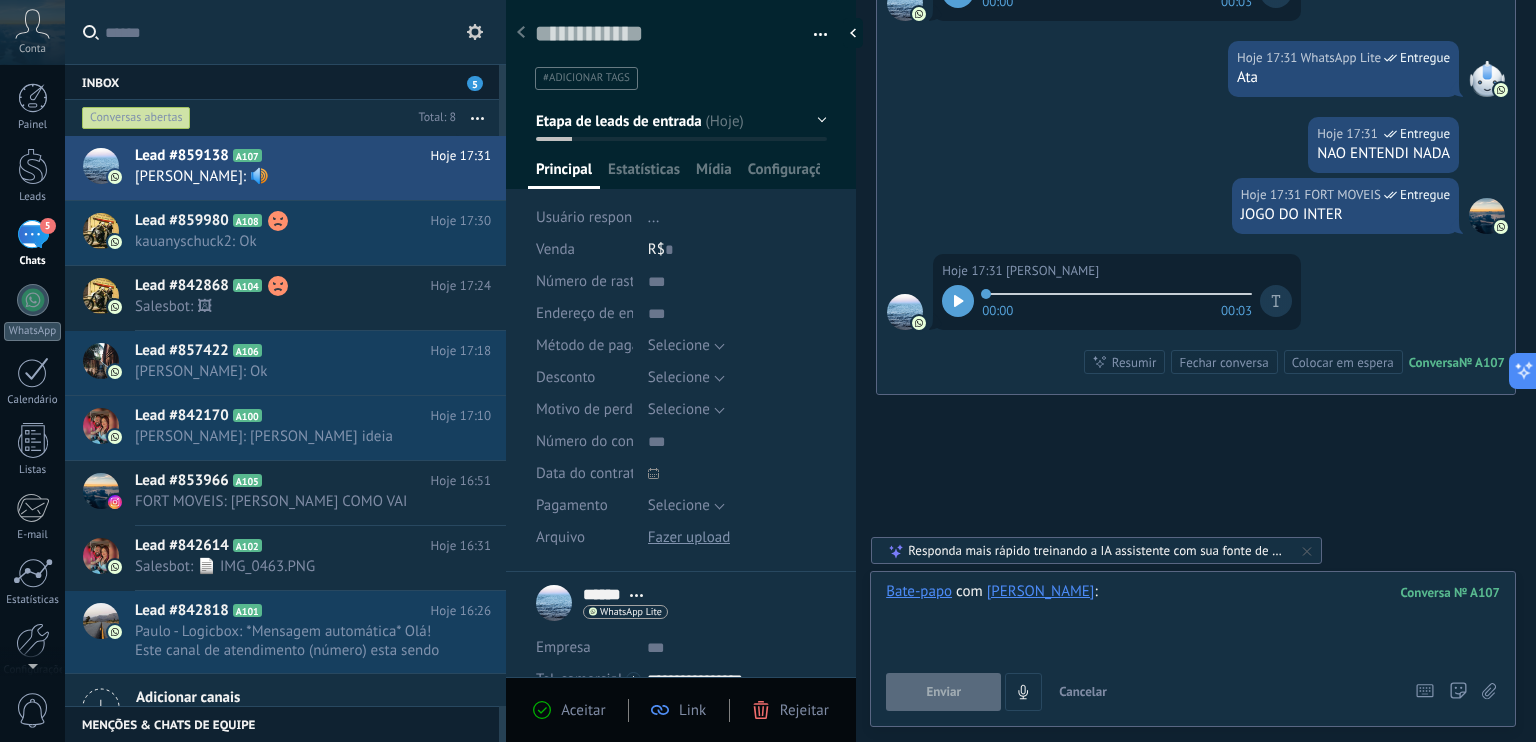 type 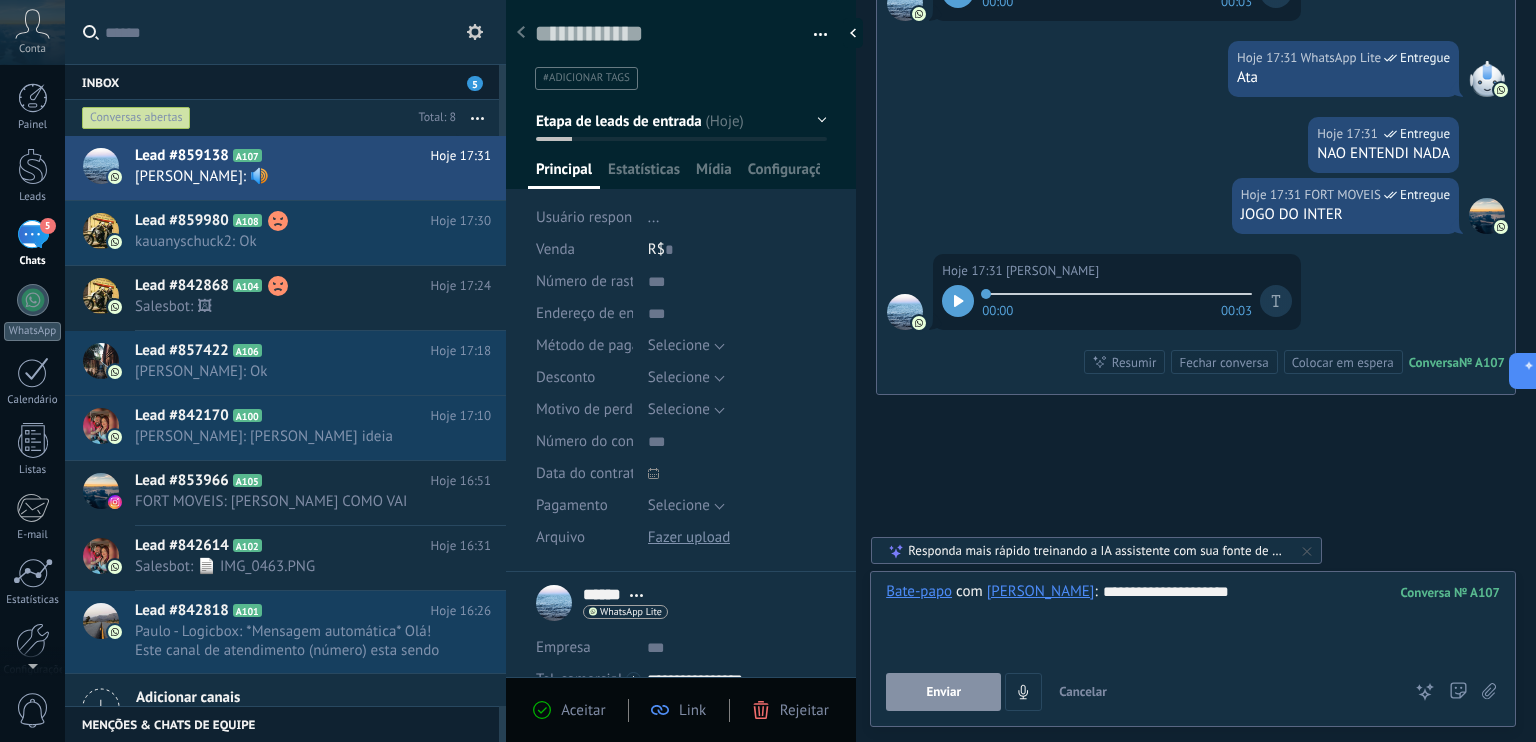 click on "Enviar" at bounding box center [943, 692] 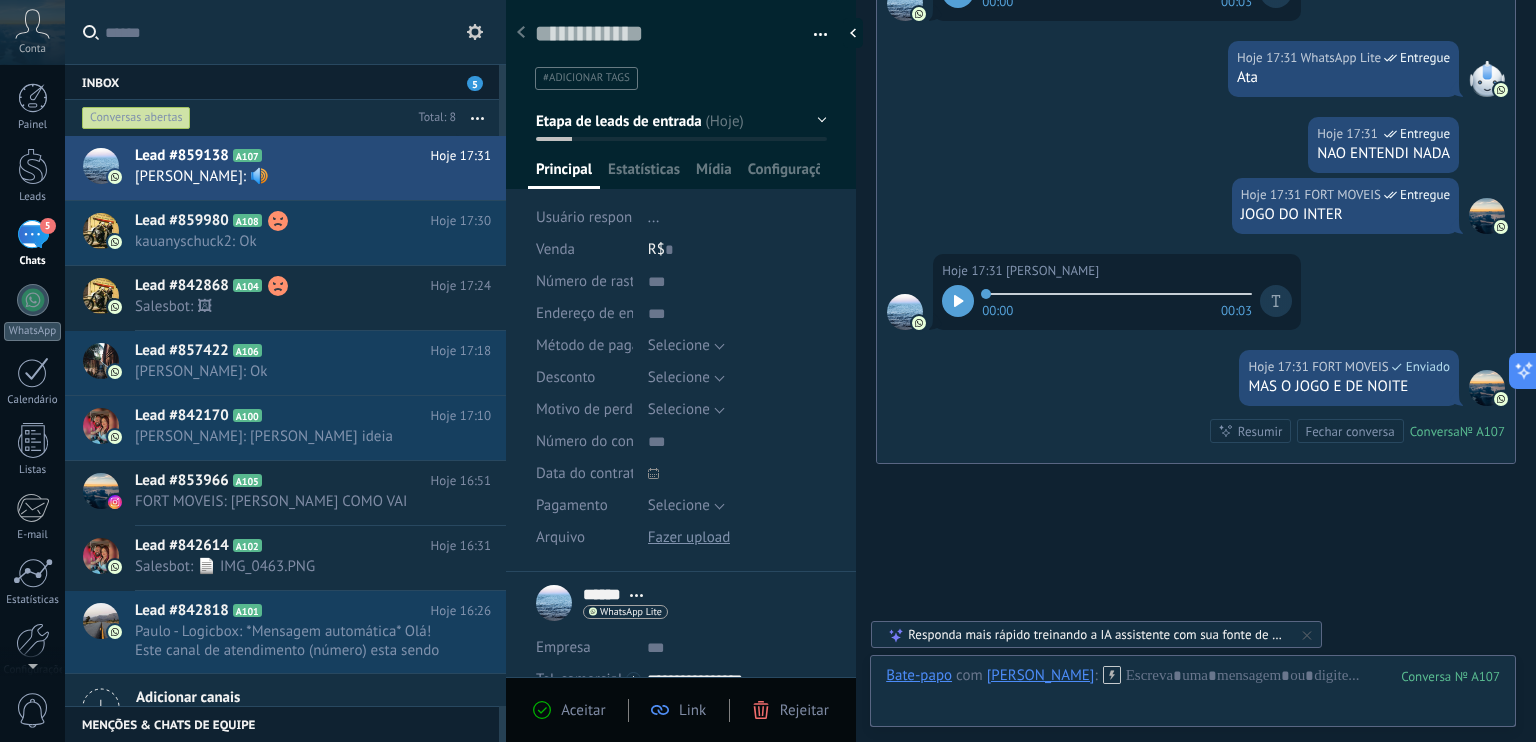 scroll, scrollTop: 1460, scrollLeft: 0, axis: vertical 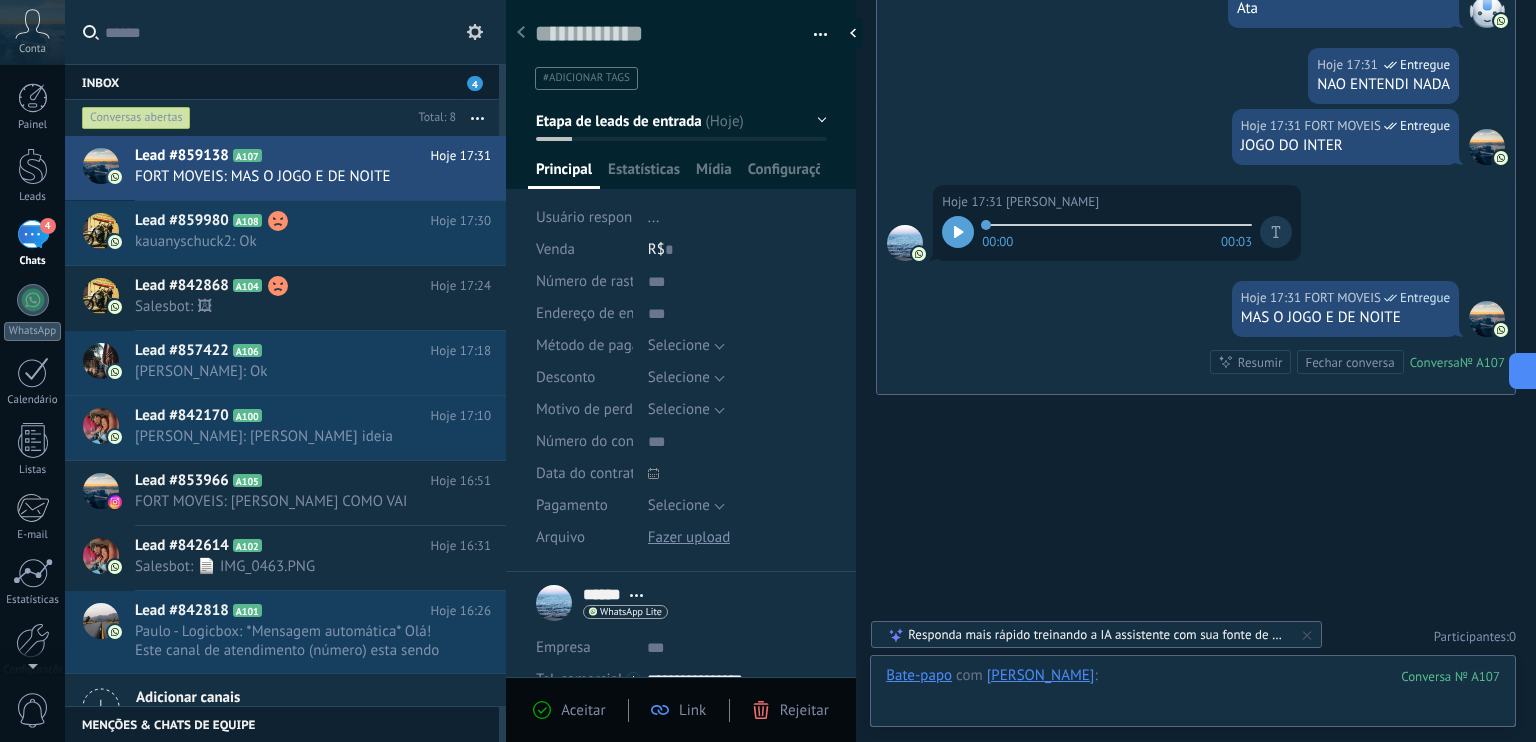 click at bounding box center [1193, 696] 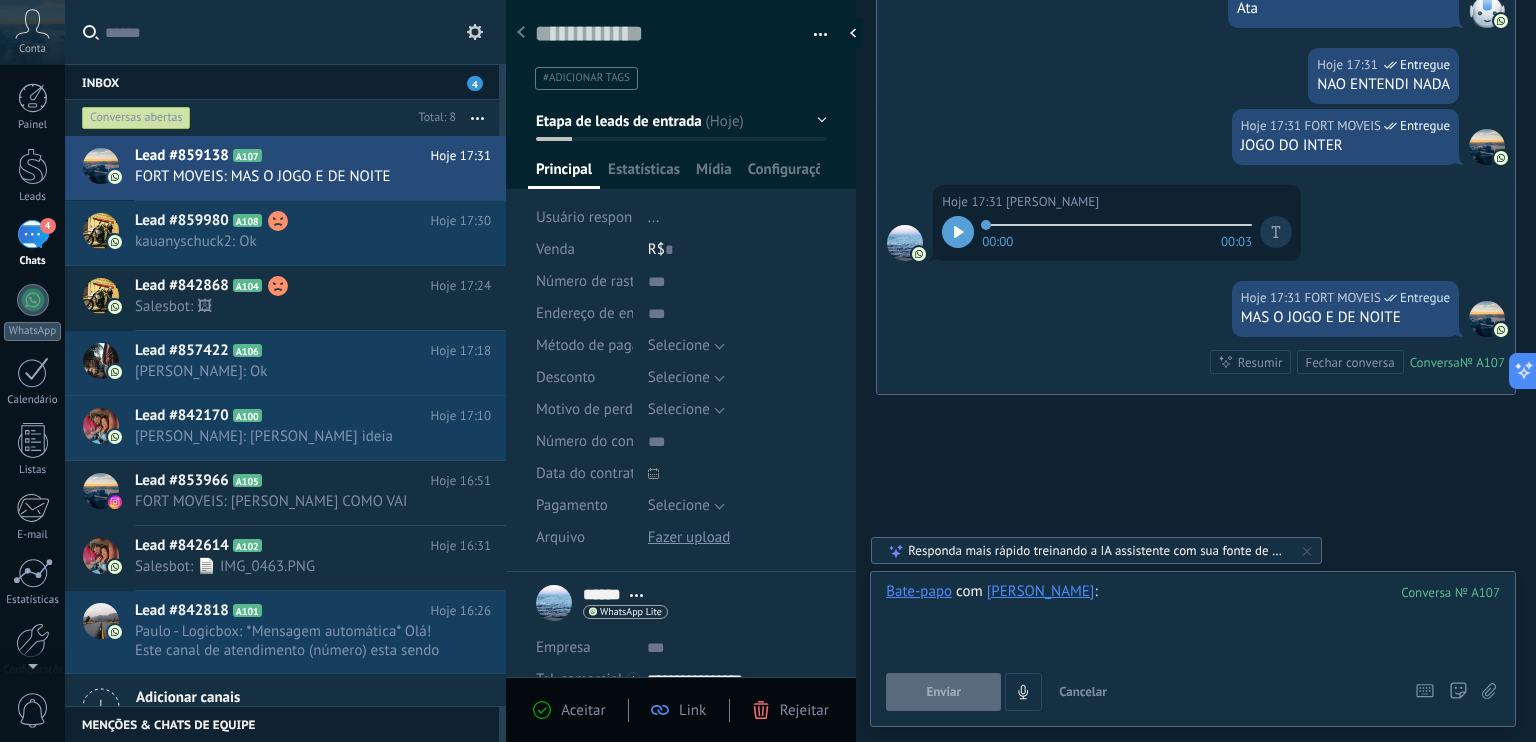 type 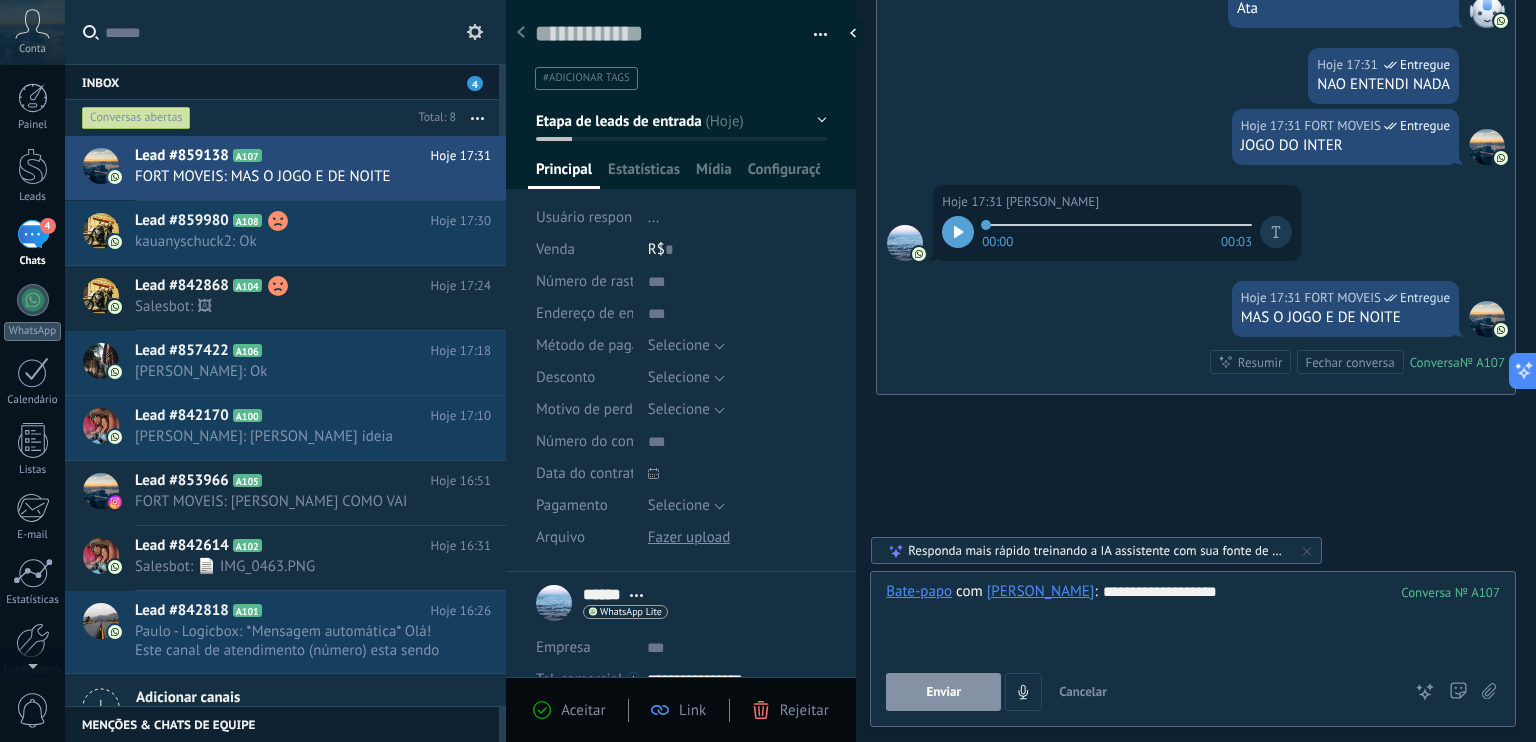 click on "Enviar" at bounding box center (943, 692) 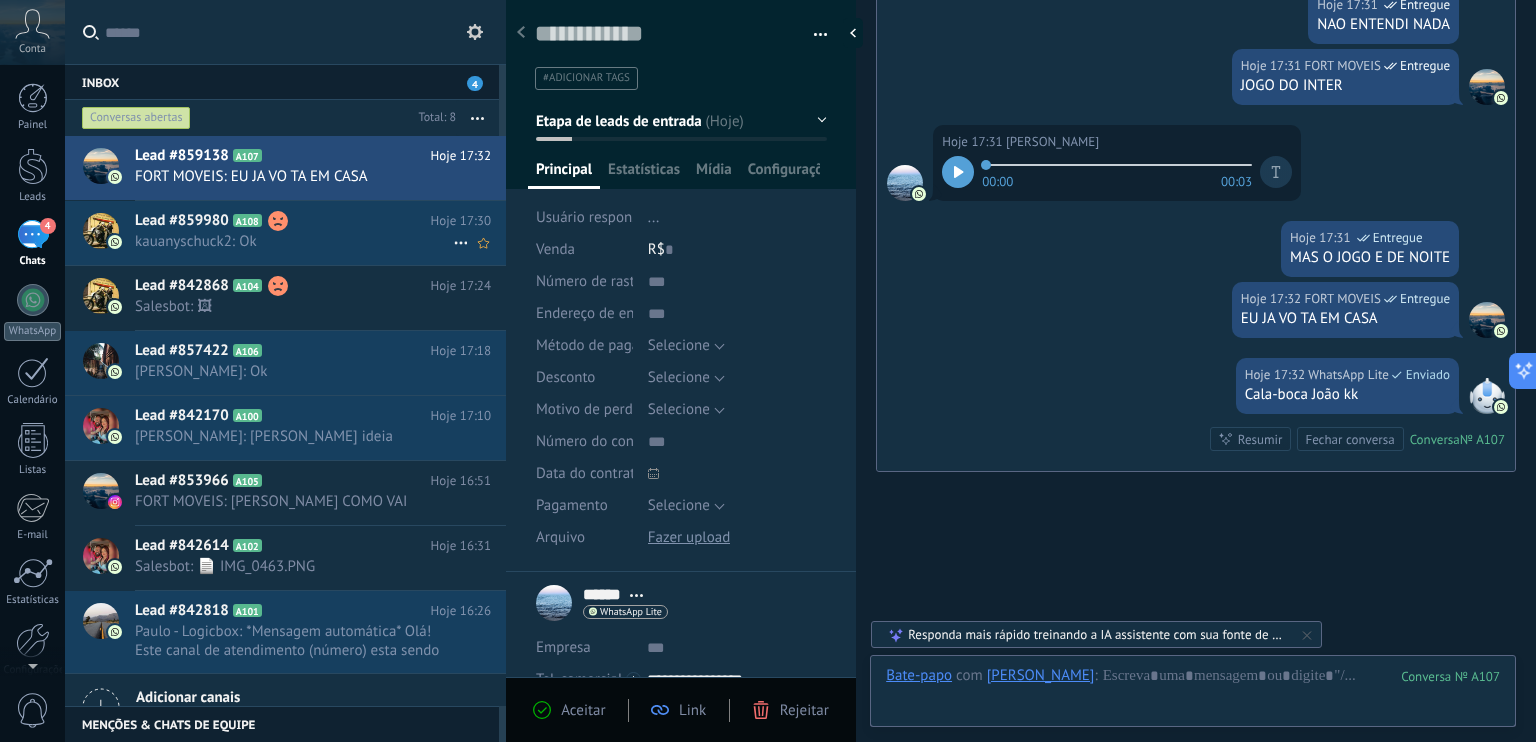 scroll, scrollTop: 1596, scrollLeft: 0, axis: vertical 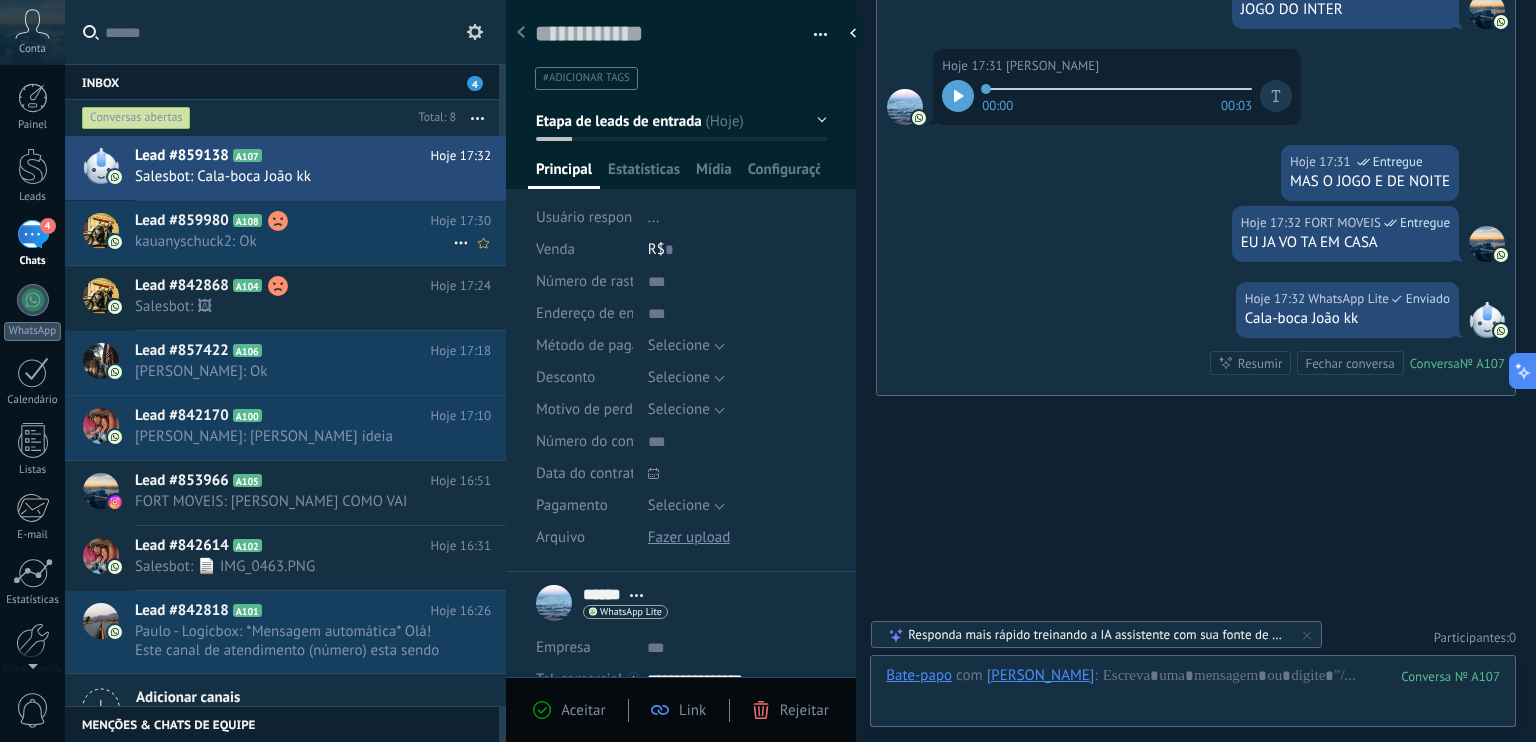 click on "Lead #859980" at bounding box center [182, 221] 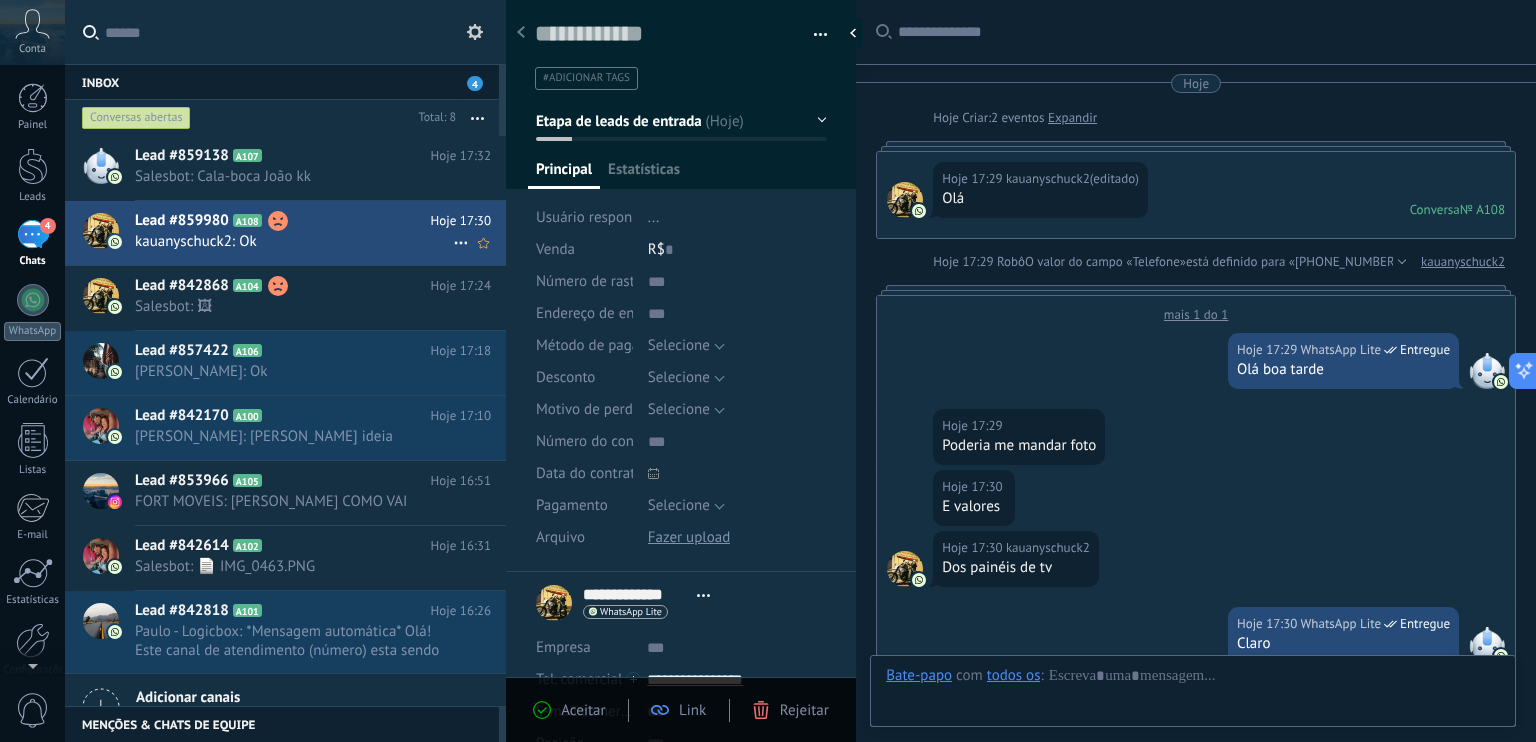 scroll, scrollTop: 29, scrollLeft: 0, axis: vertical 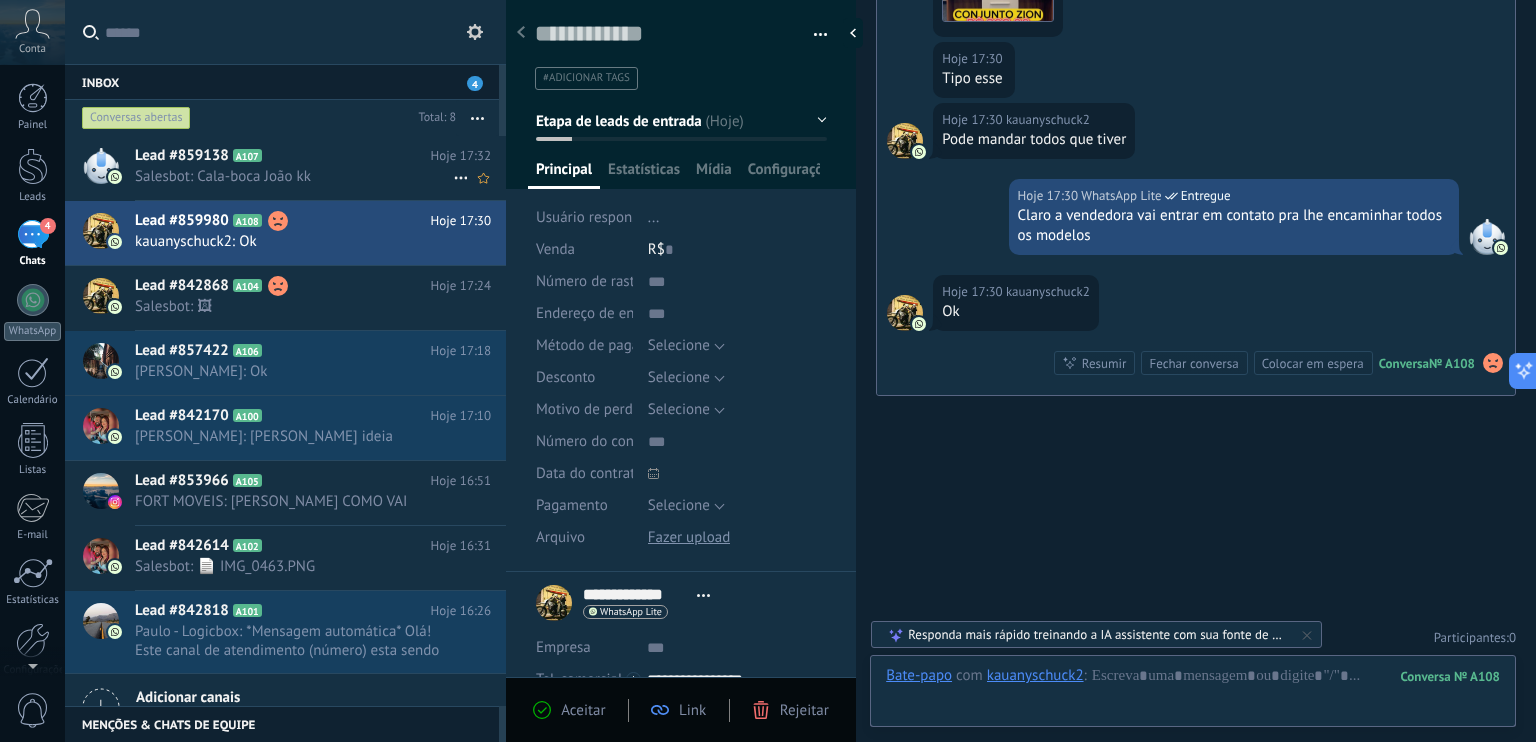 click on "Lead #859138" at bounding box center [182, 156] 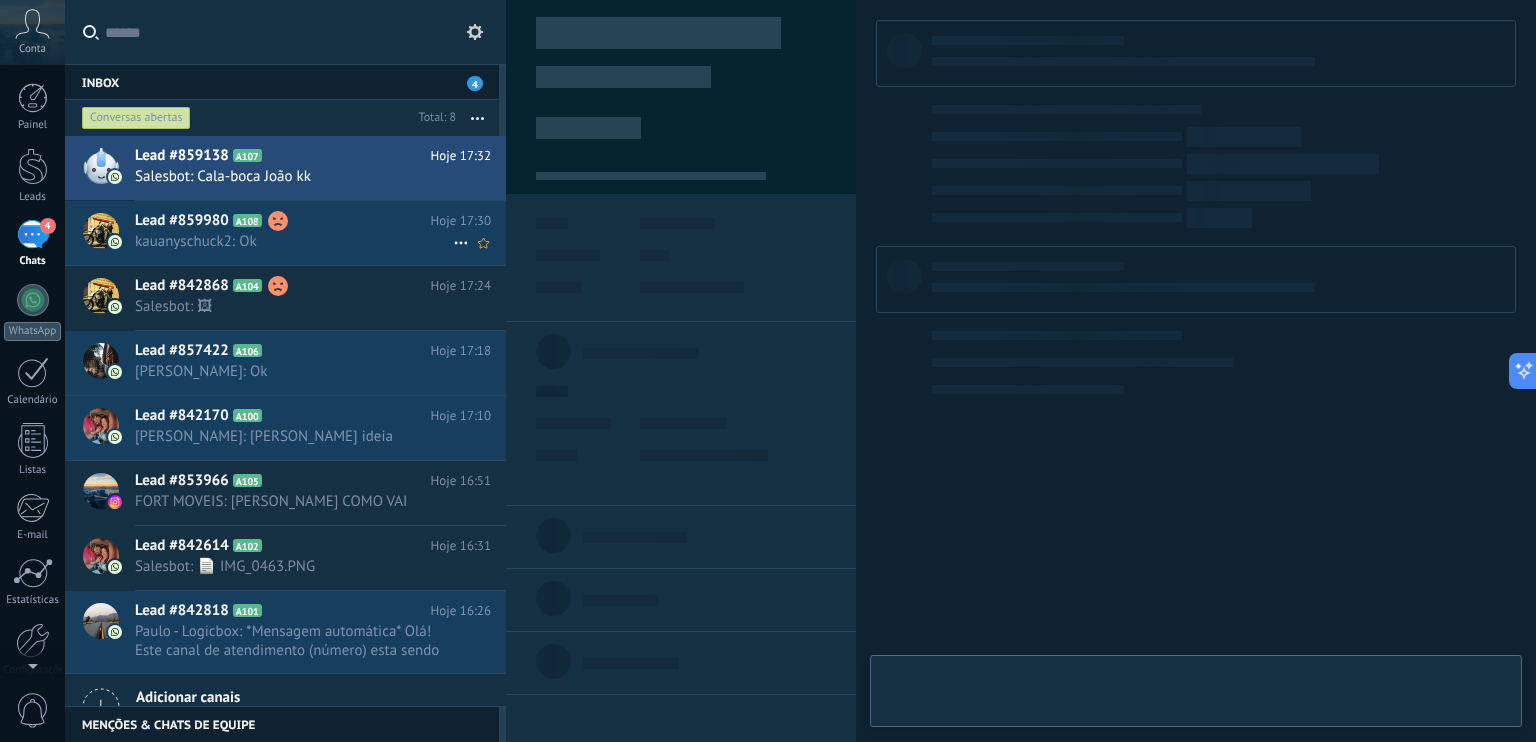 type on "**********" 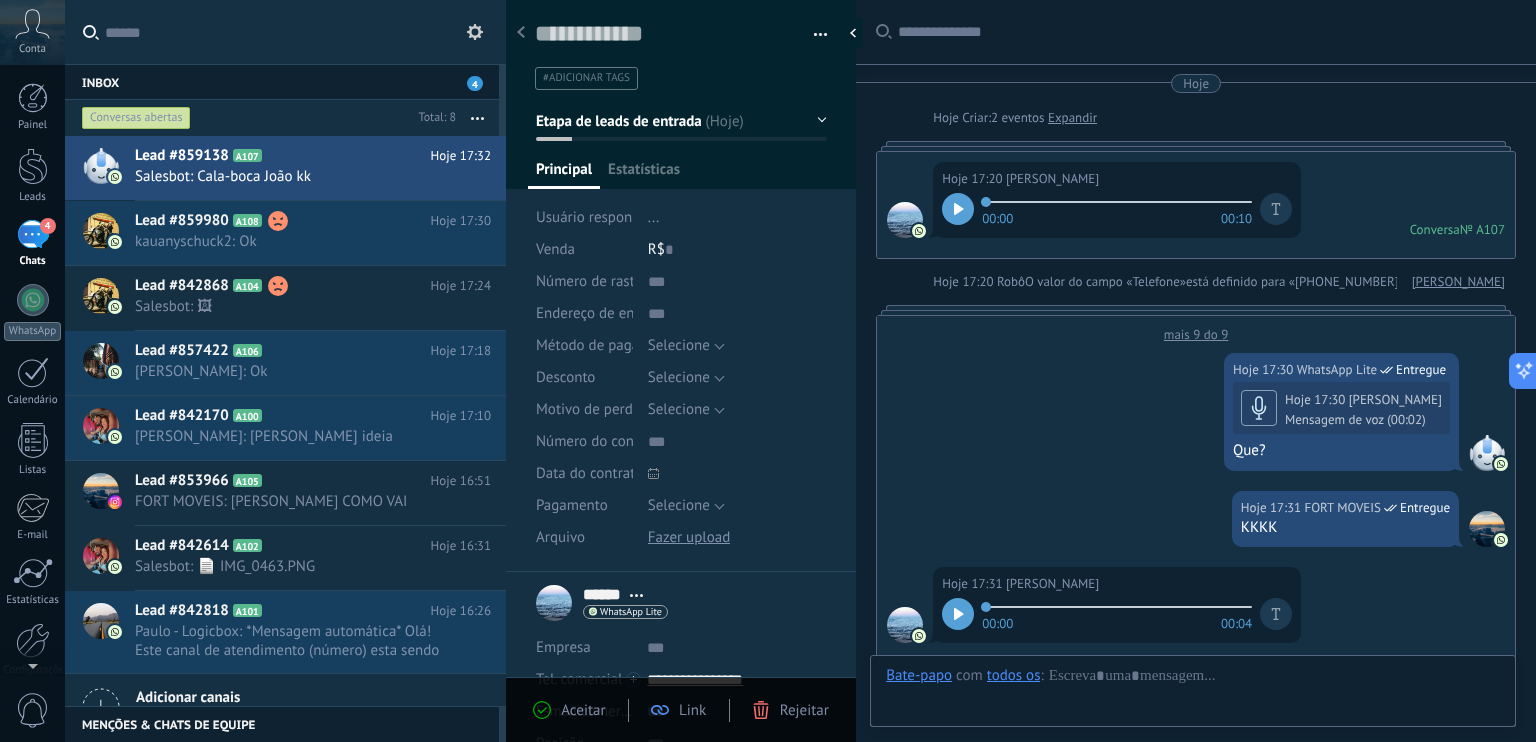 scroll, scrollTop: 29, scrollLeft: 0, axis: vertical 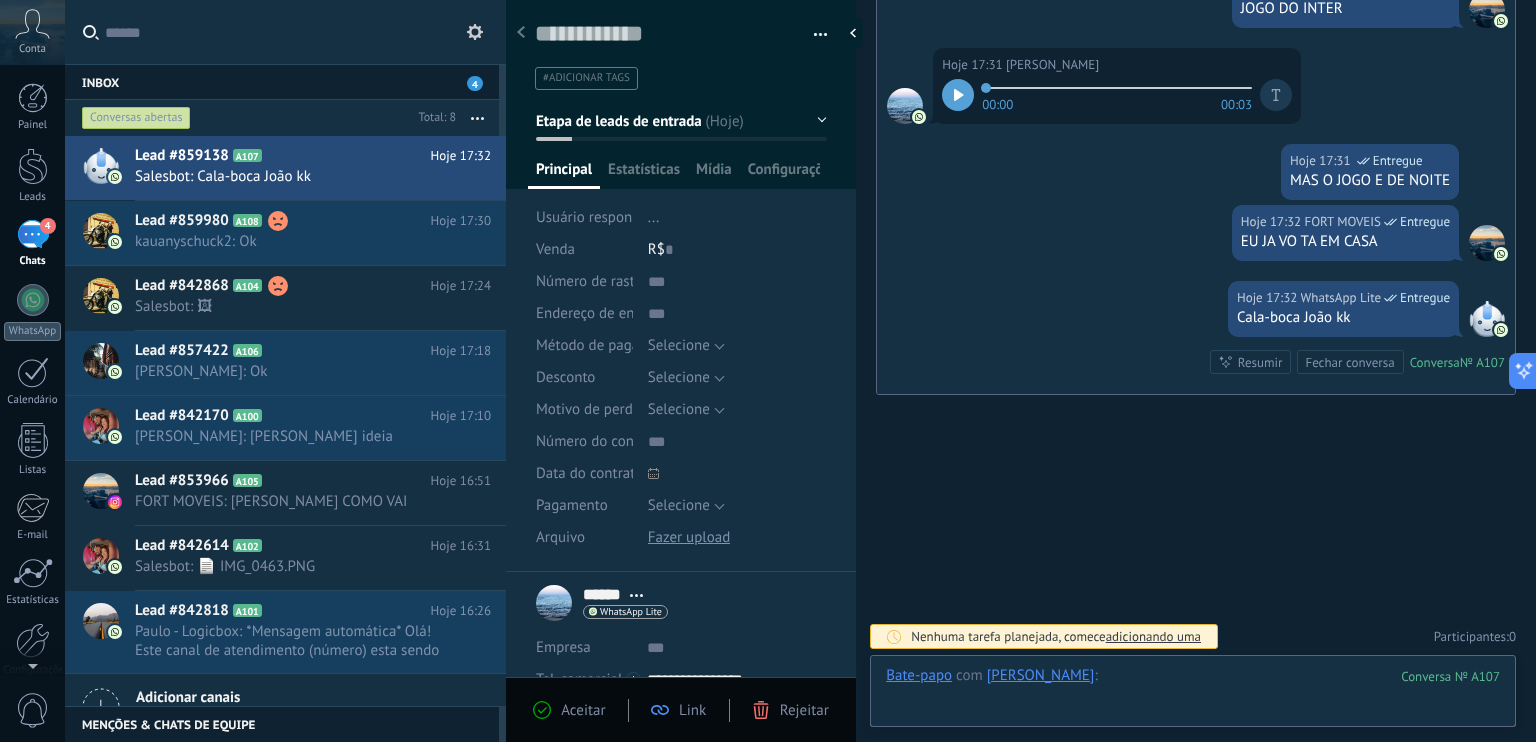 click at bounding box center (1193, 696) 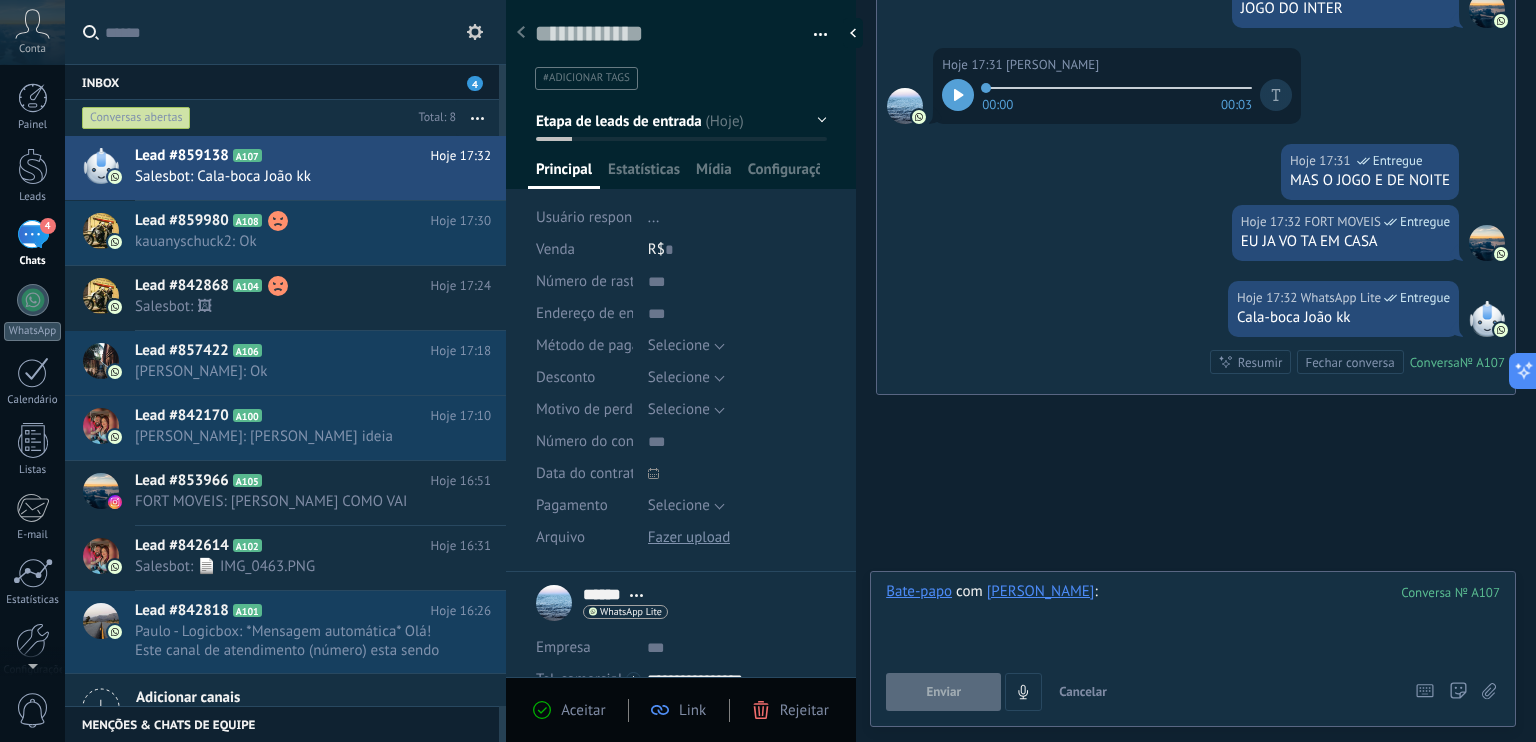 type 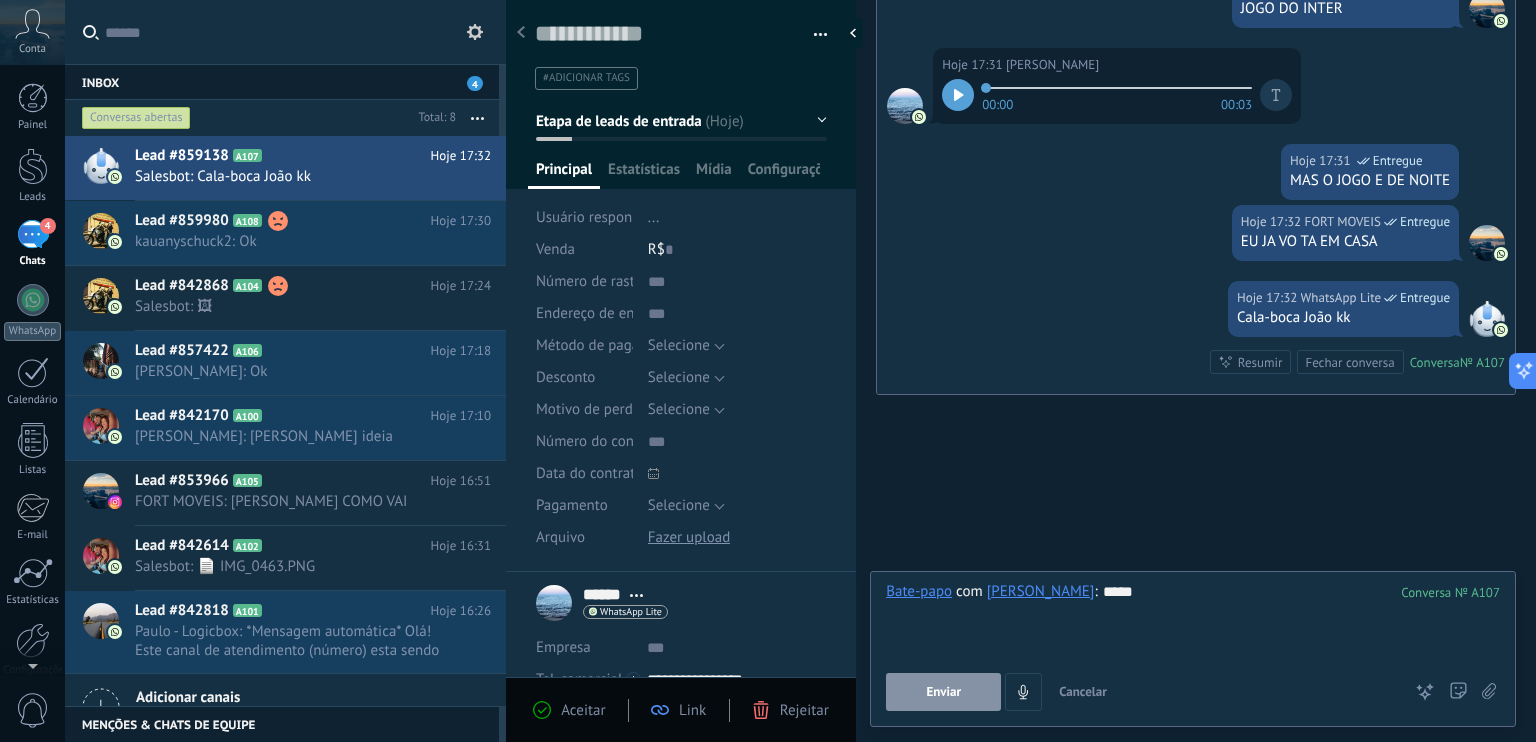 click on "Enviar" at bounding box center (943, 692) 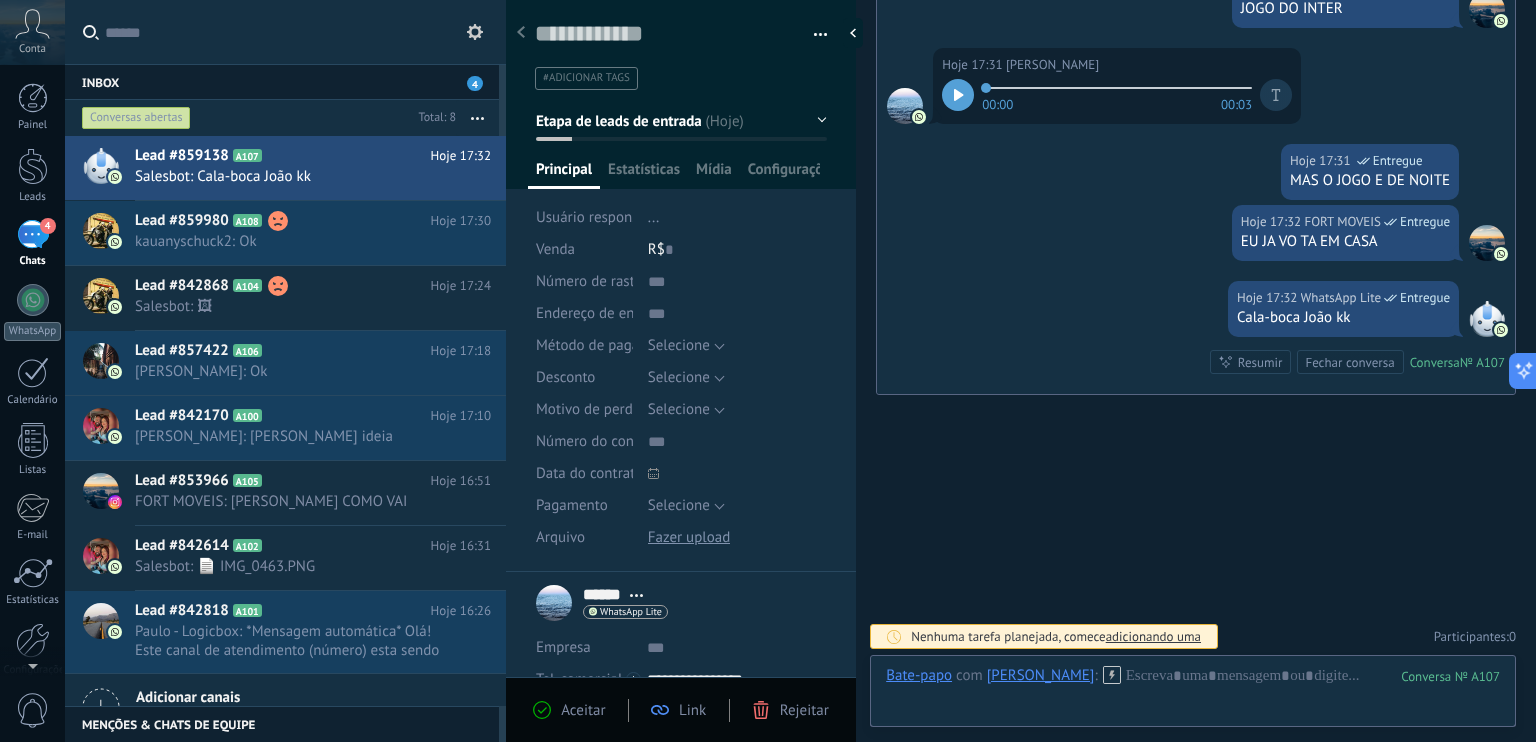 scroll, scrollTop: 904, scrollLeft: 0, axis: vertical 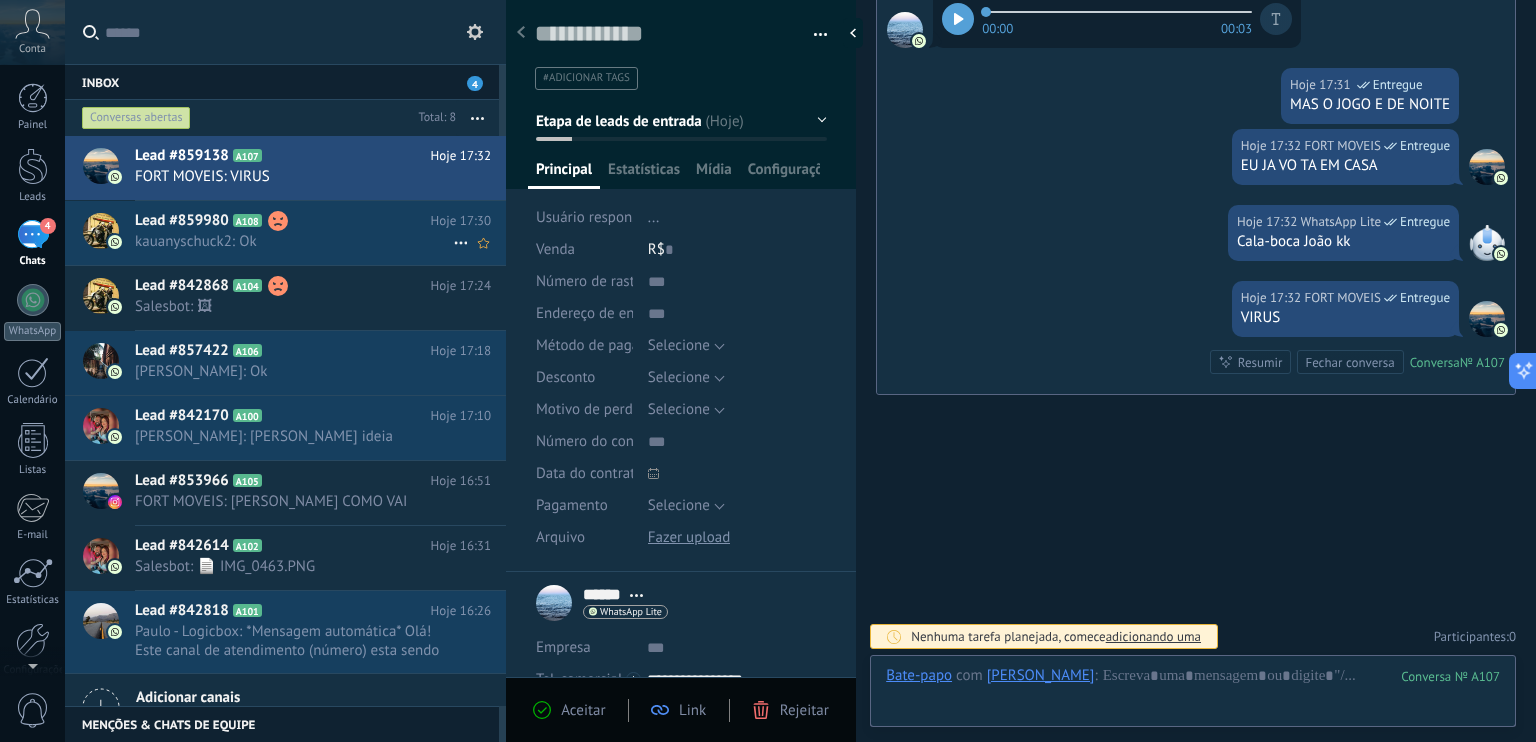 click on "Lead #859980
A108
Hoje 17:30
kauanyschuck2: Ok" at bounding box center [320, 232] 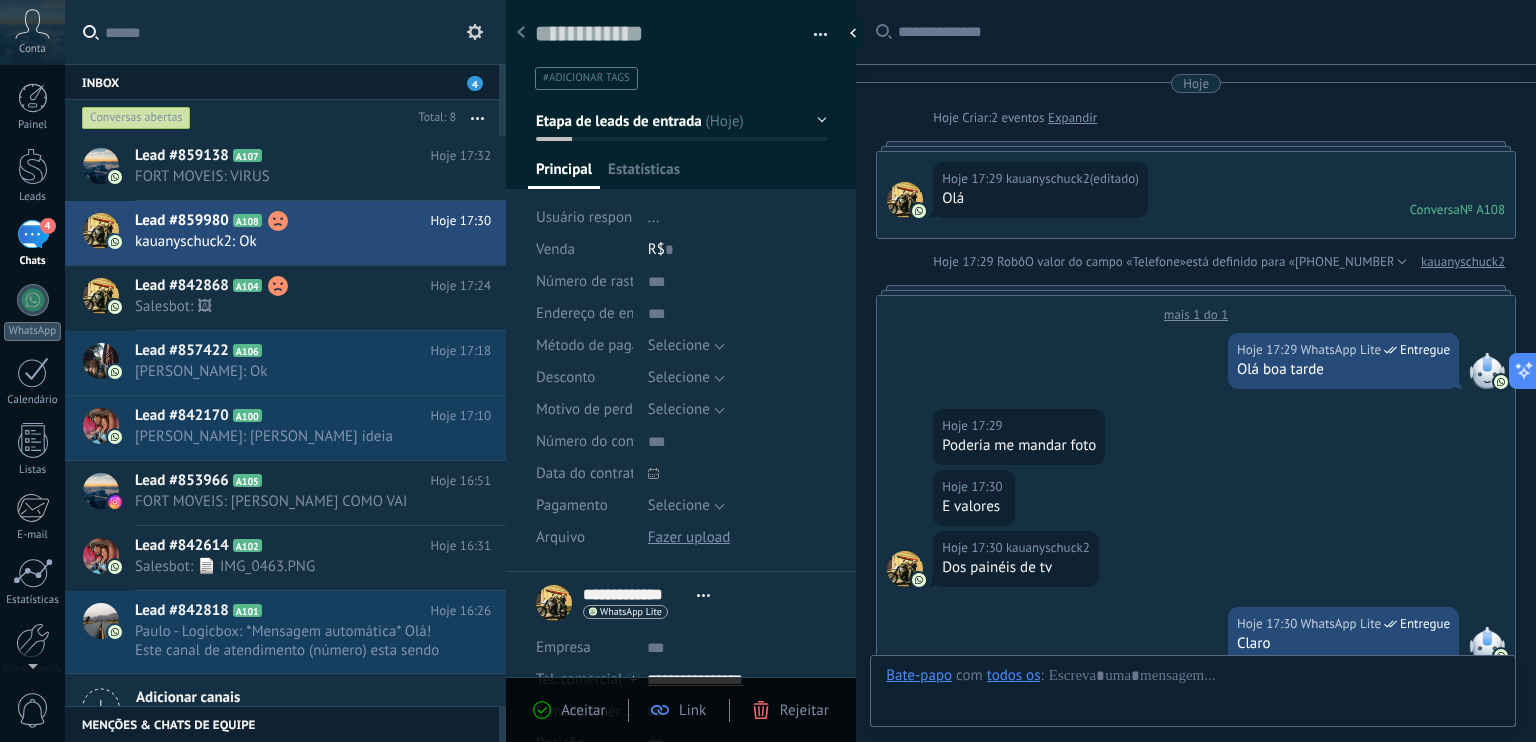 scroll, scrollTop: 29, scrollLeft: 0, axis: vertical 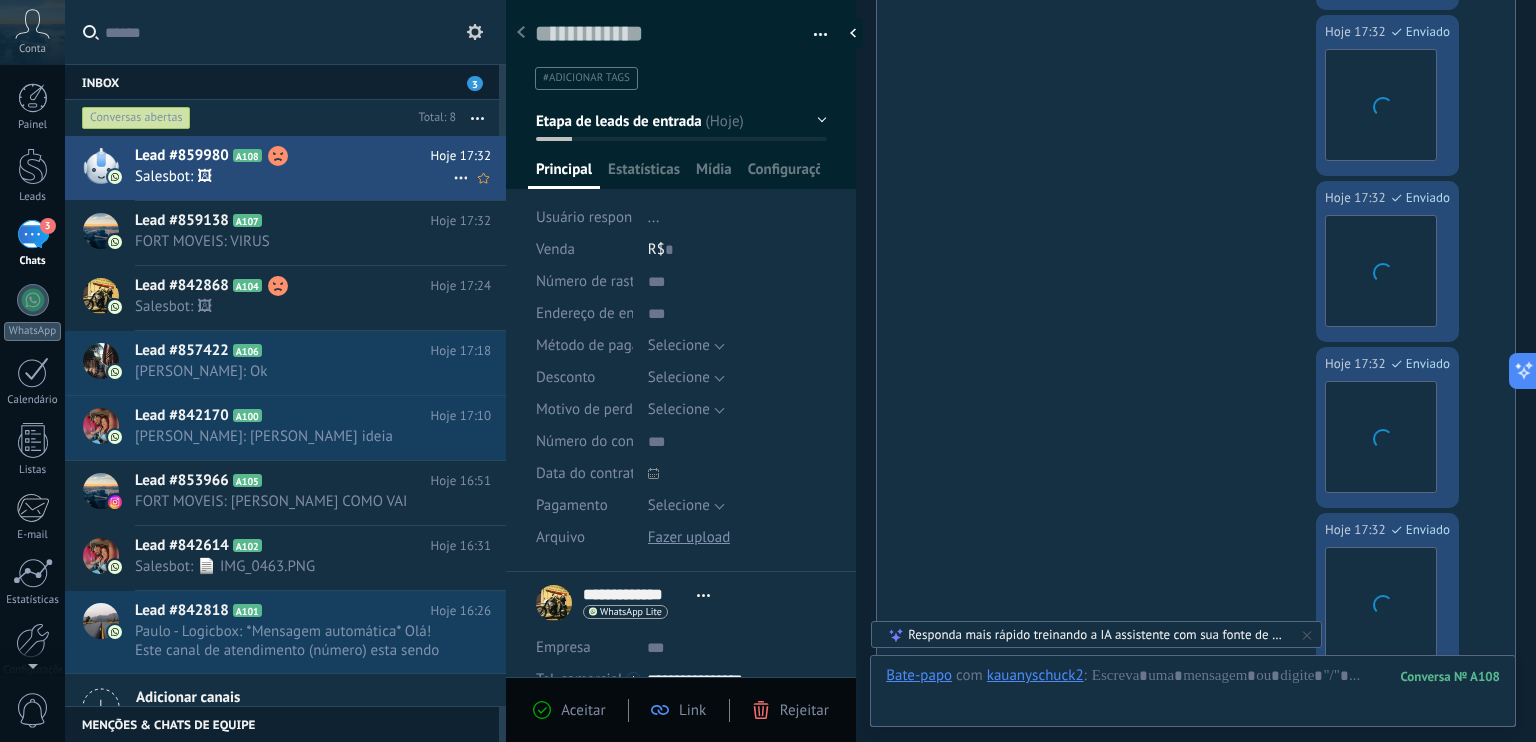 click on "Salesbot: 🖼" at bounding box center (294, 176) 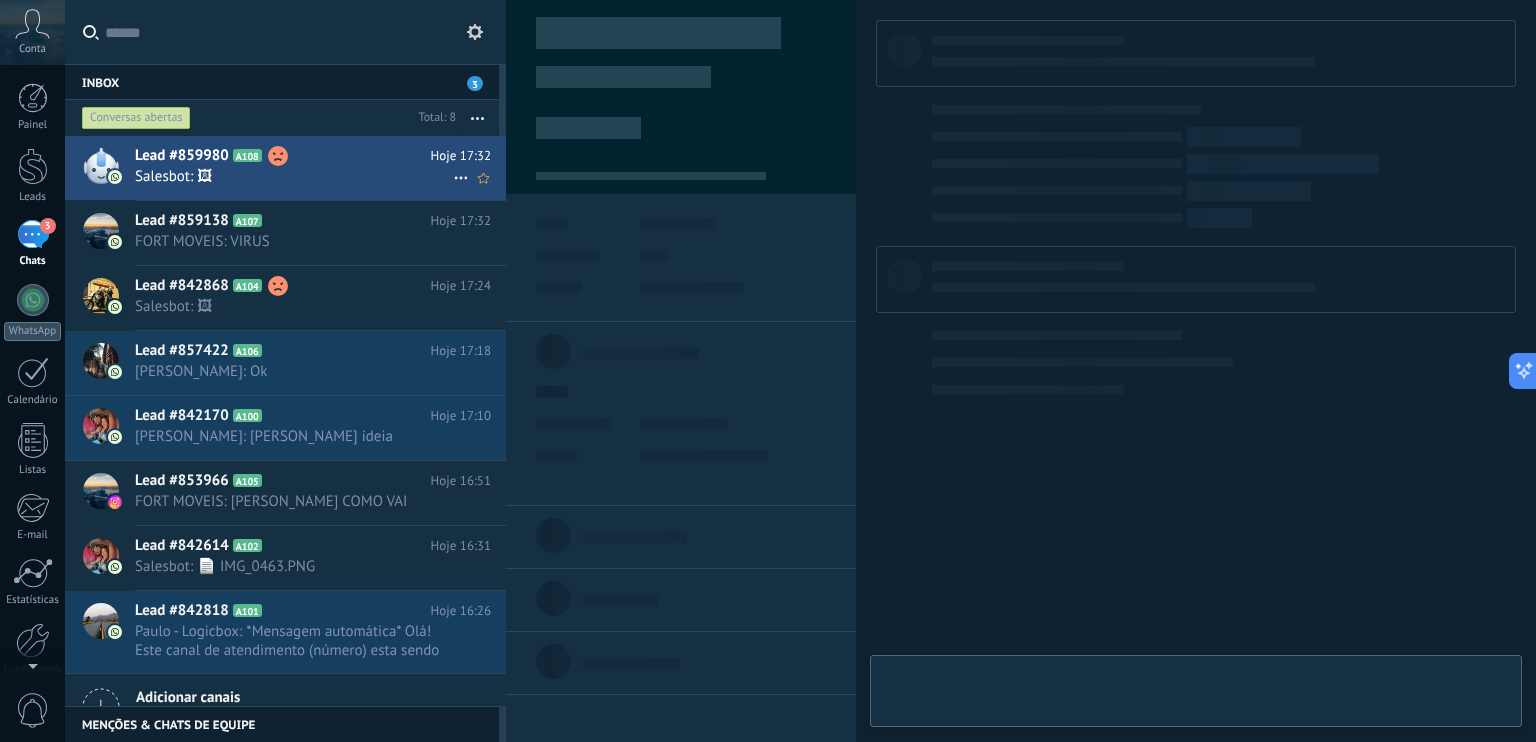 click on "Lead #859980" at bounding box center [182, 156] 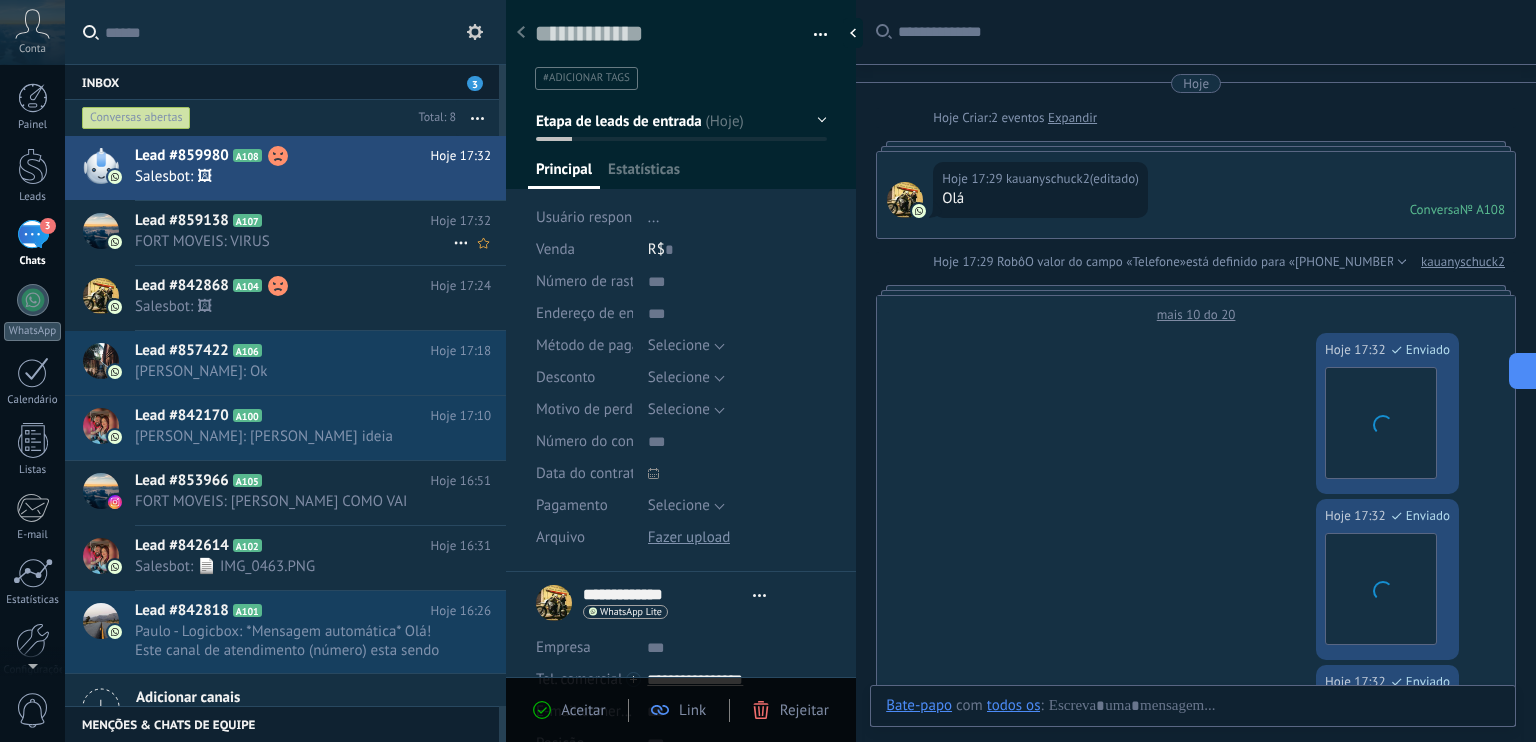 type on "**********" 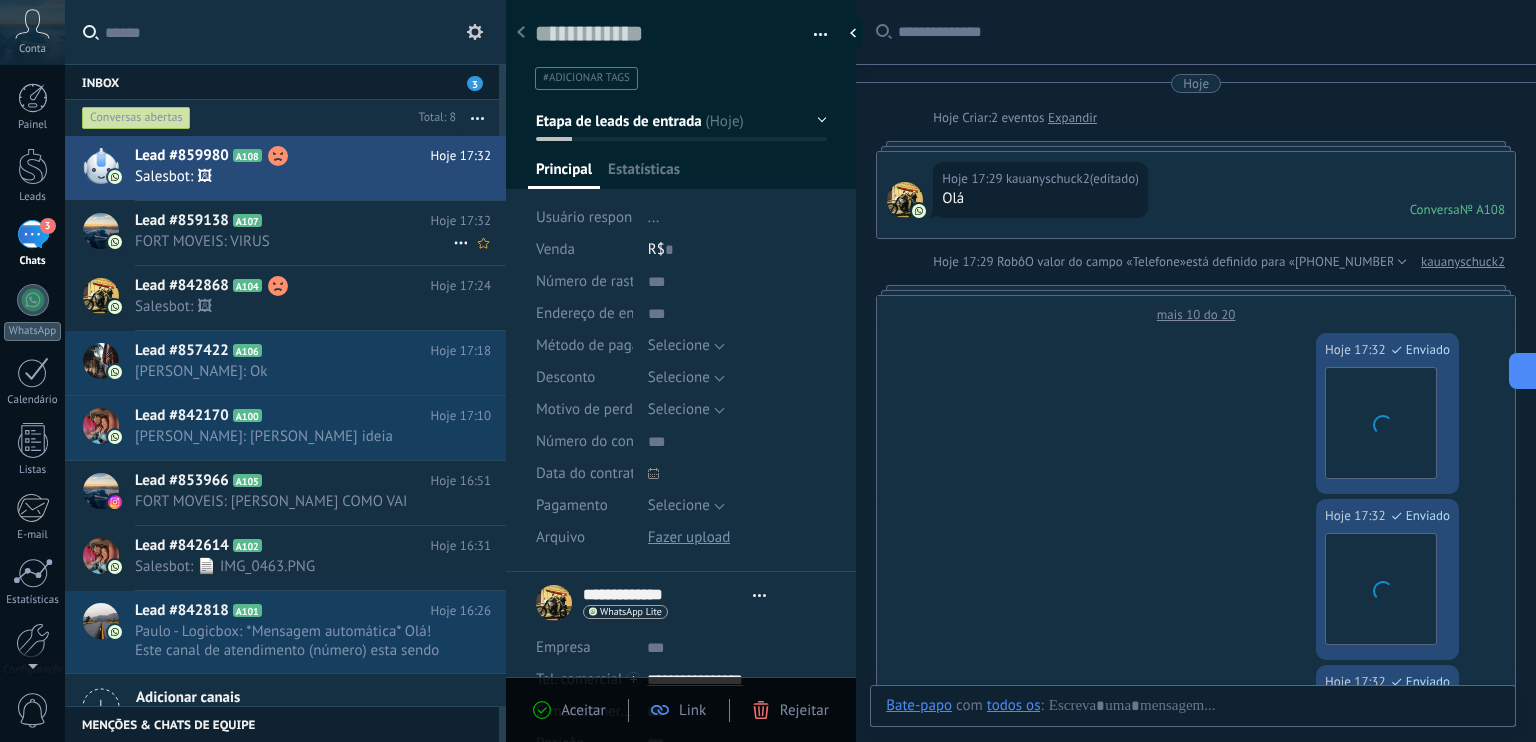 scroll, scrollTop: 1560, scrollLeft: 0, axis: vertical 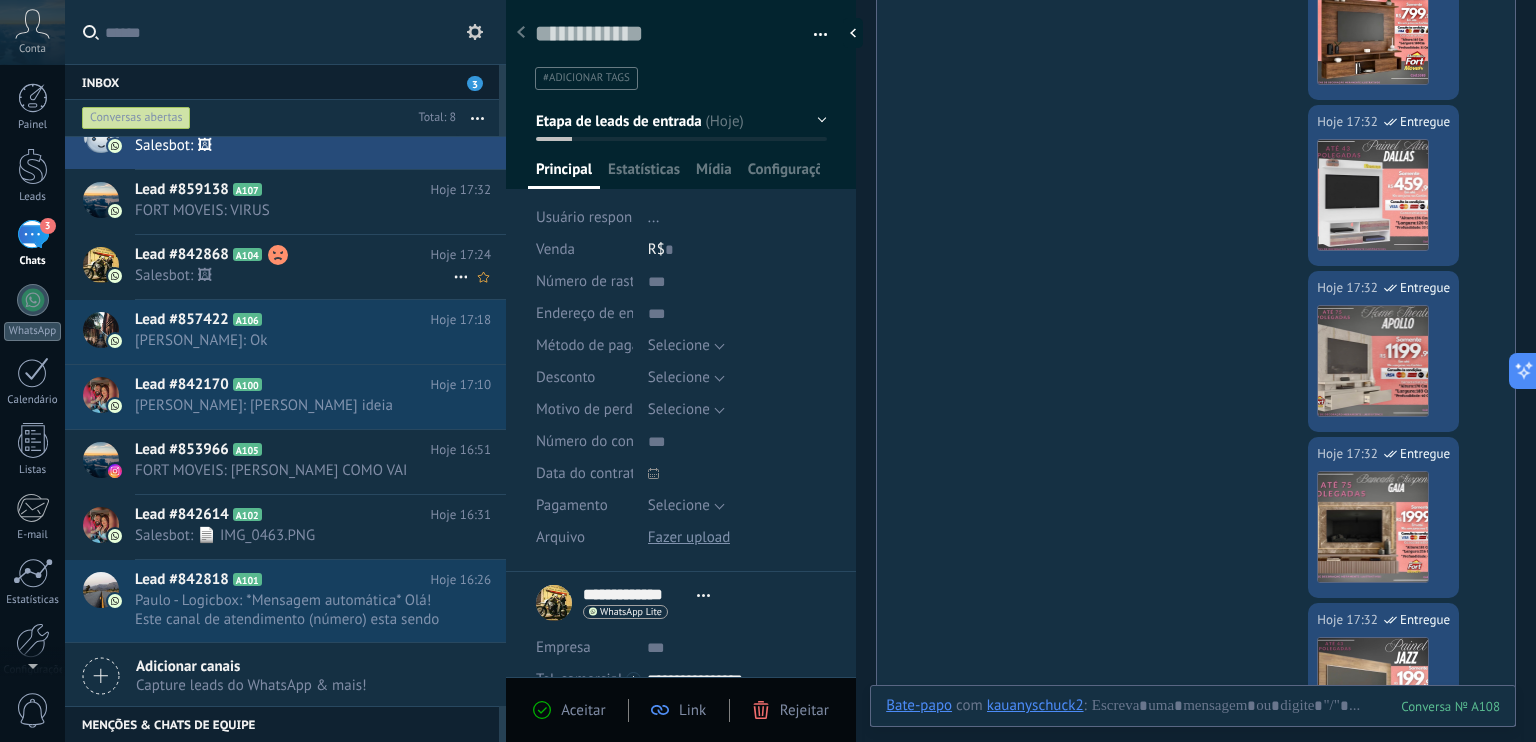 click on "Lead #842868" at bounding box center (182, 255) 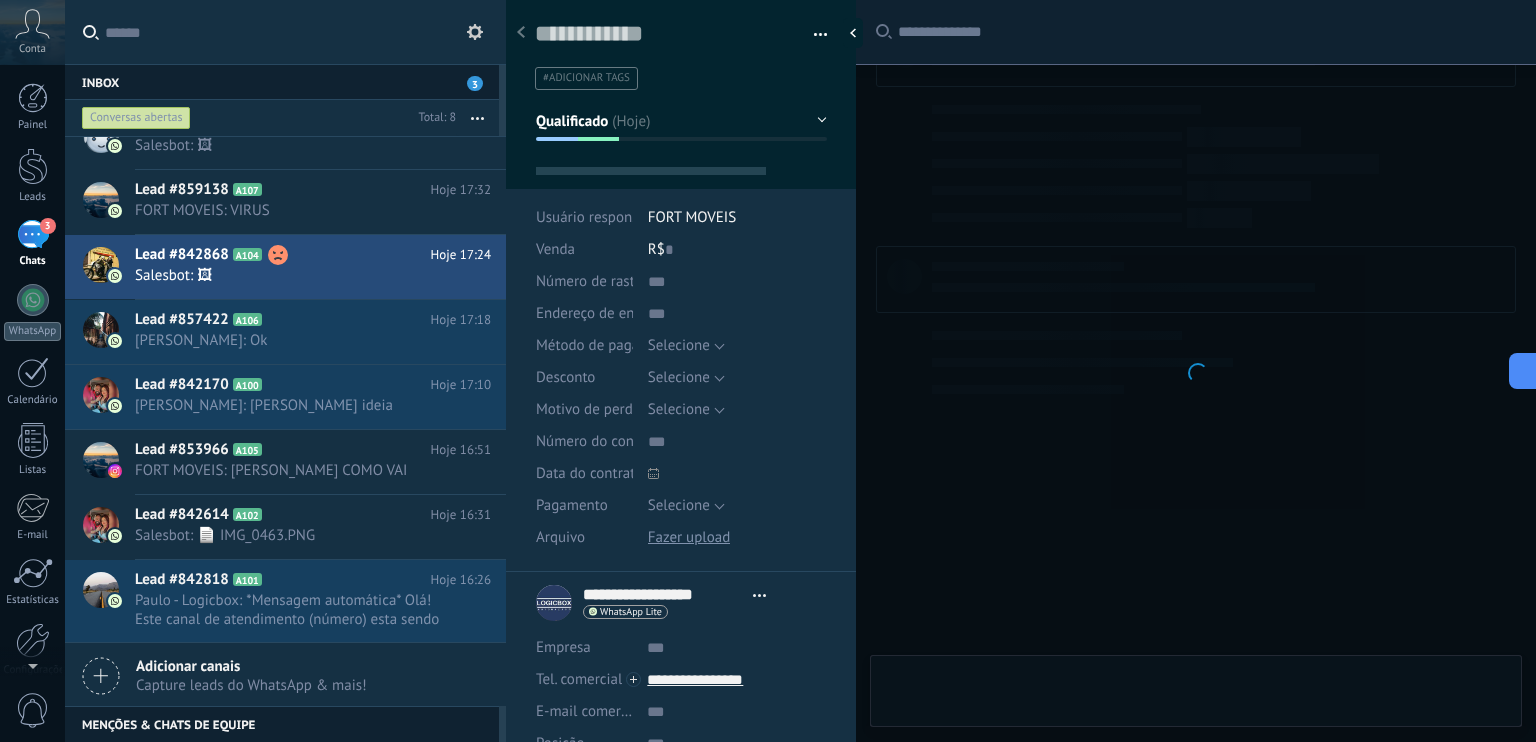 scroll, scrollTop: 2464, scrollLeft: 0, axis: vertical 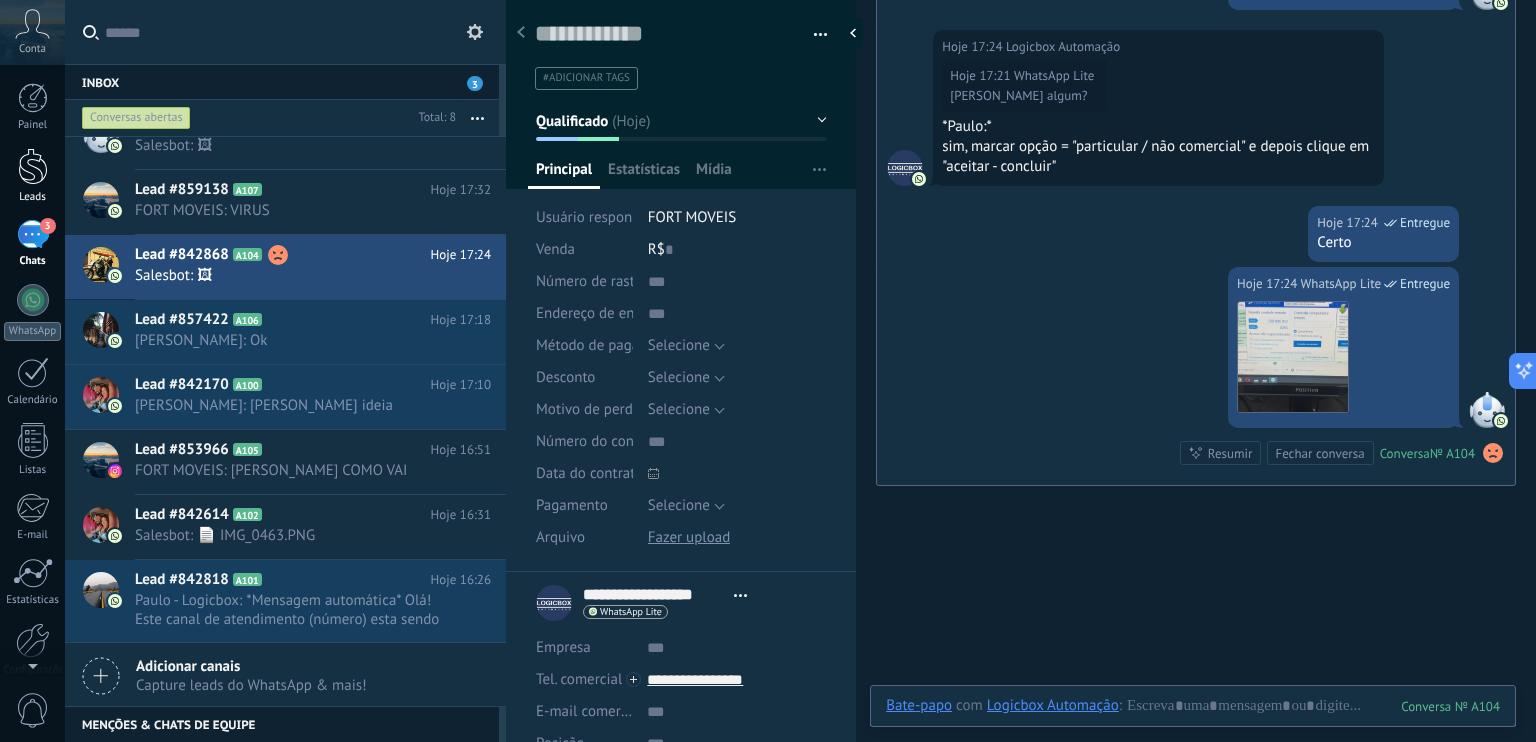 click at bounding box center [33, 166] 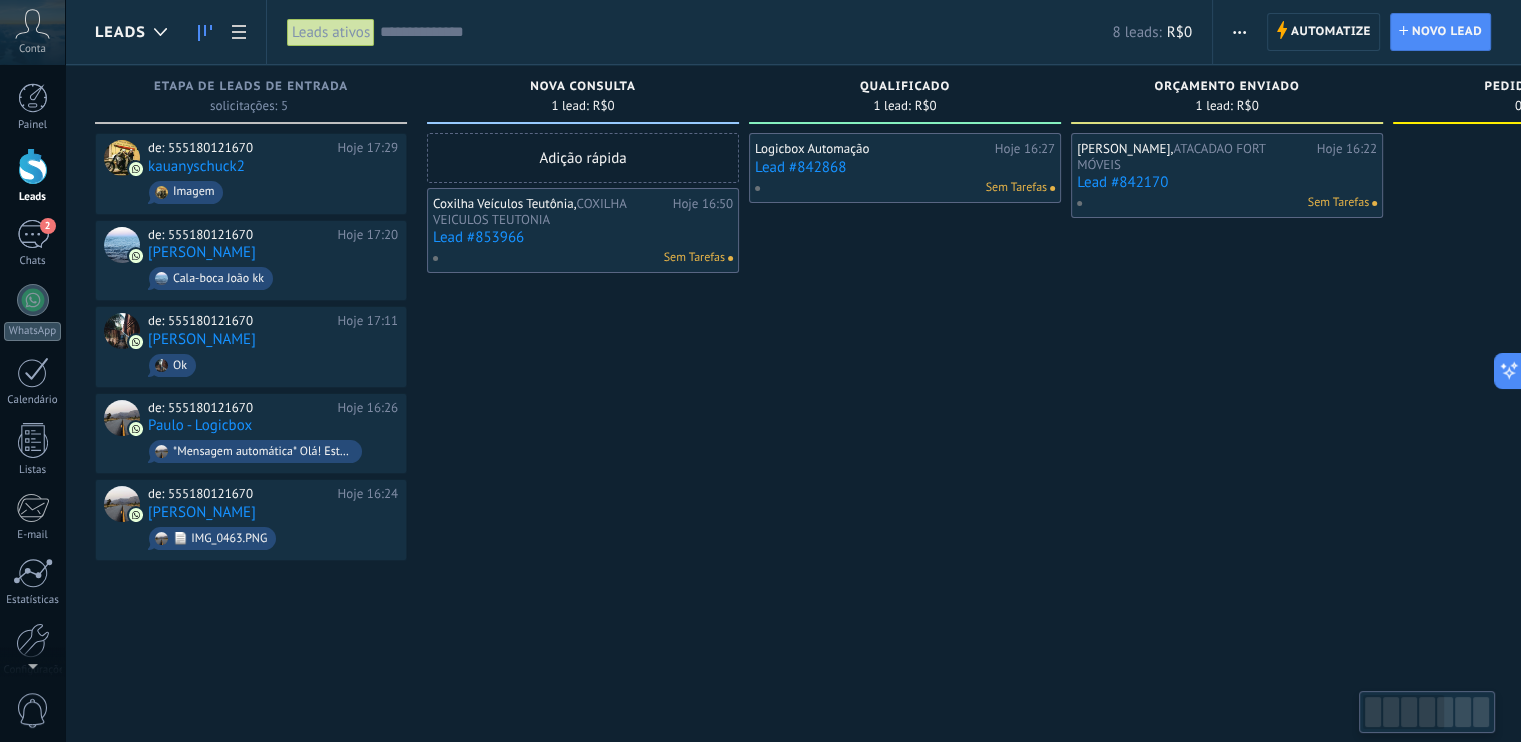 click on "Adição rápida Coxilha Veículos Teutônia,  COXILHA VEICULOS TEUTONIA Hoje 16:50 Lead #853966 Sem Tarefas" at bounding box center [583, 373] 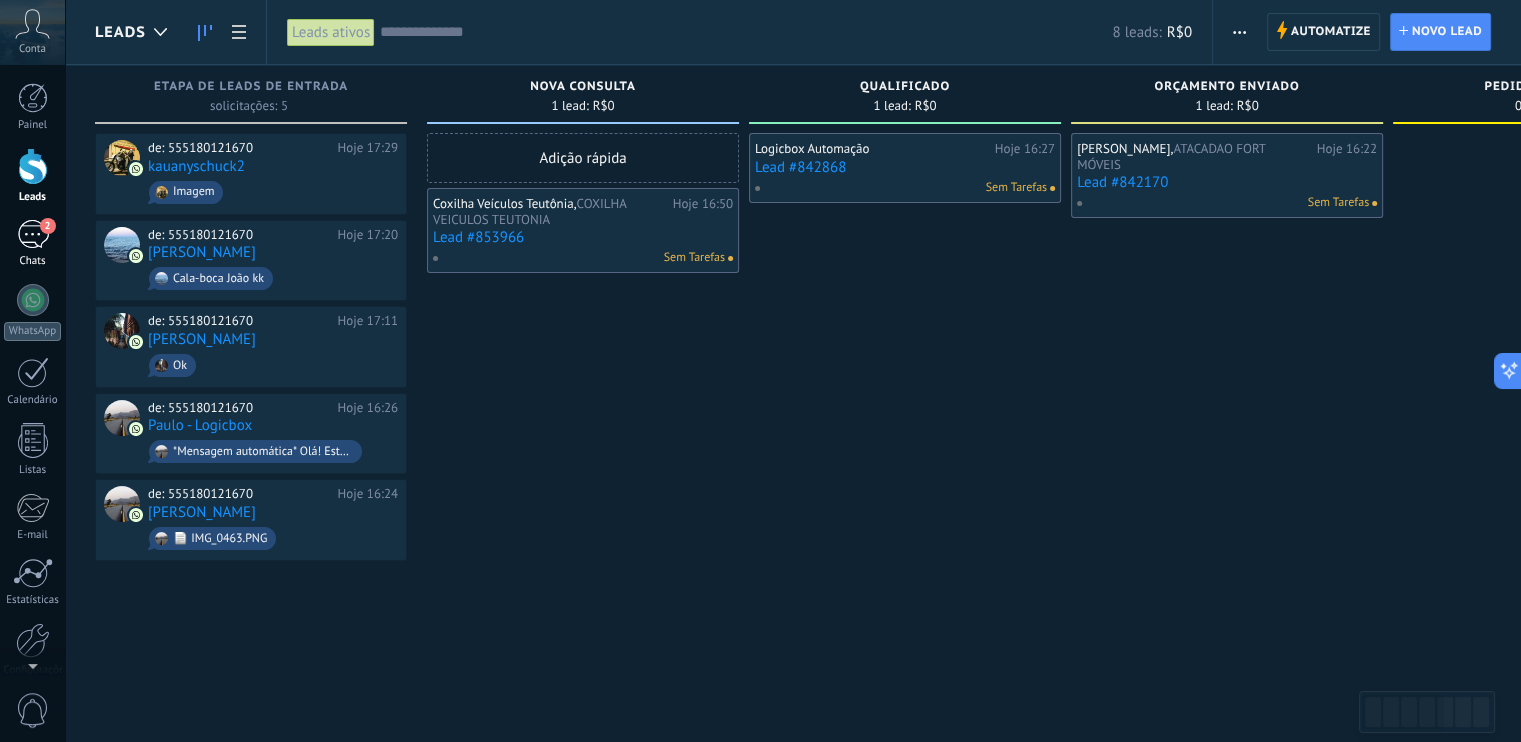 click on "2" at bounding box center (33, 234) 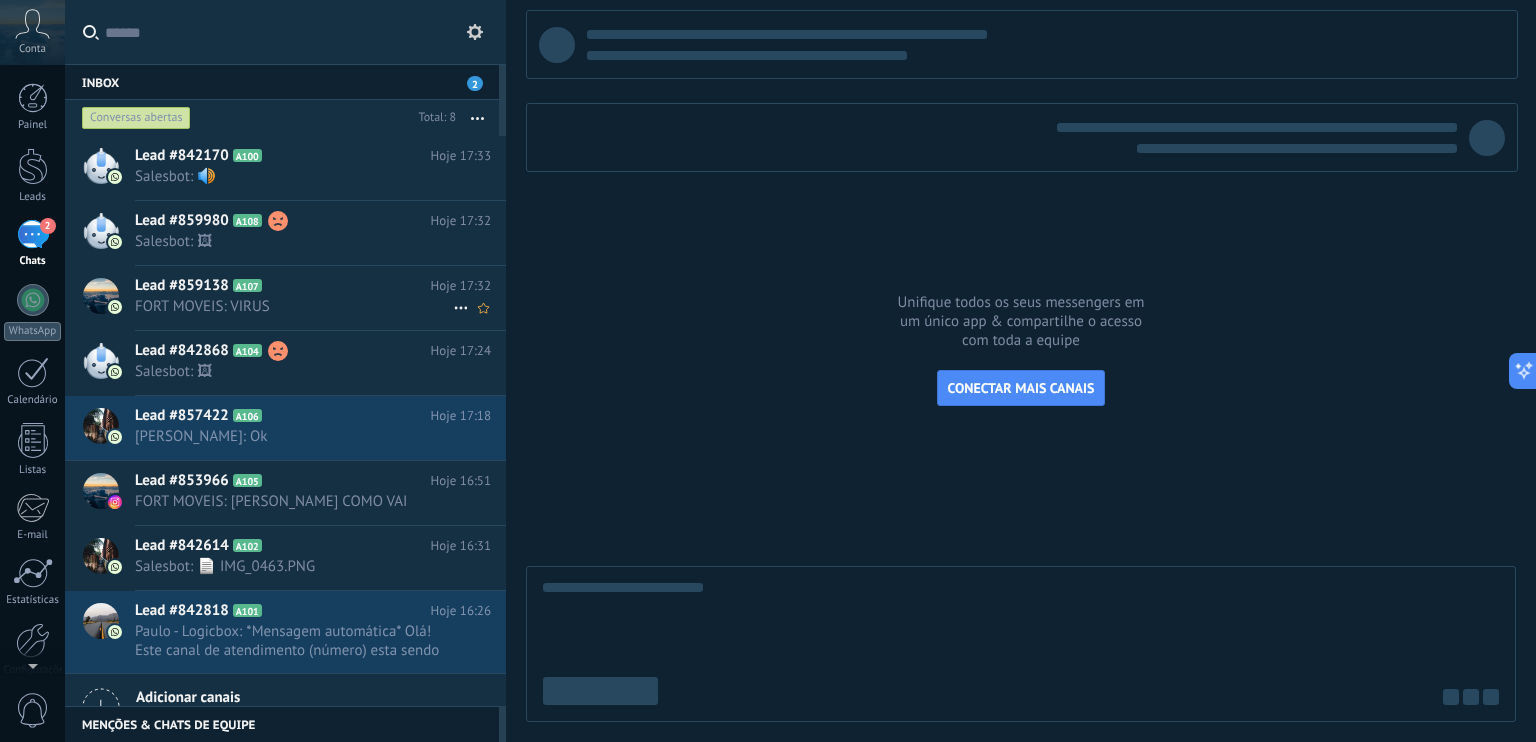 click on "FORT MOVEIS: VIRUS" at bounding box center (294, 306) 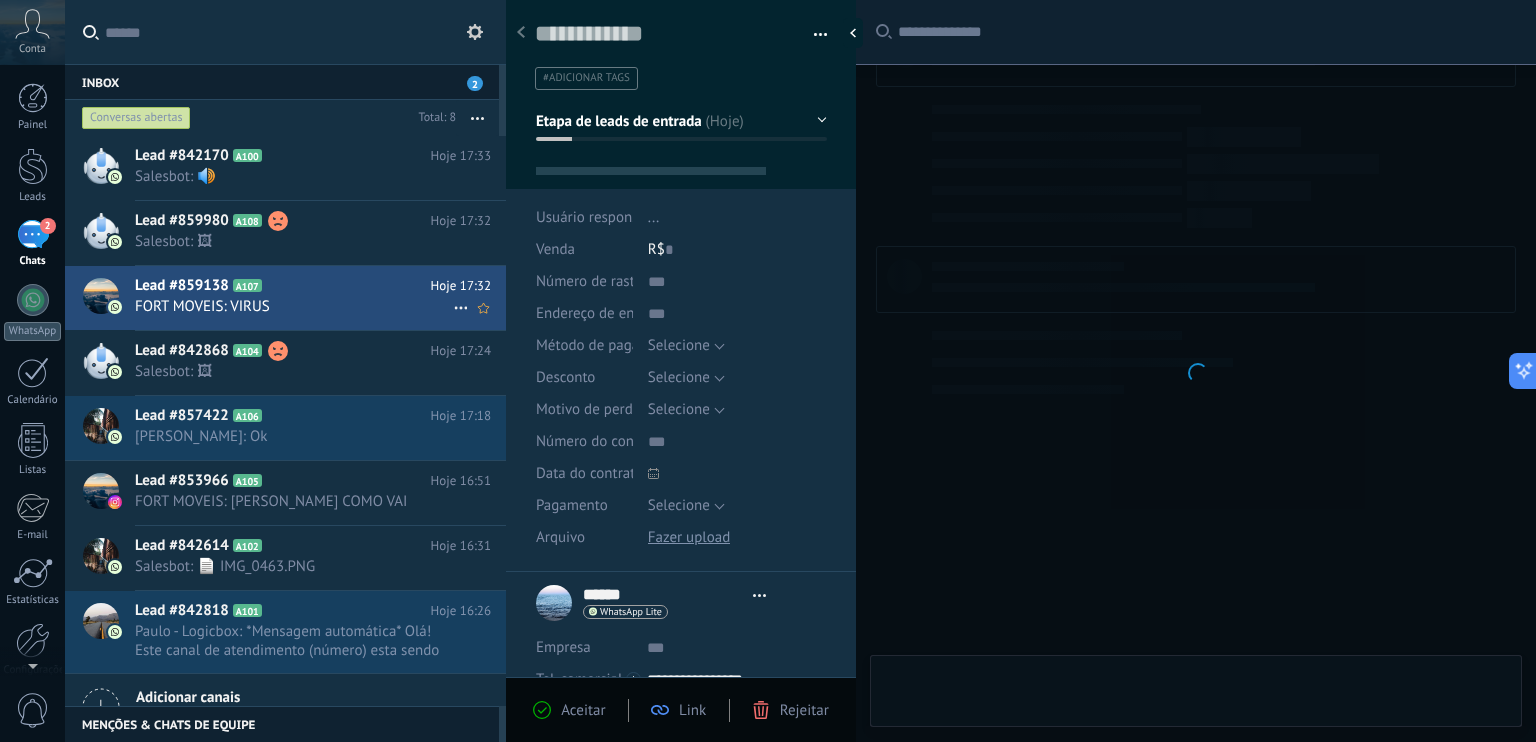 type on "**********" 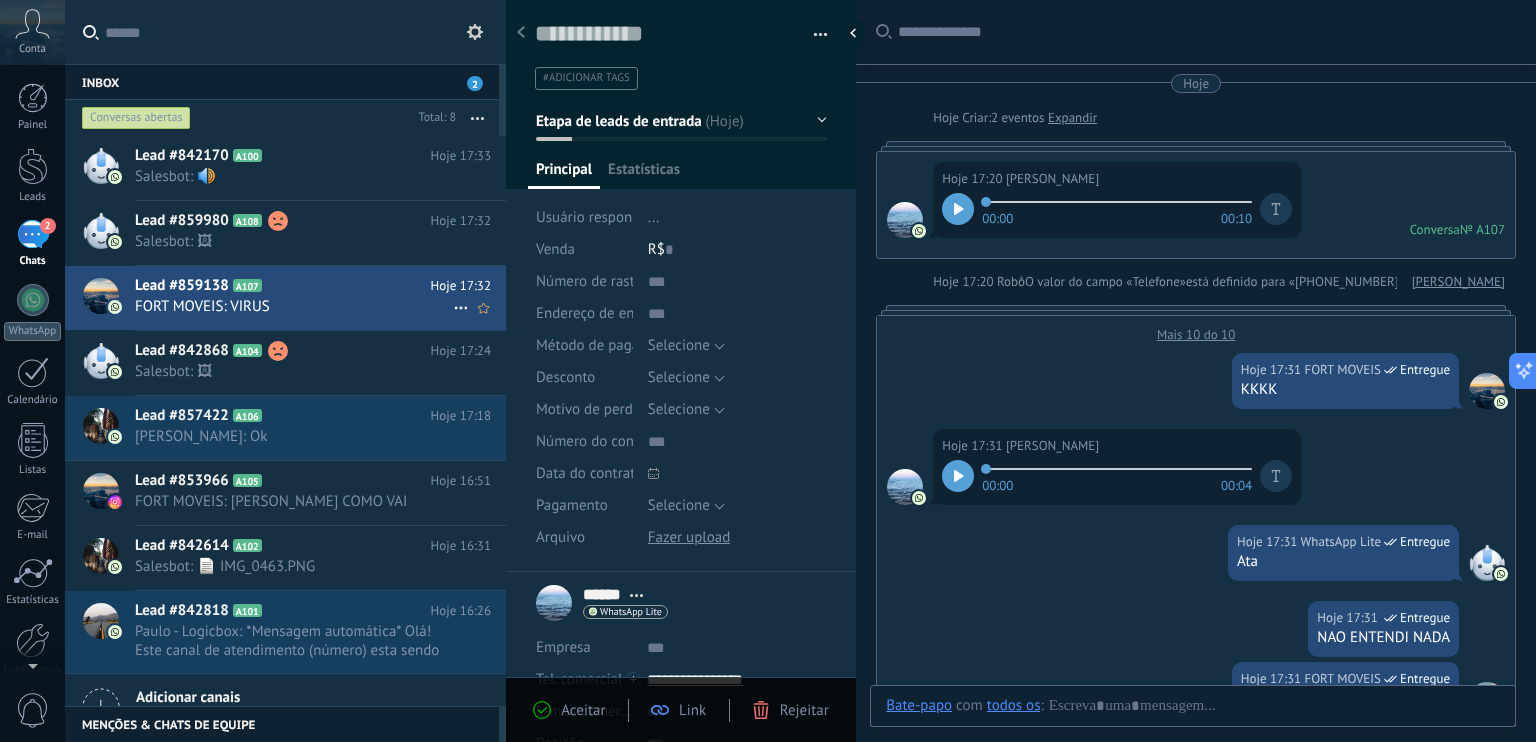 scroll, scrollTop: 730, scrollLeft: 0, axis: vertical 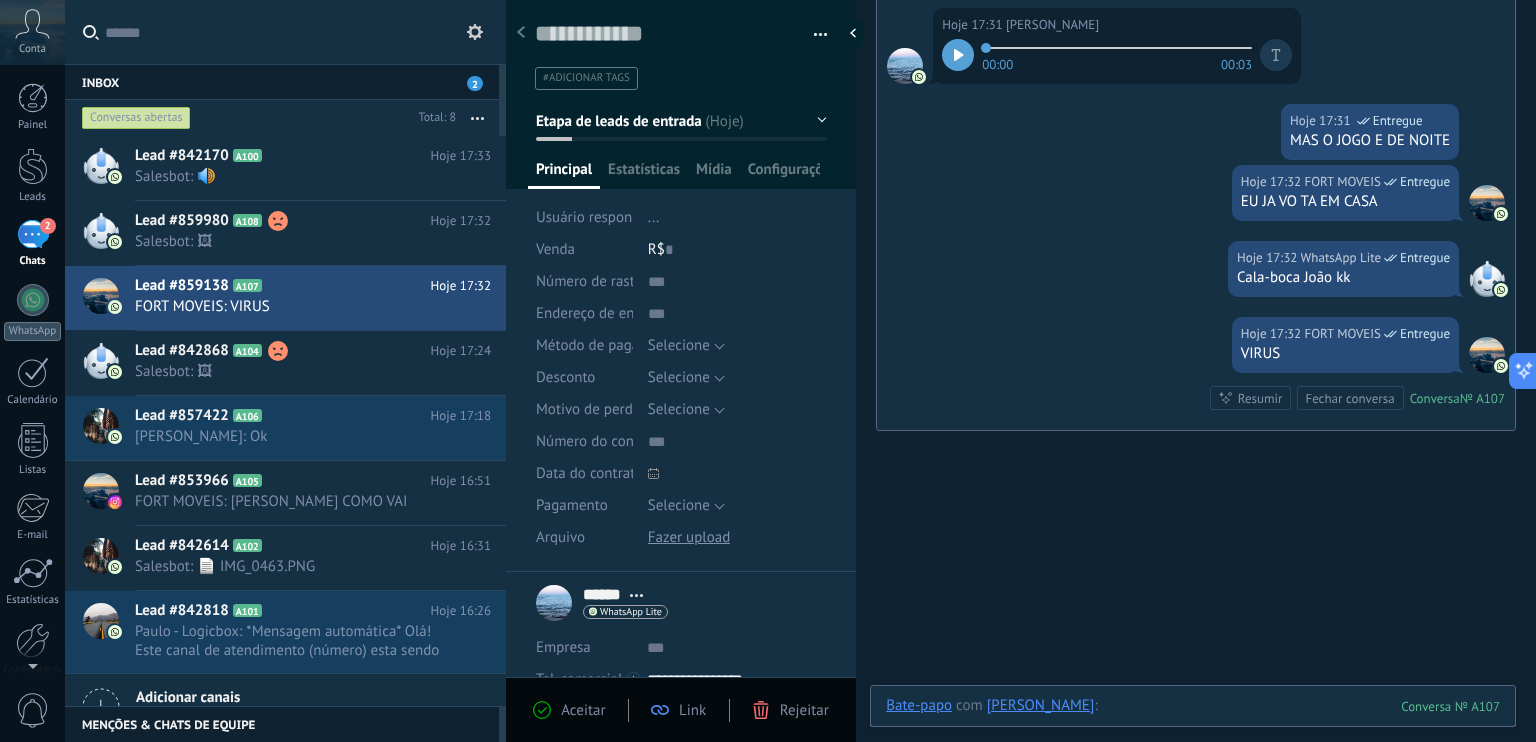 click at bounding box center (1193, 726) 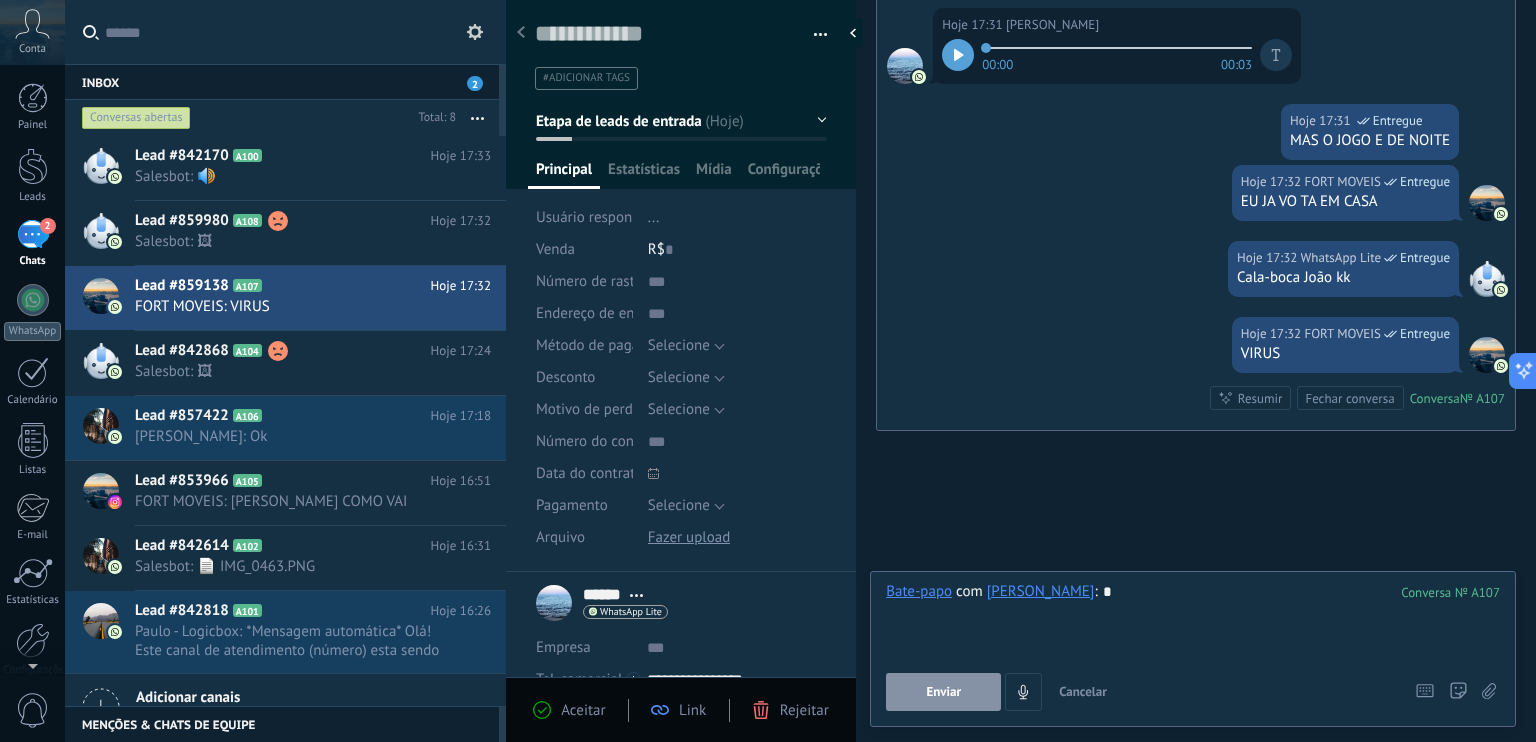 type 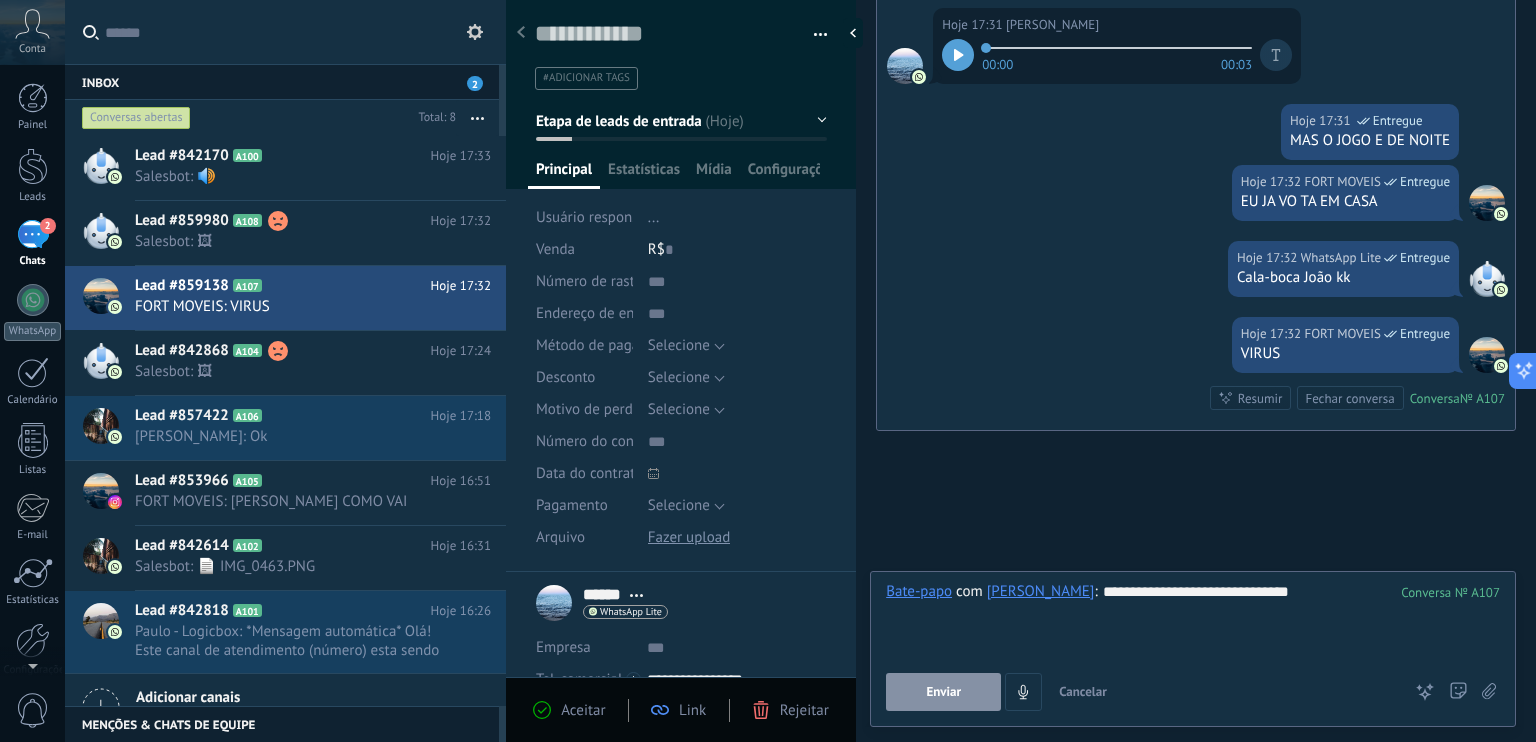 click on "Enviar" at bounding box center (943, 692) 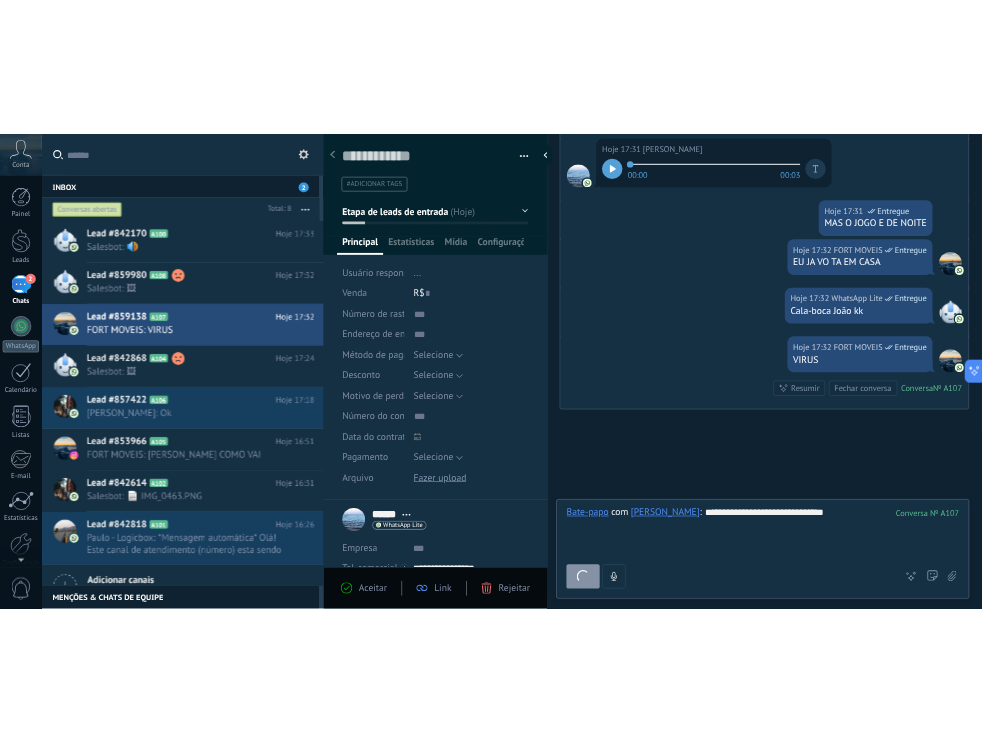 scroll, scrollTop: 826, scrollLeft: 0, axis: vertical 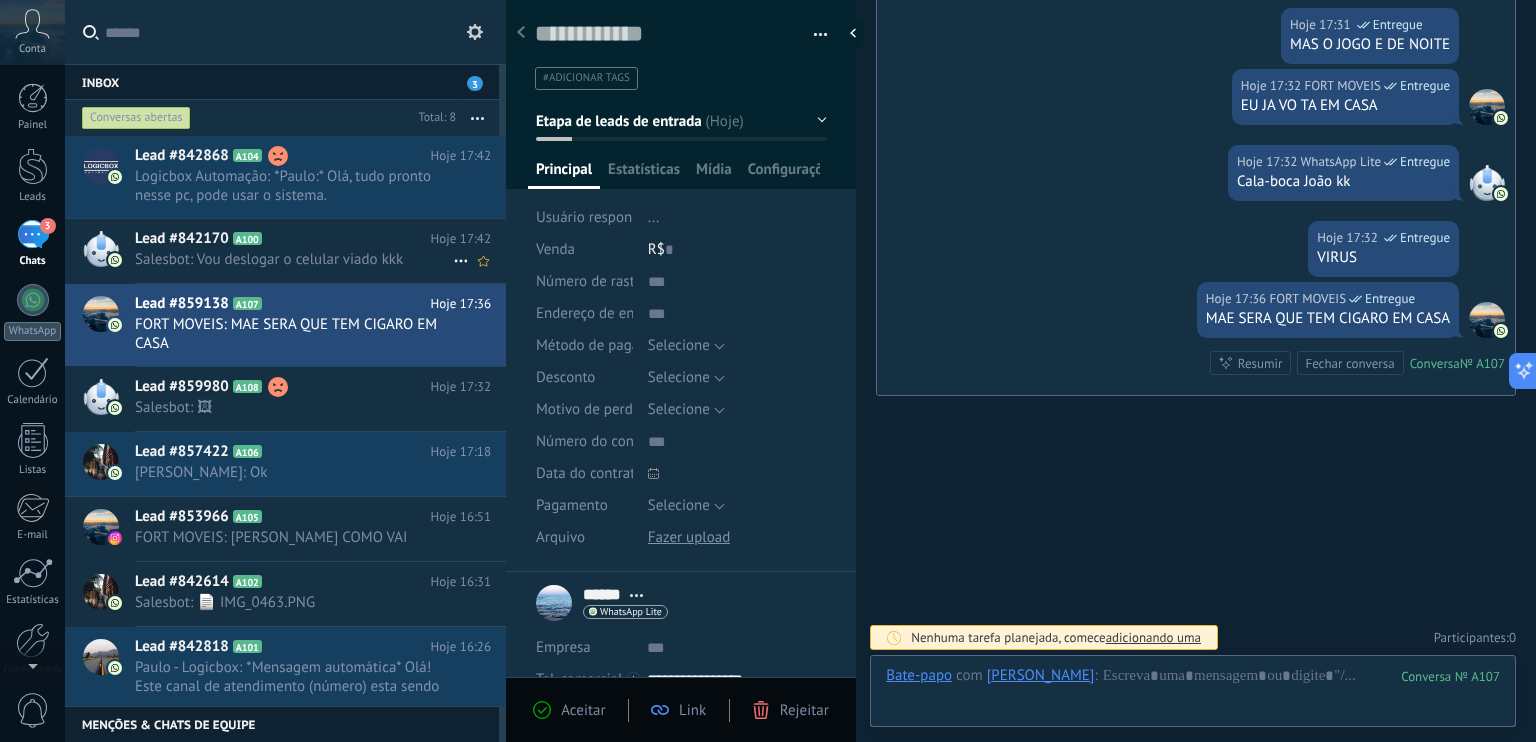 click on "Salesbot: Vou deslogar o celular viado kkk" at bounding box center [294, 259] 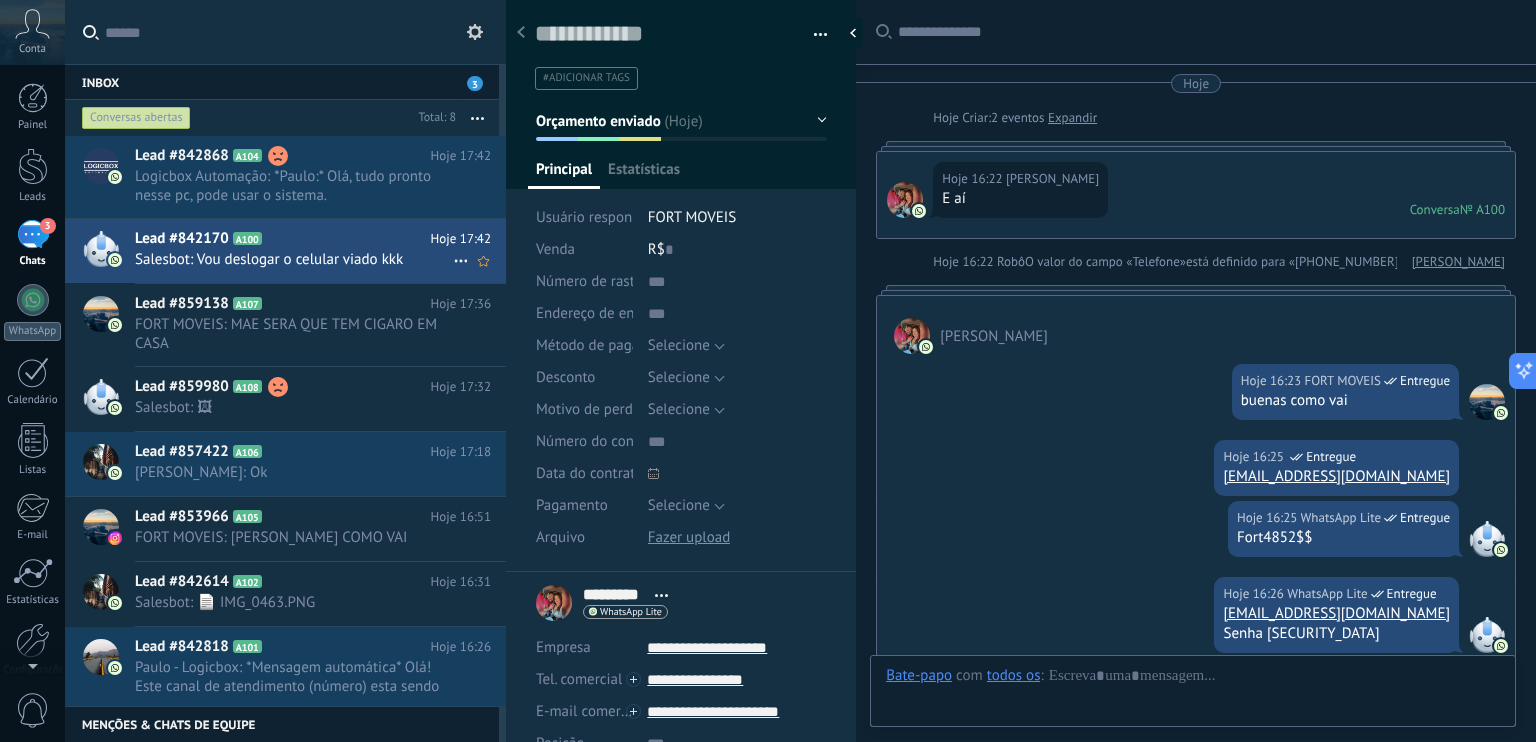 scroll, scrollTop: 20, scrollLeft: 0, axis: vertical 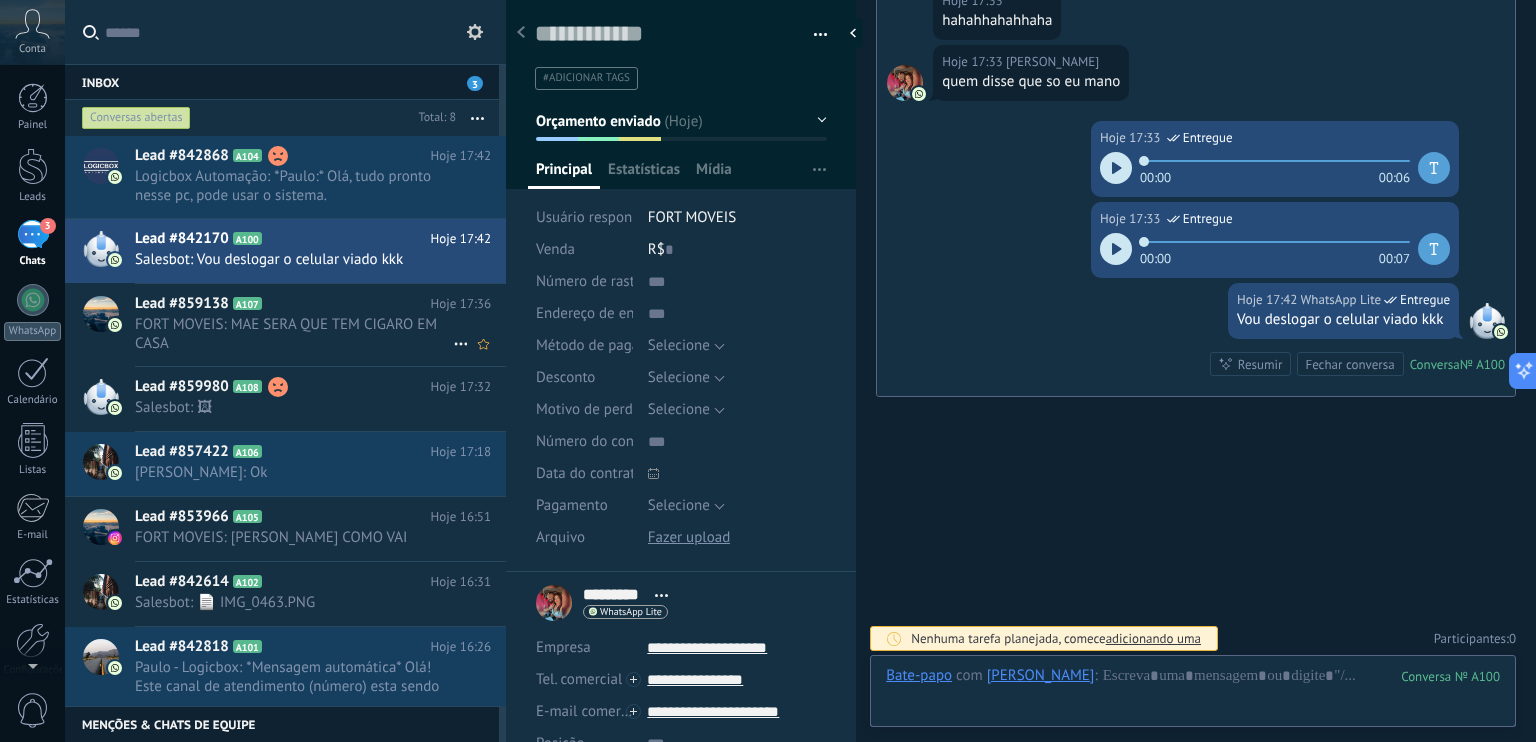 click on "Lead #859138" at bounding box center [182, 304] 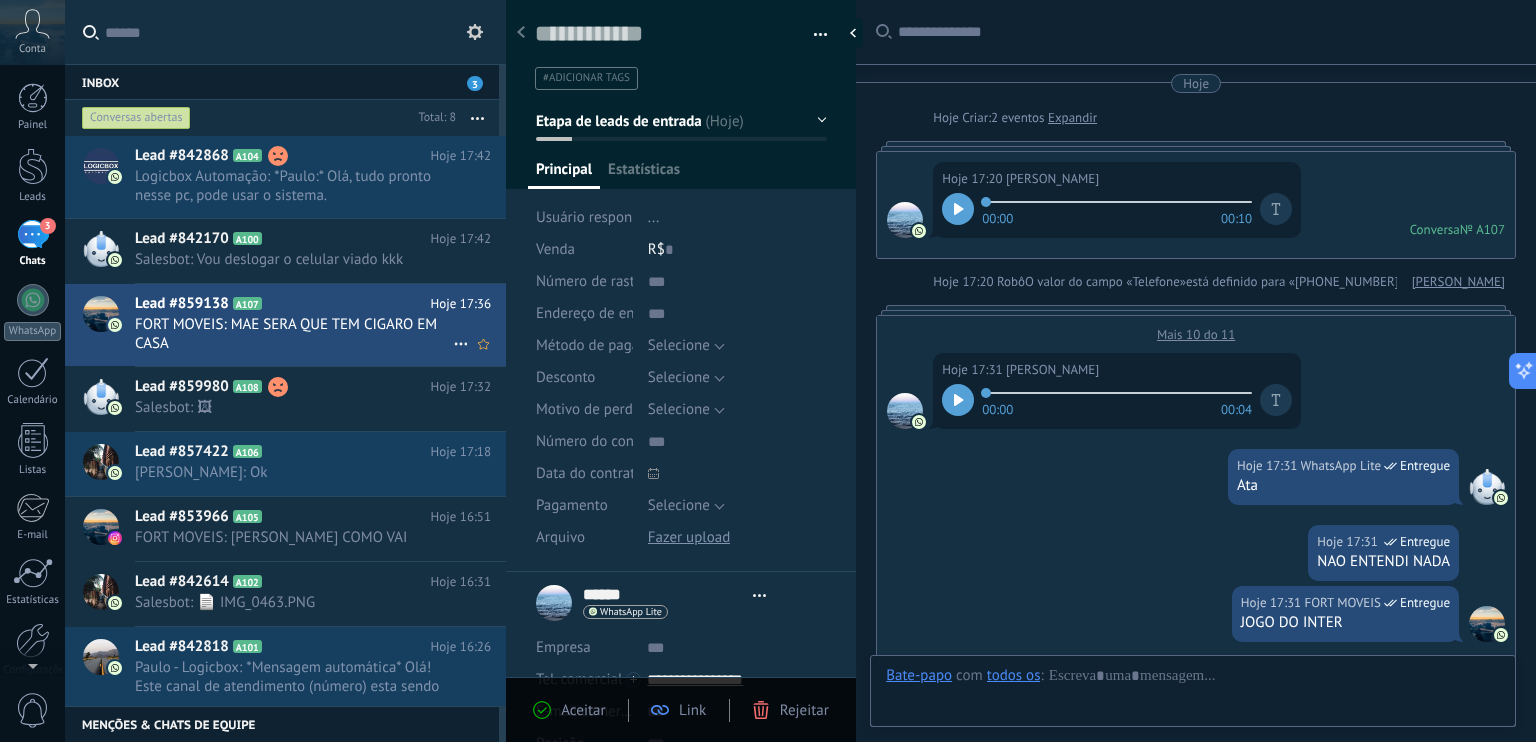 type on "**********" 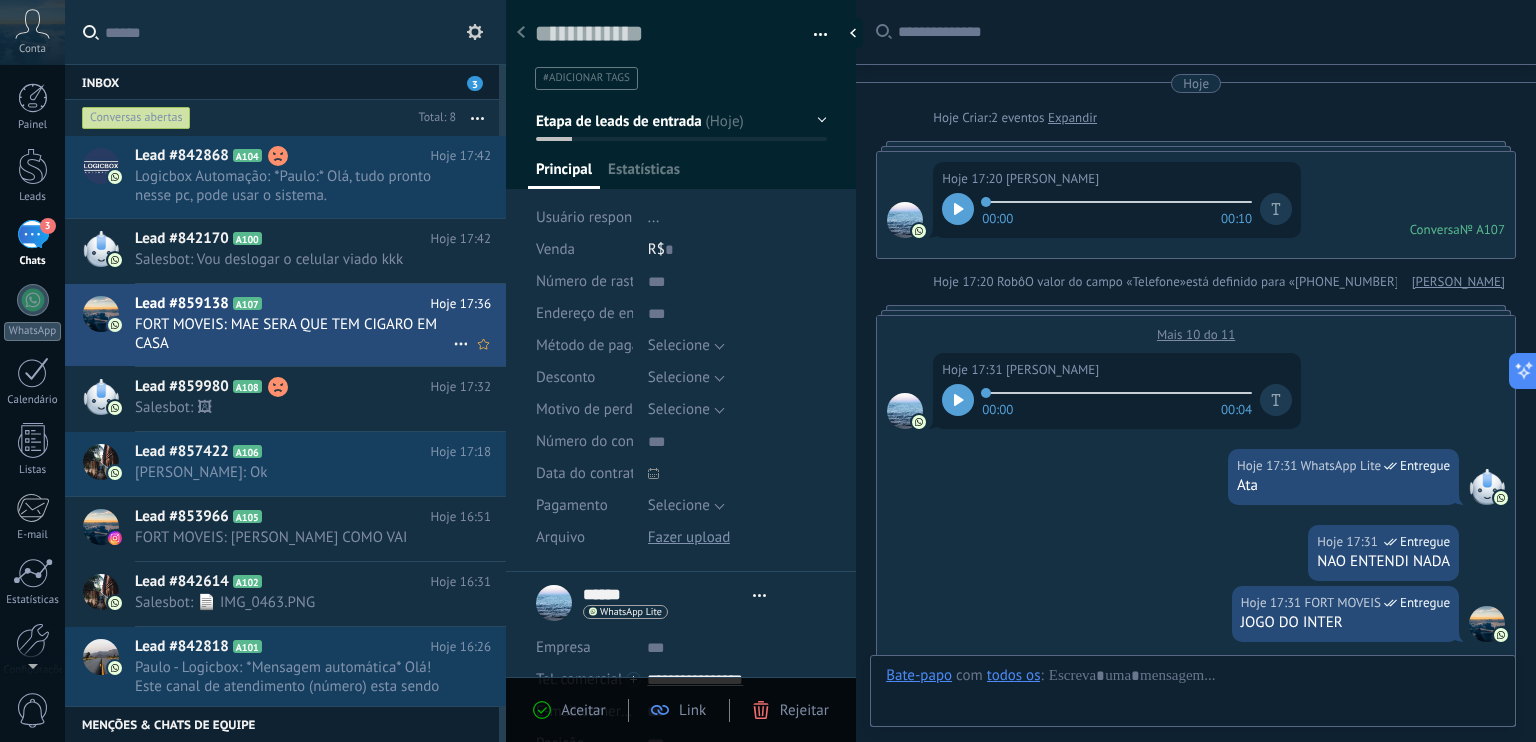 scroll, scrollTop: 29, scrollLeft: 0, axis: vertical 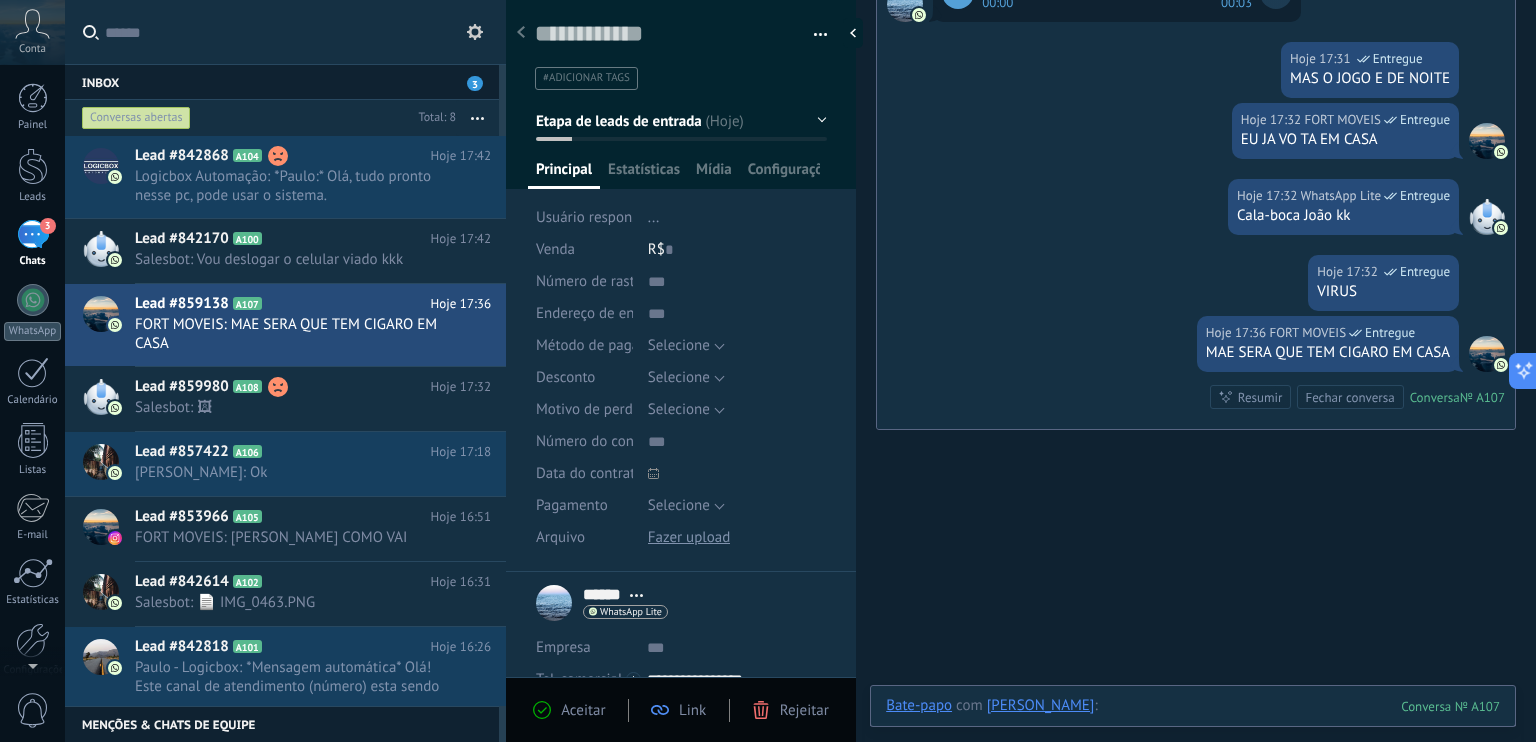 click at bounding box center [1193, 726] 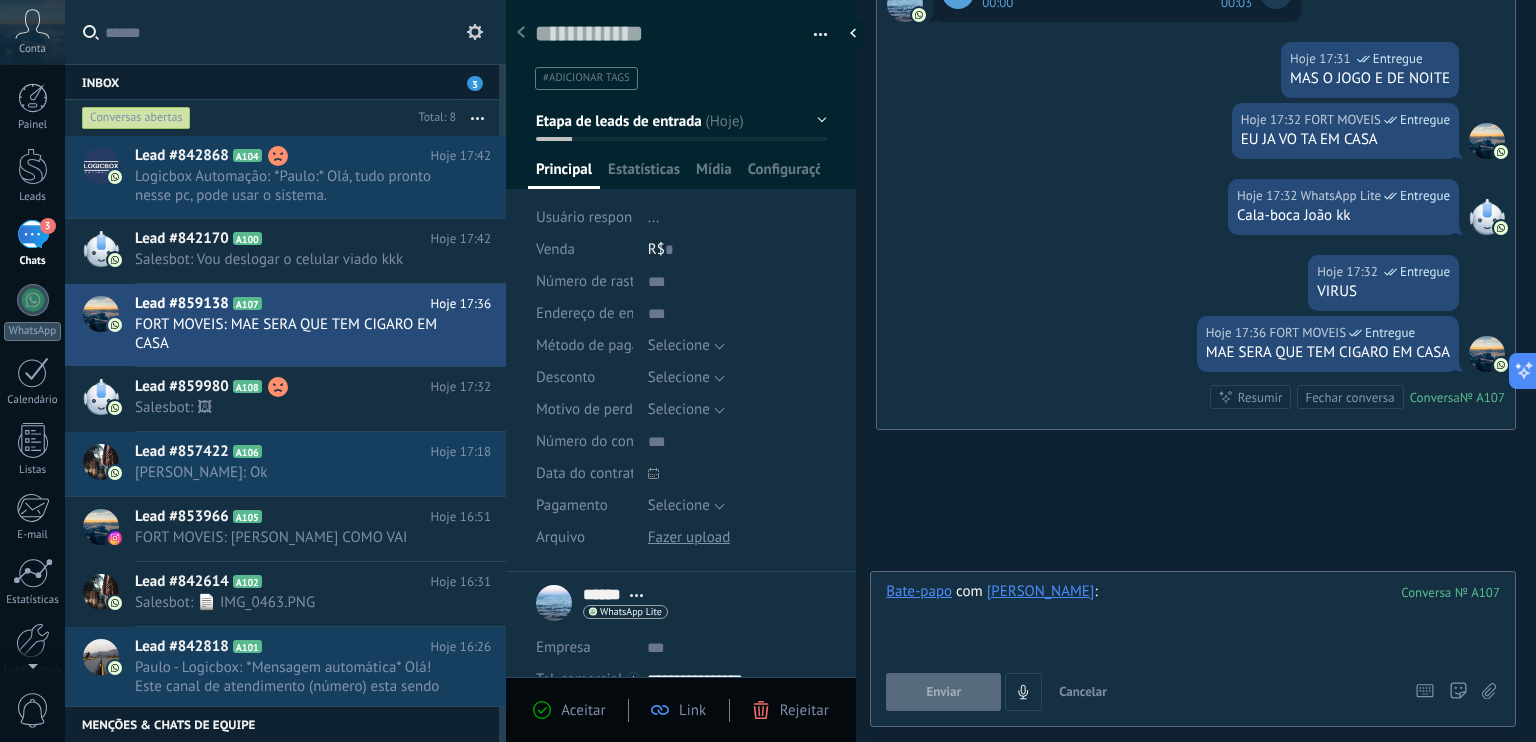 type 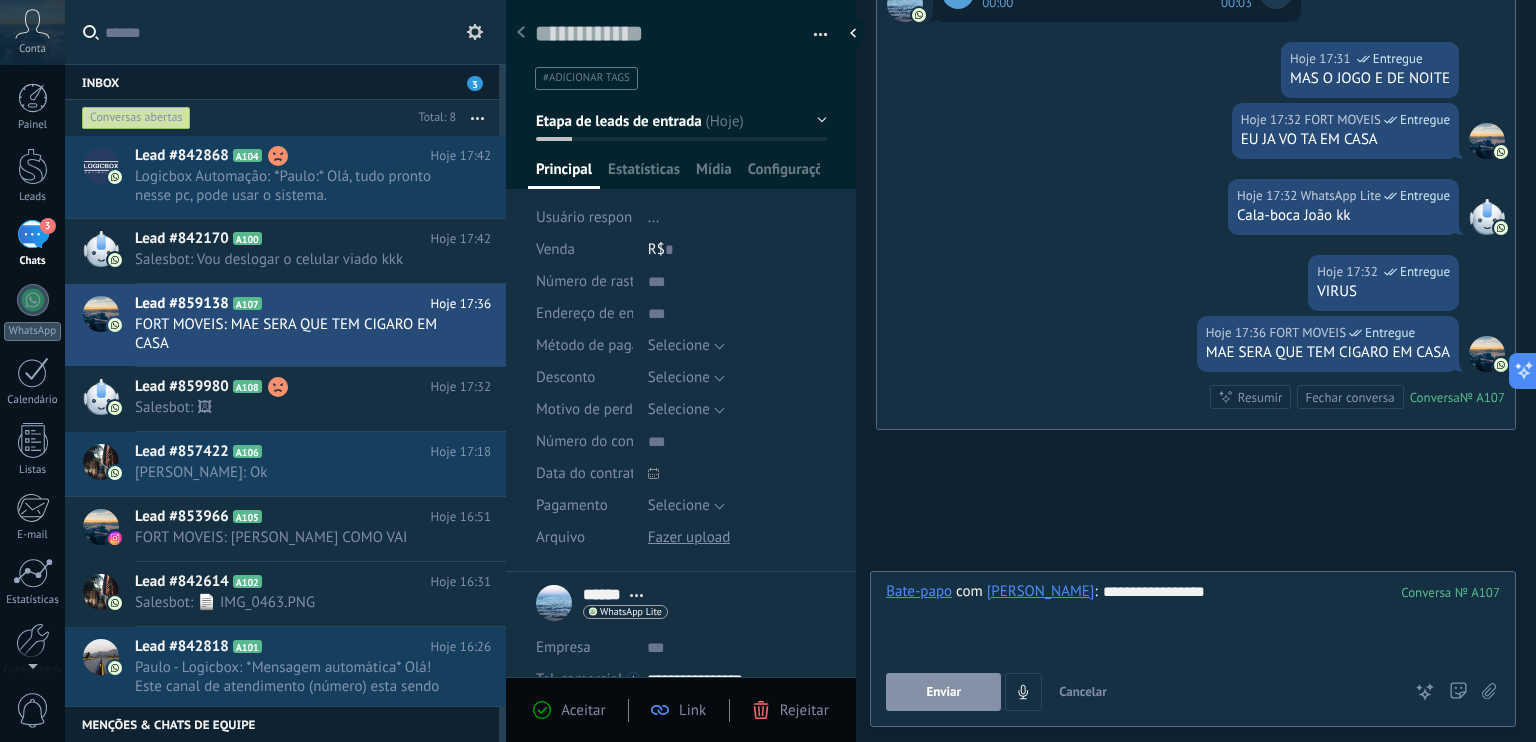 click on "Enviar" at bounding box center [943, 692] 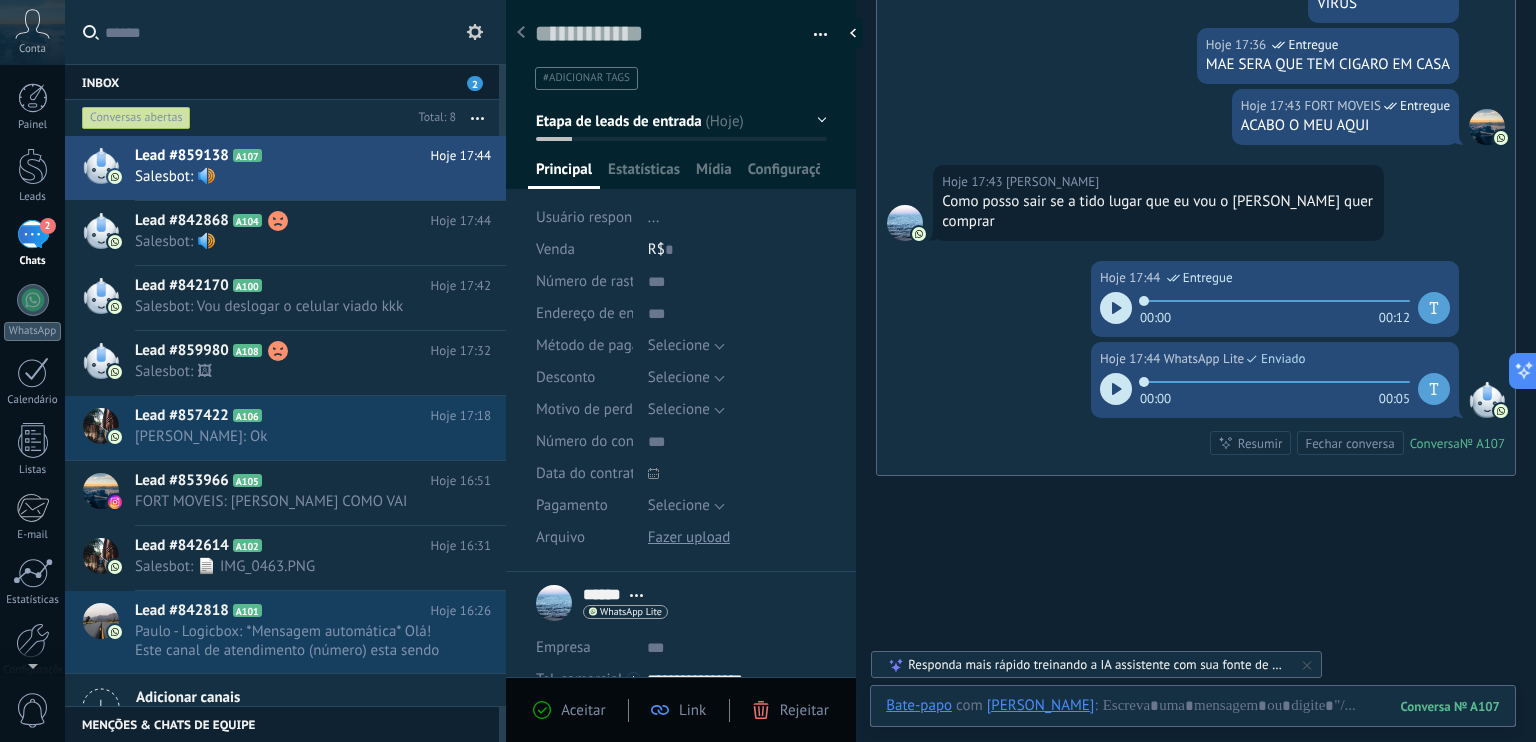 scroll, scrollTop: 1032, scrollLeft: 0, axis: vertical 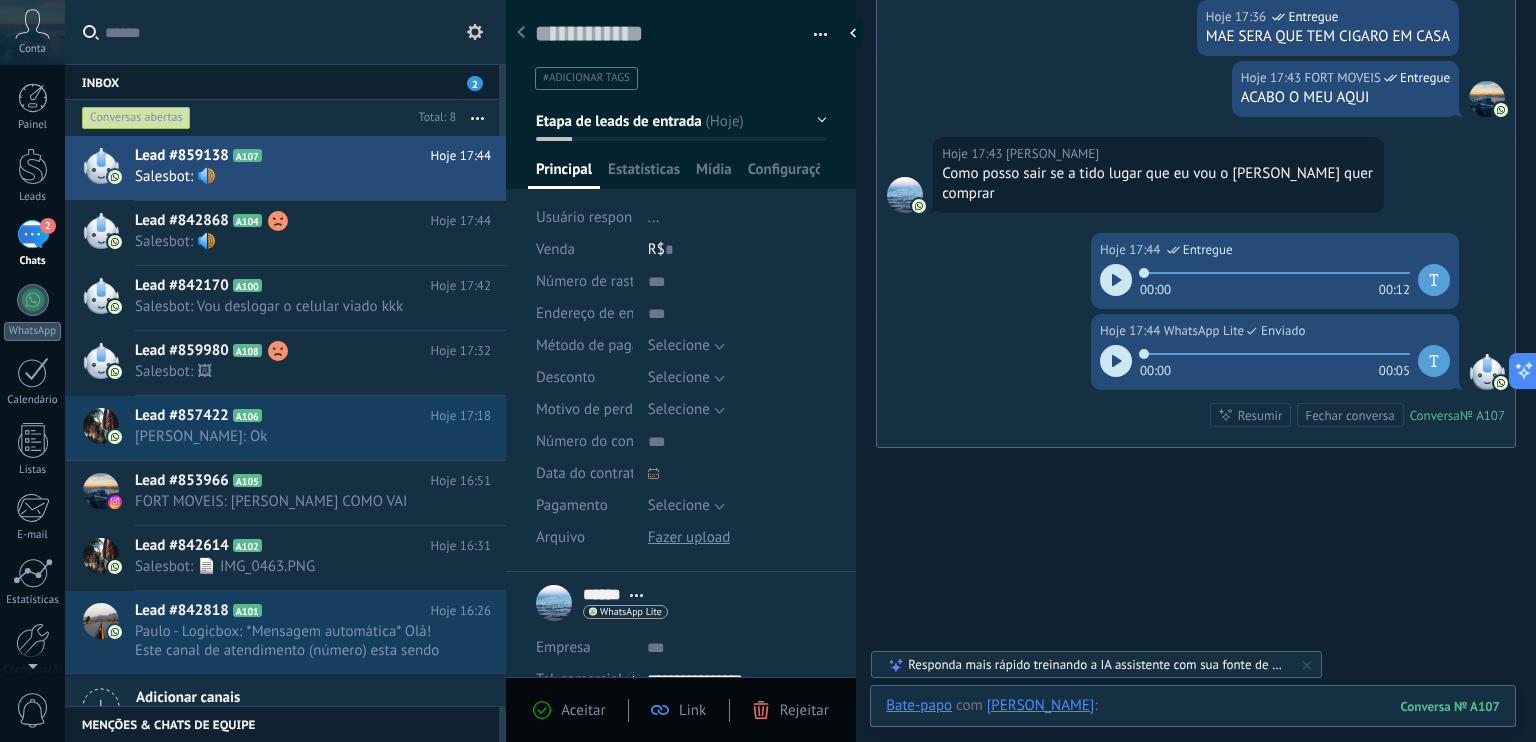 click at bounding box center (1193, 726) 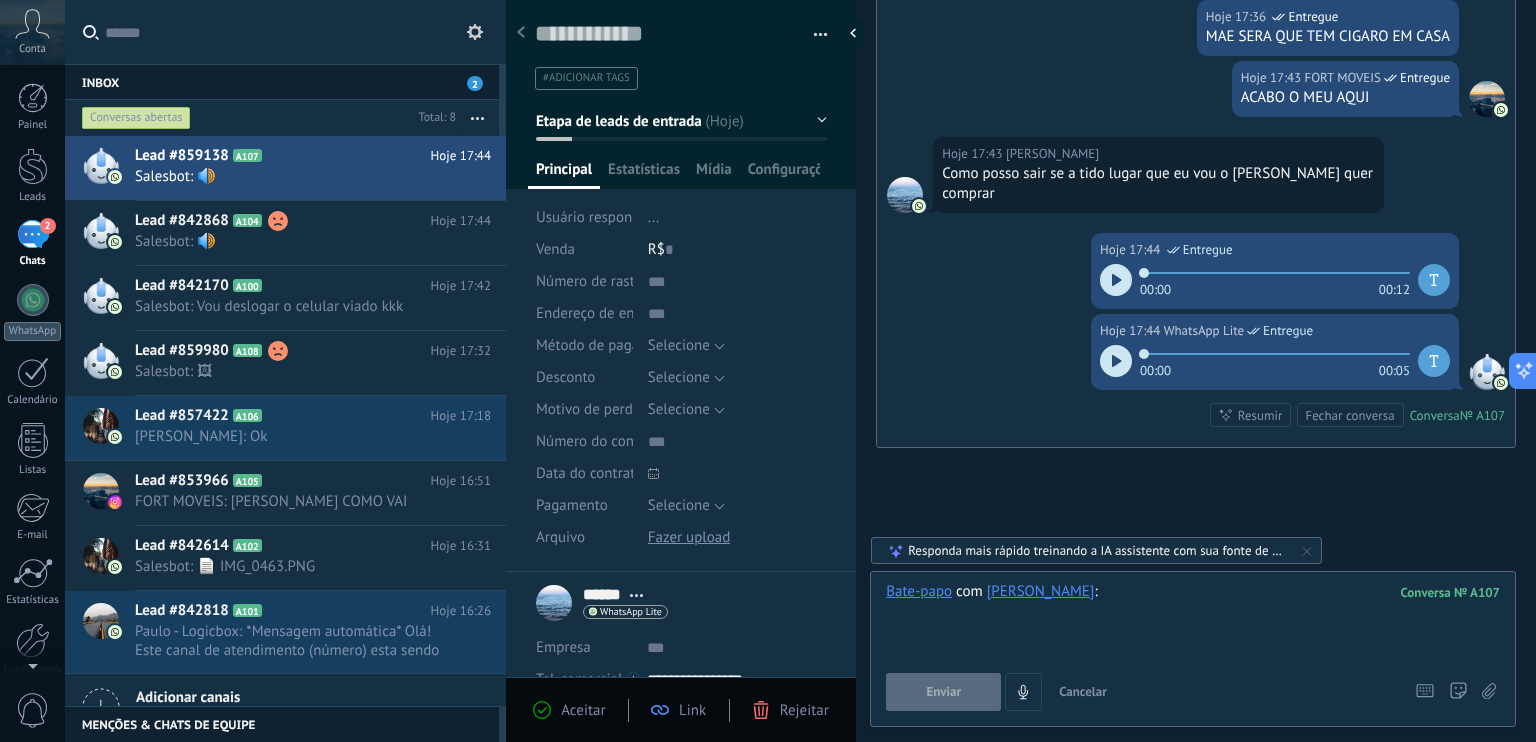 type 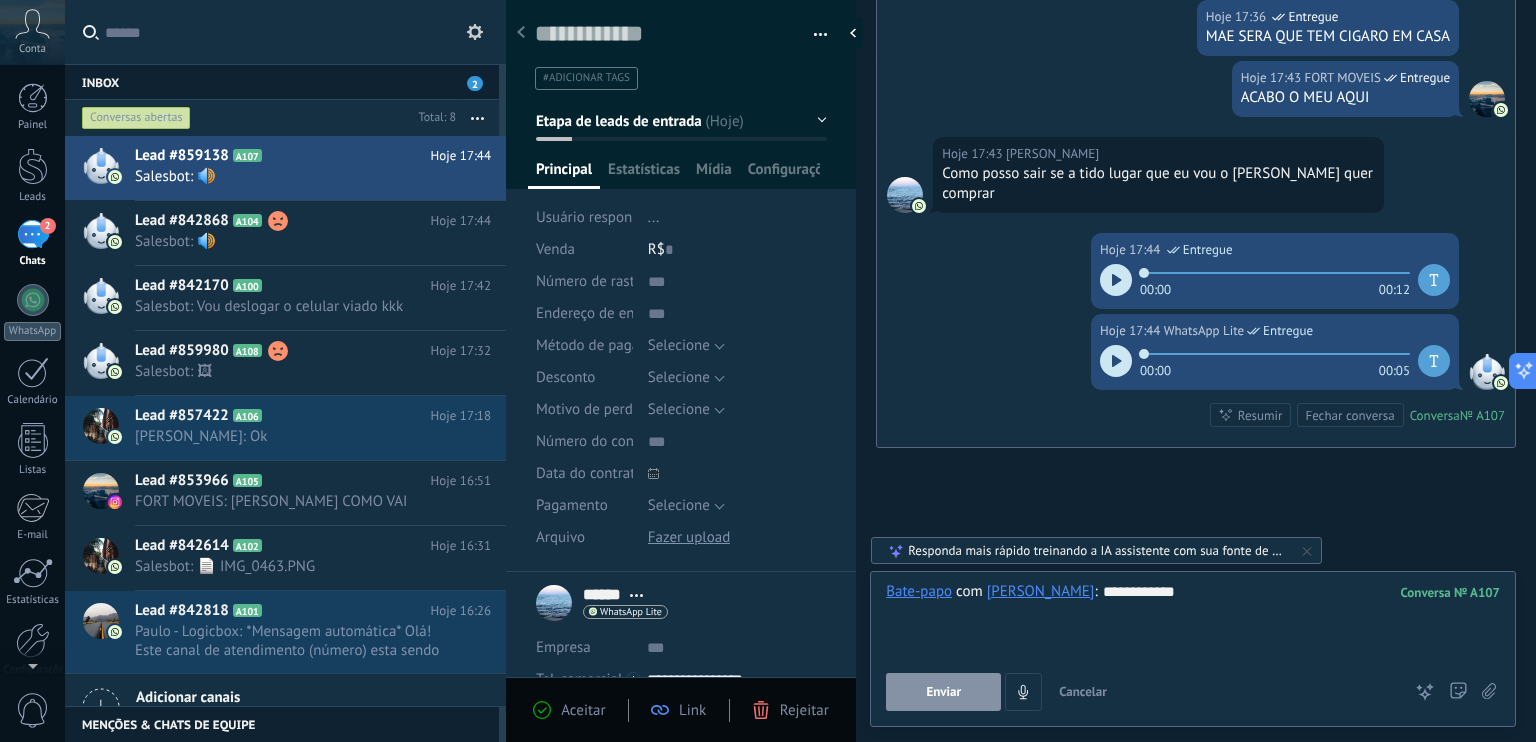 click on "Enviar" at bounding box center [943, 692] 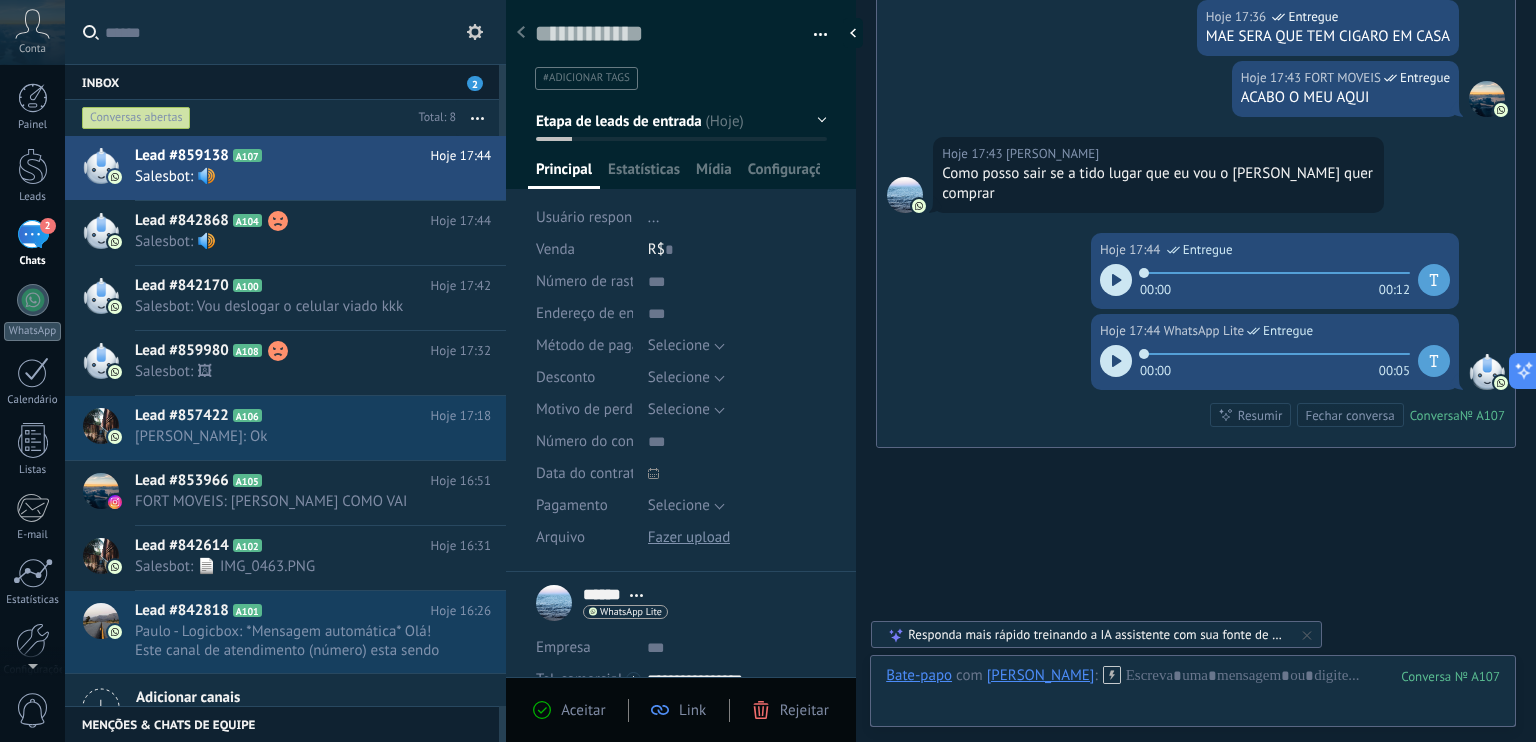 scroll, scrollTop: 1160, scrollLeft: 0, axis: vertical 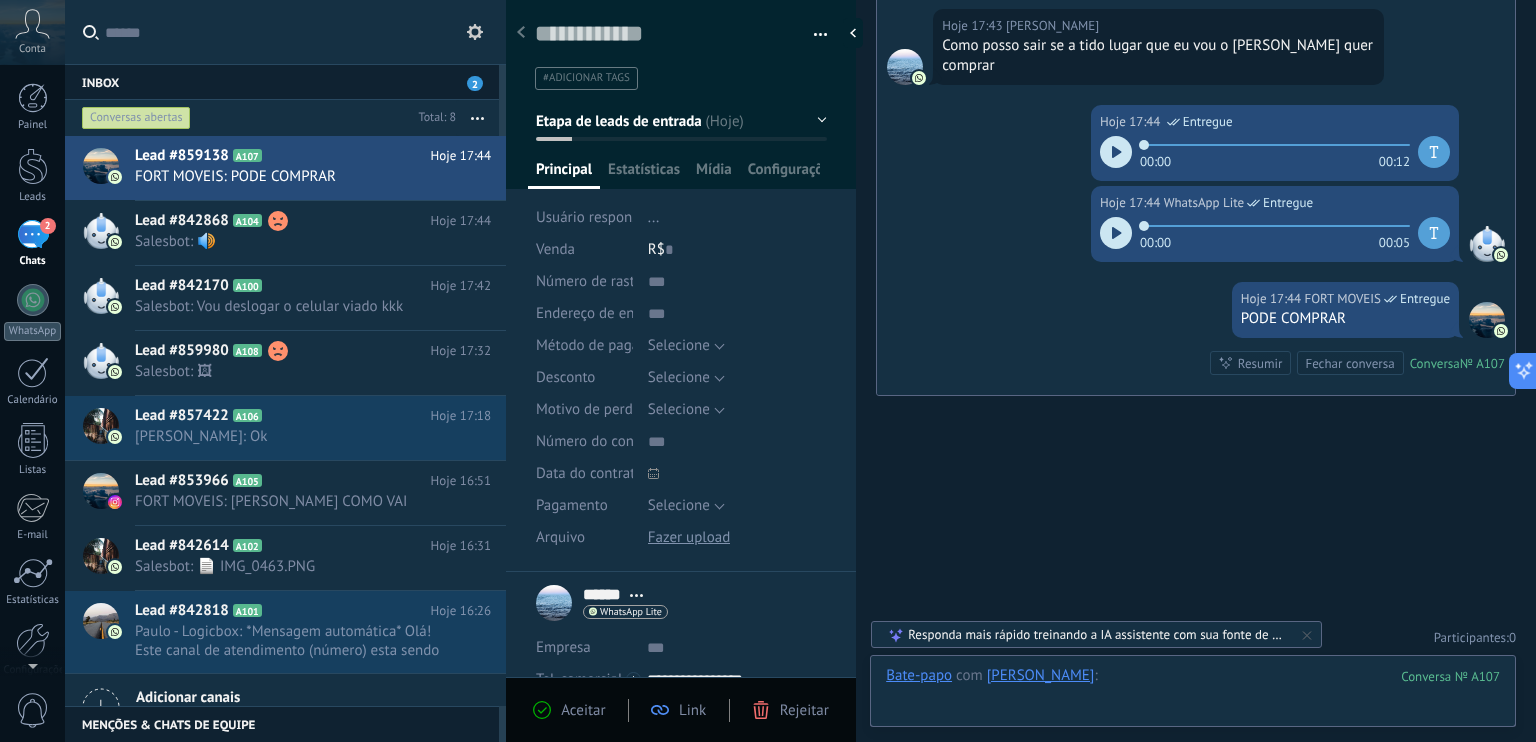 click at bounding box center [1193, 696] 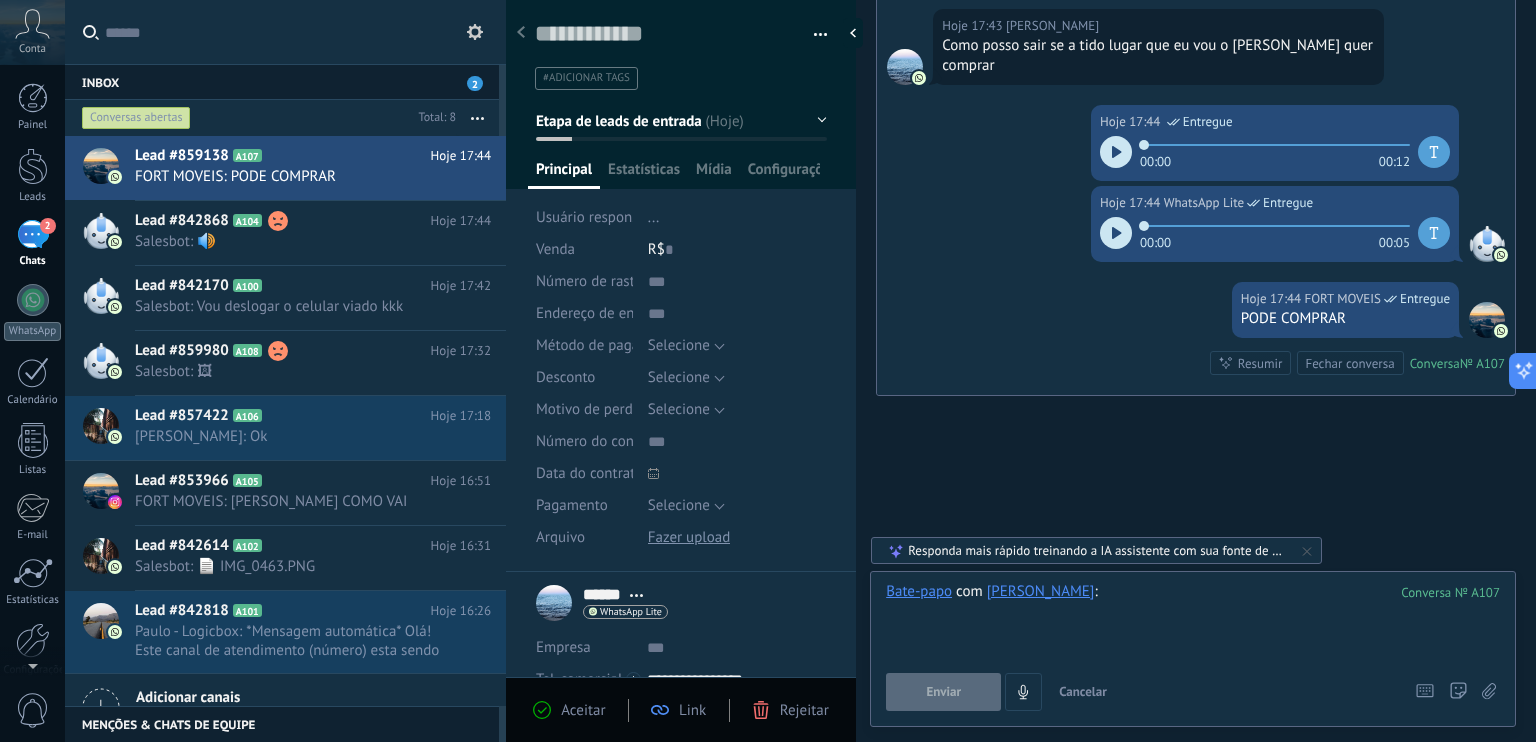 type 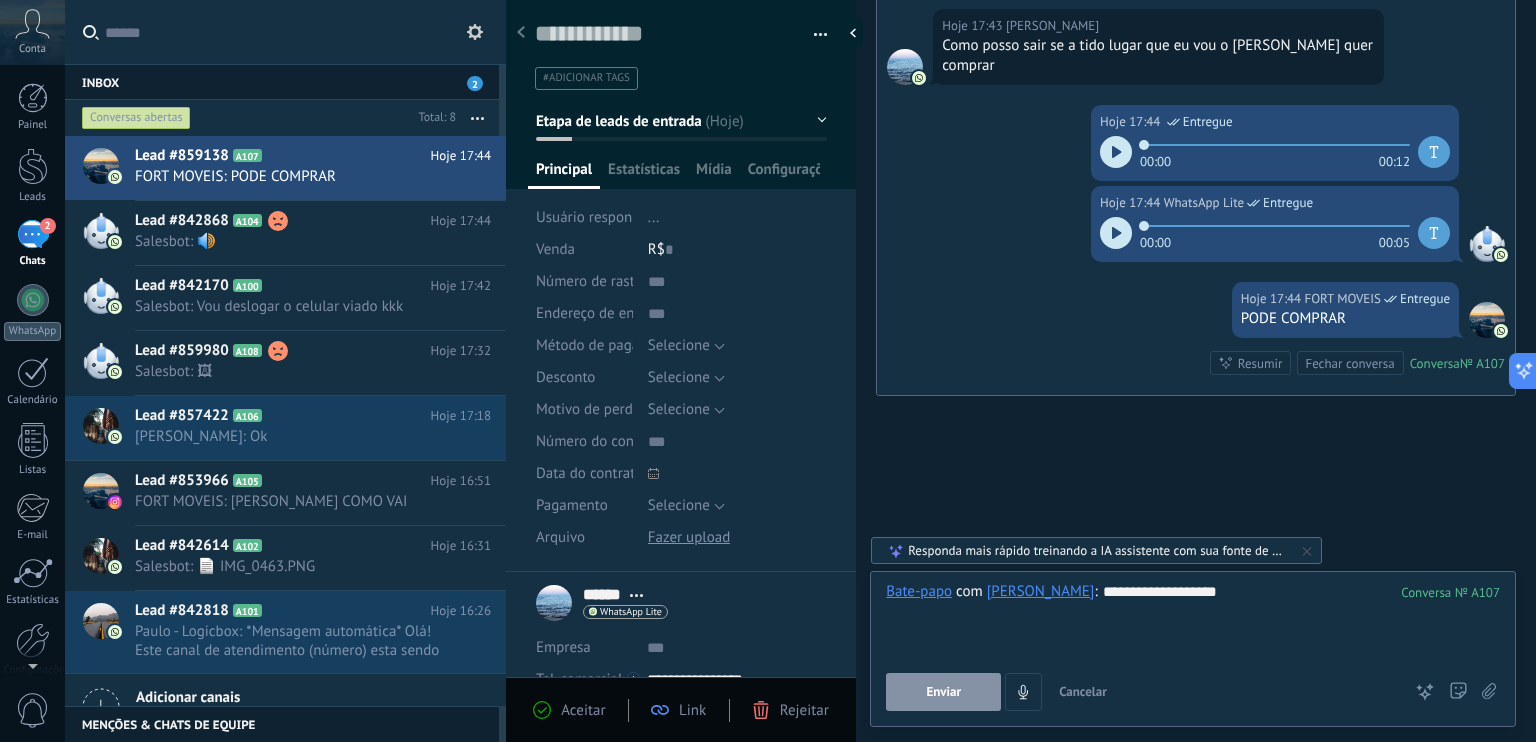 click on "Enviar" at bounding box center (943, 692) 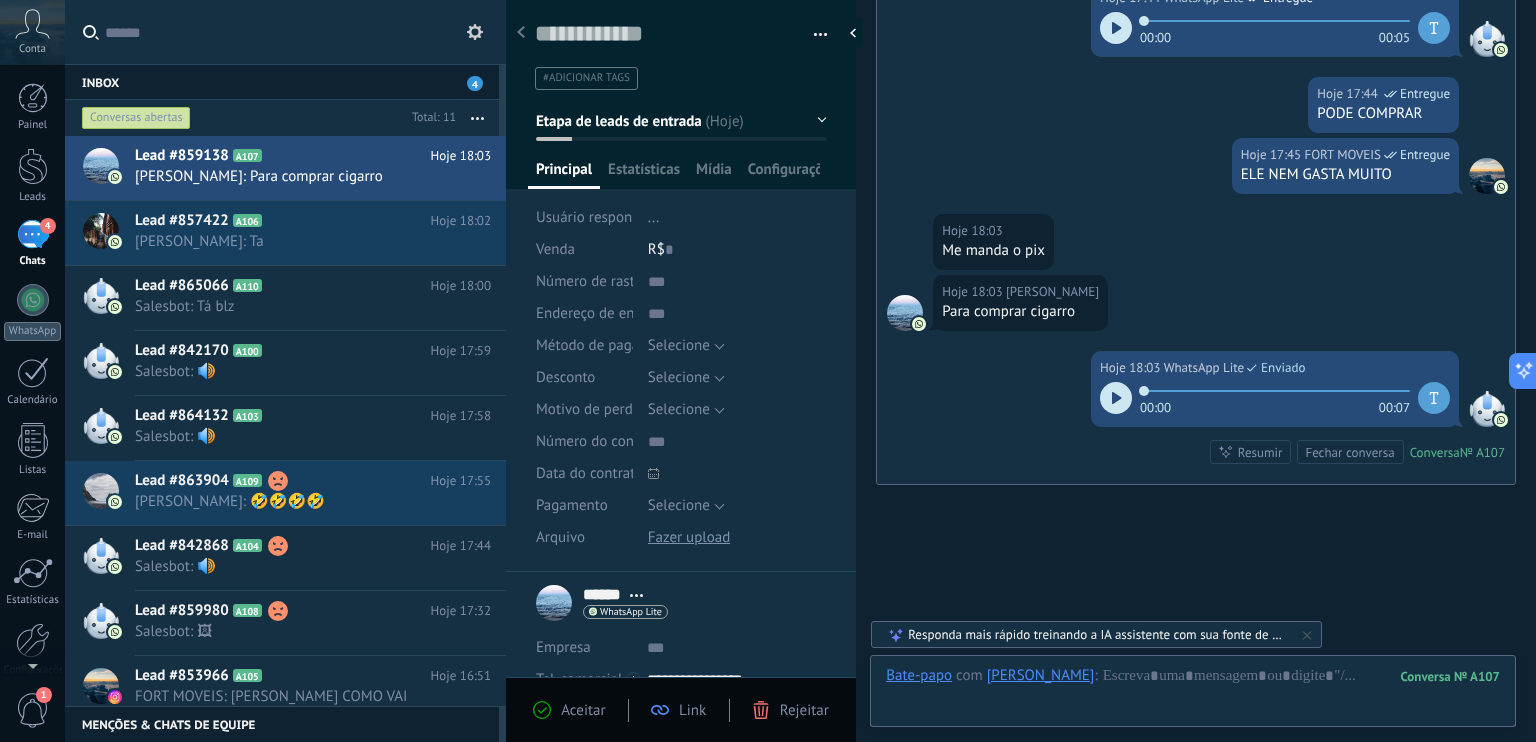 scroll, scrollTop: 1454, scrollLeft: 0, axis: vertical 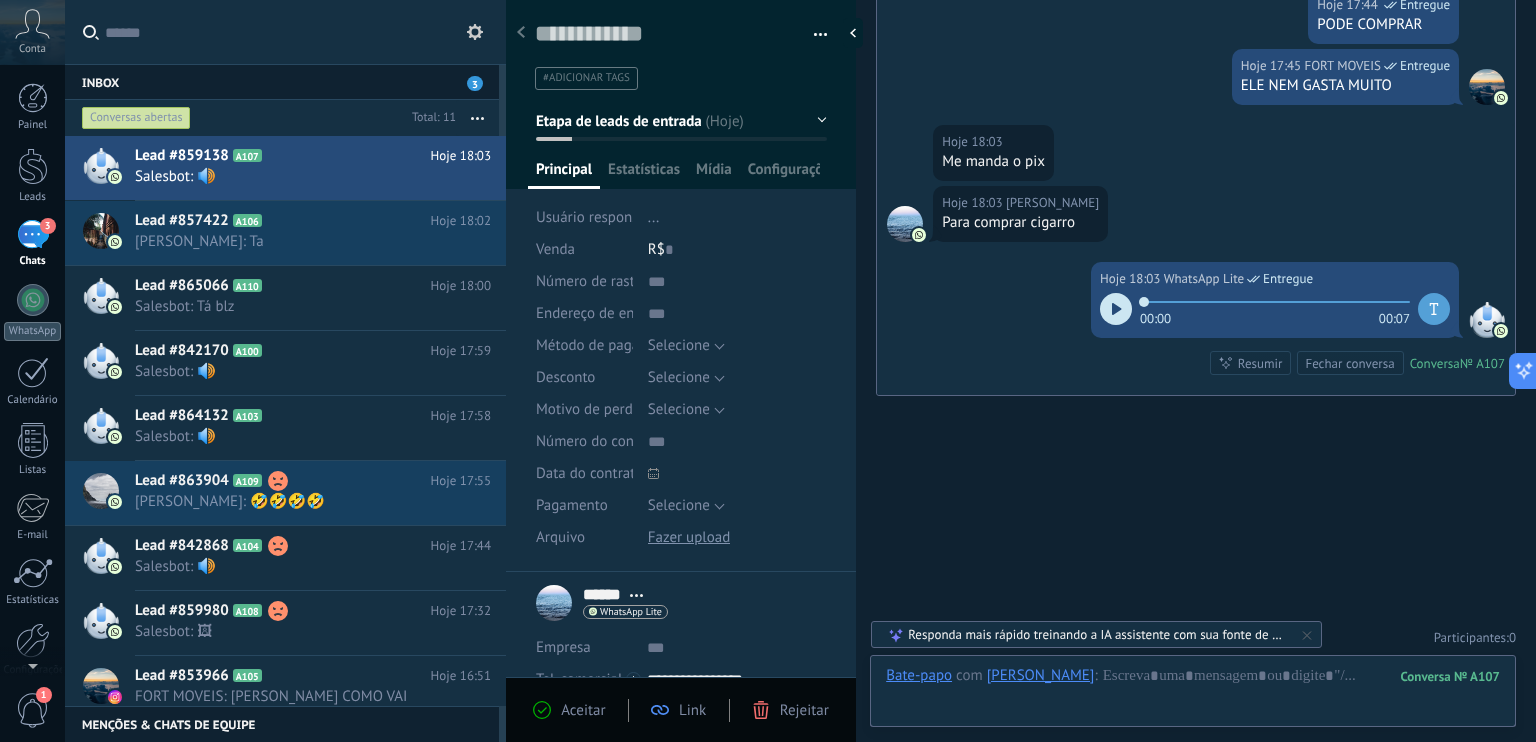click 